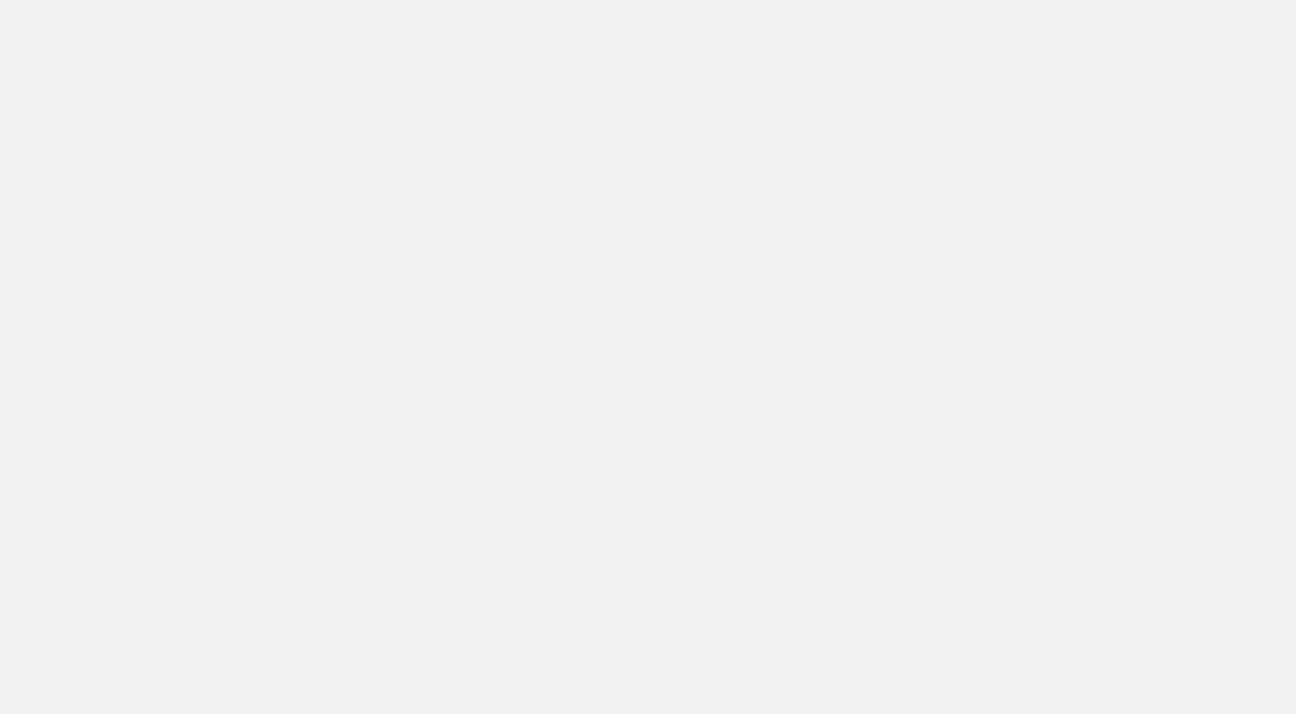 scroll, scrollTop: 0, scrollLeft: 0, axis: both 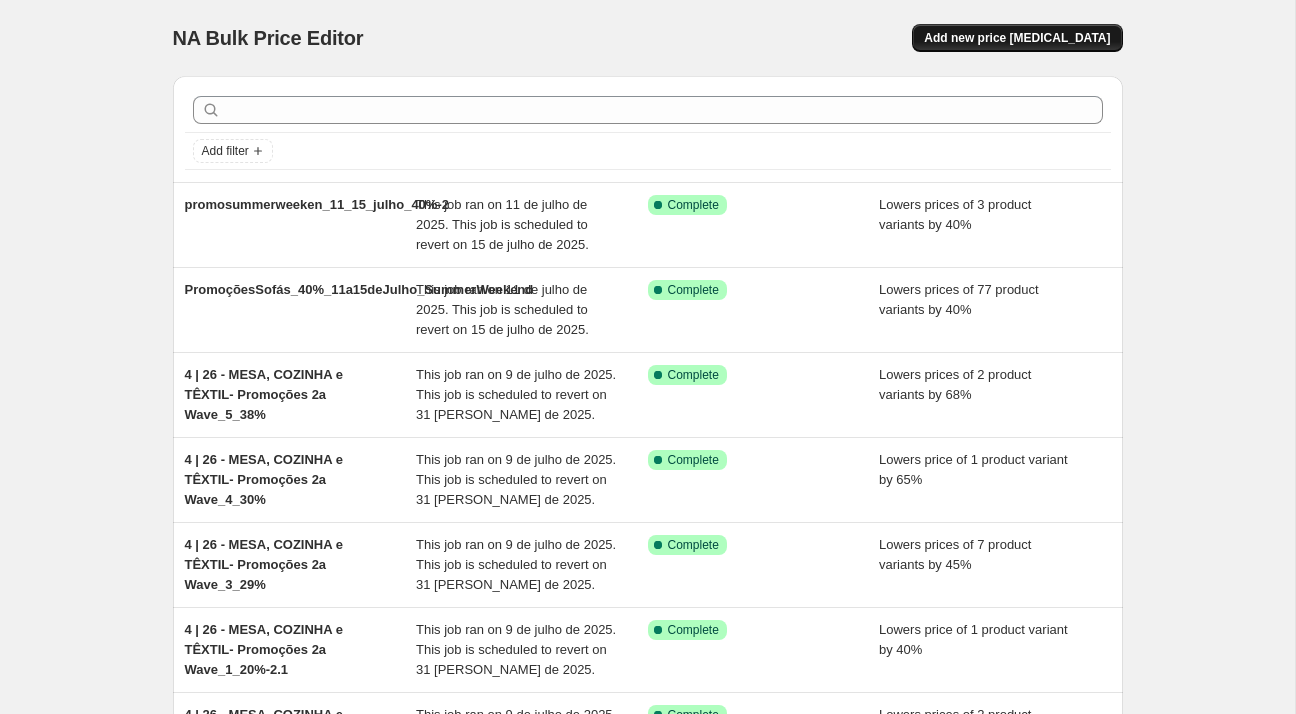 click on "Add new price [MEDICAL_DATA]" at bounding box center (1017, 38) 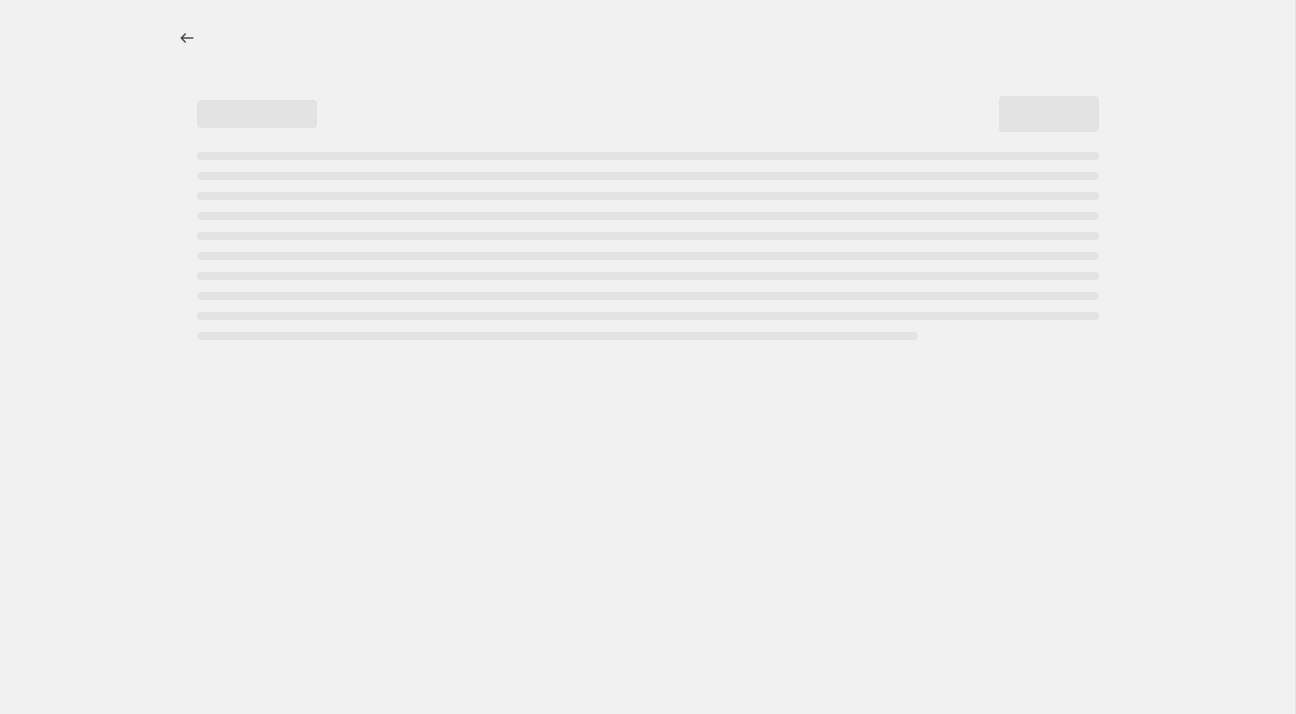 select on "percentage" 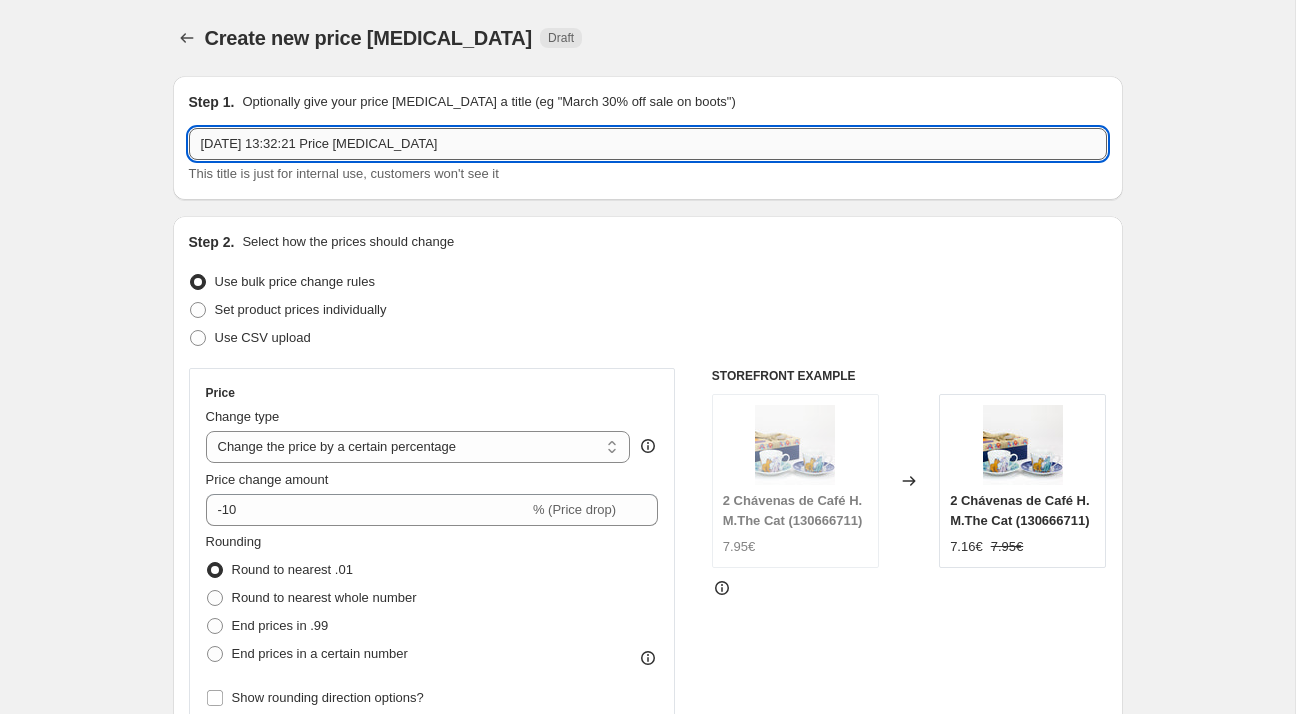 click on "[DATE] 13:32:21 Price [MEDICAL_DATA]" at bounding box center [648, 144] 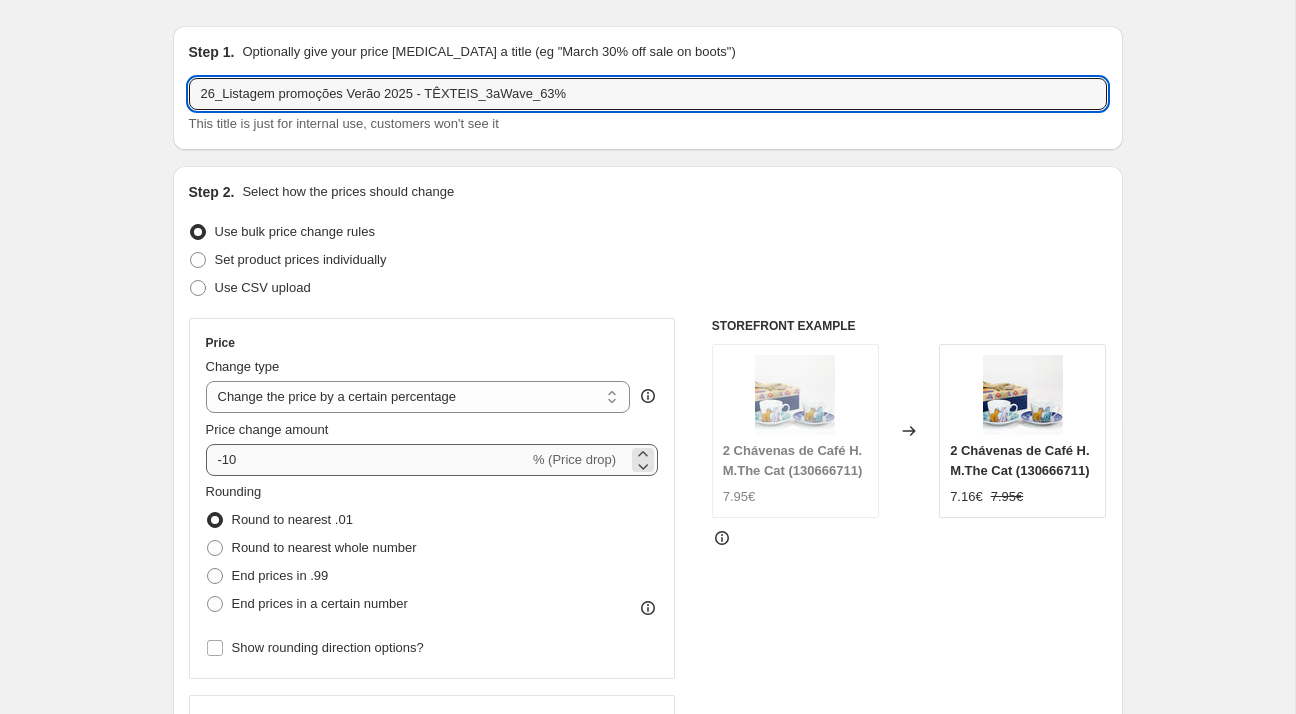 scroll, scrollTop: 120, scrollLeft: 0, axis: vertical 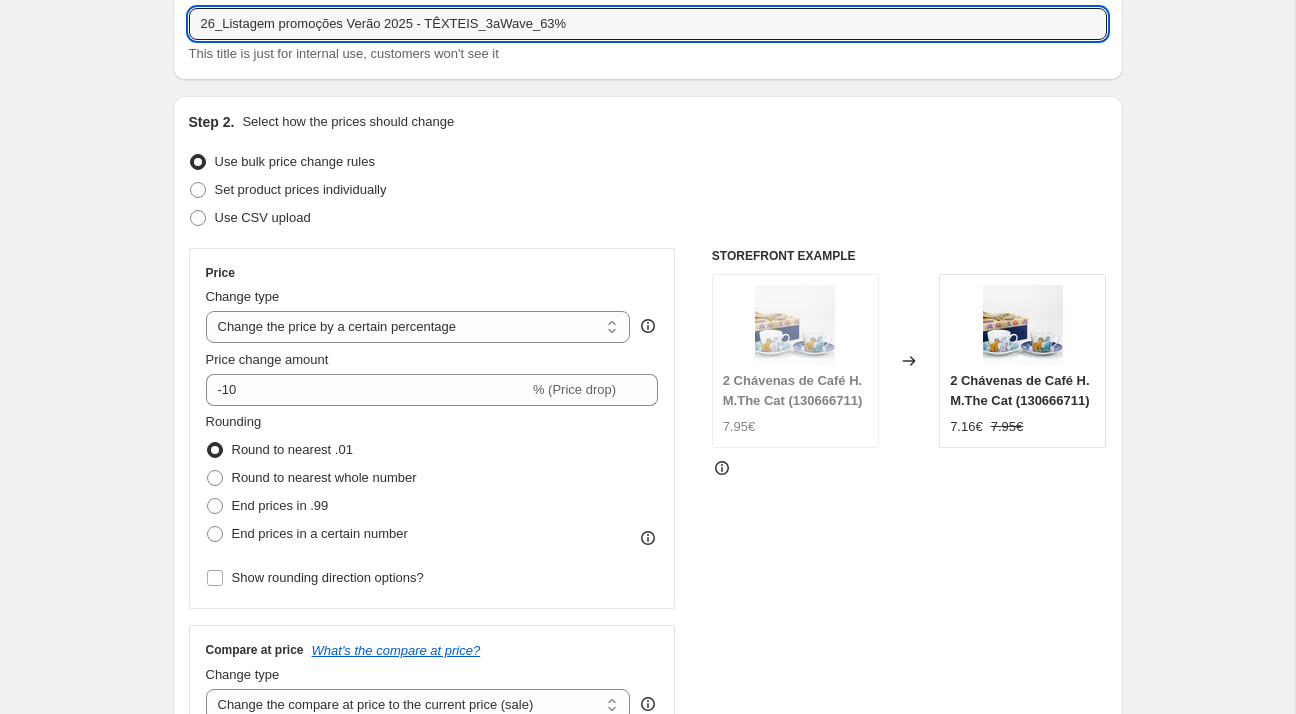 type on "26_Listagem promoções Verão 2025 - TÊXTEIS_3aWave_63%" 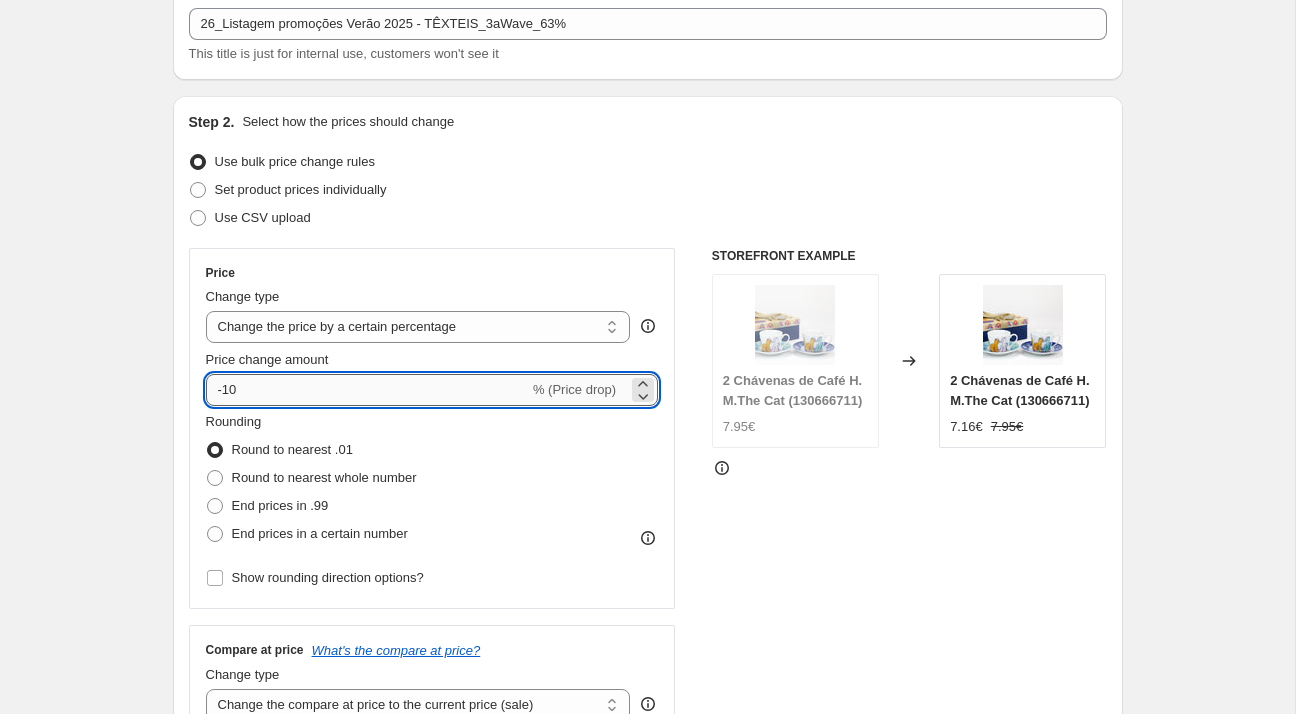 click on "-10" at bounding box center (367, 390) 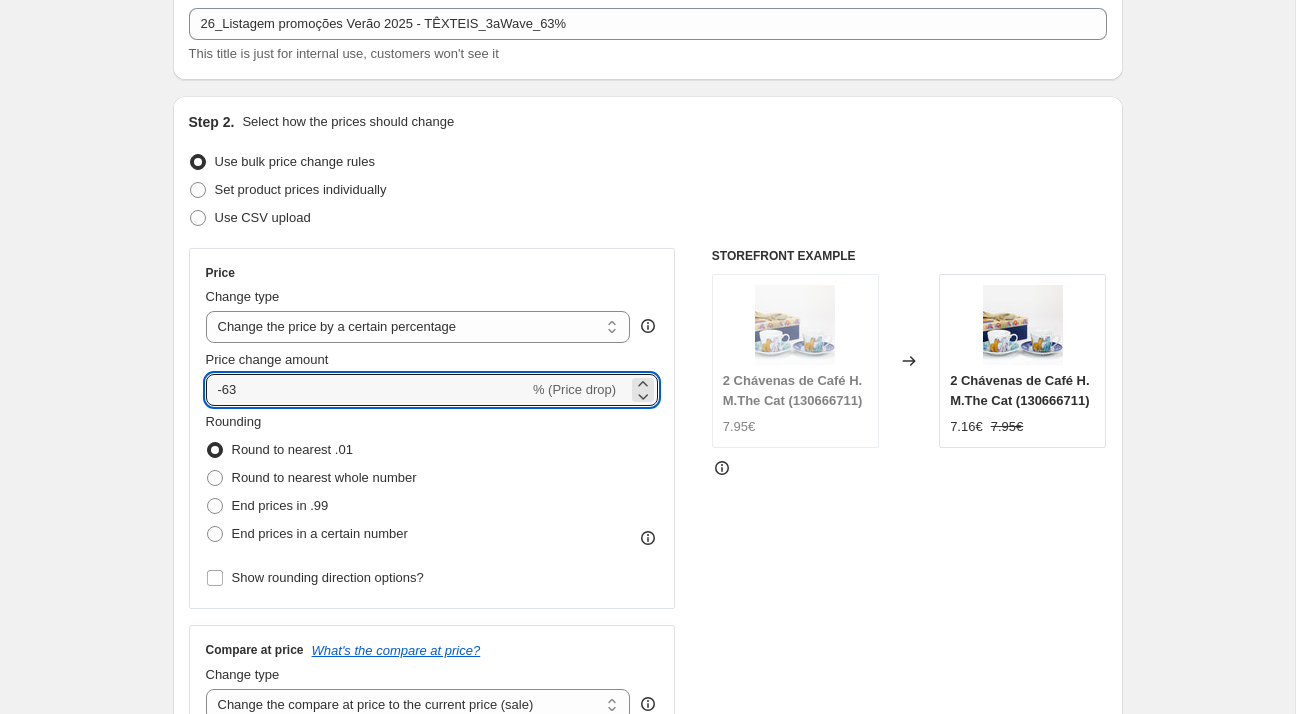 type on "-63" 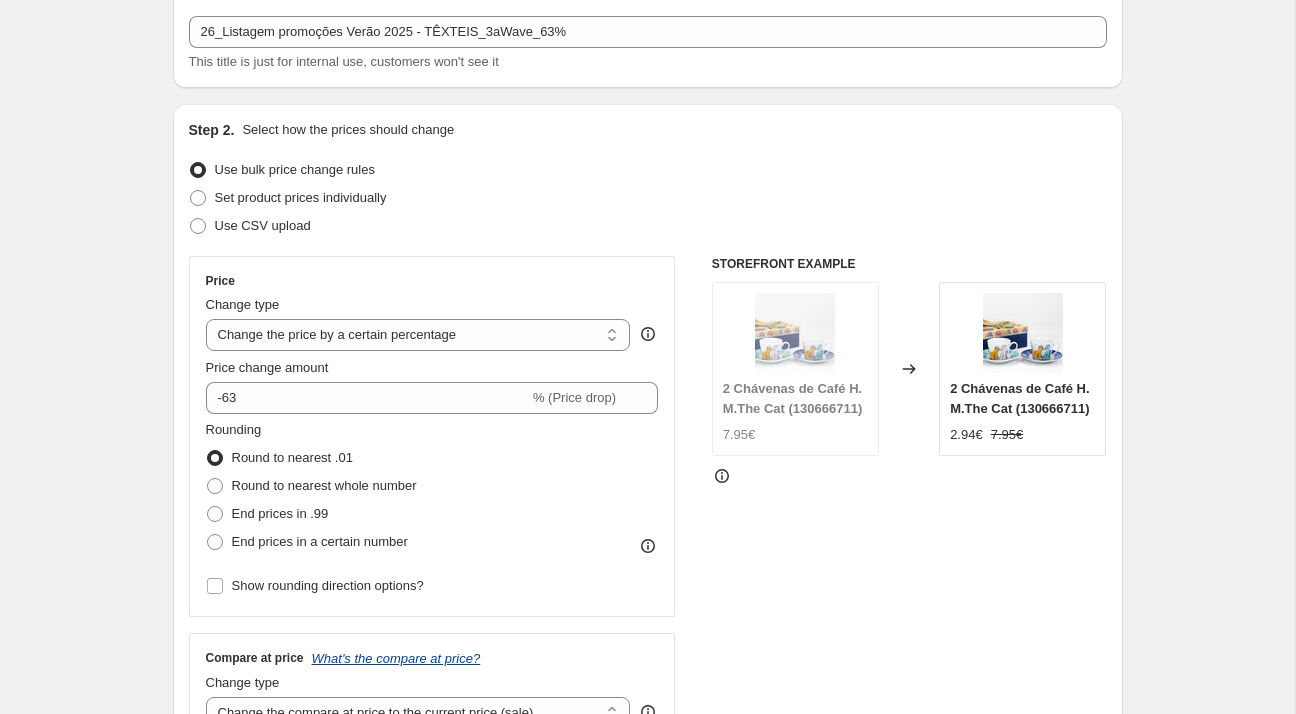 scroll, scrollTop: 110, scrollLeft: 0, axis: vertical 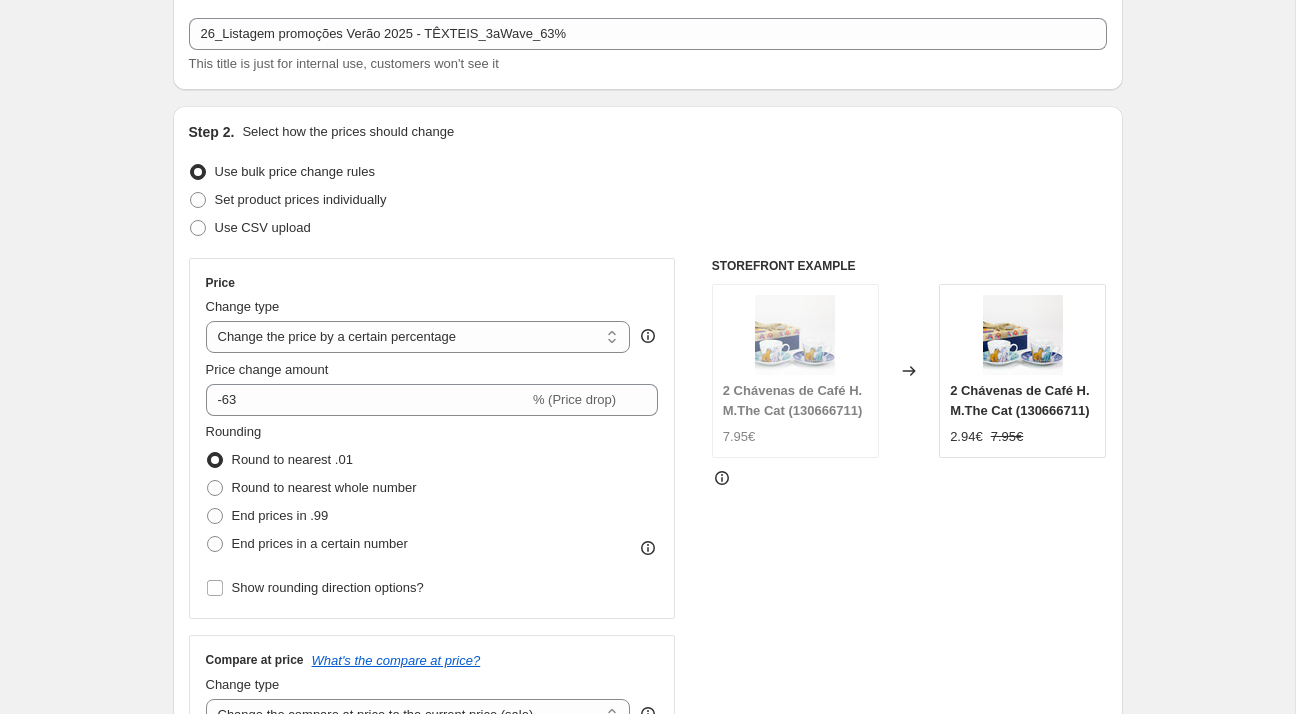 click on "Create new price [MEDICAL_DATA]. This page is ready Create new price [MEDICAL_DATA] Draft Step 1. Optionally give your price [MEDICAL_DATA] a title (eg "March 30% off sale on boots") 26_Listagem promoções Verão 2025 - TÊXTEIS_3aWave_63% This title is just for internal use, customers won't see it Step 2. Select how the prices should change Use bulk price change rules Set product prices individually Use CSV upload Price Change type Change the price to a certain amount Change the price by a certain amount Change the price by a certain percentage Change the price to the current compare at price (price before sale) Change the price by a certain amount relative to the compare at price Change the price by a certain percentage relative to the compare at price Don't change the price Change the price by a certain percentage relative to the cost per item Change price to certain cost margin Change the price by a certain percentage Price change amount -63 % (Price drop) Rounding Round to nearest .01 Round to nearest whole number" at bounding box center [647, 889] 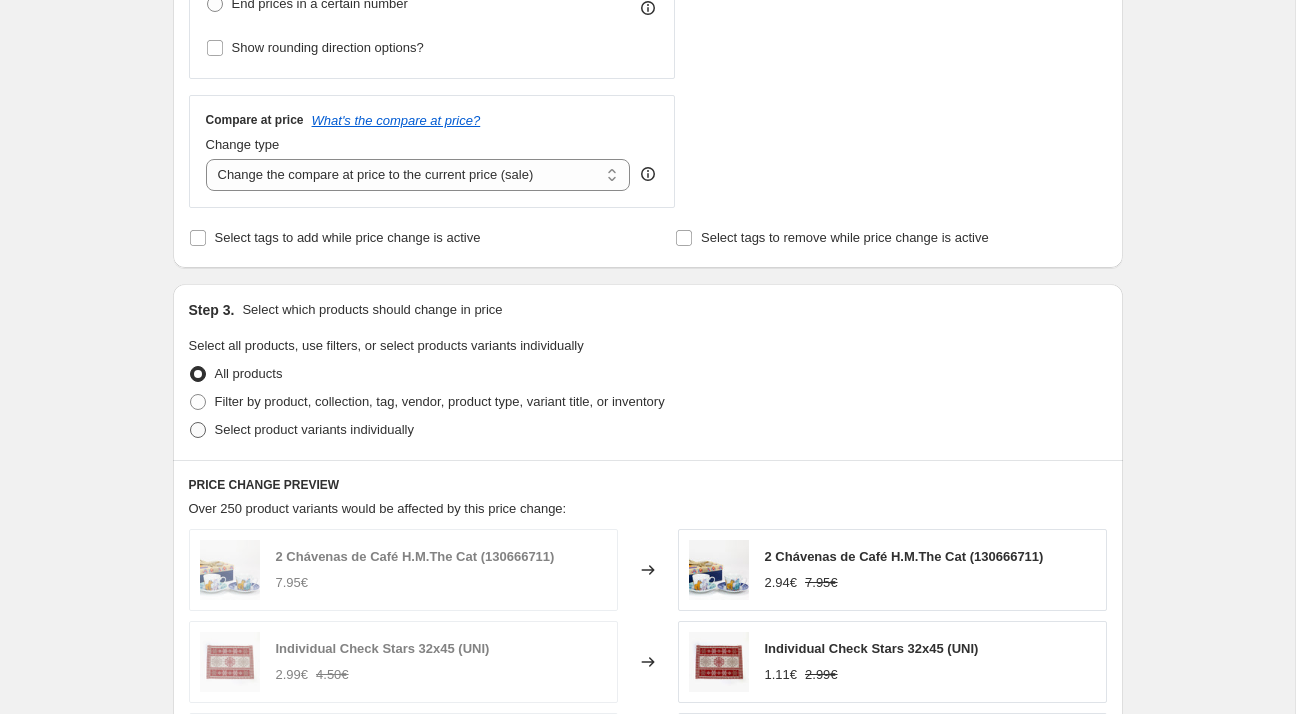scroll, scrollTop: 656, scrollLeft: 0, axis: vertical 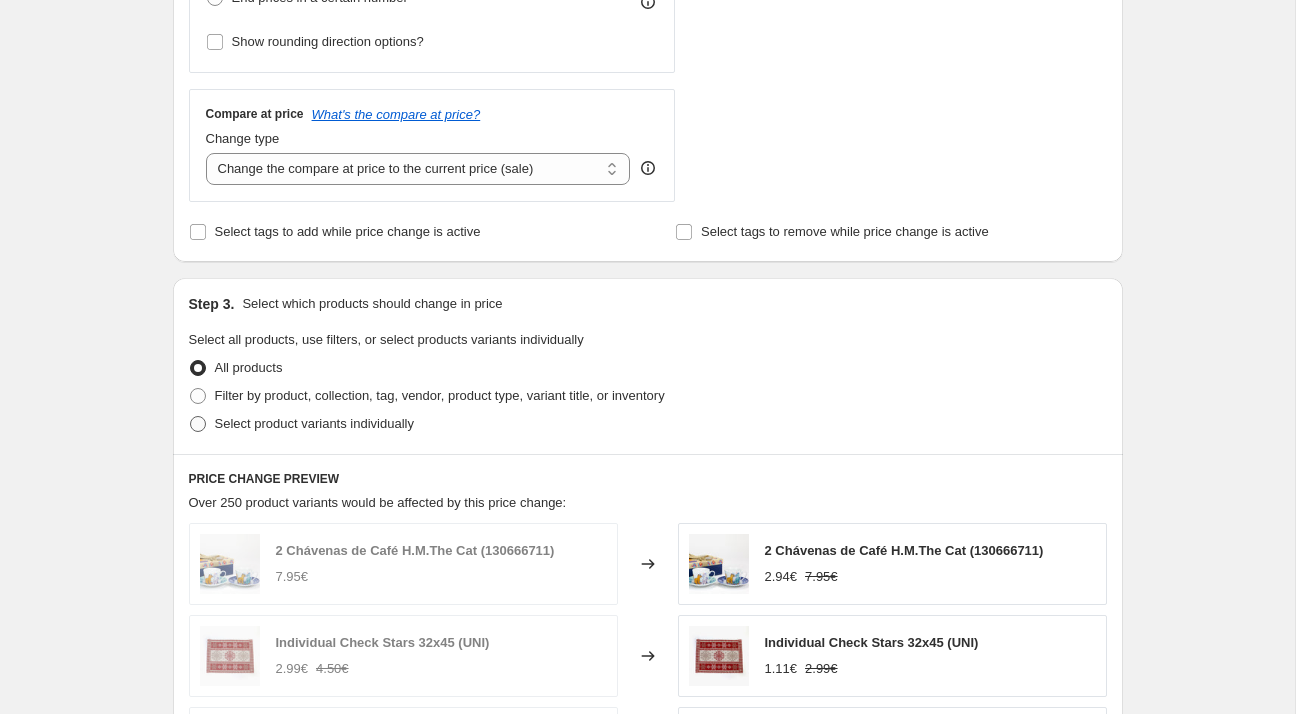 click on "Select product variants individually" at bounding box center [314, 423] 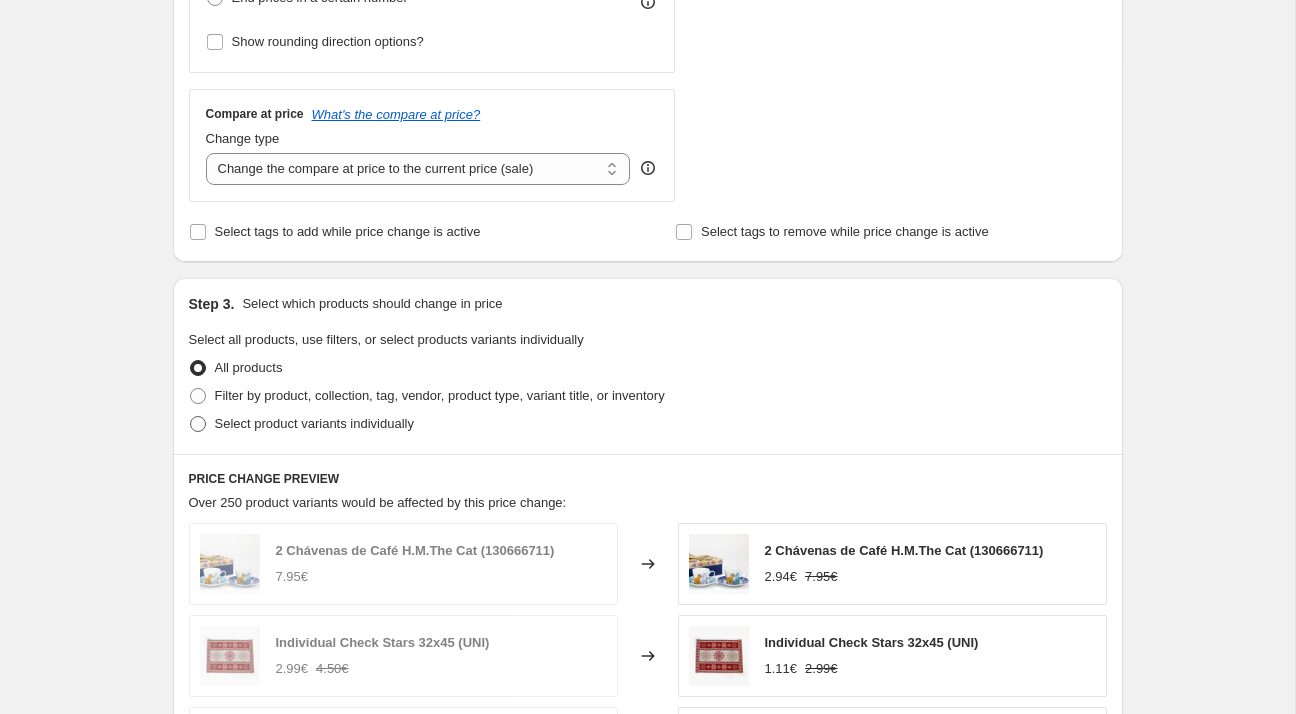 radio on "true" 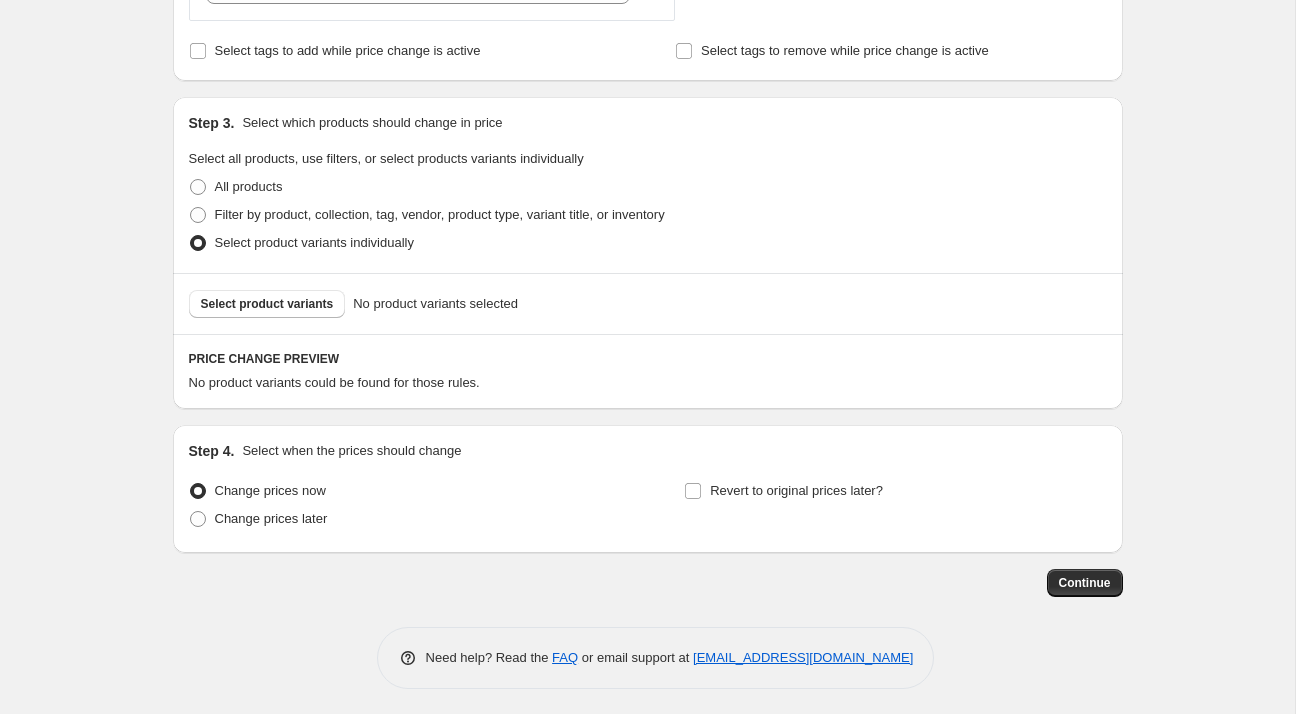 scroll, scrollTop: 840, scrollLeft: 0, axis: vertical 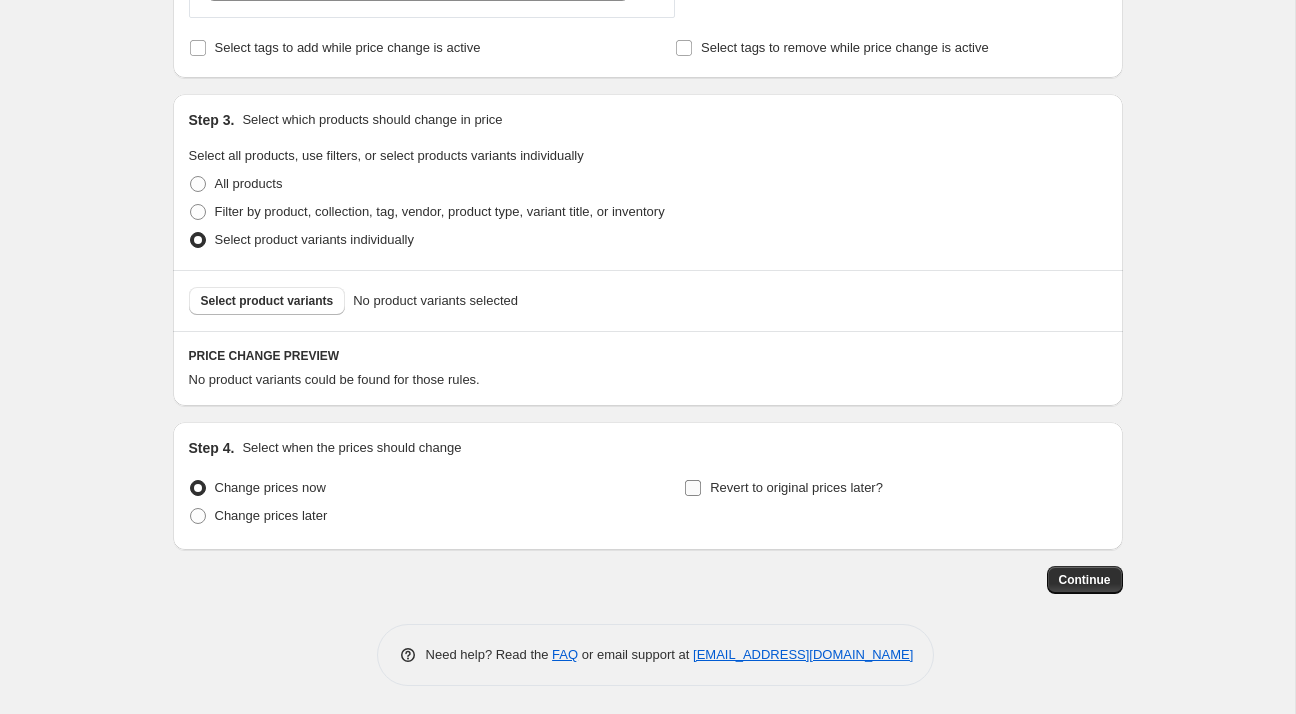 click on "Revert to original prices later?" at bounding box center (796, 487) 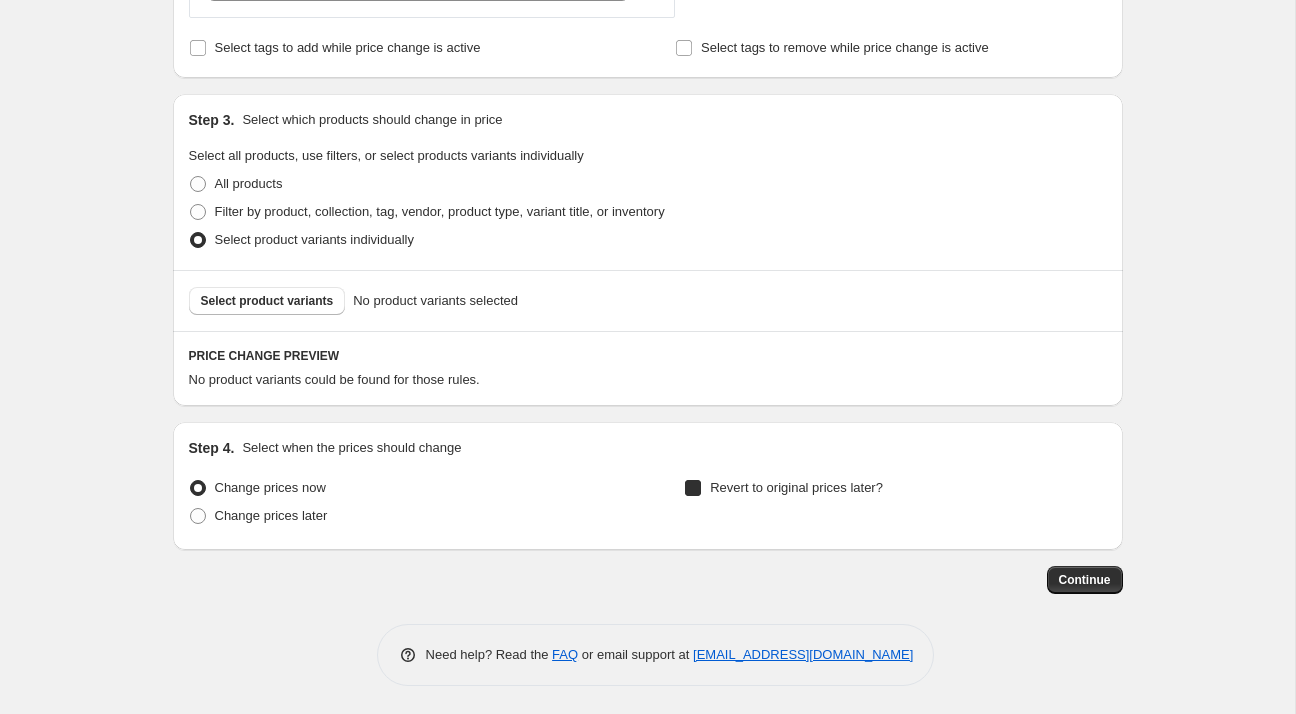 checkbox on "true" 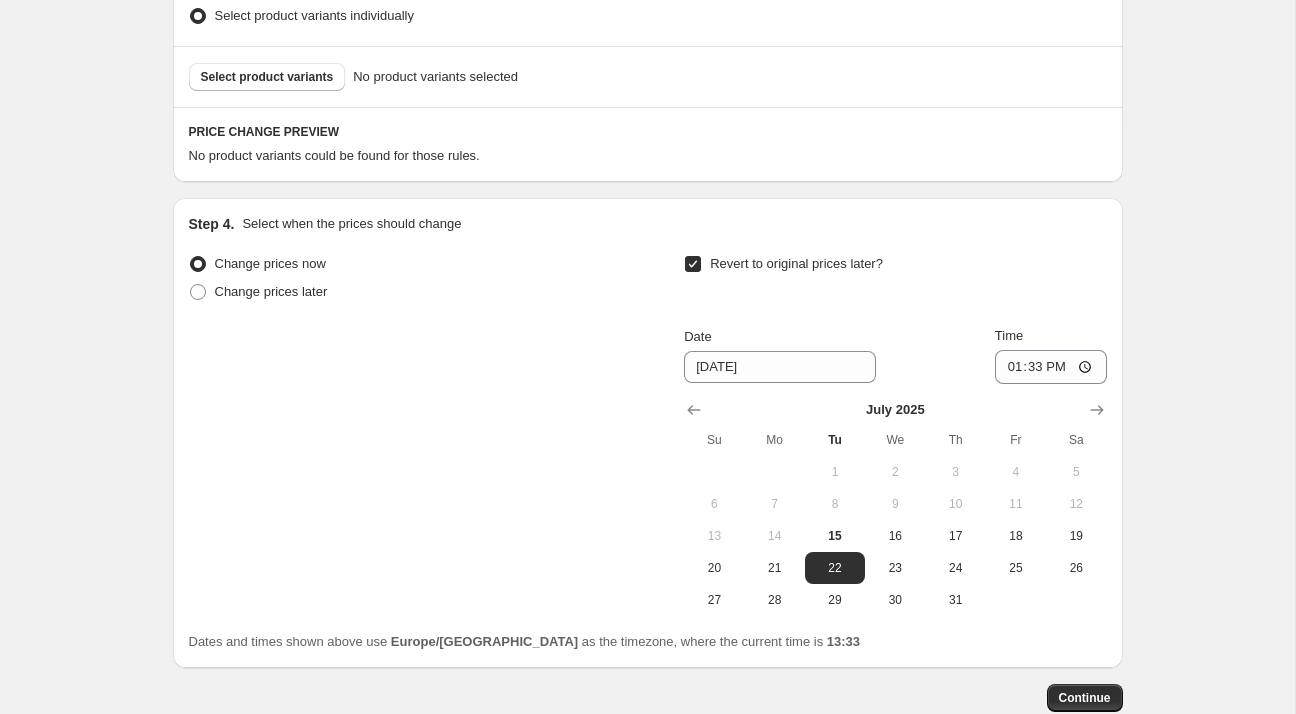 scroll, scrollTop: 1072, scrollLeft: 0, axis: vertical 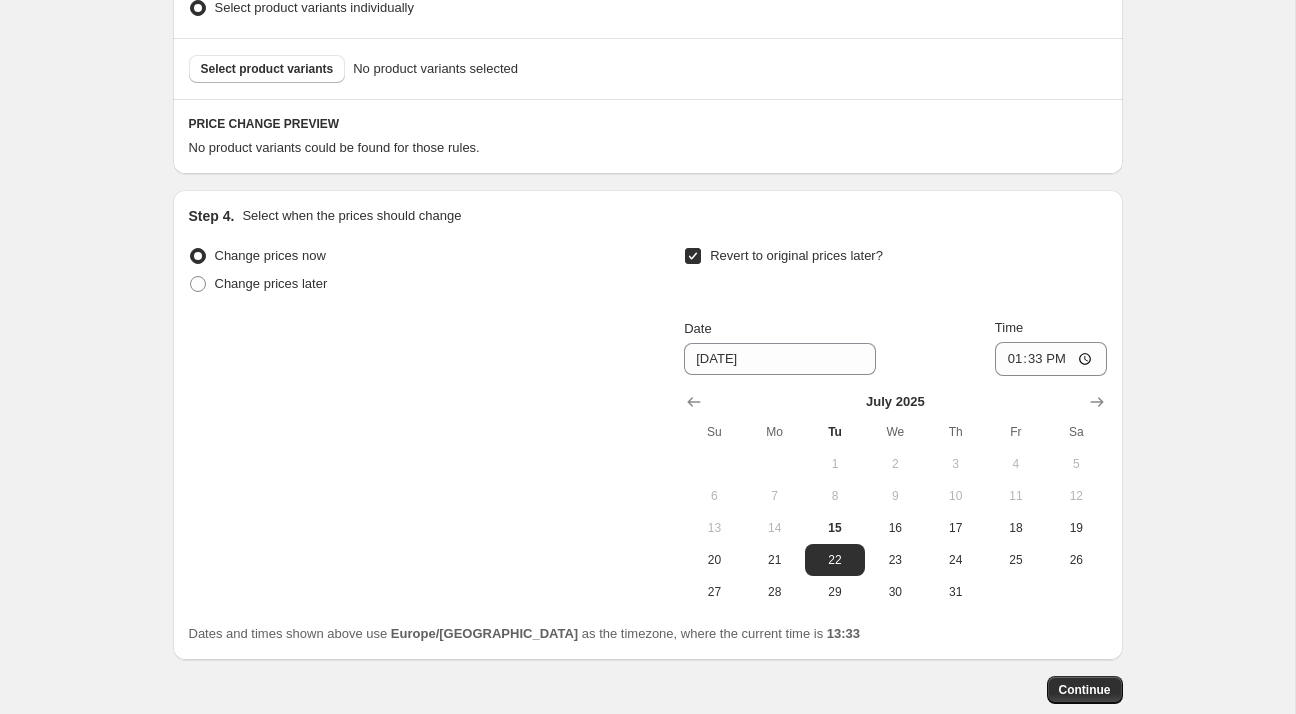 click on "Sa" at bounding box center (1076, 432) 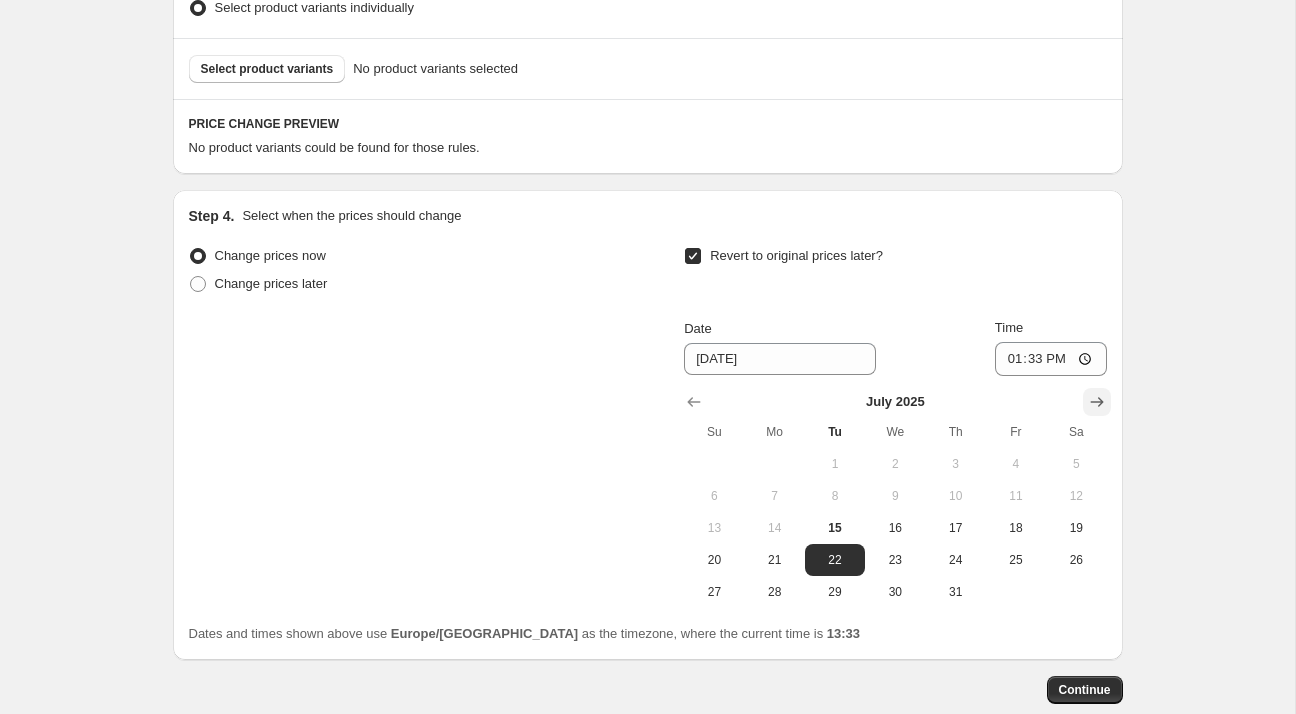 click 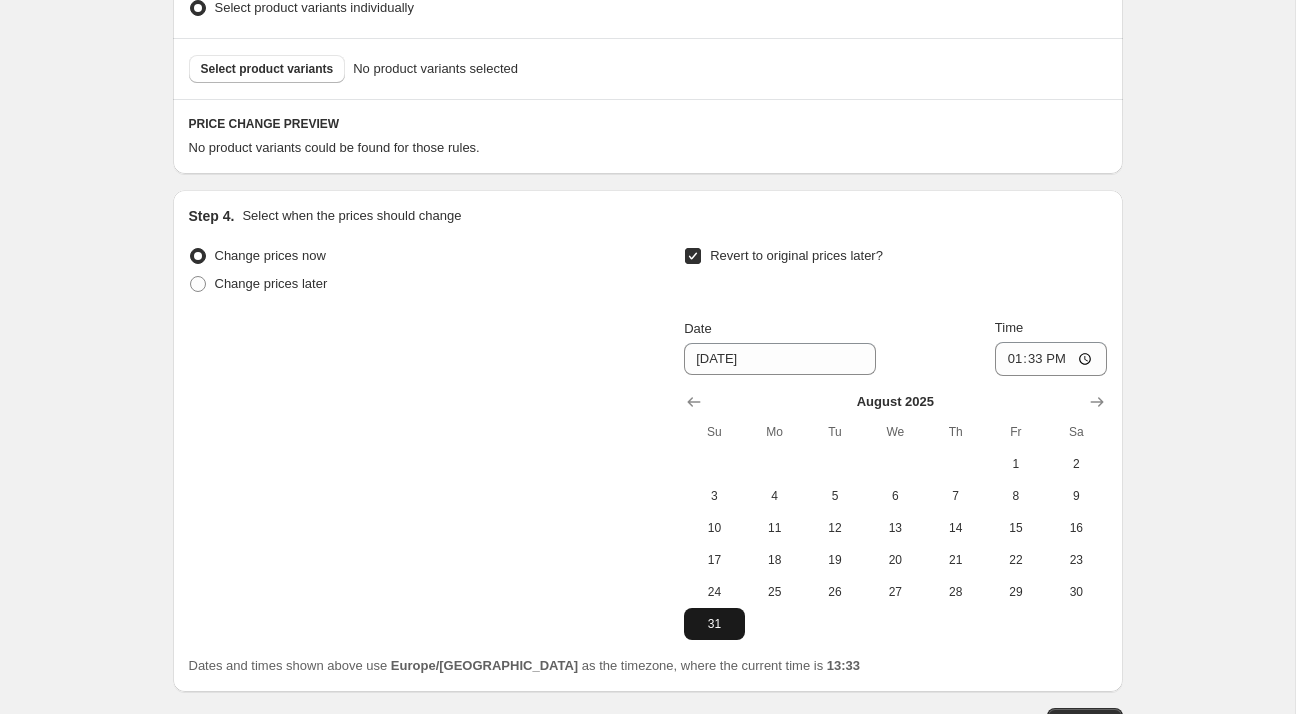 click on "31" at bounding box center (714, 624) 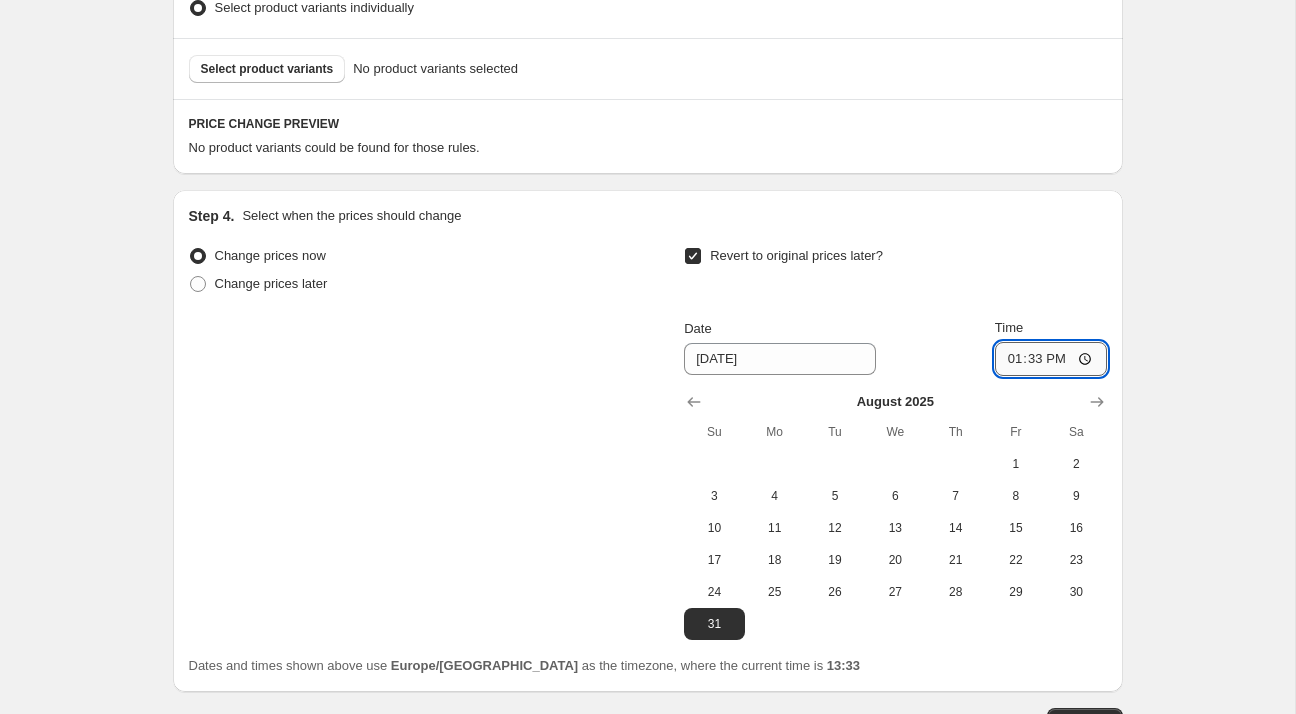 click on "13:33" at bounding box center [1051, 359] 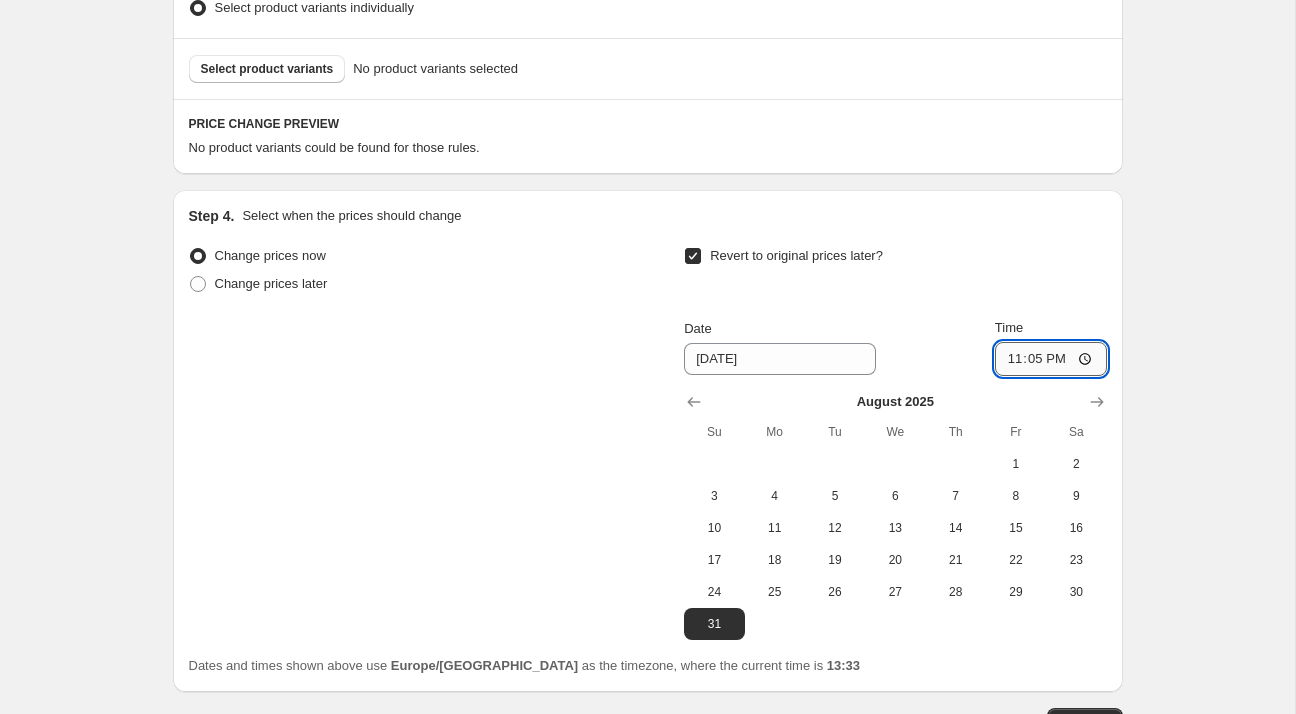 type on "23:59" 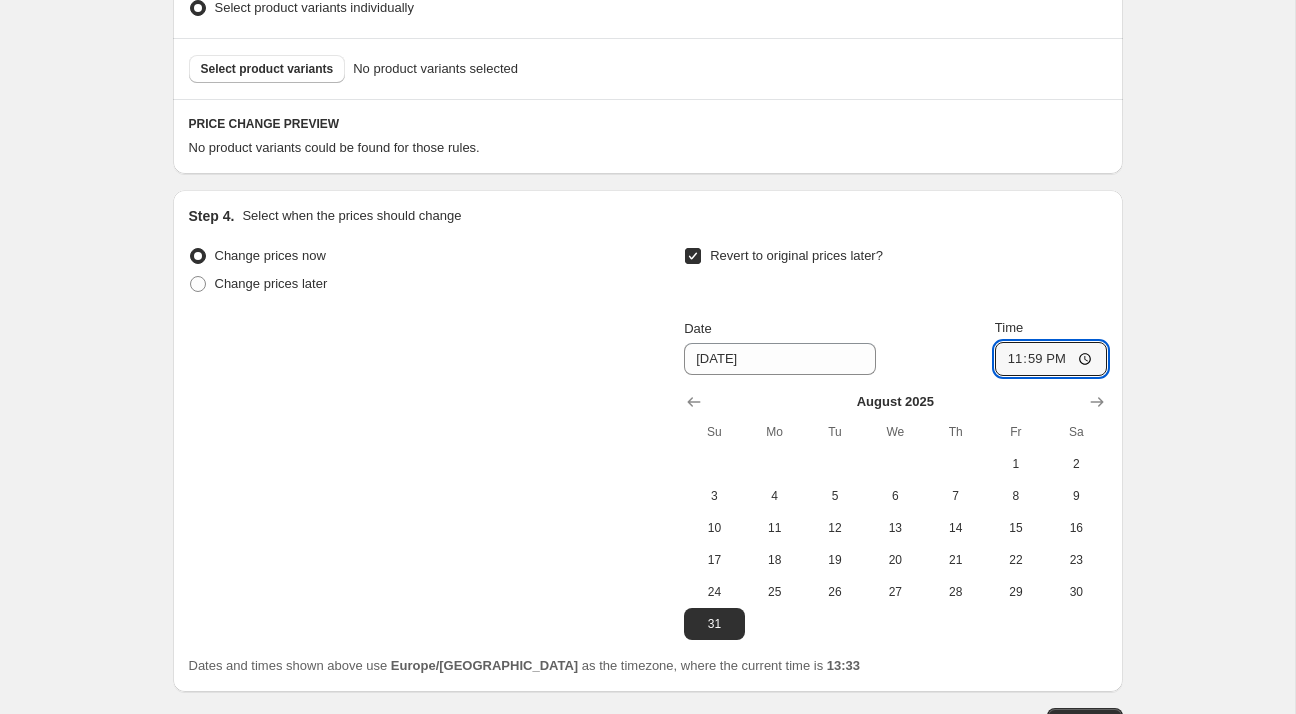 click on "Change prices now Change prices later Revert to original prices later? Date [DATE] Time 23:59 [DATE] Su Mo Tu We Th Fr Sa 1 2 3 4 5 6 7 8 9 10 11 12 13 14 15 16 17 18 19 20 21 22 23 24 25 26 27 28 29 30 31" at bounding box center [648, 441] 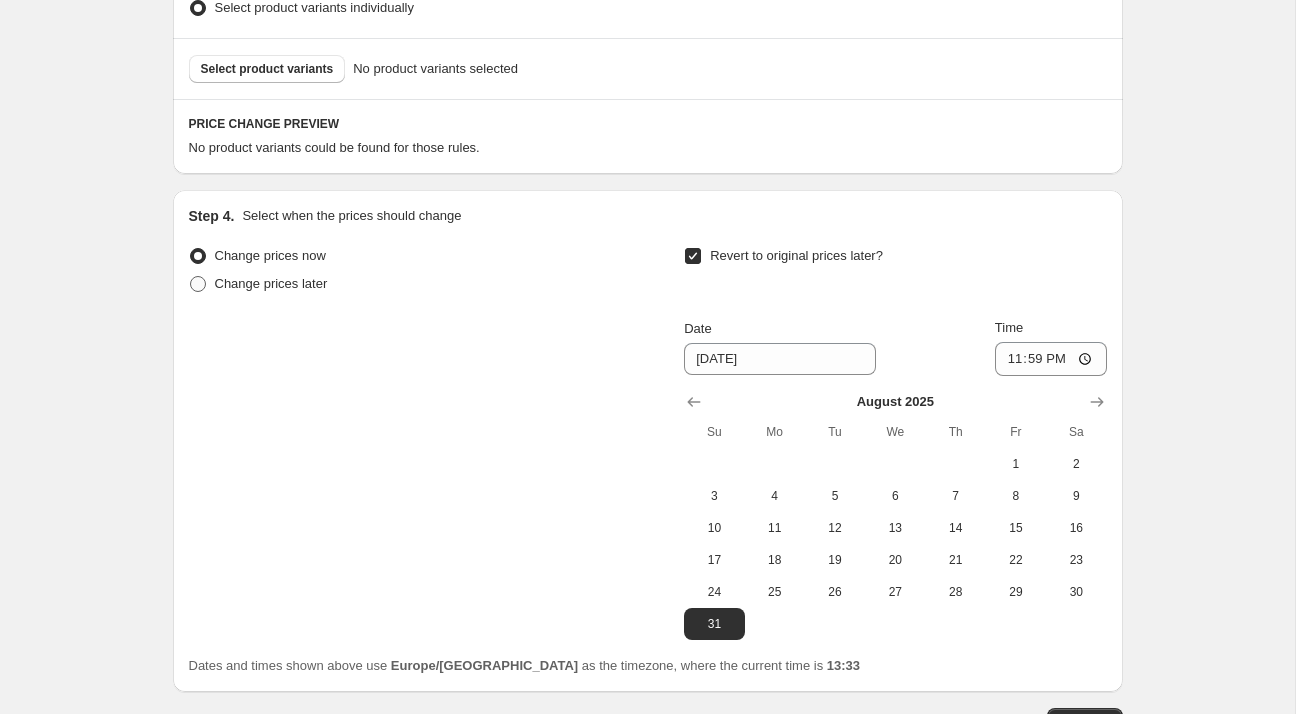 click on "Change prices later" at bounding box center [271, 283] 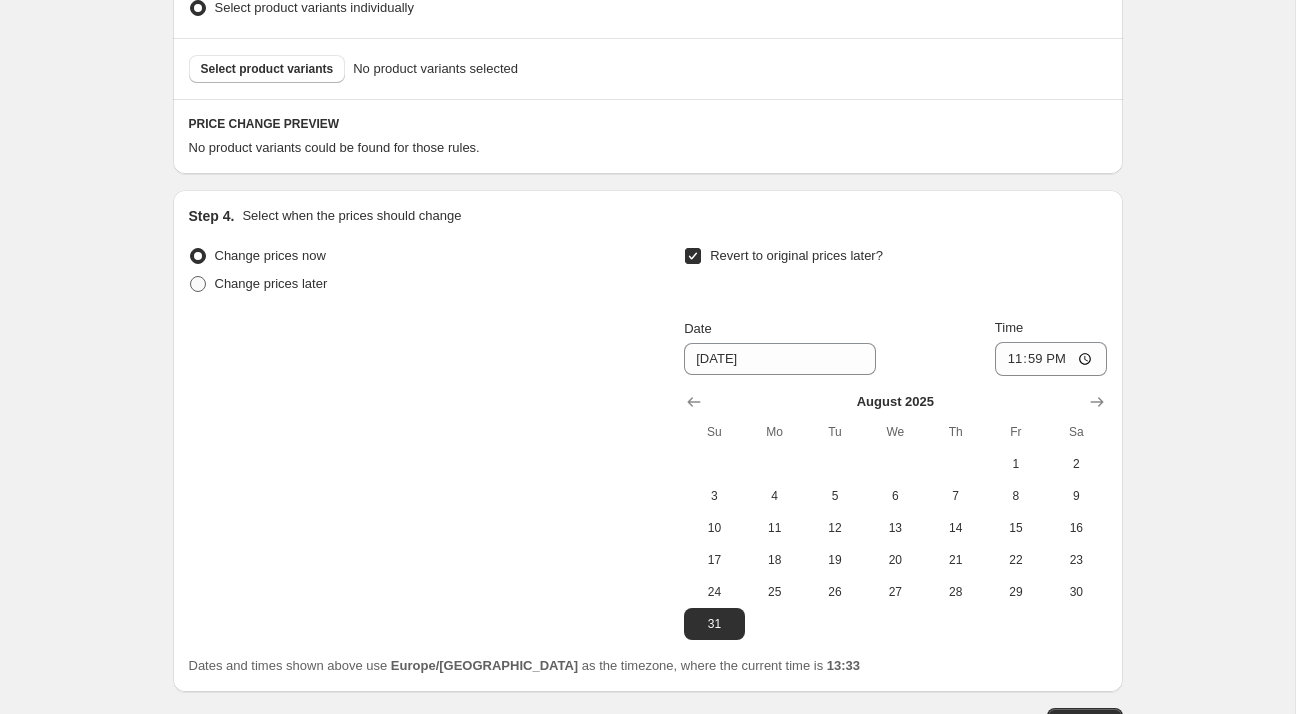 radio on "true" 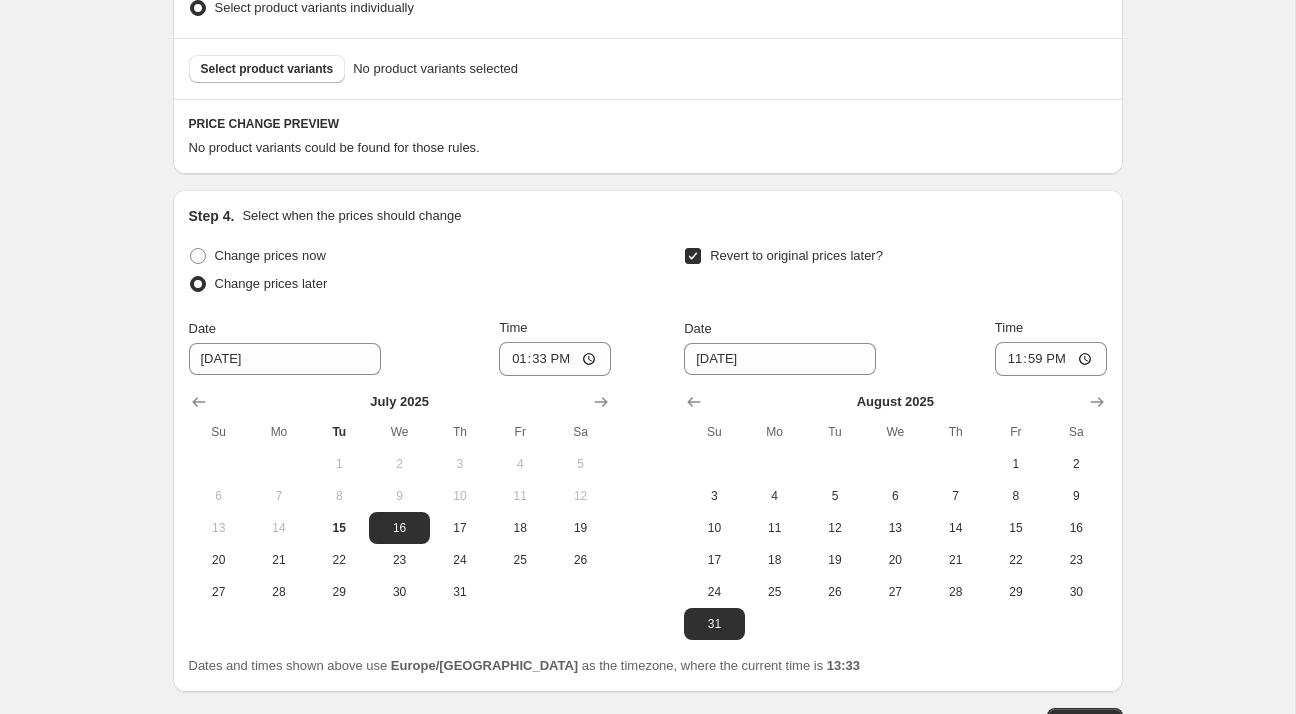 click on "Change prices later" at bounding box center (258, 284) 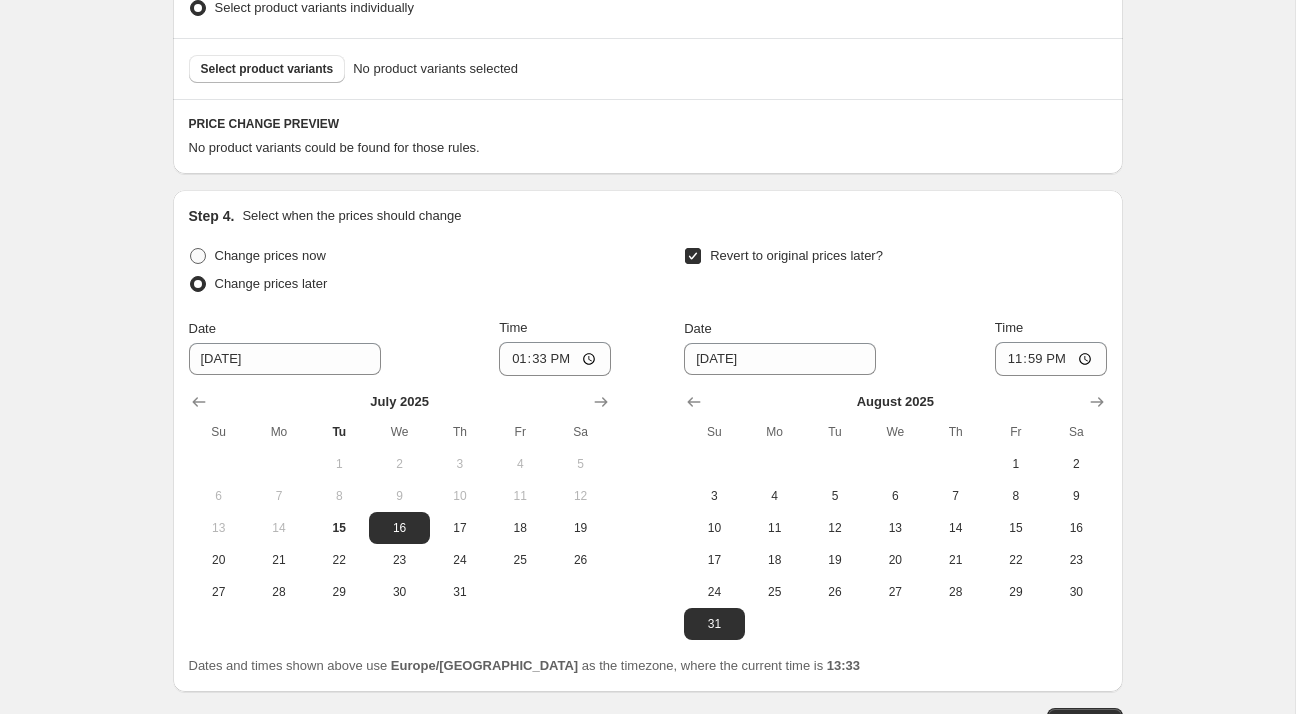 click on "Change prices now" at bounding box center [270, 255] 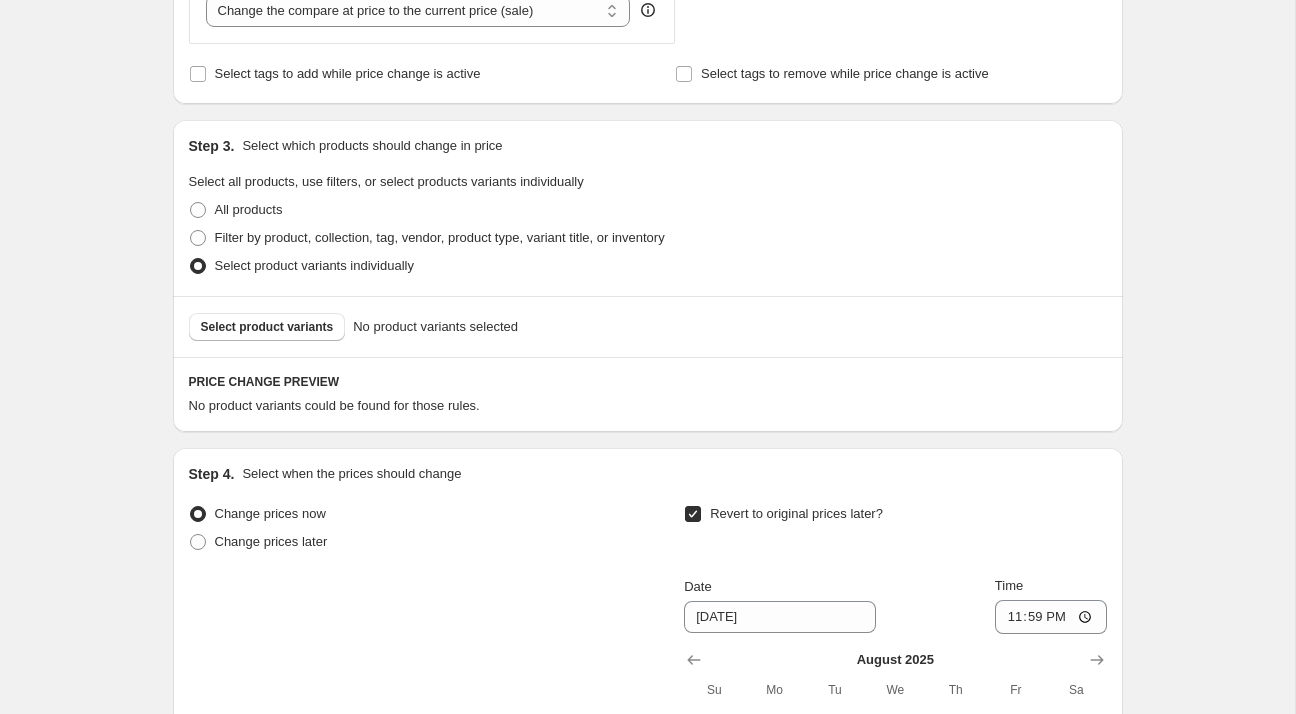 scroll, scrollTop: 808, scrollLeft: 0, axis: vertical 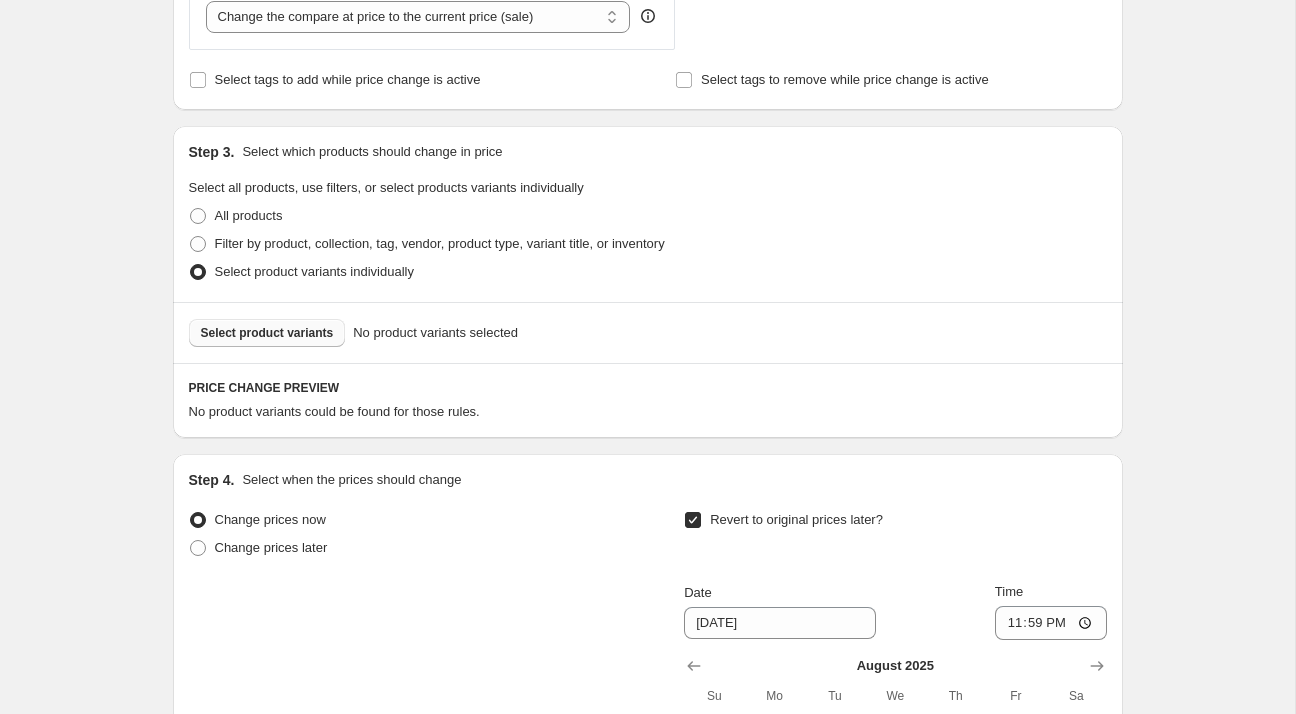 click on "Select product variants" at bounding box center [267, 333] 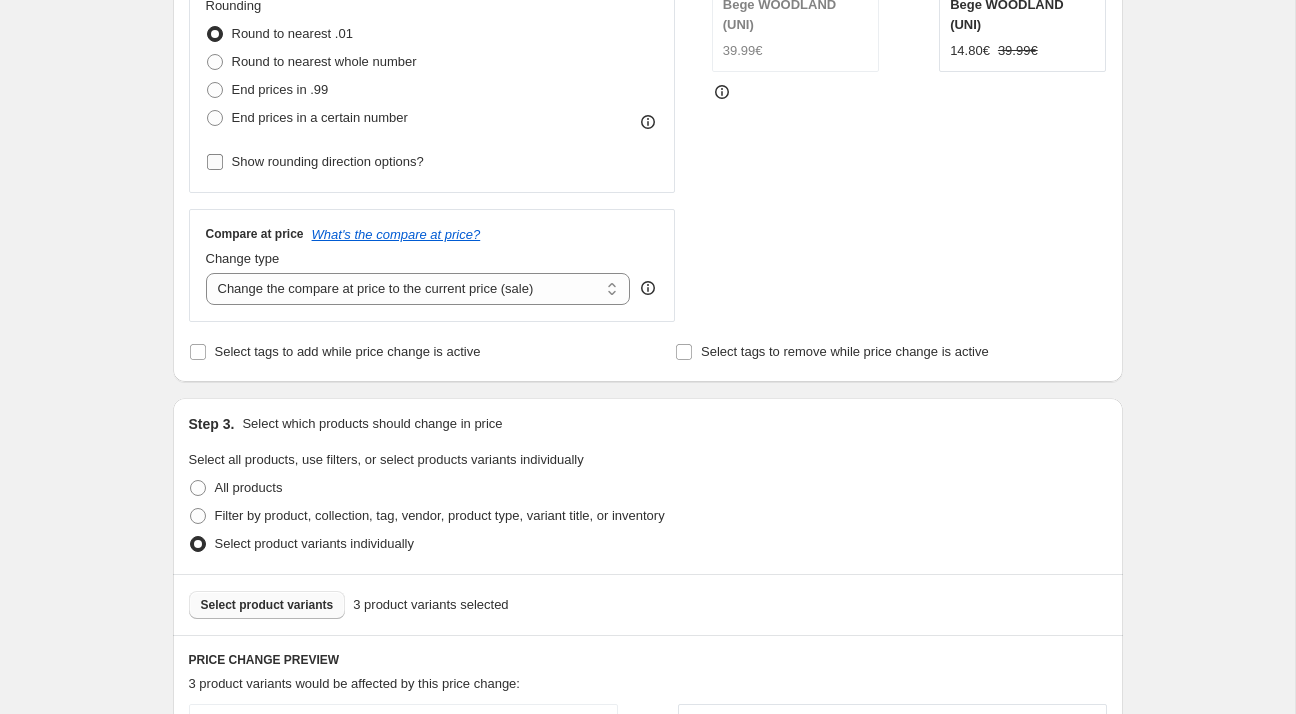 scroll, scrollTop: 535, scrollLeft: 0, axis: vertical 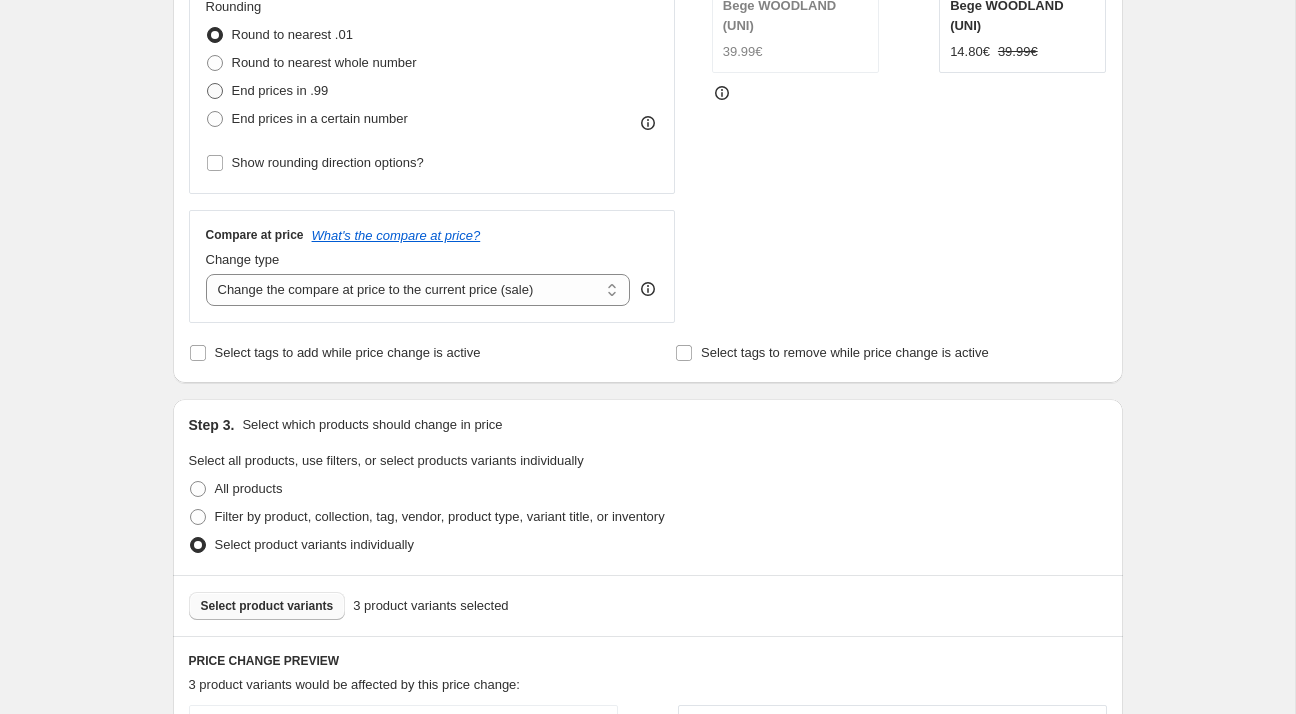 click on "End prices in .99" at bounding box center [280, 90] 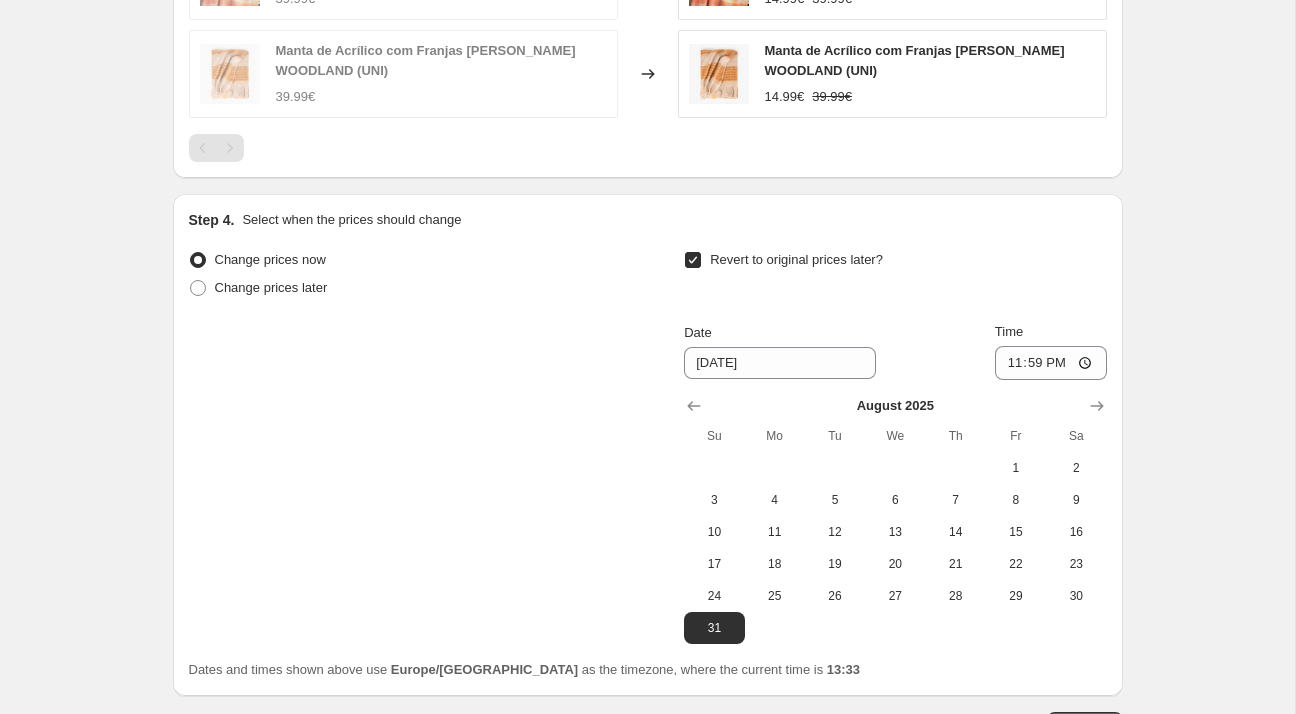 scroll, scrollTop: 1552, scrollLeft: 0, axis: vertical 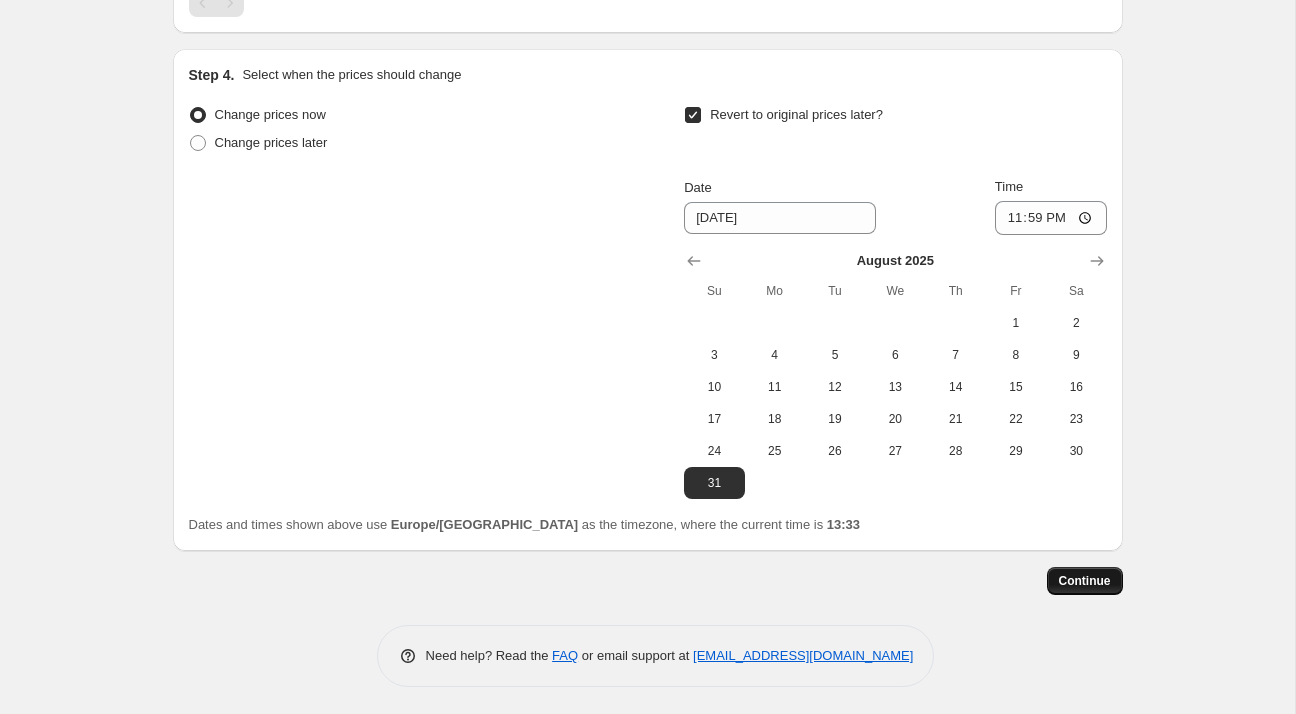 click on "Continue" at bounding box center [1085, 581] 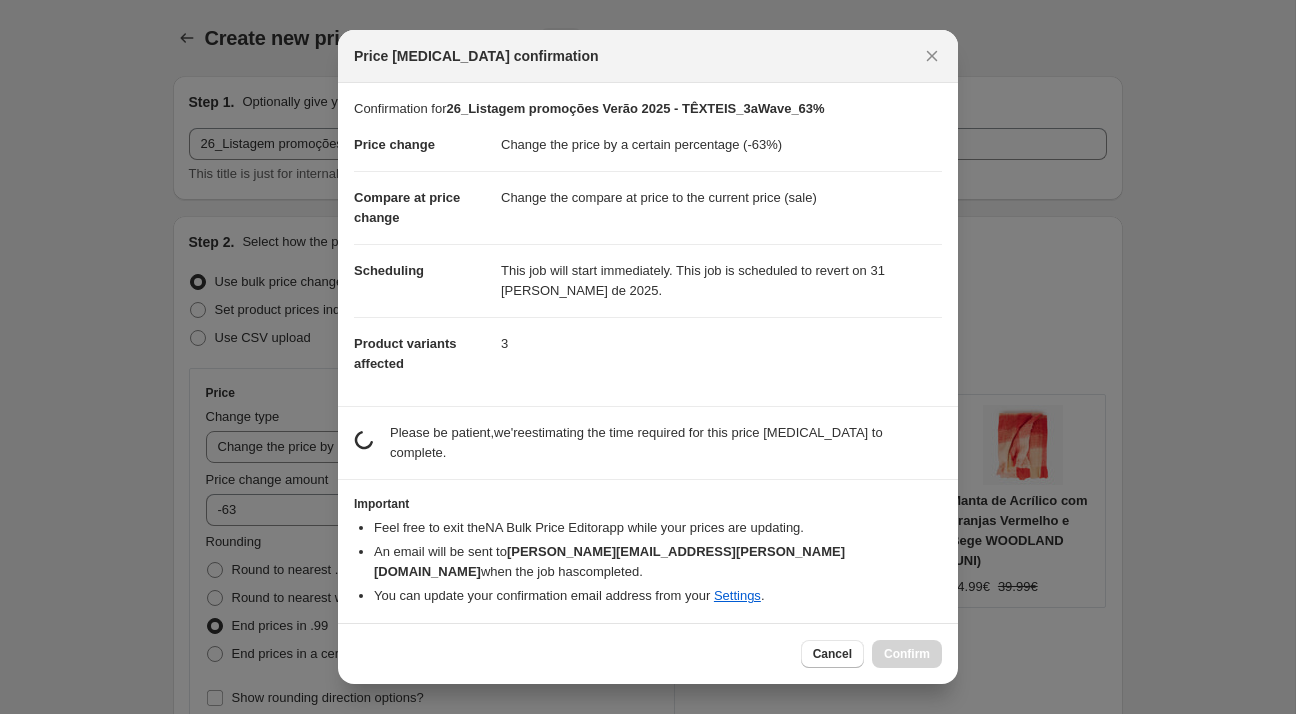 scroll, scrollTop: 1552, scrollLeft: 0, axis: vertical 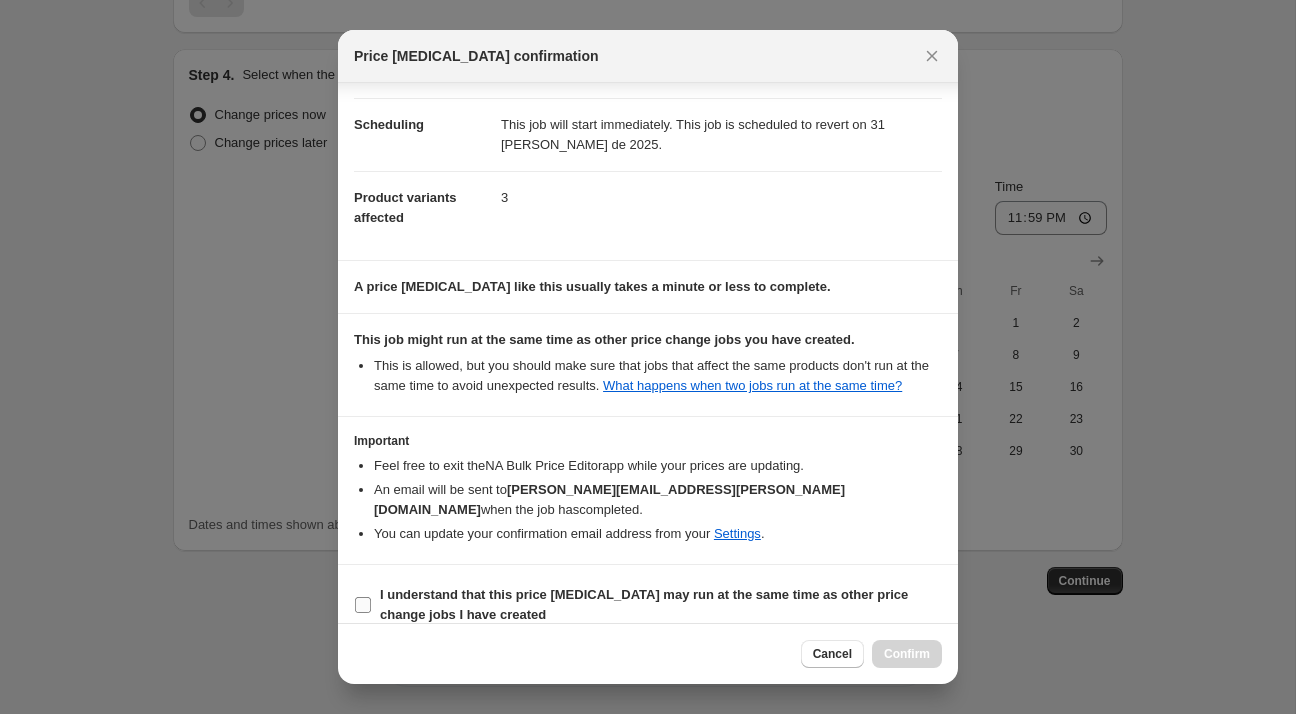 click on "I understand that this price [MEDICAL_DATA] may run at the same time as other price change jobs I have created" at bounding box center (644, 604) 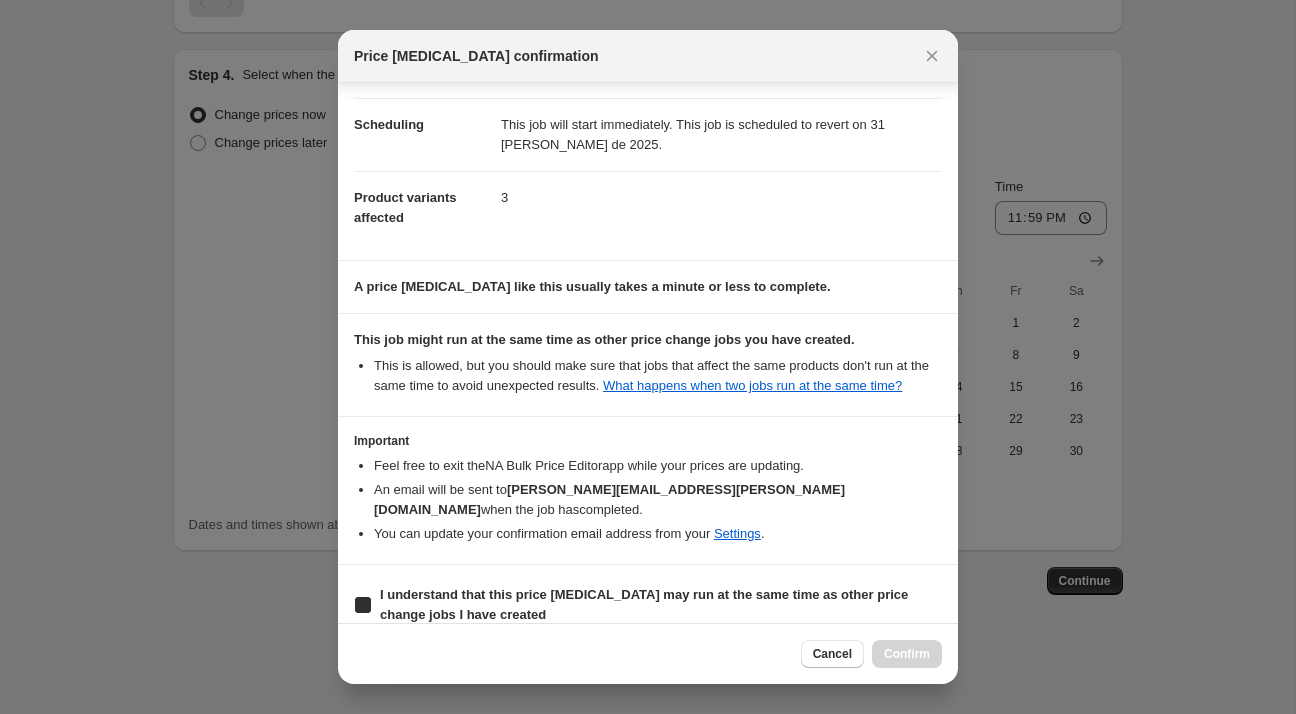checkbox on "true" 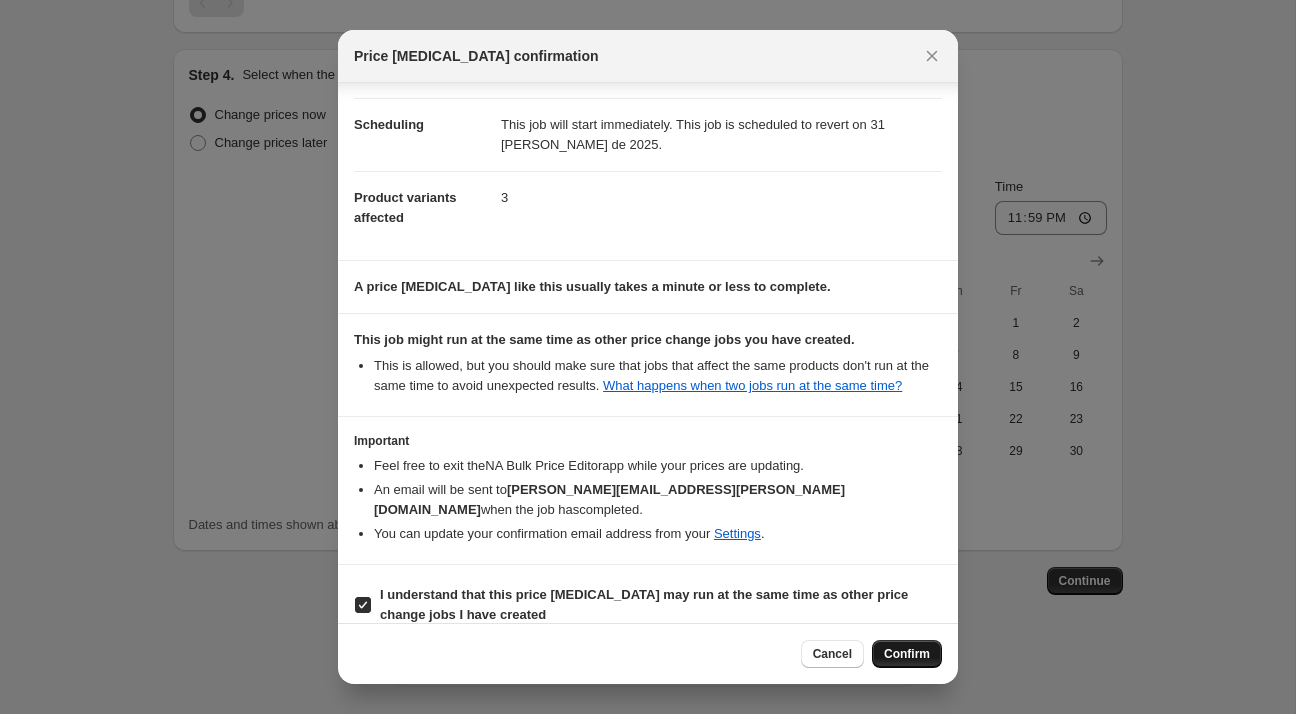 click on "Confirm" at bounding box center (907, 654) 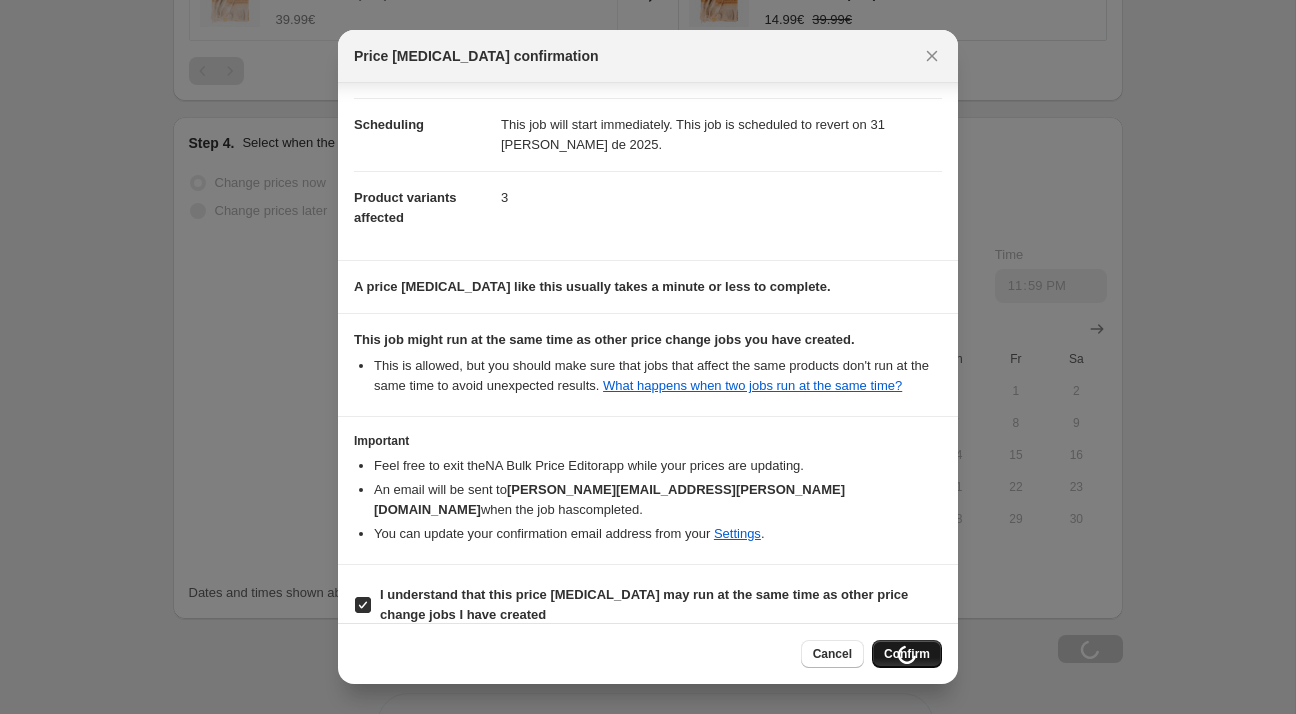 scroll, scrollTop: 1620, scrollLeft: 0, axis: vertical 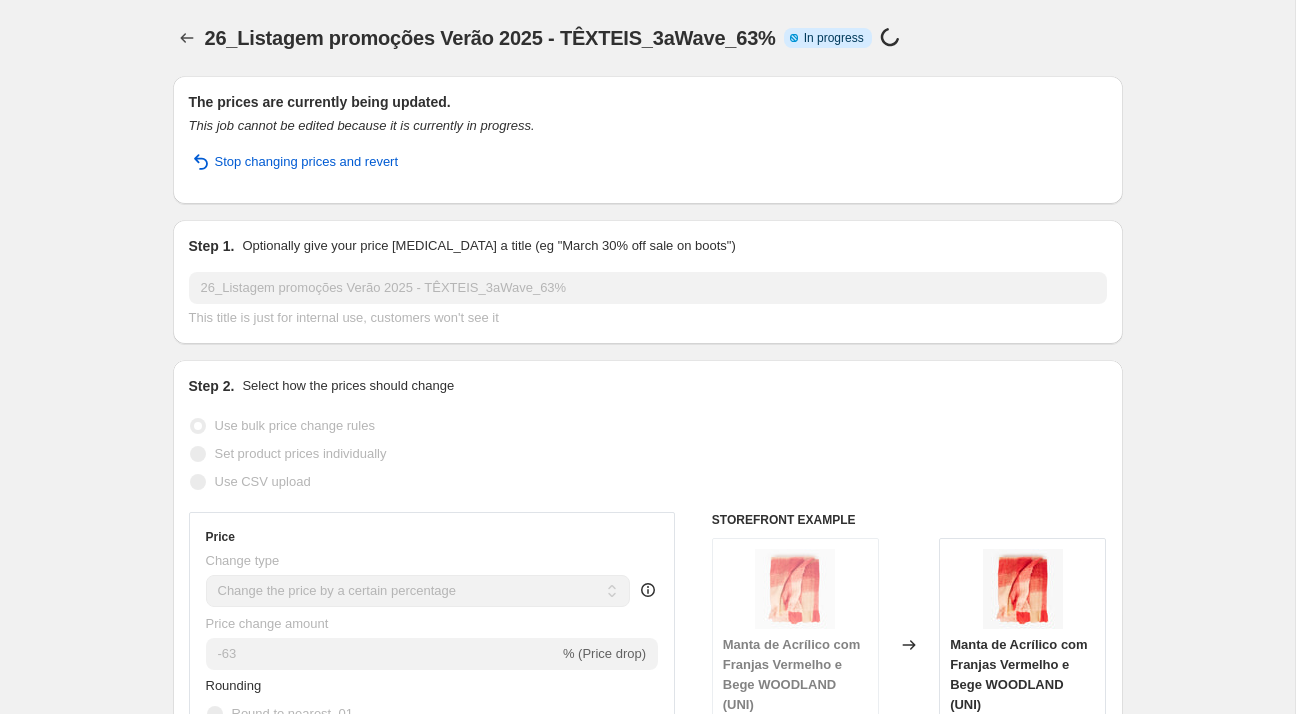 select on "percentage" 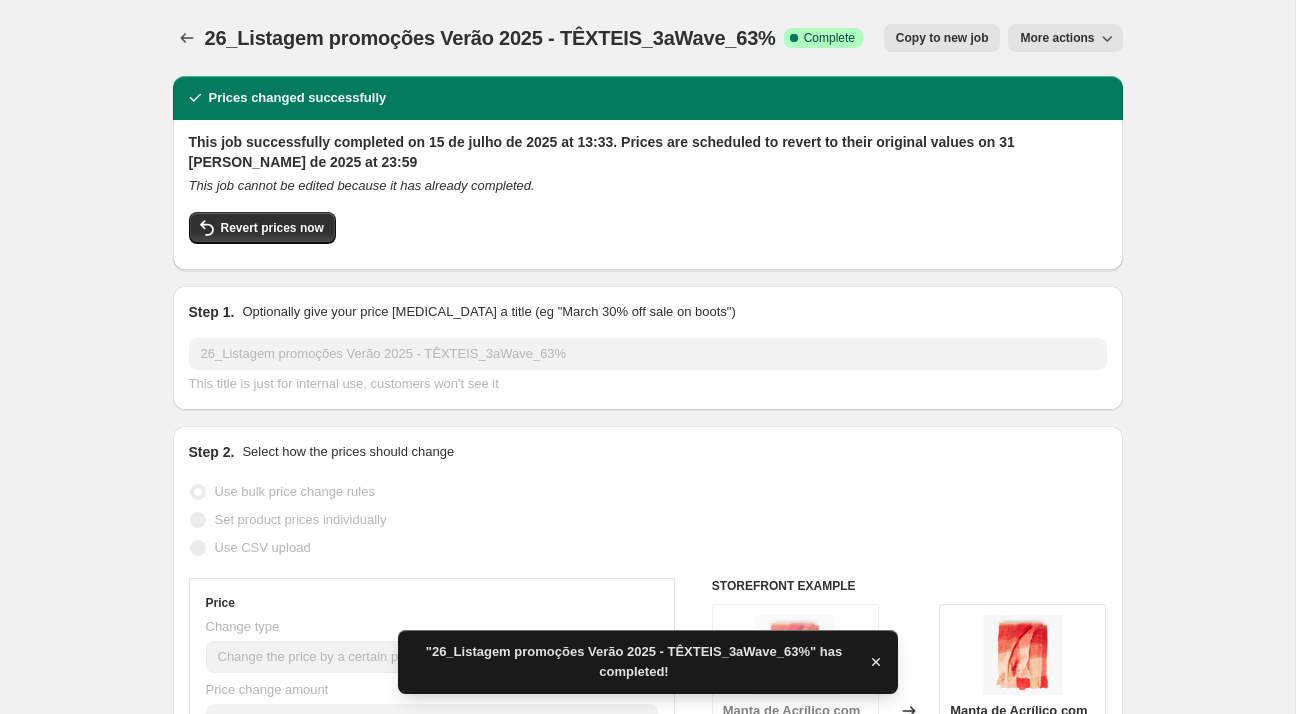 click on "26_Listagem promoções Verão 2025 - TÊXTEIS_3aWave_63%" at bounding box center [490, 38] 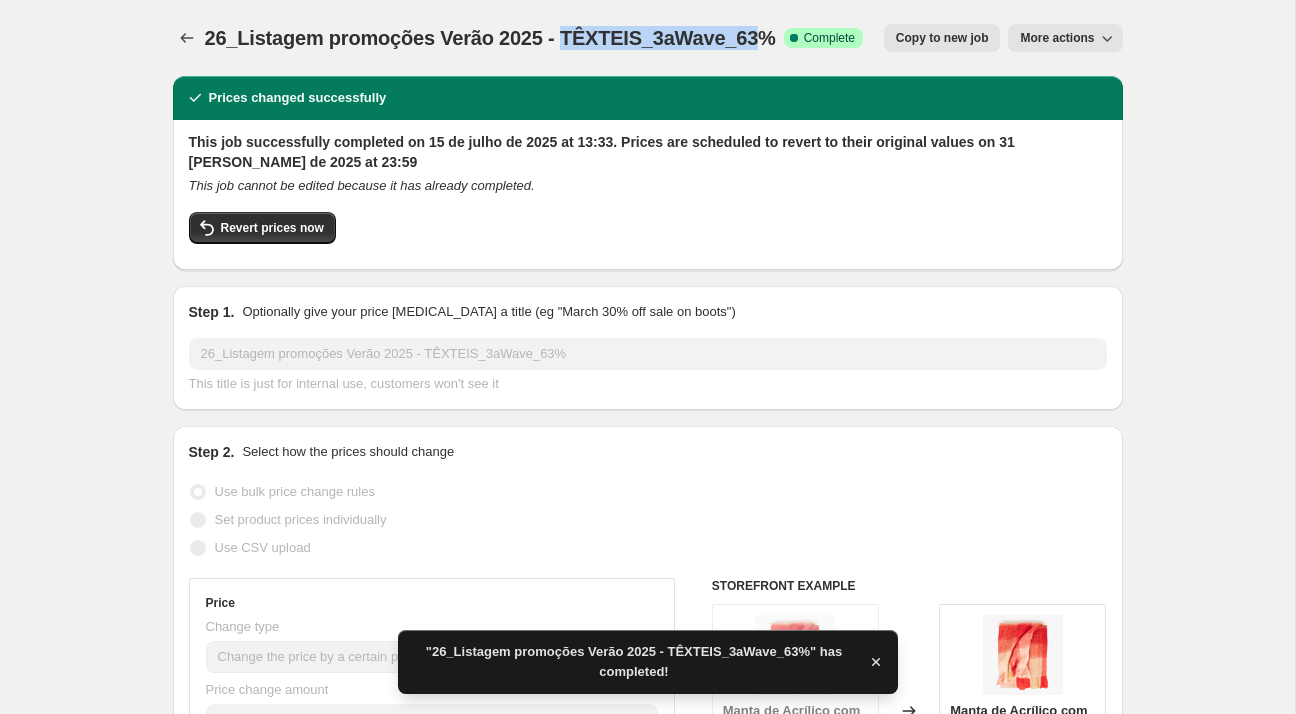 click on "26_Listagem promoções Verão 2025 - TÊXTEIS_3aWave_63%" at bounding box center [490, 38] 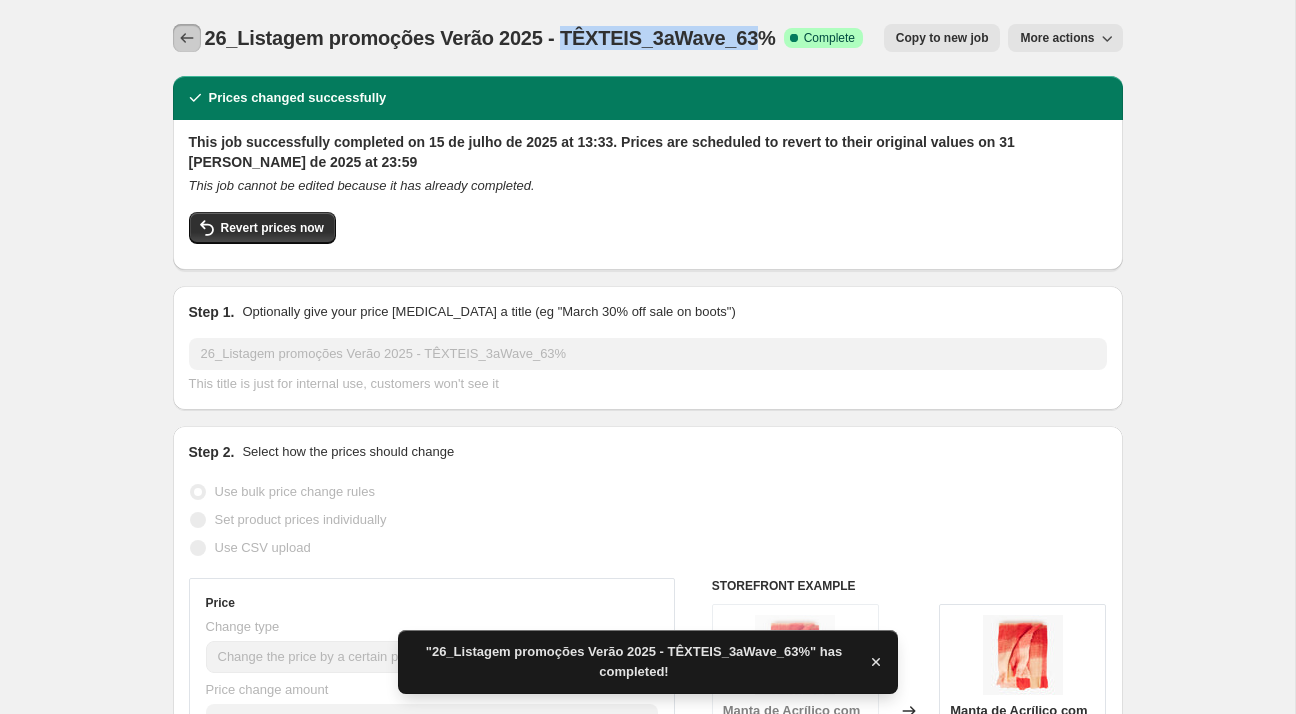 drag, startPoint x: 196, startPoint y: 35, endPoint x: 207, endPoint y: 35, distance: 11 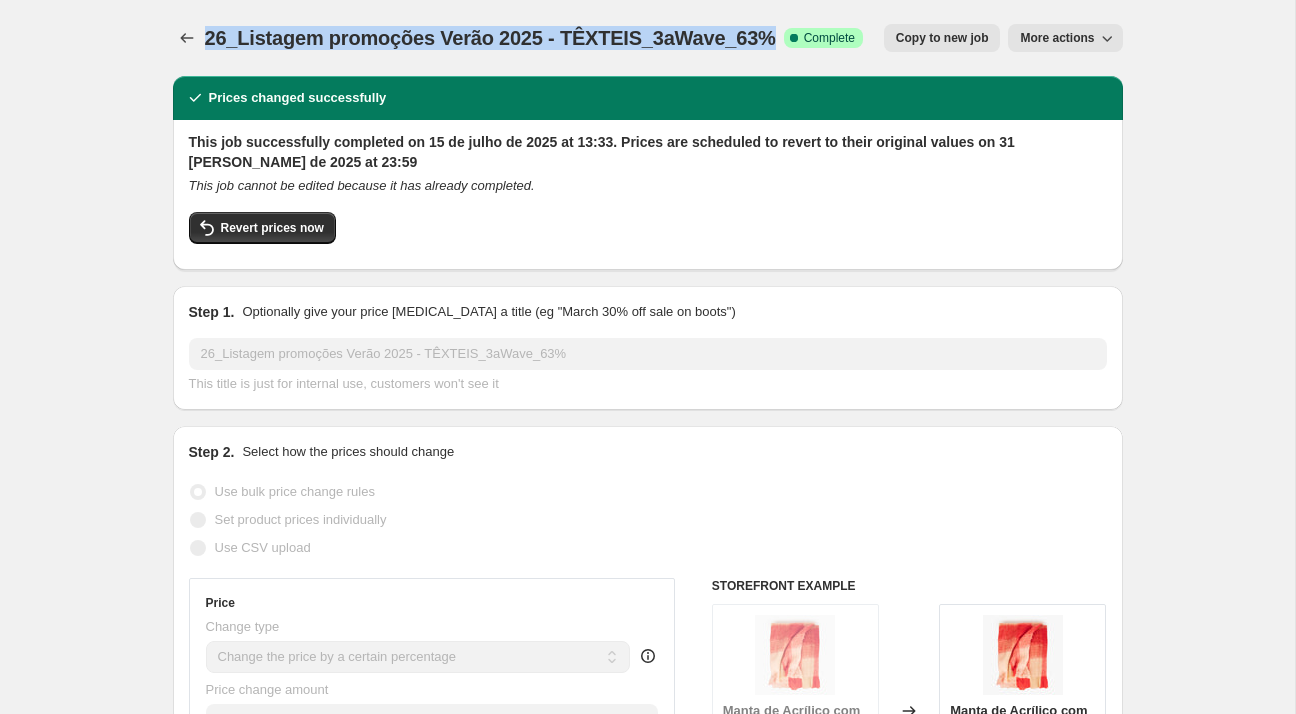 drag, startPoint x: 206, startPoint y: 35, endPoint x: 739, endPoint y: 26, distance: 533.076 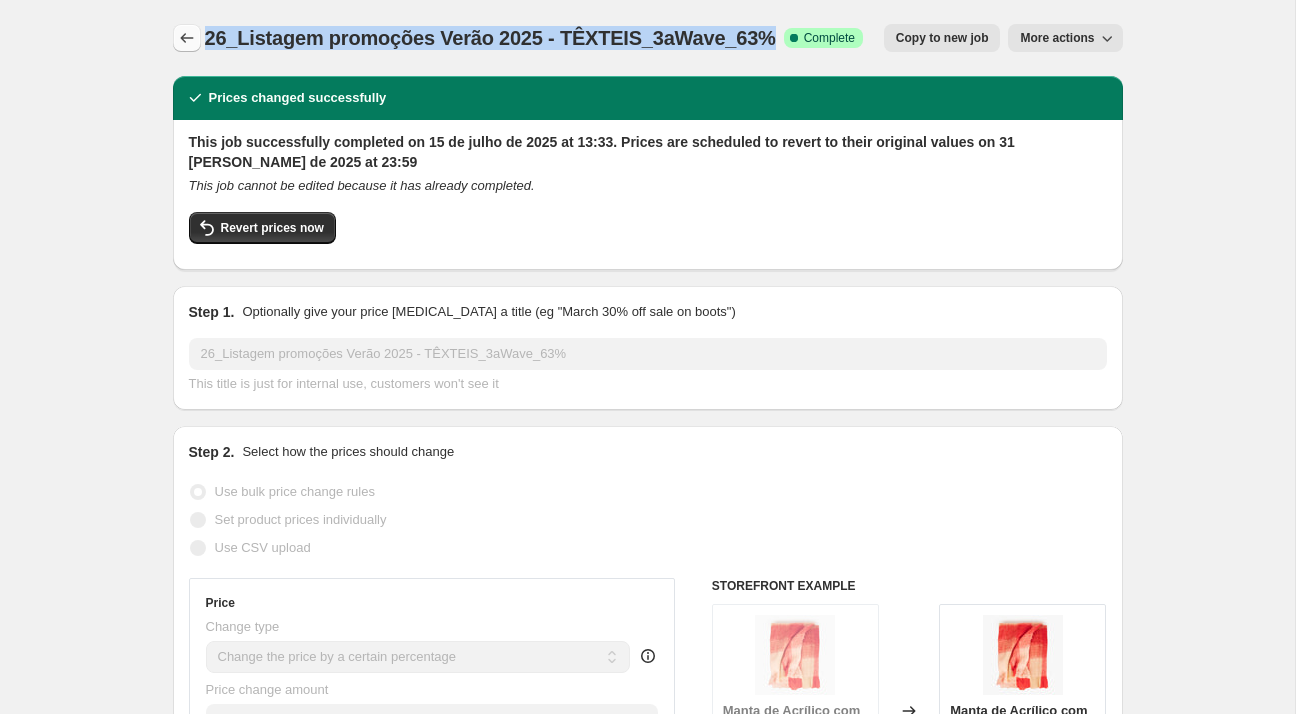 click 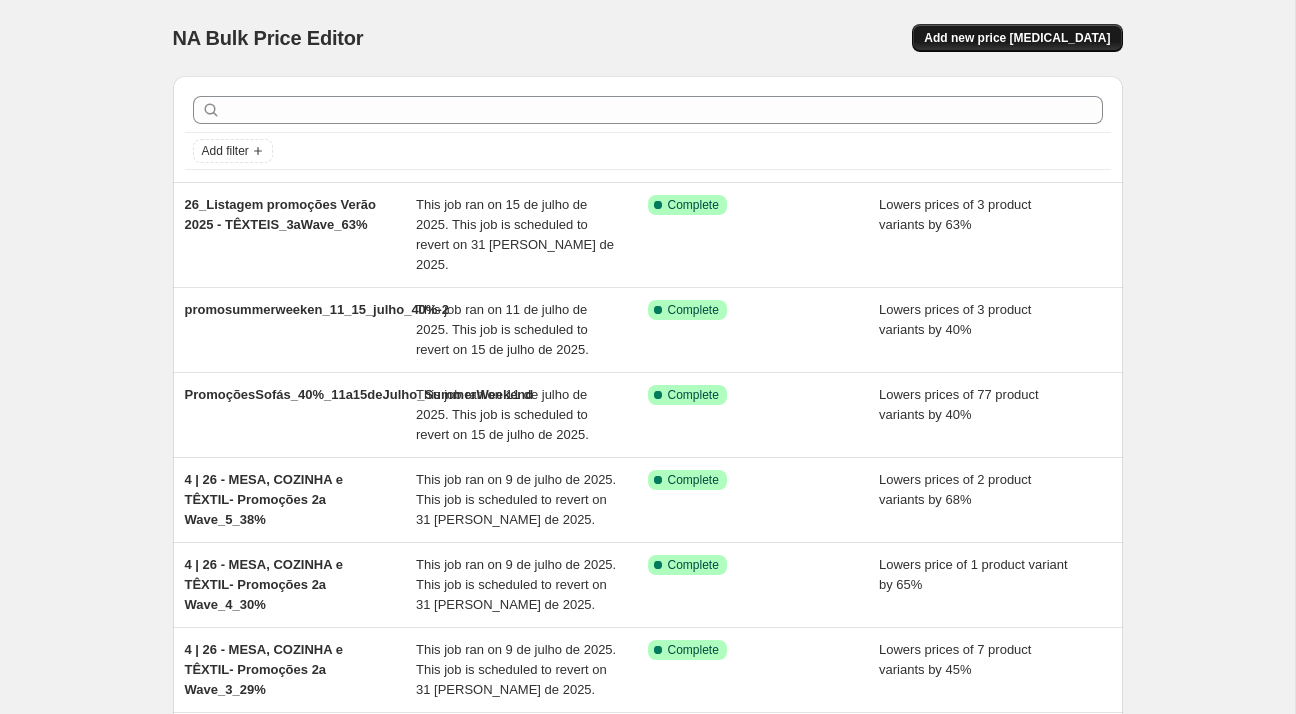 click on "Add new price [MEDICAL_DATA]" at bounding box center (1017, 38) 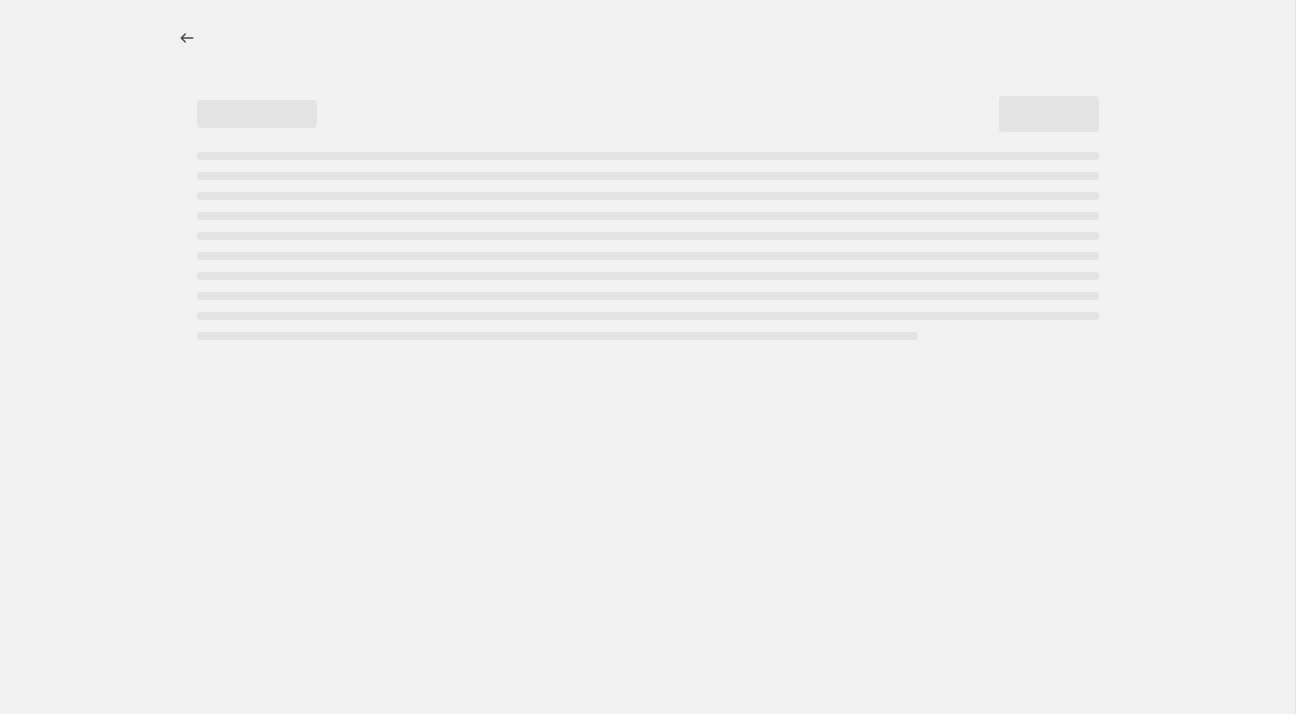 select on "percentage" 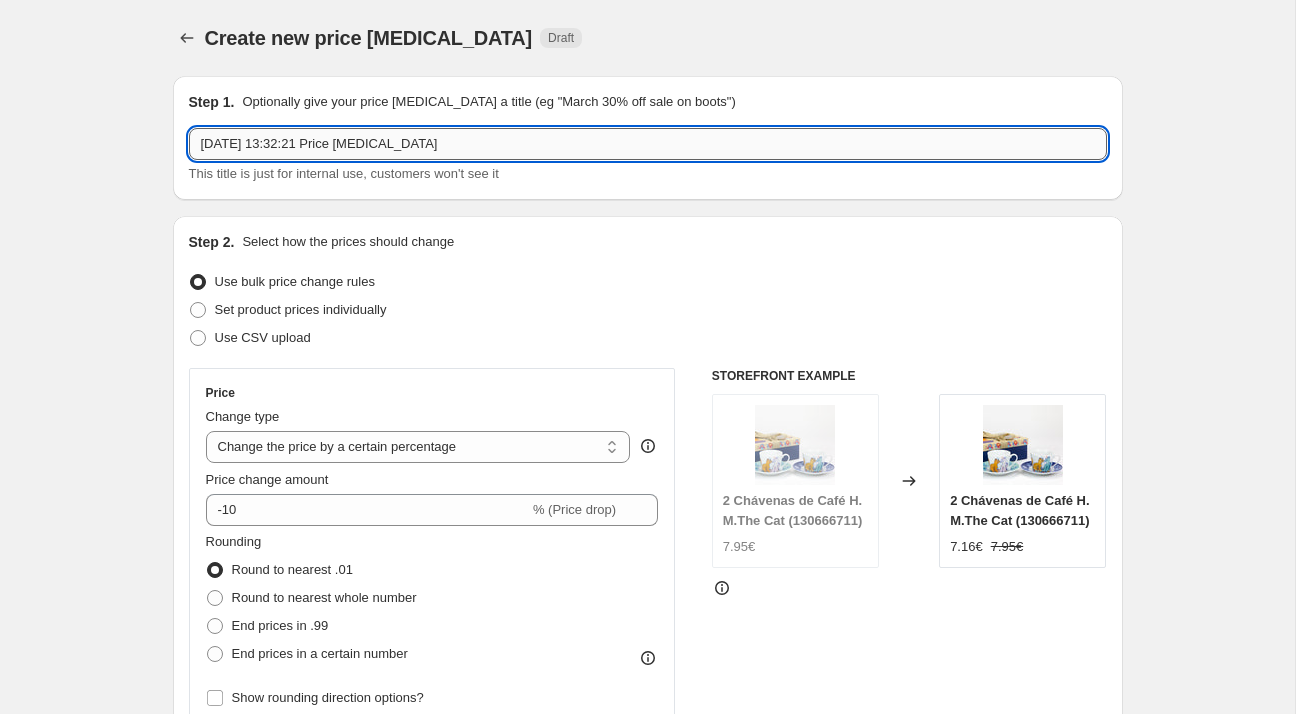 click on "[DATE] 13:32:21 Price [MEDICAL_DATA]" at bounding box center (648, 144) 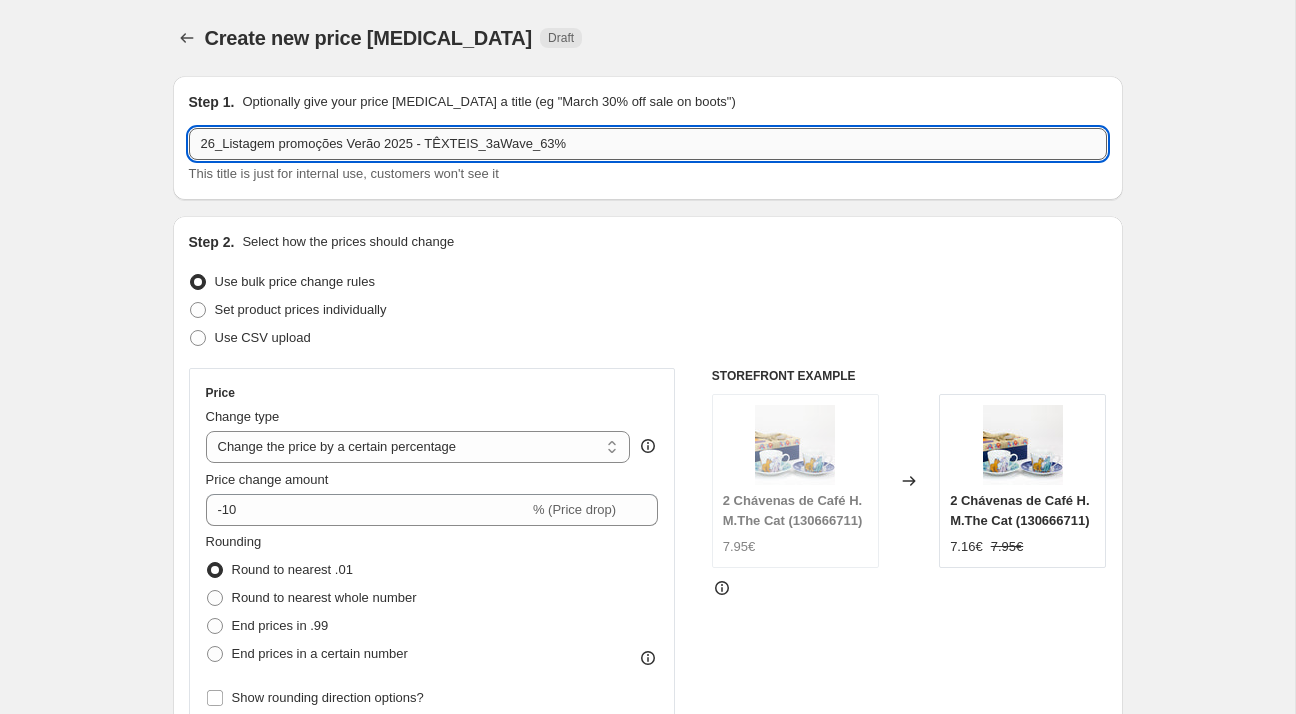click on "26_Listagem promoções Verão 2025 - TÊXTEIS_3aWave_63%" at bounding box center [648, 144] 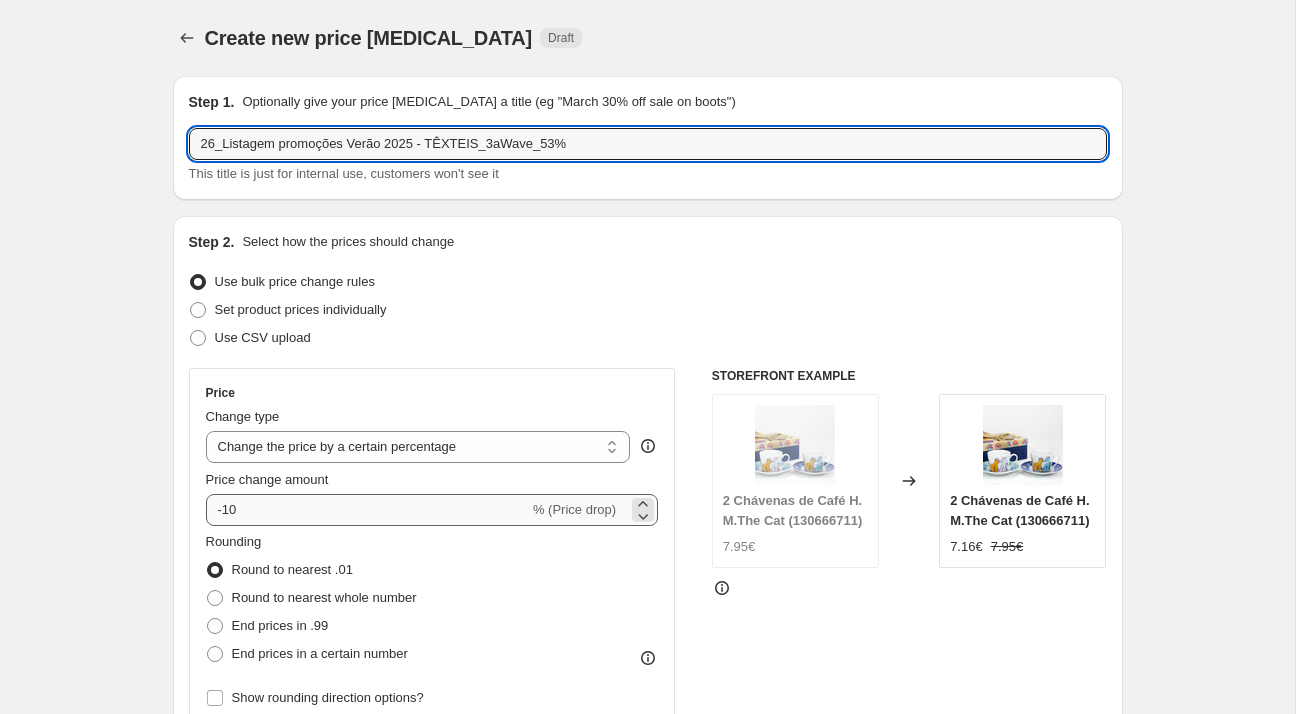 type on "26_Listagem promoções Verão 2025 - TÊXTEIS_3aWave_53%" 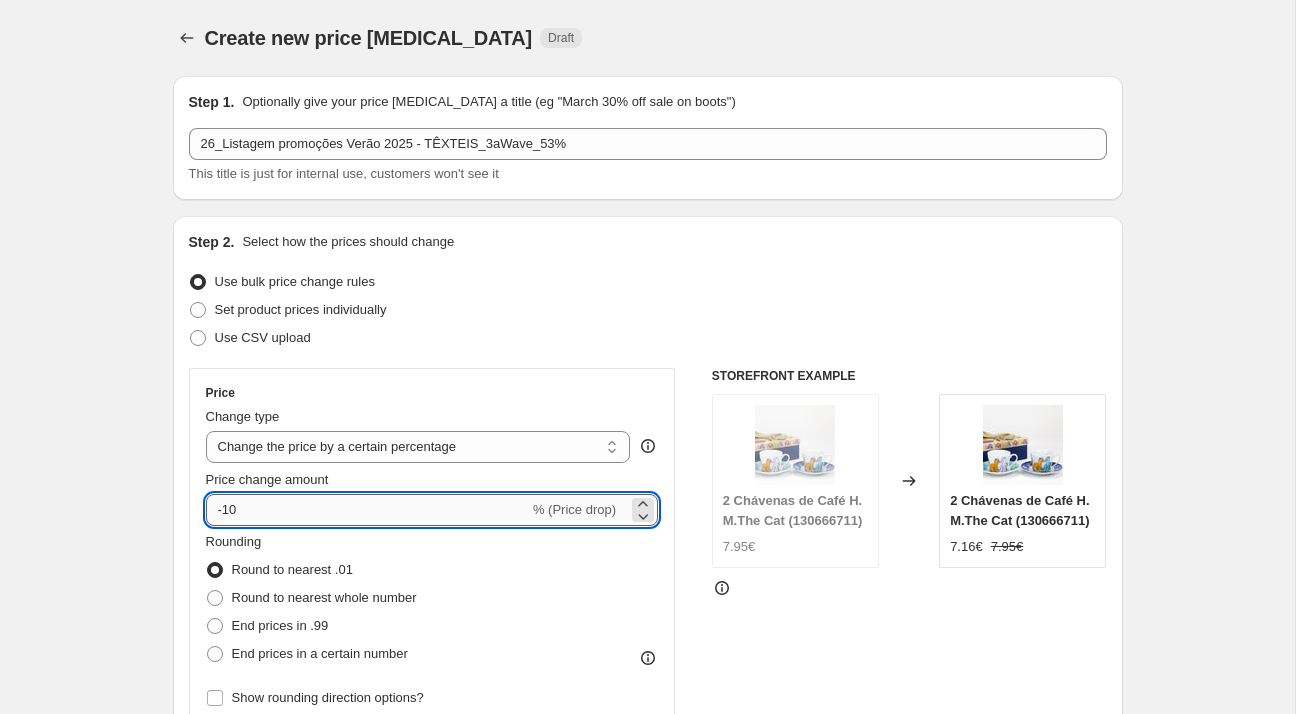 drag, startPoint x: 281, startPoint y: 517, endPoint x: 221, endPoint y: 521, distance: 60.133186 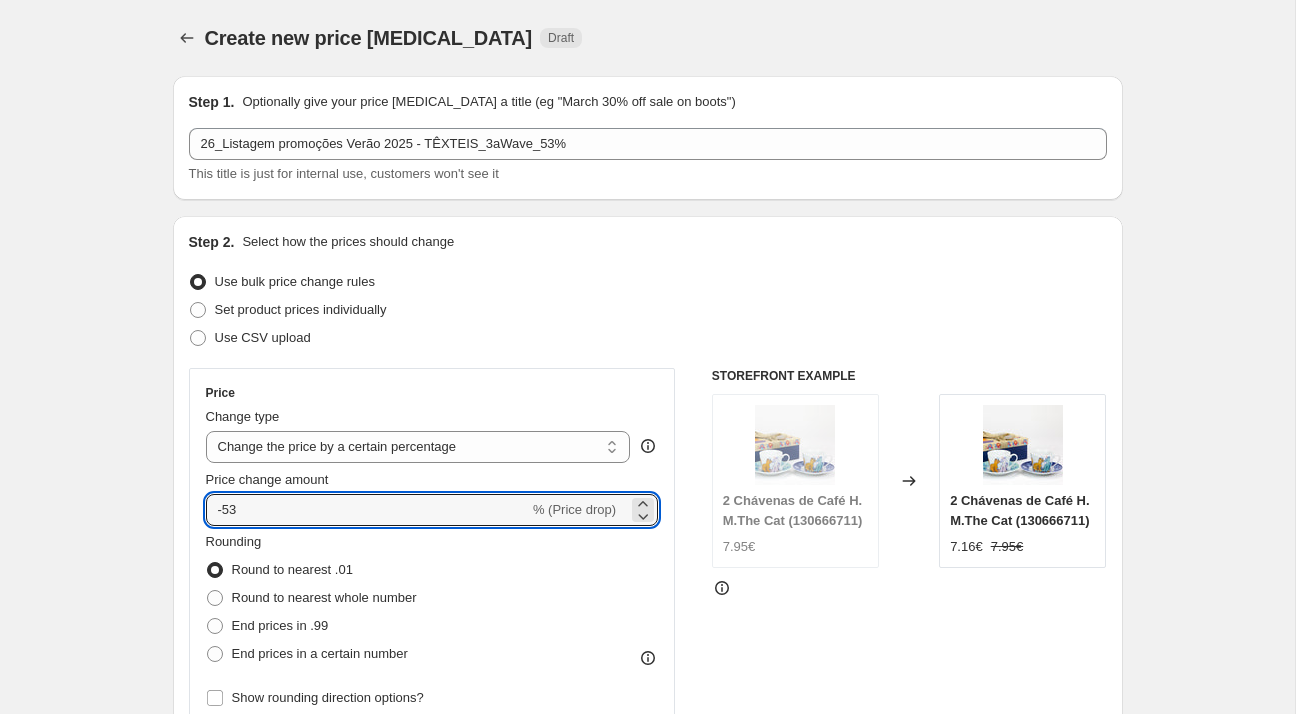 type on "-53" 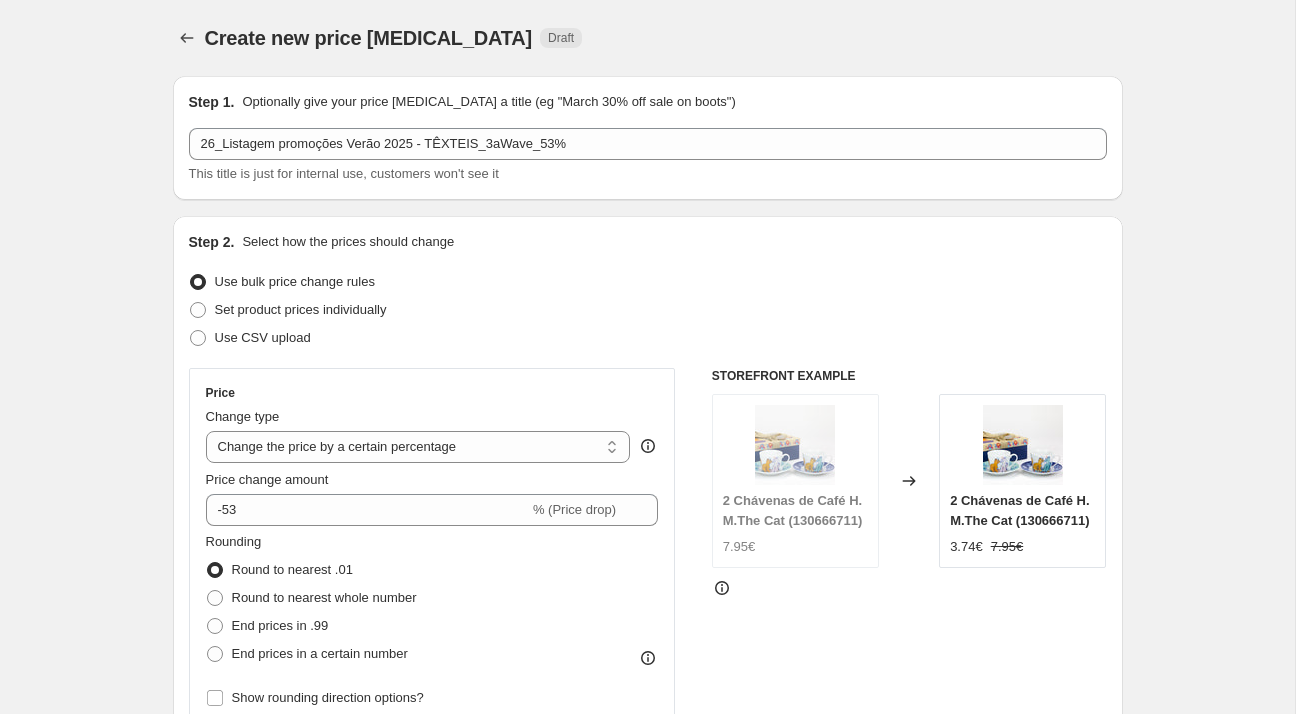 click on "Create new price [MEDICAL_DATA]. This page is ready Create new price [MEDICAL_DATA] Draft Step 1. Optionally give your price [MEDICAL_DATA] a title (eg "March 30% off sale on boots") 26_Listagem promoções Verão 2025 - TÊXTEIS_3aWave_53% This title is just for internal use, customers won't see it Step 2. Select how the prices should change Use bulk price change rules Set product prices individually Use CSV upload Price Change type Change the price to a certain amount Change the price by a certain amount Change the price by a certain percentage Change the price to the current compare at price (price before sale) Change the price by a certain amount relative to the compare at price Change the price by a certain percentage relative to the compare at price Don't change the price Change the price by a certain percentage relative to the cost per item Change price to certain cost margin Change the price by a certain percentage Price change amount -53 % (Price drop) Rounding Round to nearest .01 Round to nearest whole number" at bounding box center [647, 999] 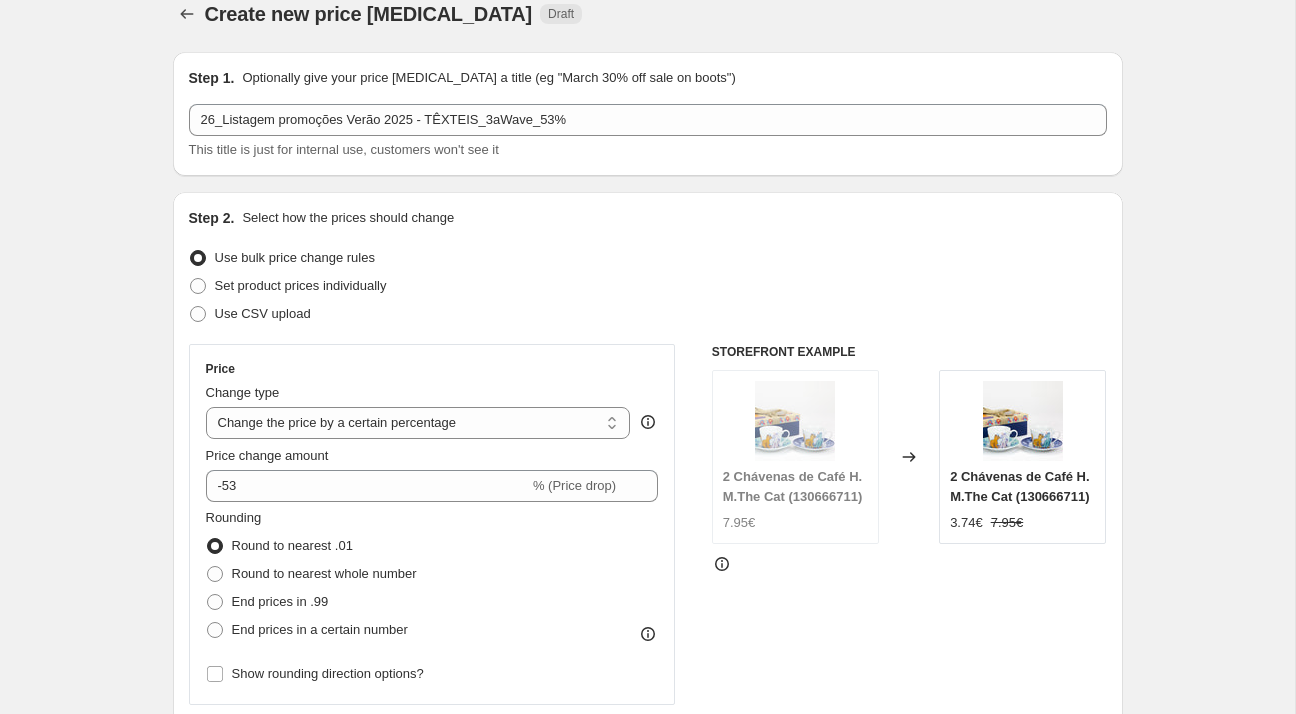 scroll, scrollTop: 187, scrollLeft: 0, axis: vertical 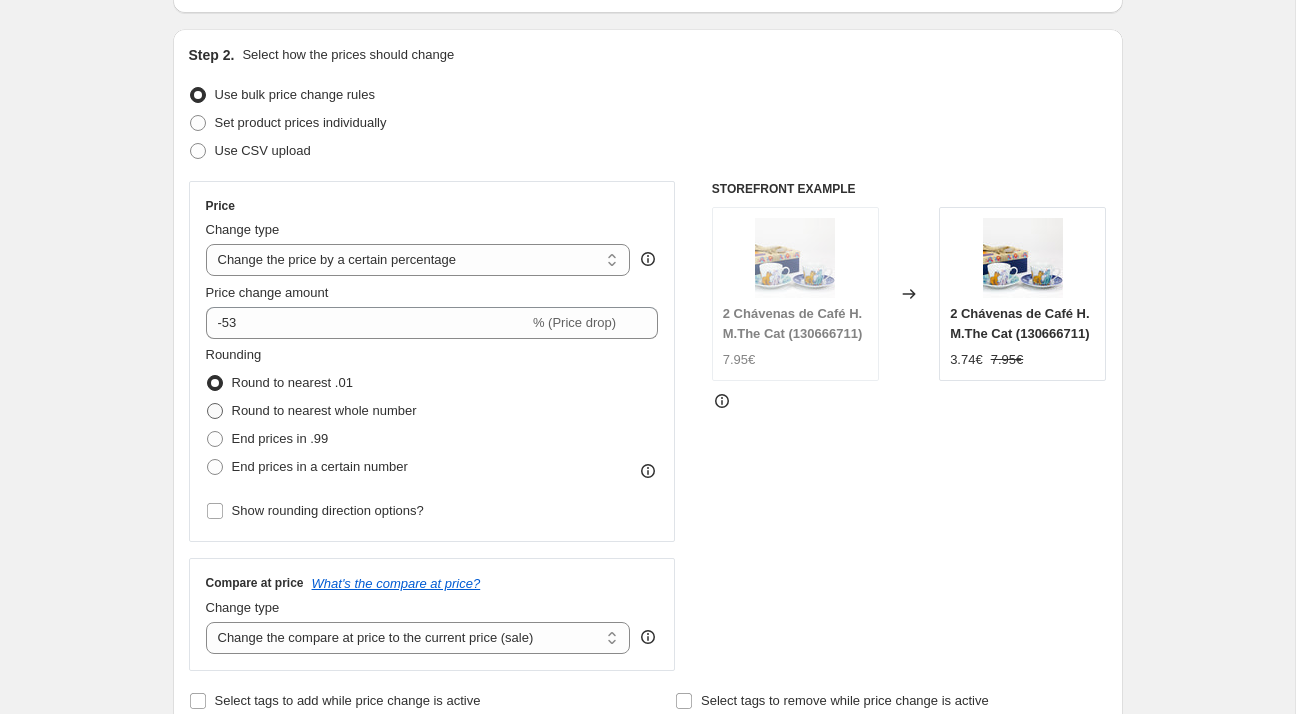 click on "Round to nearest whole number" at bounding box center [311, 411] 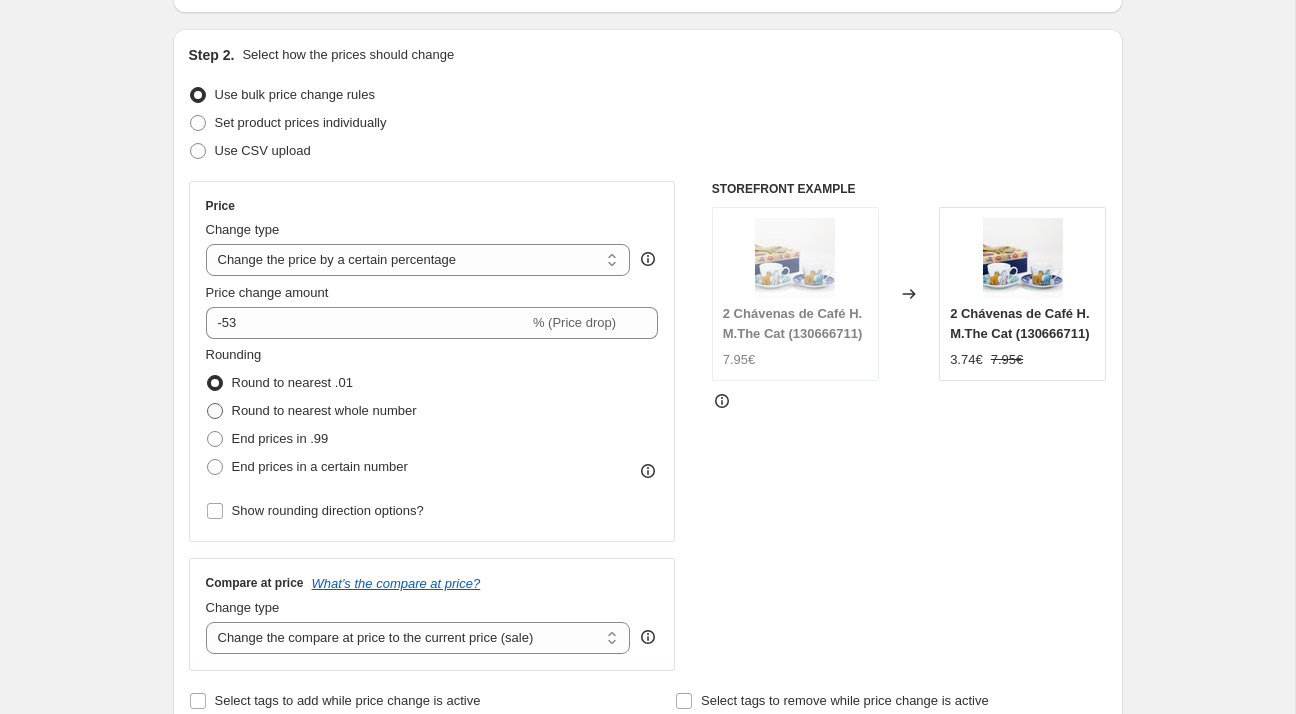 radio on "true" 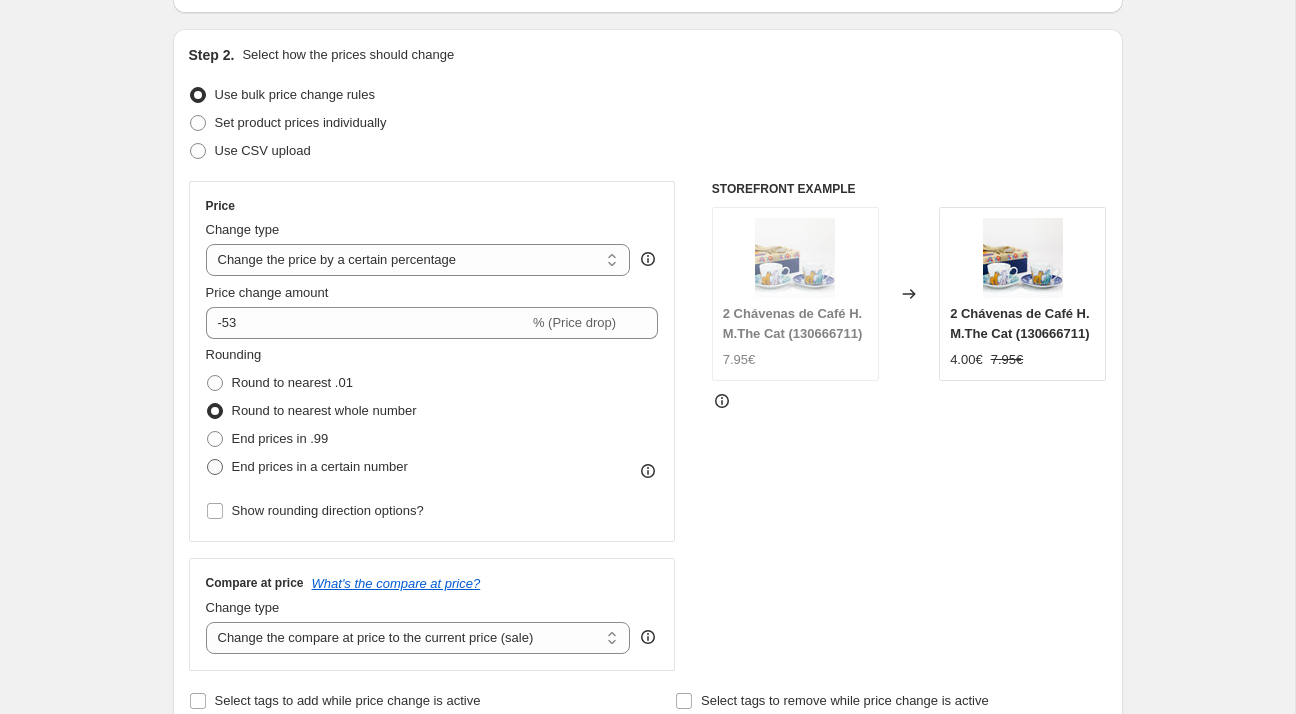 click on "End prices in a certain number" at bounding box center [320, 466] 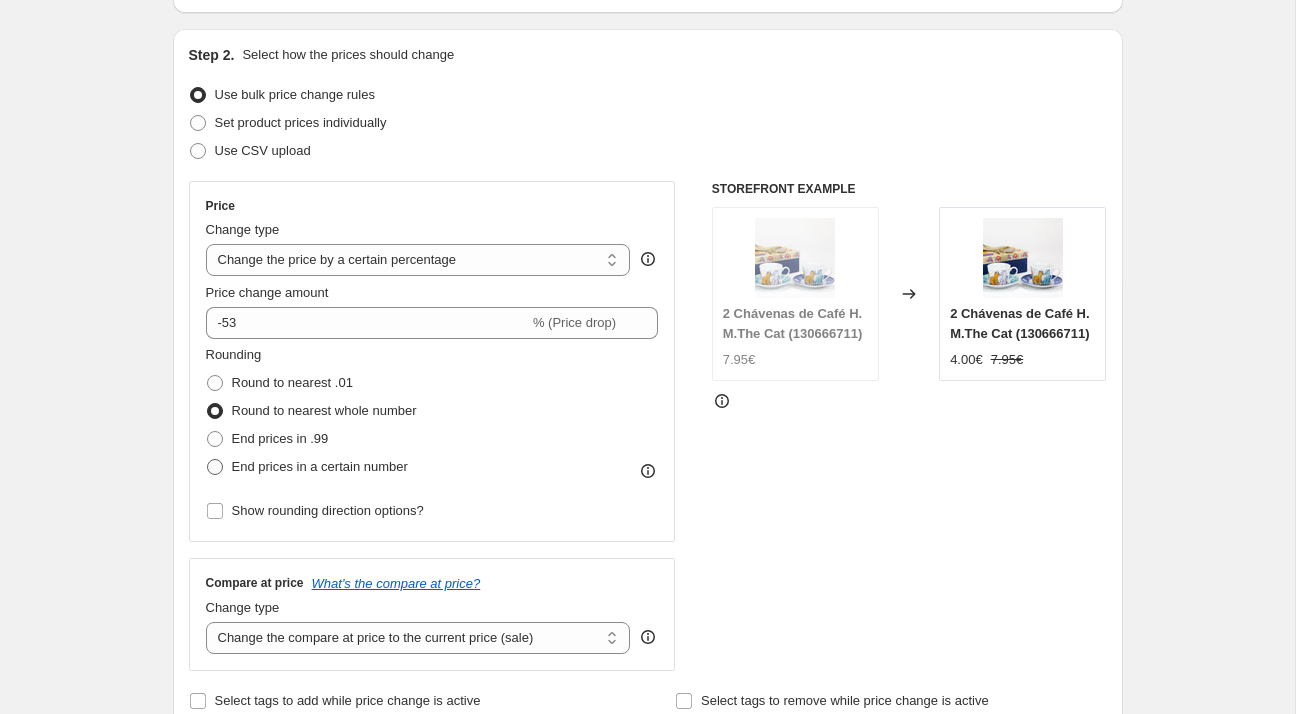 radio on "true" 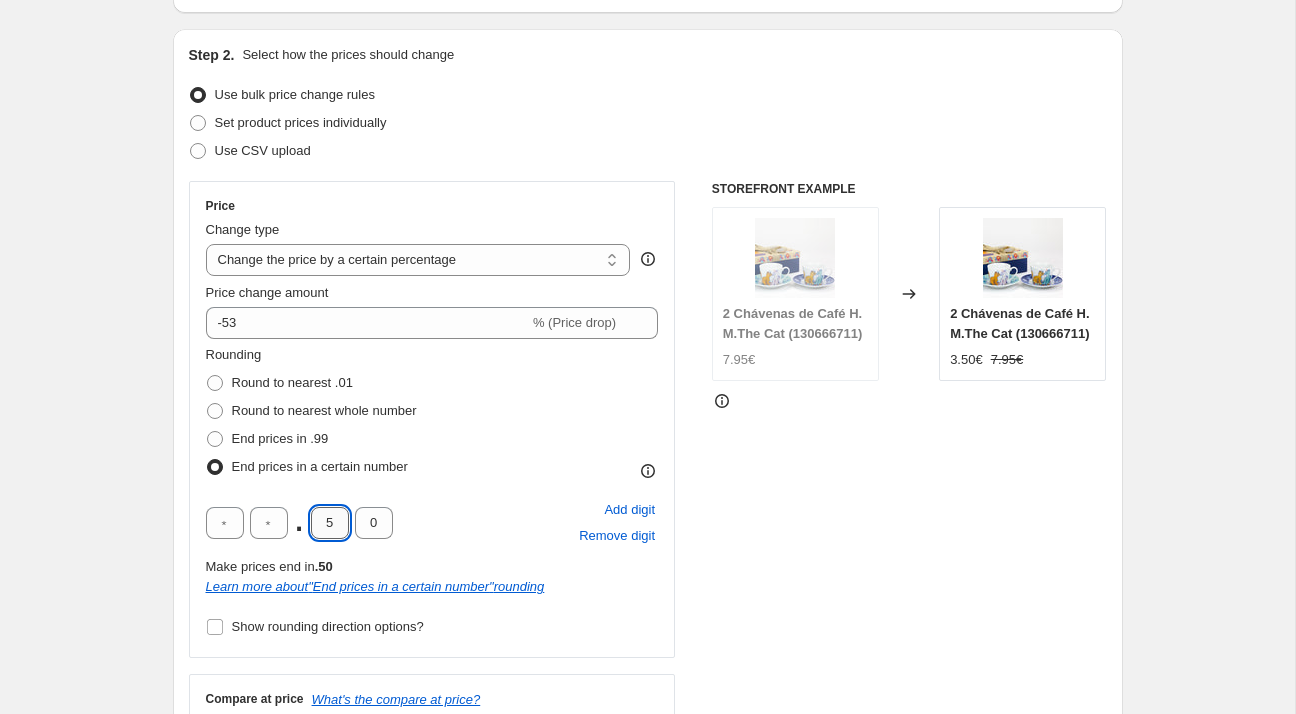 click on "5" at bounding box center (330, 523) 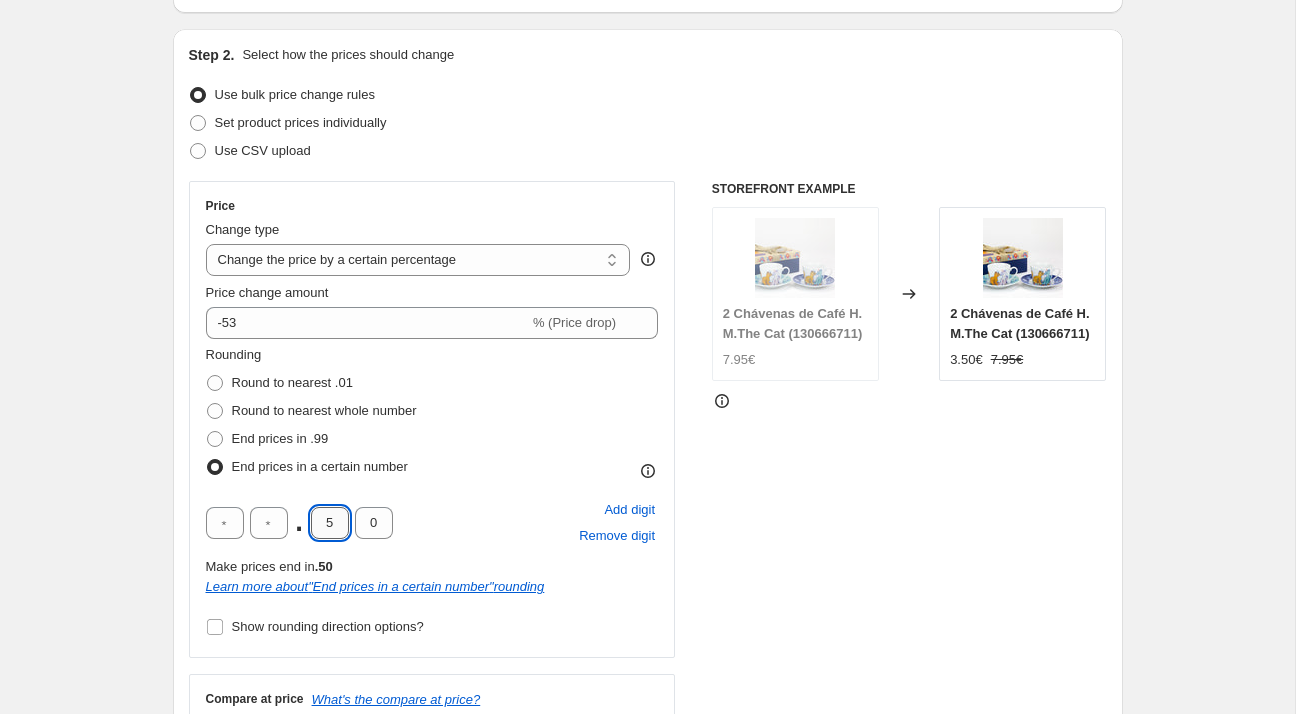 type on "0" 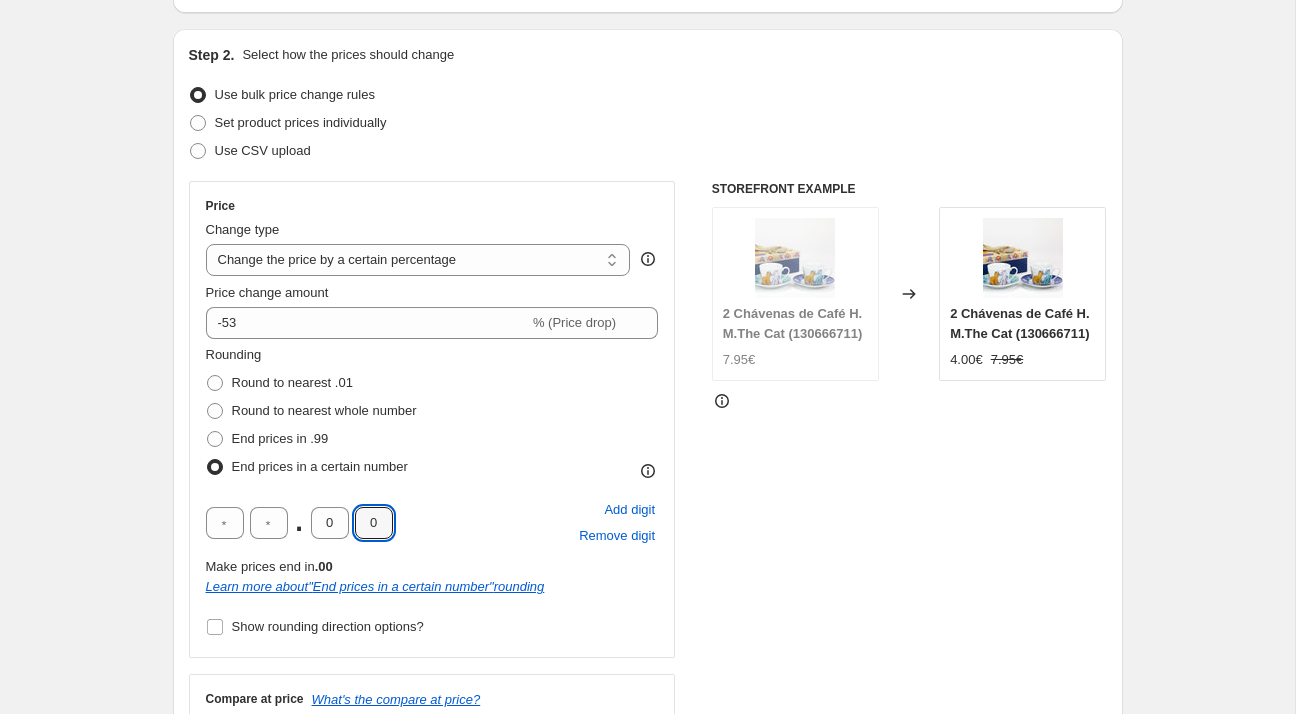 click on "Create new price [MEDICAL_DATA]. This page is ready Create new price [MEDICAL_DATA] Draft Step 1. Optionally give your price [MEDICAL_DATA] a title (eg "March 30% off sale on boots") 26_Listagem promoções Verão 2025 - TÊXTEIS_3aWave_53% This title is just for internal use, customers won't see it Step 2. Select how the prices should change Use bulk price change rules Set product prices individually Use CSV upload Price Change type Change the price to a certain amount Change the price by a certain amount Change the price by a certain percentage Change the price to the current compare at price (price before sale) Change the price by a certain amount relative to the compare at price Change the price by a certain percentage relative to the compare at price Don't change the price Change the price by a certain percentage relative to the cost per item Change price to certain cost margin Change the price by a certain percentage Price change amount -53 % (Price drop) Rounding Round to nearest .01 Round to nearest whole number" at bounding box center (647, 870) 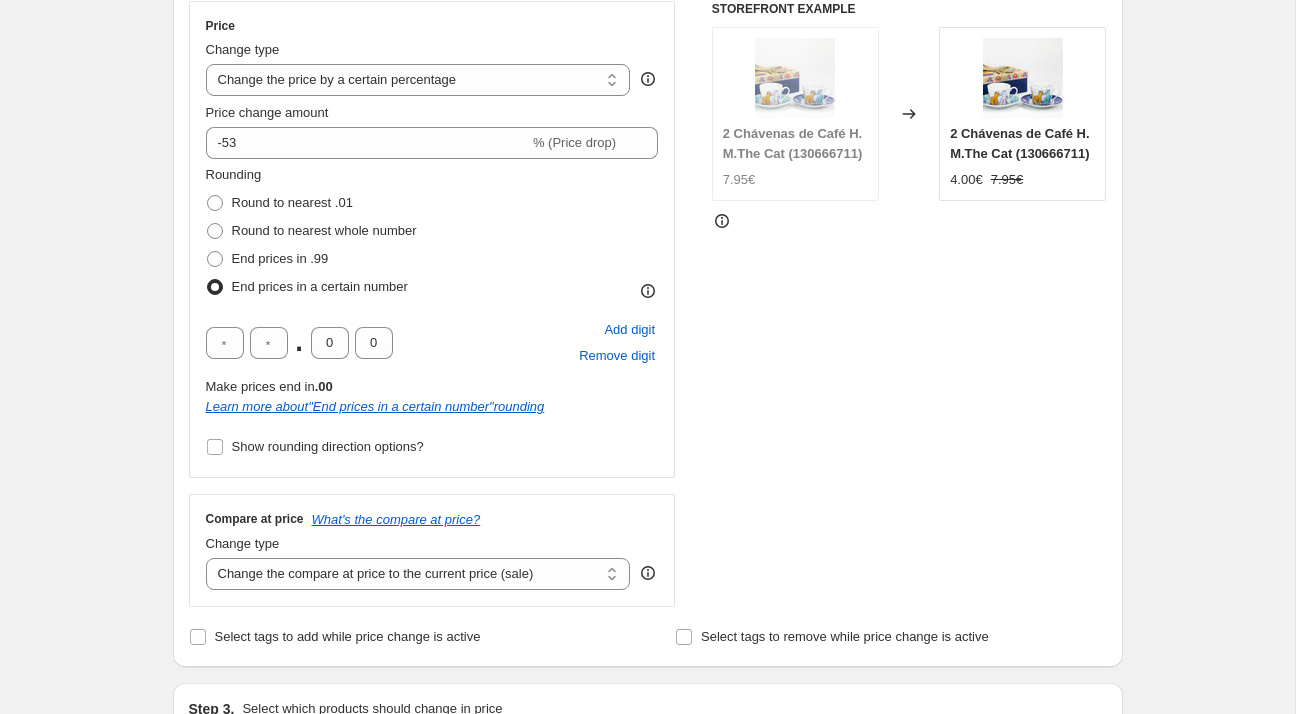 scroll, scrollTop: 394, scrollLeft: 0, axis: vertical 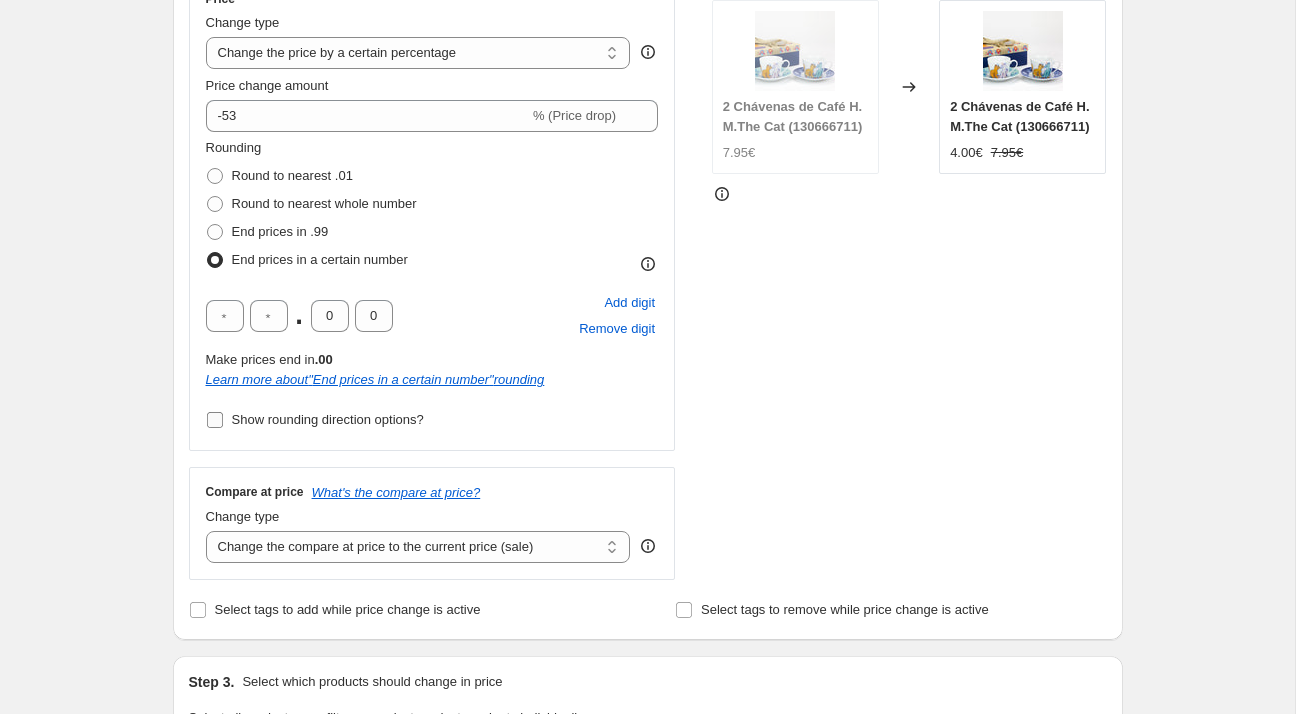 click on "Show rounding direction options?" at bounding box center [315, 420] 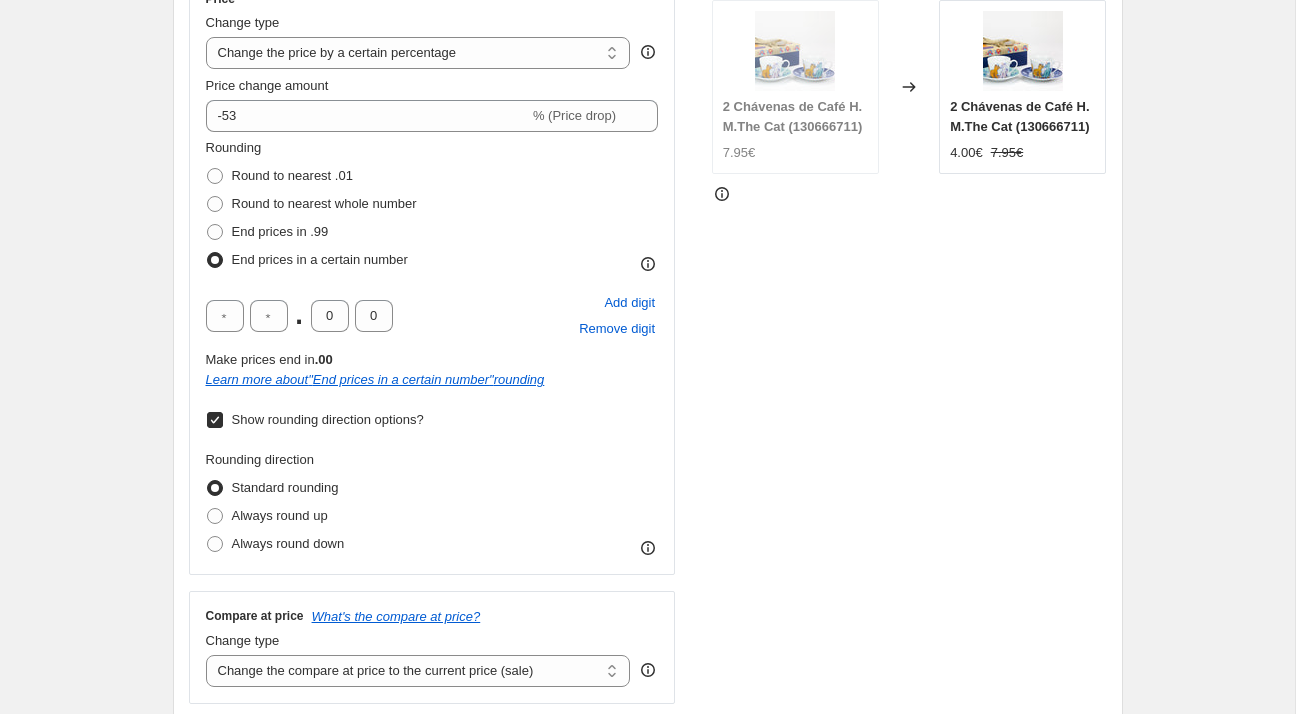 click on "Show rounding direction options?" at bounding box center (328, 419) 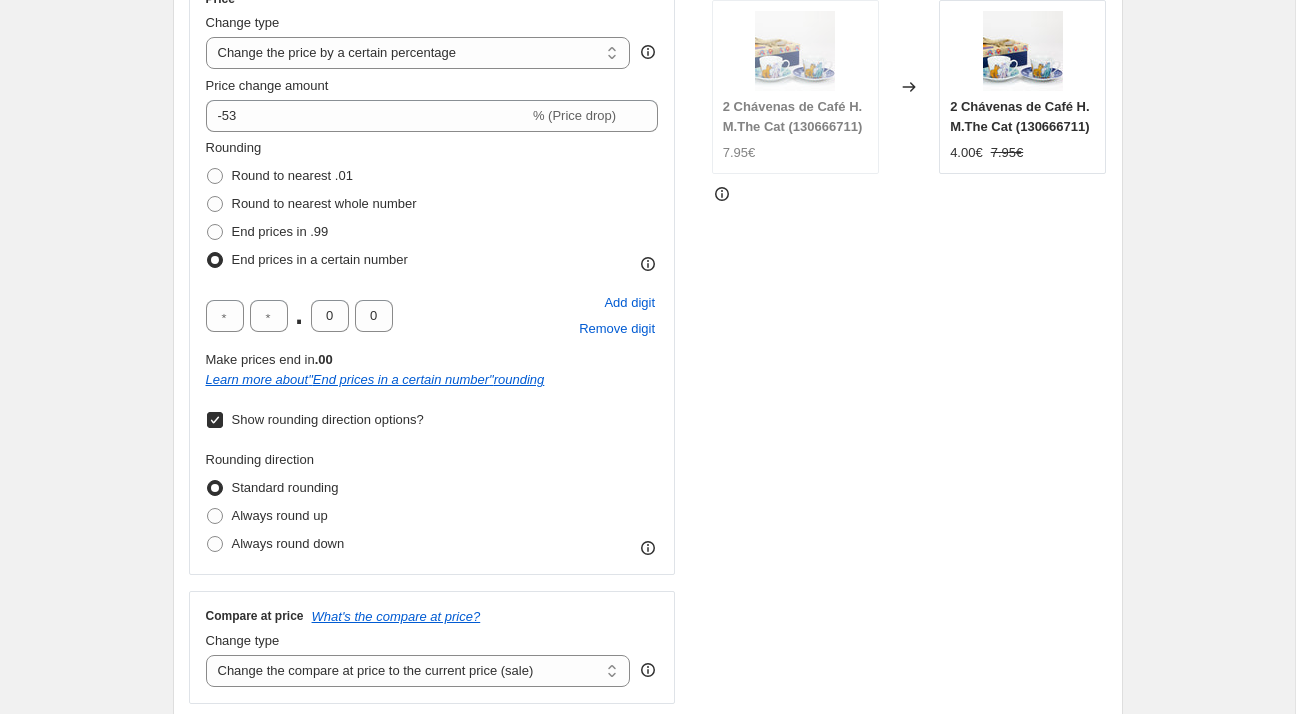 click on "Show rounding direction options?" at bounding box center [215, 420] 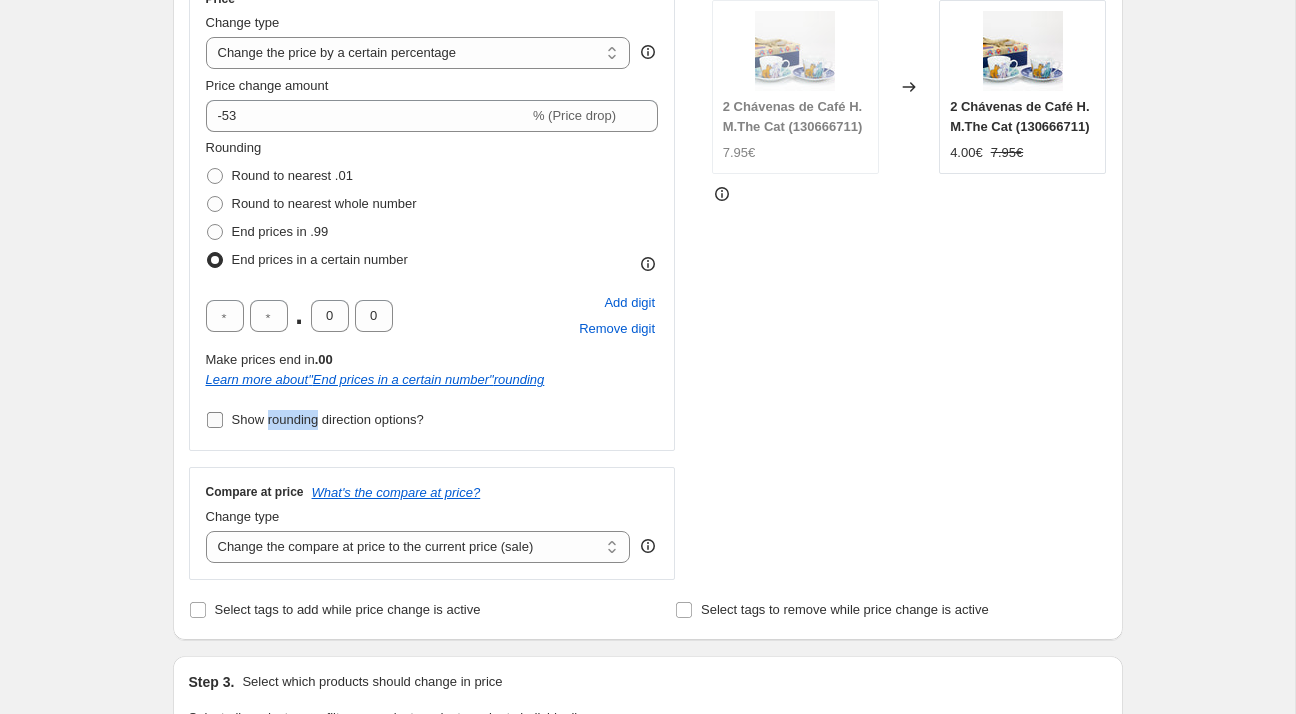 click on "Show rounding direction options?" at bounding box center [328, 419] 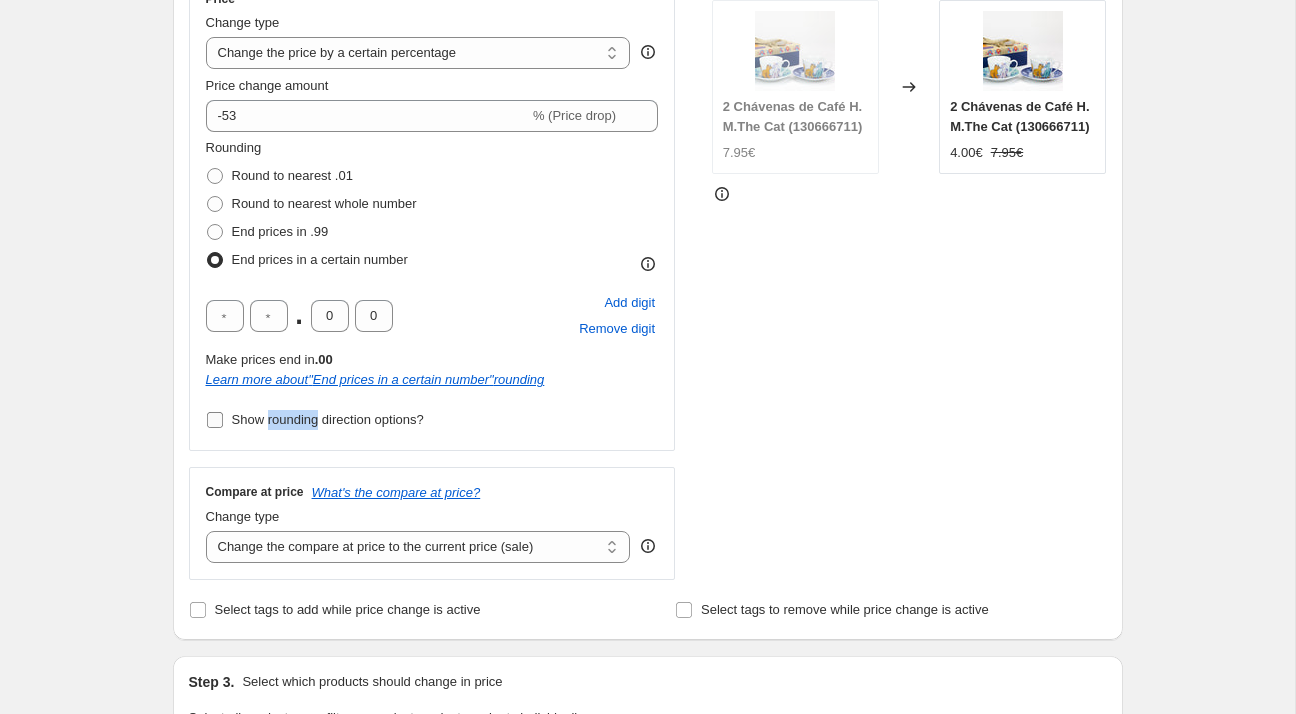 click on "Show rounding direction options?" at bounding box center (215, 420) 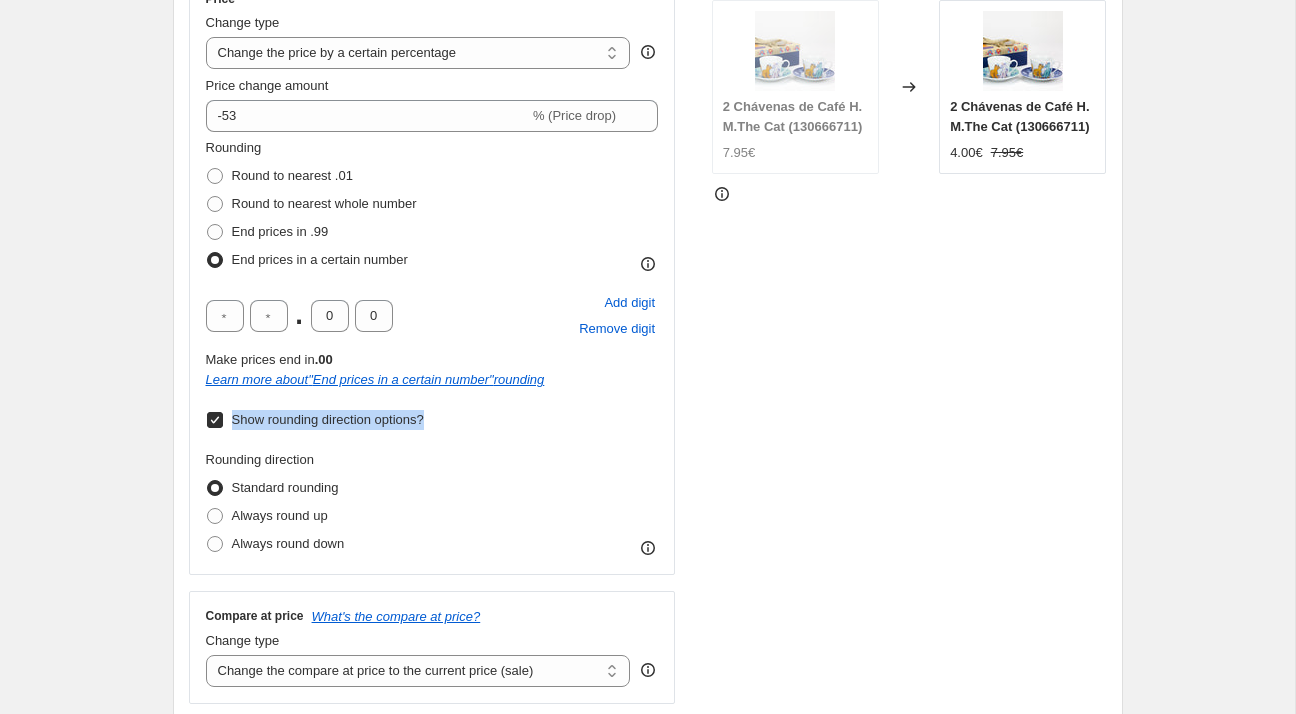 click on "Show rounding direction options?" at bounding box center [328, 419] 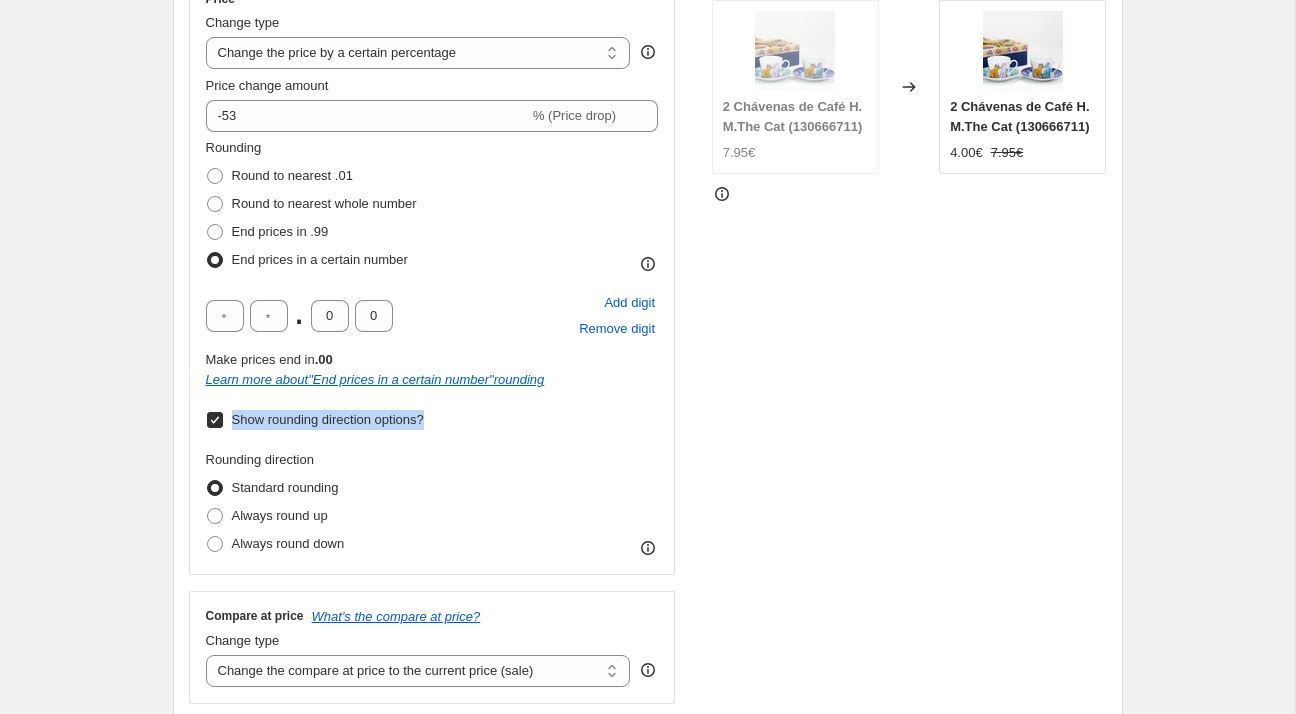 click on "Show rounding direction options?" at bounding box center (215, 420) 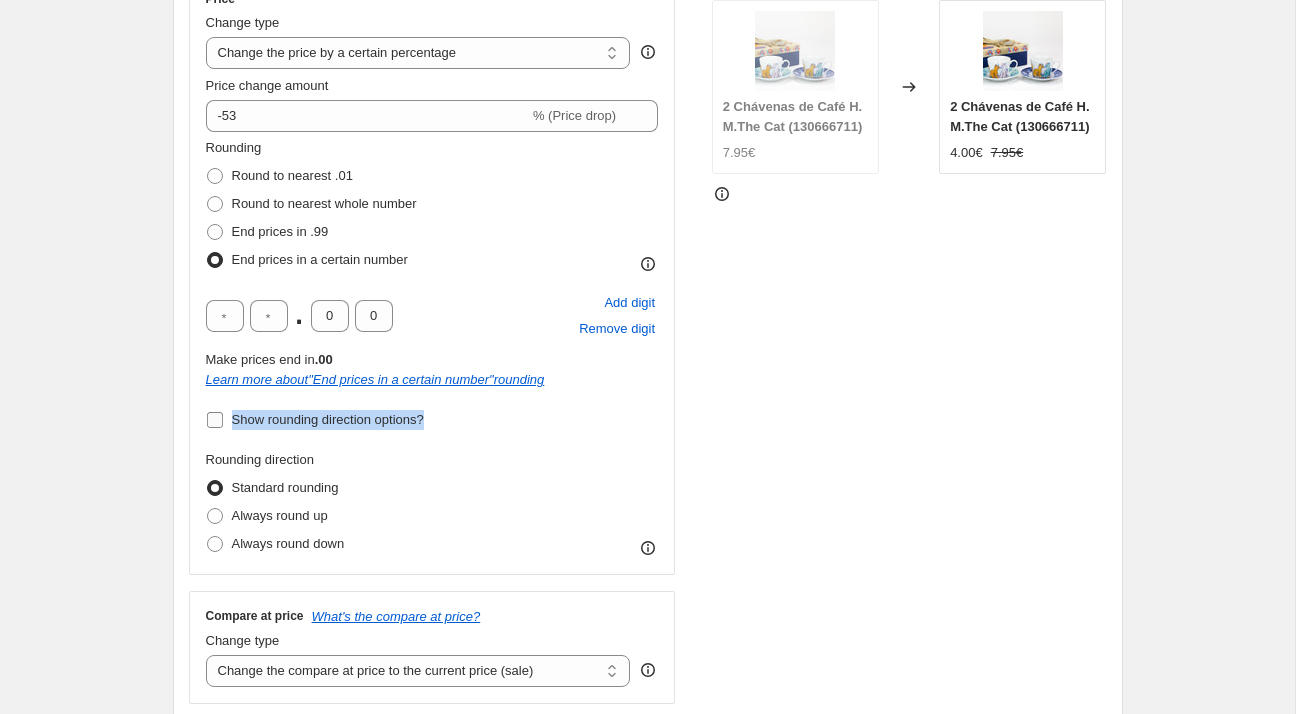checkbox on "false" 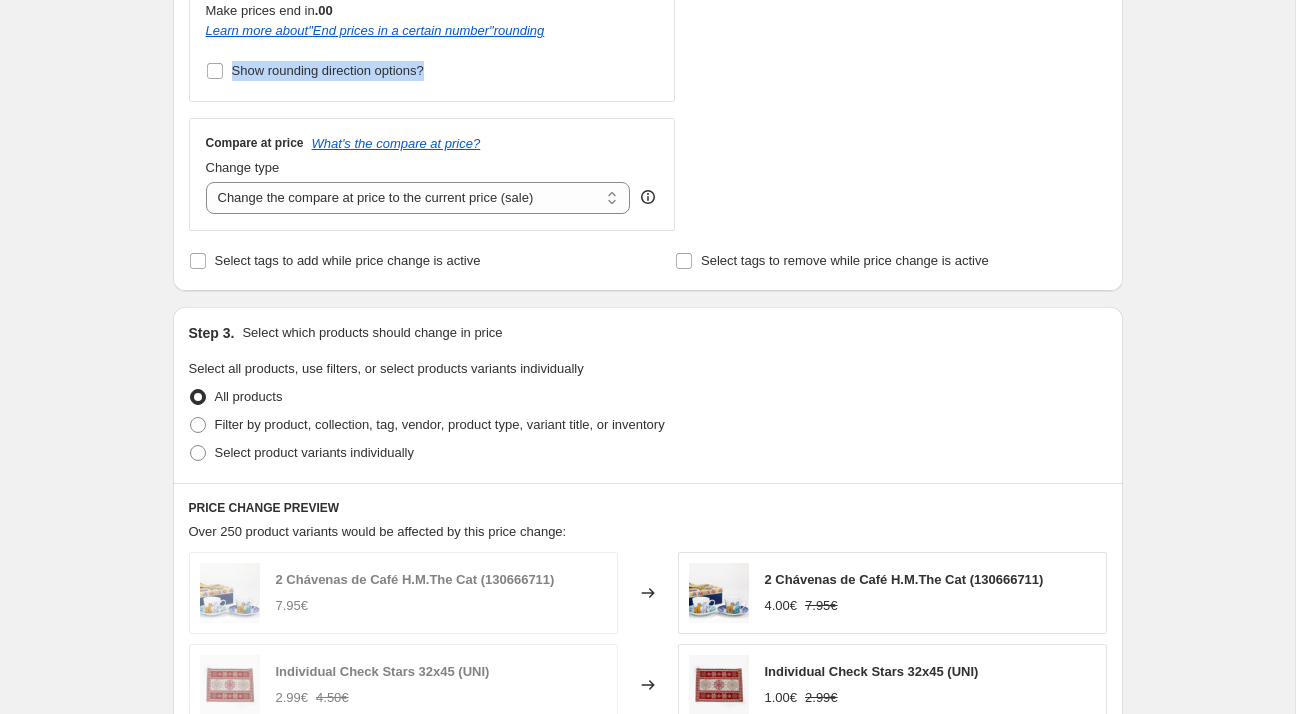 scroll, scrollTop: 756, scrollLeft: 0, axis: vertical 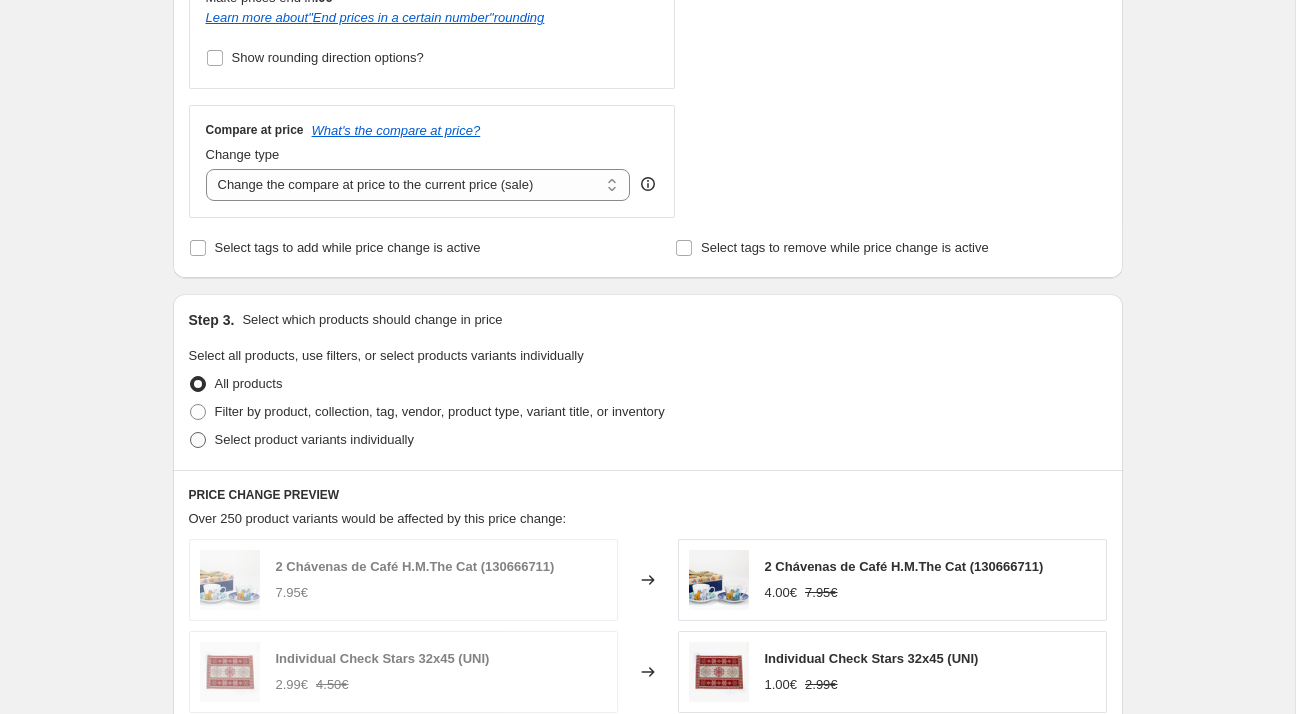 click on "Select product variants individually" at bounding box center [314, 440] 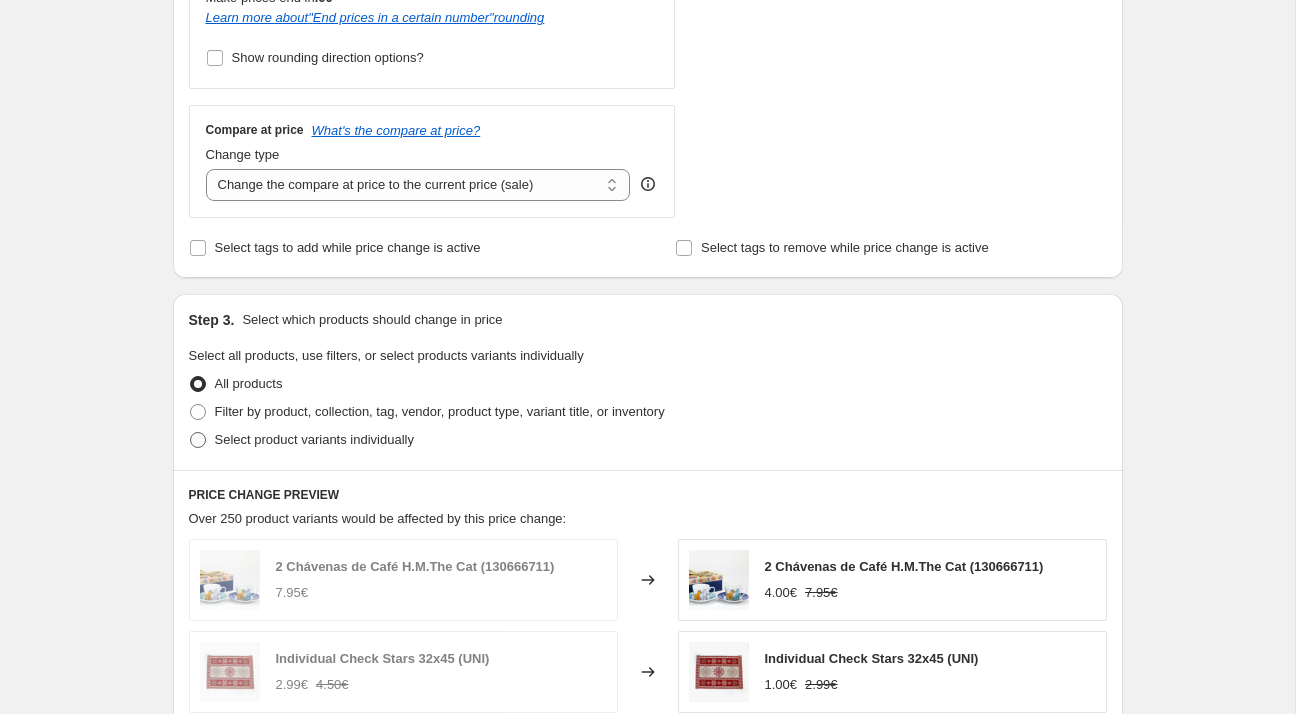 radio on "true" 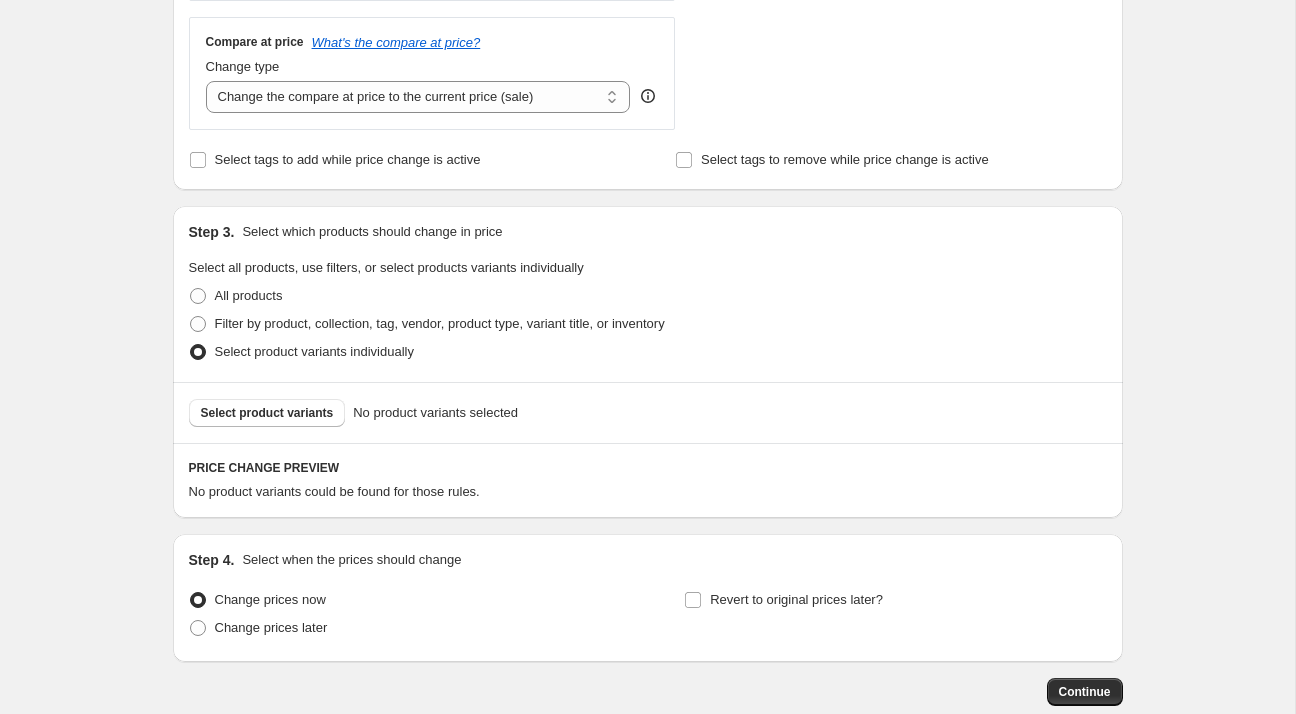 scroll, scrollTop: 854, scrollLeft: 0, axis: vertical 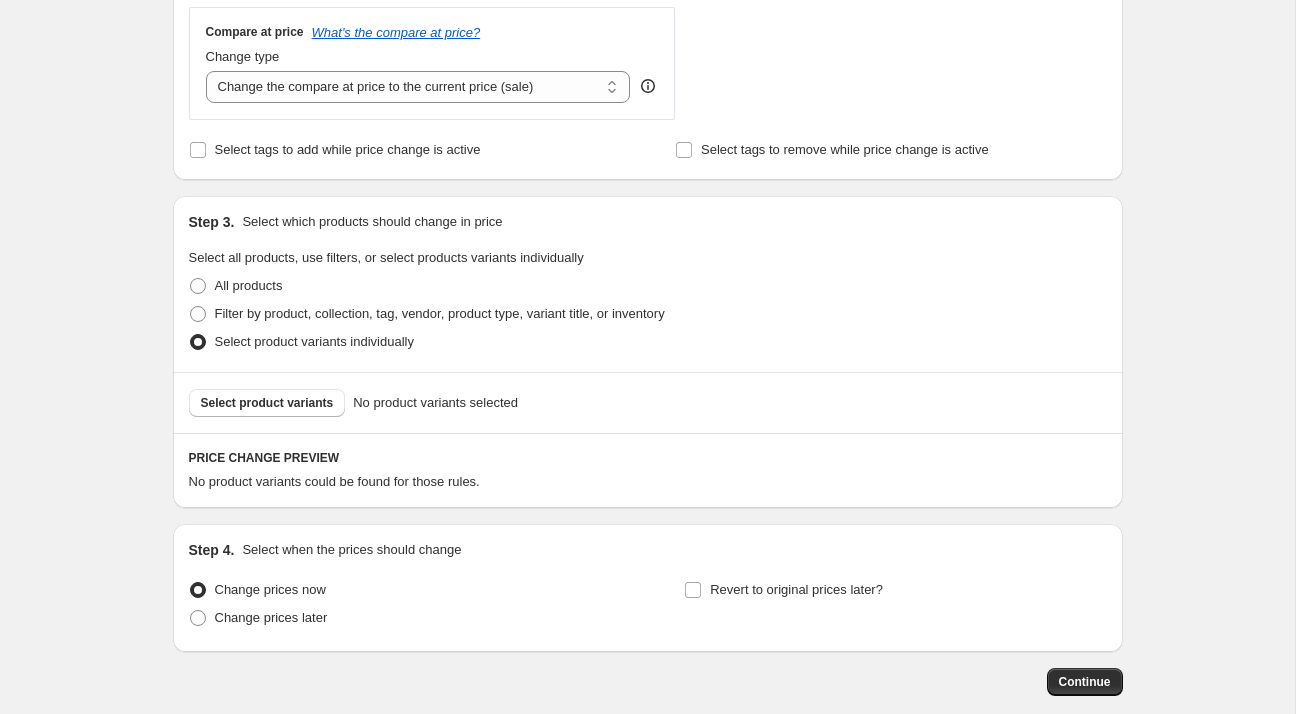 click on "Revert to original prices later?" at bounding box center [895, 606] 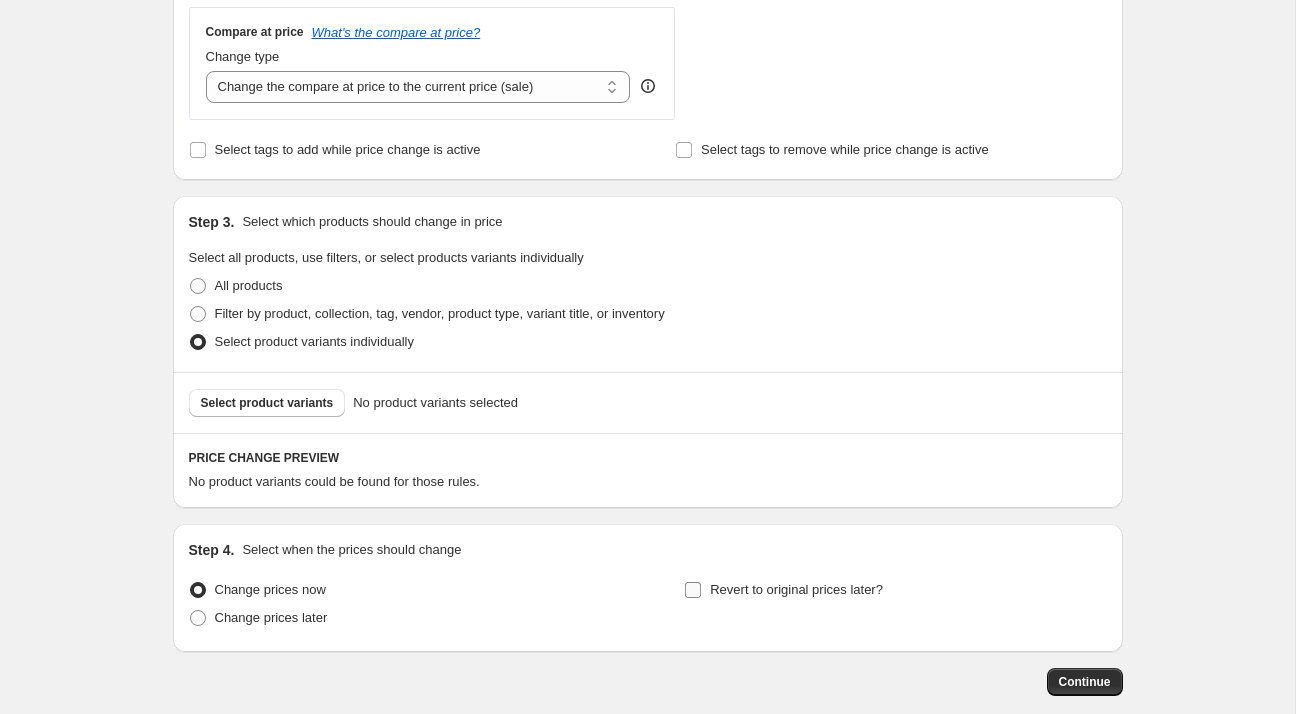 click at bounding box center (693, 590) 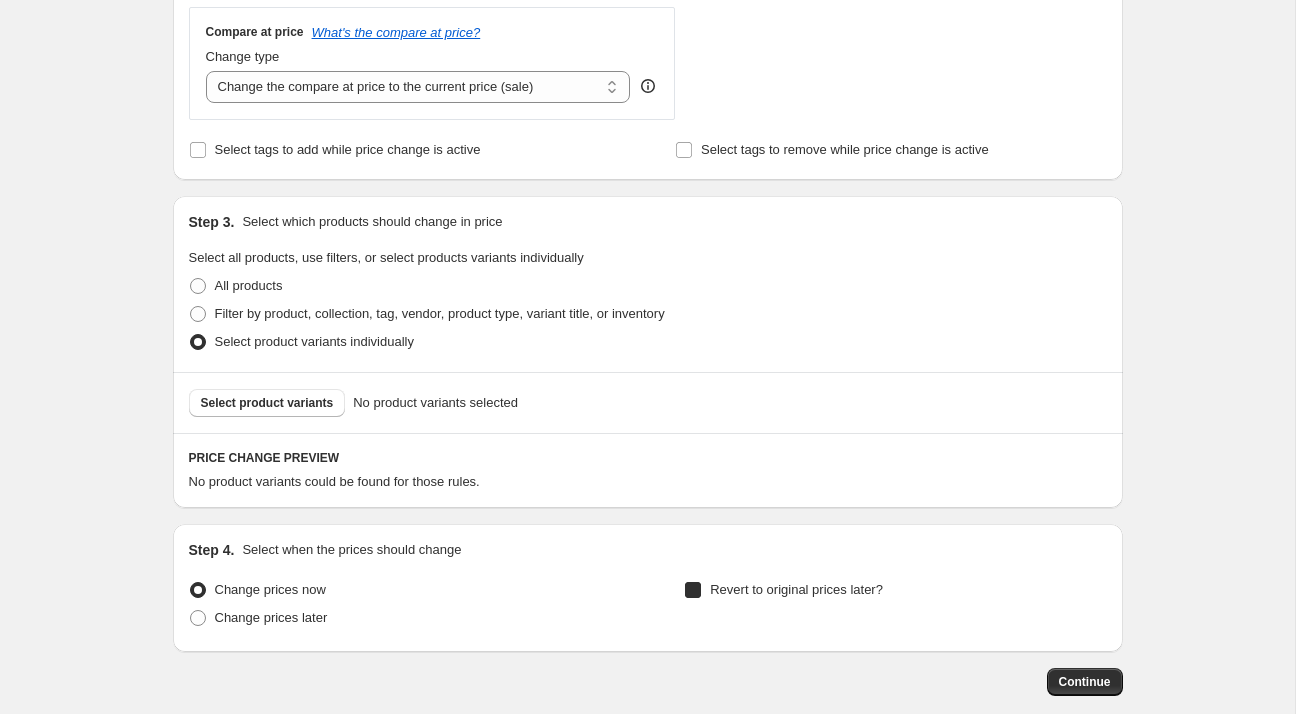 checkbox on "true" 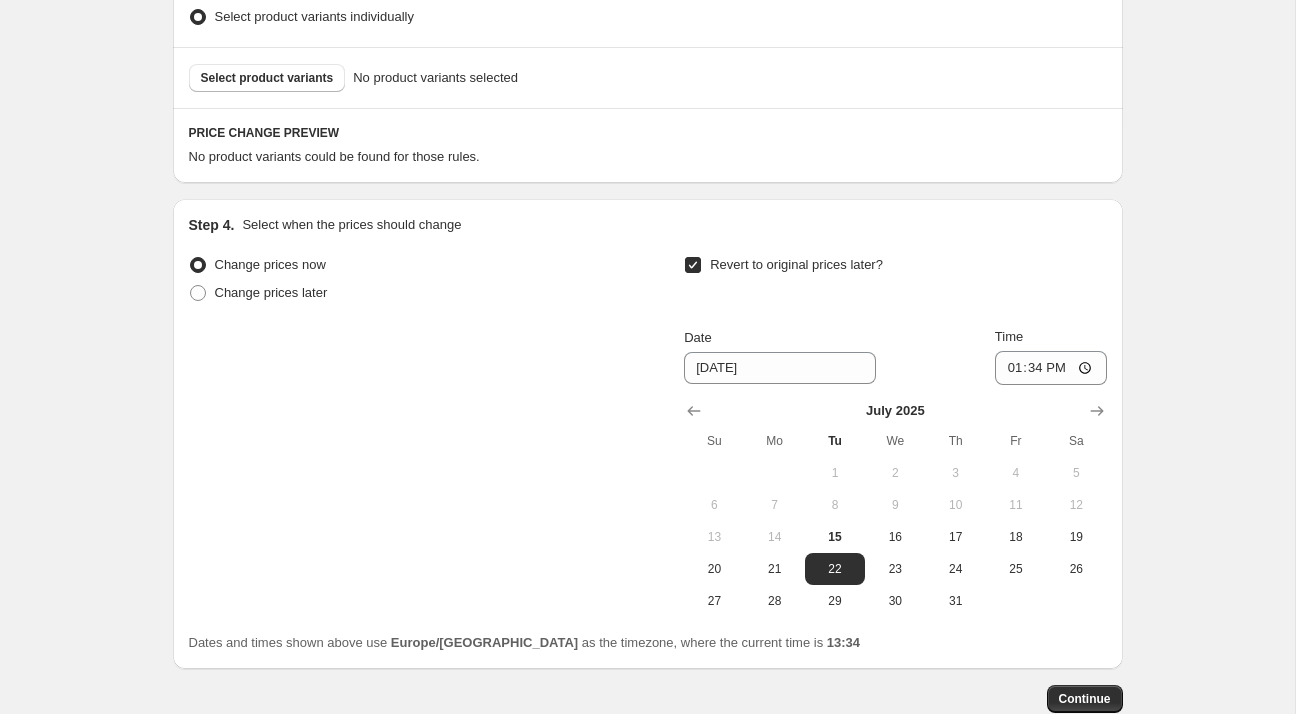 scroll, scrollTop: 1299, scrollLeft: 0, axis: vertical 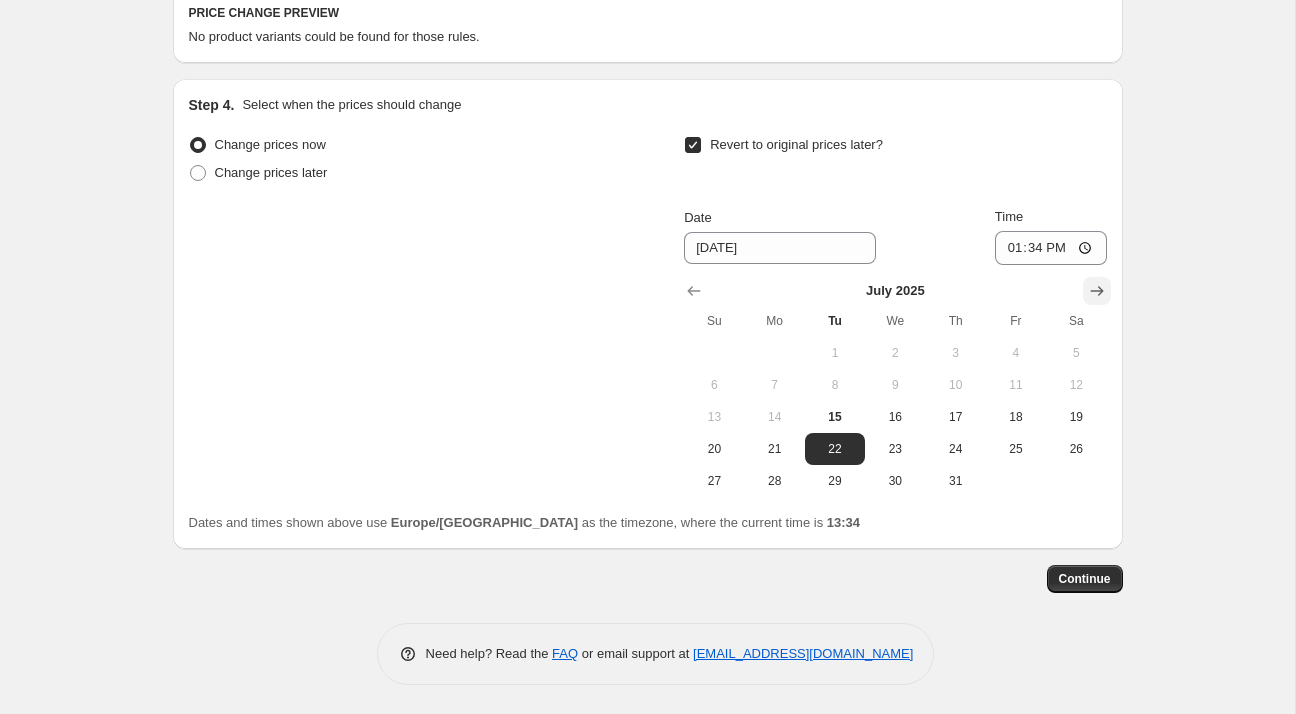click 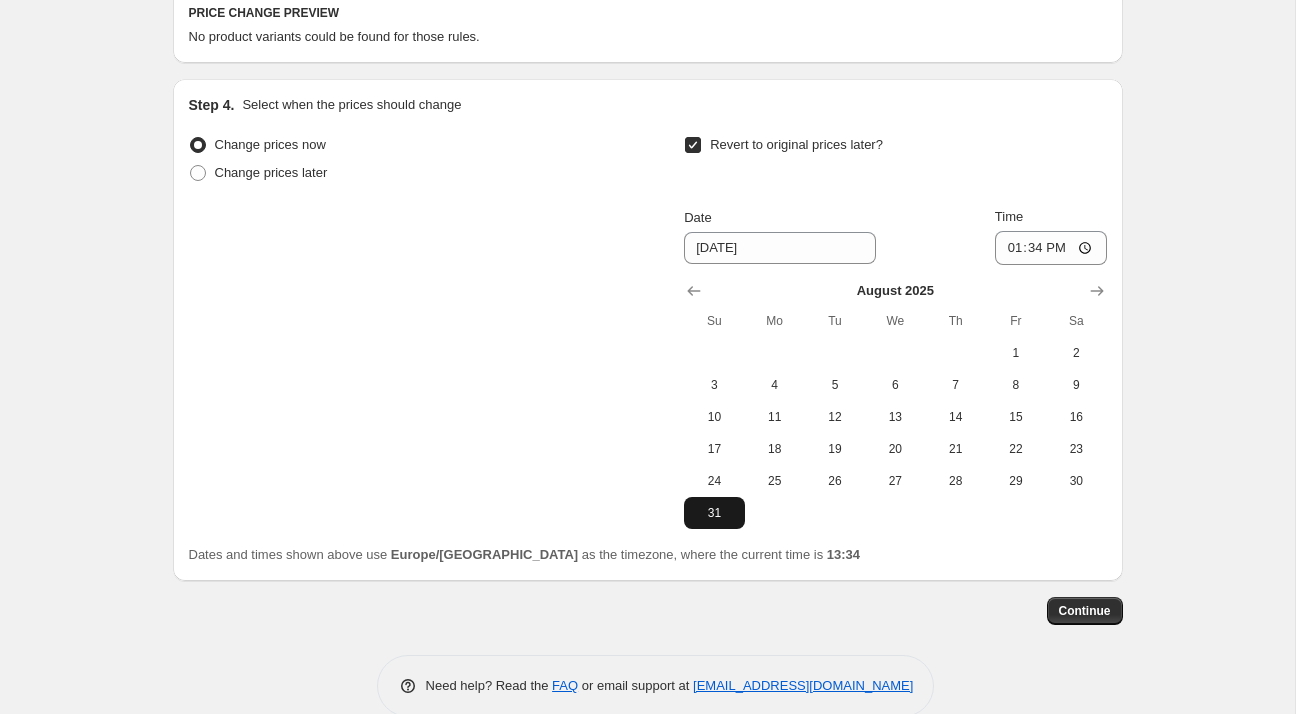 click on "31" at bounding box center (714, 513) 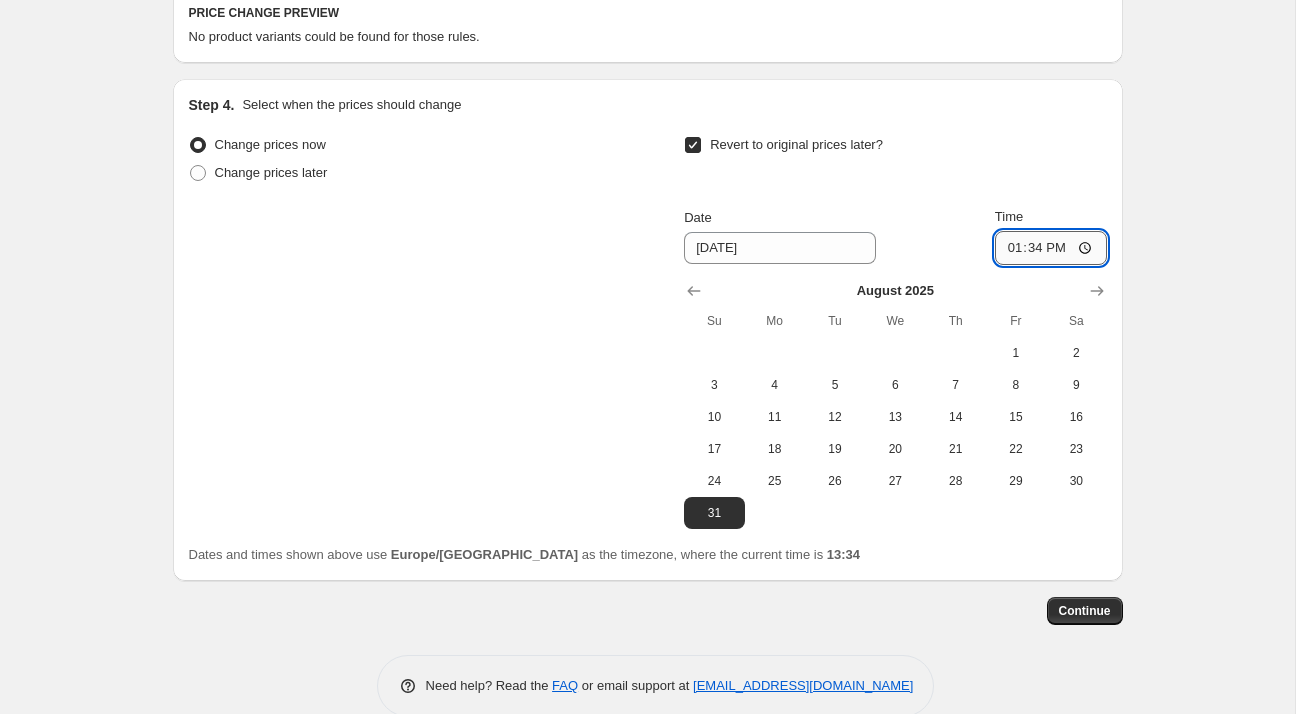 click on "13:34" at bounding box center (1051, 248) 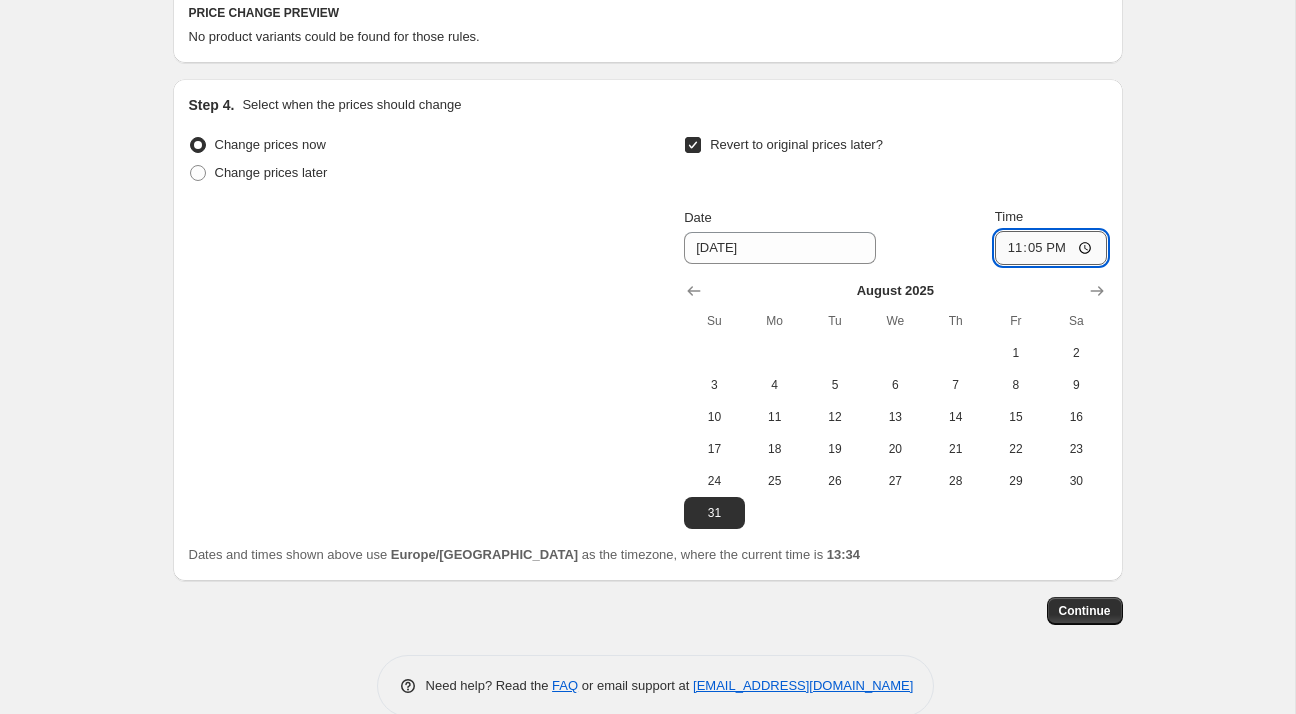 type on "23:59" 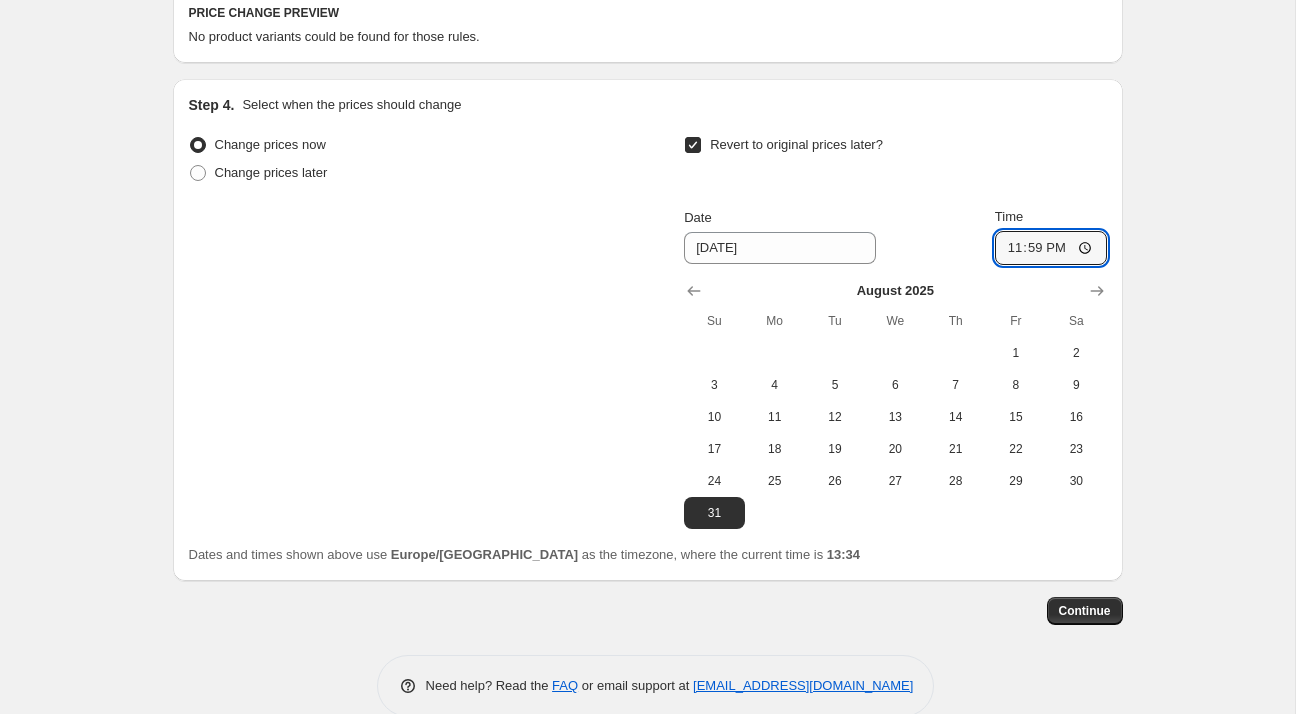 click on "Change prices now Change prices later Revert to original prices later? Date [DATE] Time 23:59 [DATE] Su Mo Tu We Th Fr Sa 1 2 3 4 5 6 7 8 9 10 11 12 13 14 15 16 17 18 19 20 21 22 23 24 25 26 27 28 29 30 31" at bounding box center [648, 330] 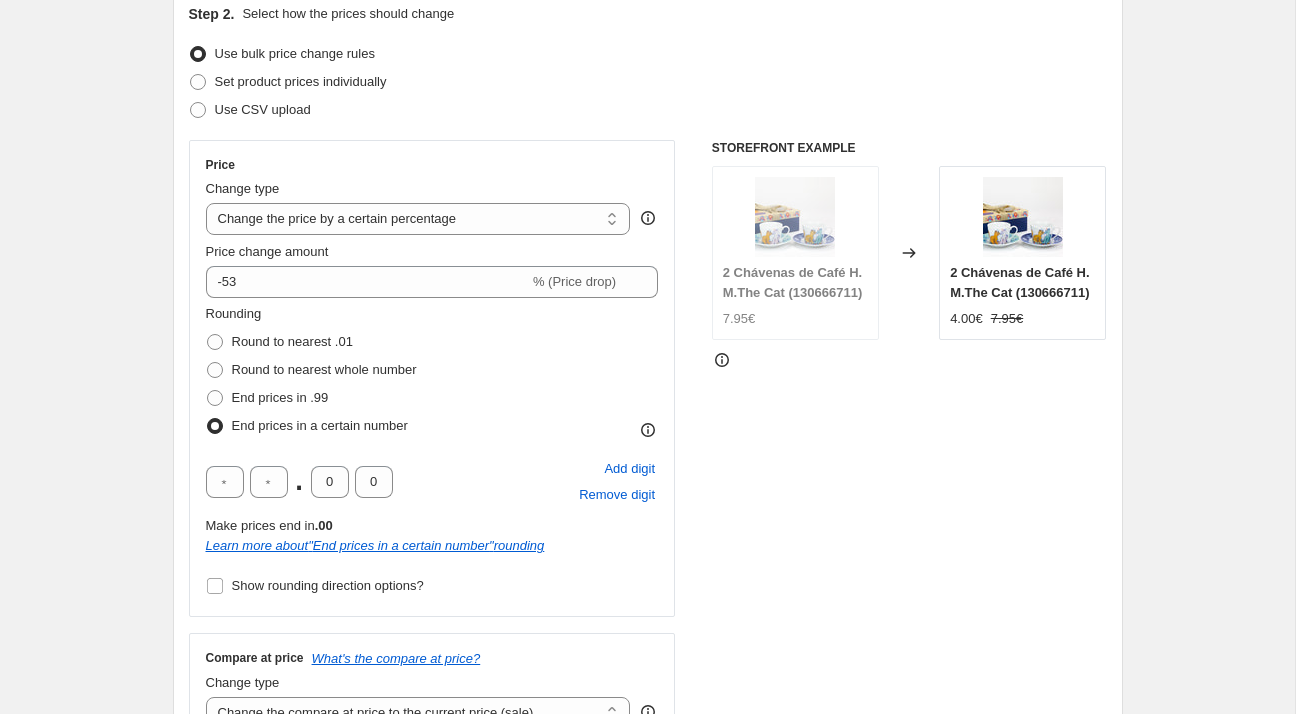 scroll, scrollTop: 191, scrollLeft: 0, axis: vertical 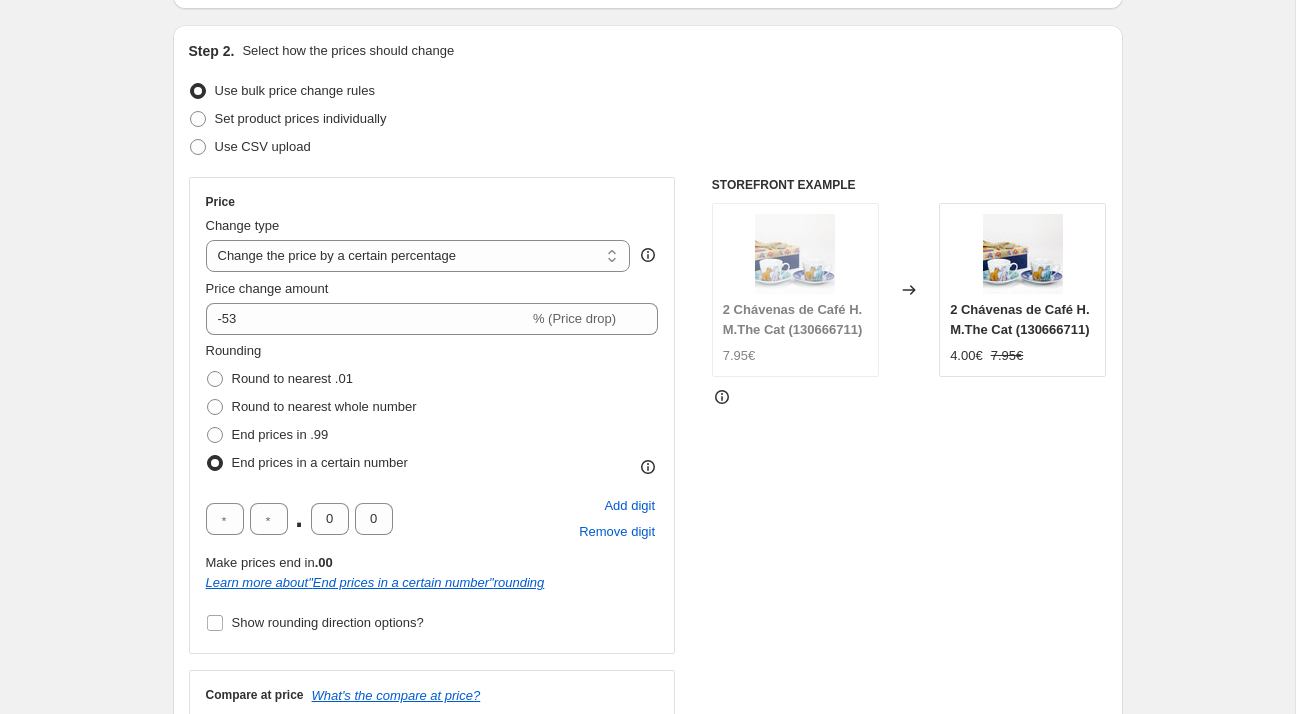 click on "Create new price [MEDICAL_DATA]. This page is ready Create new price [MEDICAL_DATA] Draft Step 1. Optionally give your price [MEDICAL_DATA] a title (eg "March 30% off sale on boots") 26_Listagem promoções Verão 2025 - TÊXTEIS_3aWave_53% This title is just for internal use, customers won't see it Step 2. Select how the prices should change Use bulk price change rules Set product prices individually Use CSV upload Price Change type Change the price to a certain amount Change the price by a certain amount Change the price by a certain percentage Change the price to the current compare at price (price before sale) Change the price by a certain amount relative to the compare at price Change the price by a certain percentage relative to the compare at price Don't change the price Change the price by a certain percentage relative to the cost per item Change price to certain cost margin Change the price by a certain percentage Price change amount -53 % (Price drop) Rounding Round to nearest .01 Round to nearest whole number" at bounding box center [647, 832] 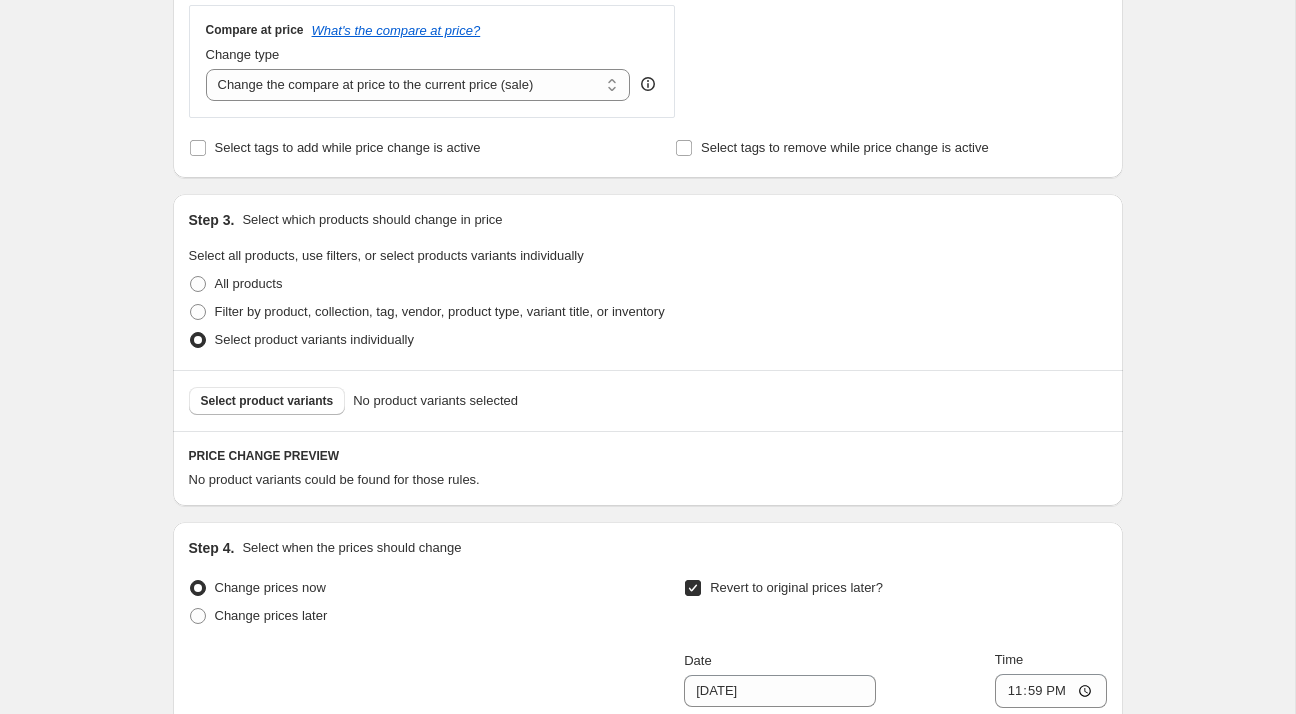 scroll, scrollTop: 859, scrollLeft: 0, axis: vertical 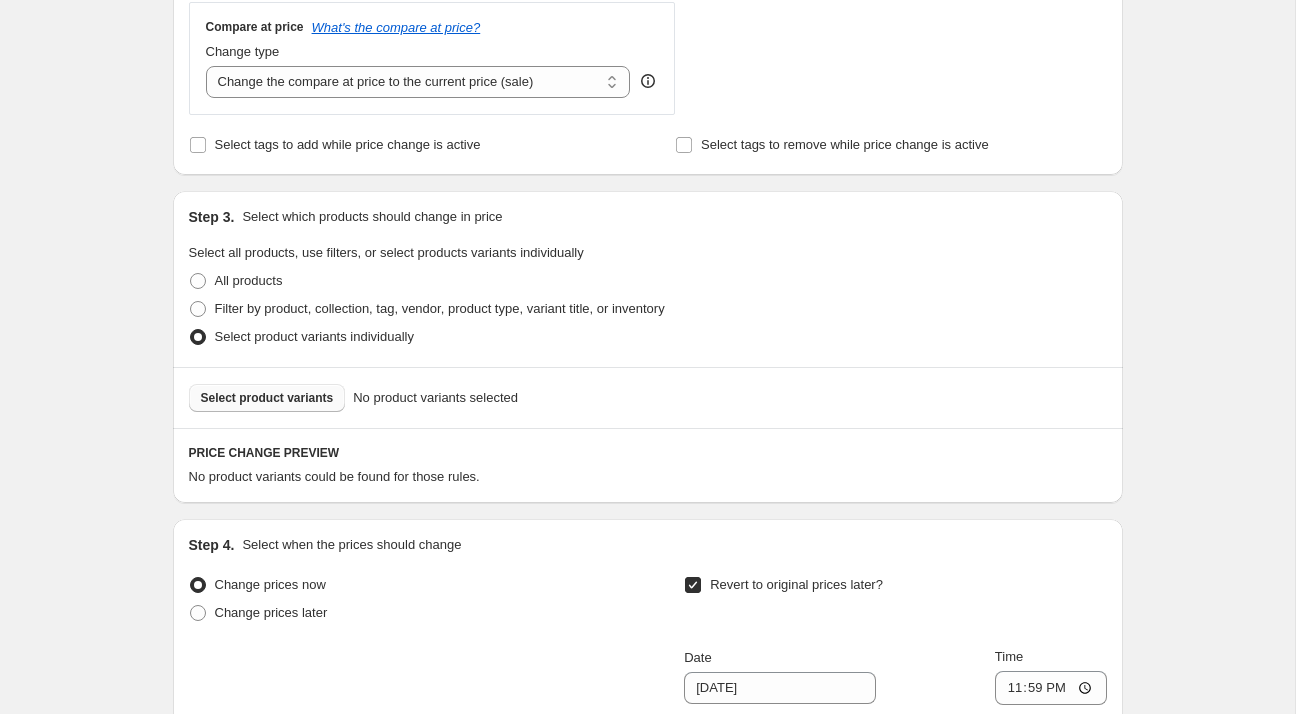 click on "Select product variants" at bounding box center (267, 398) 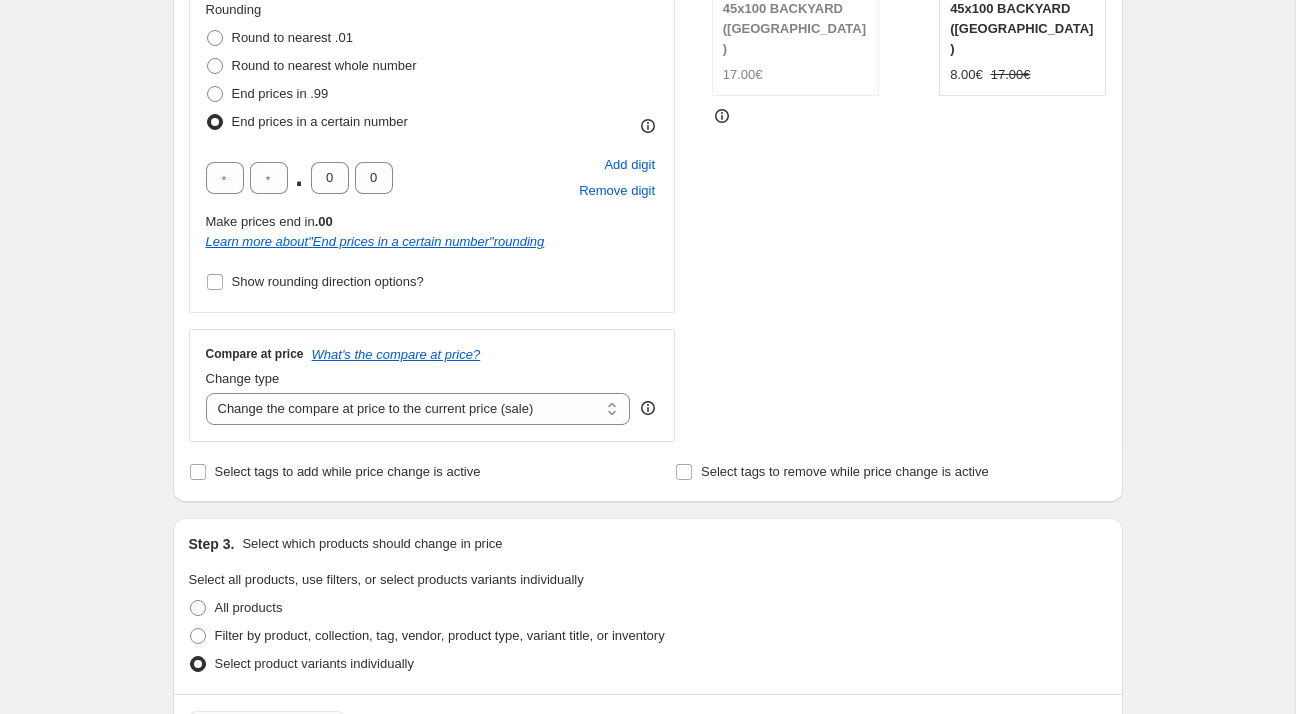 scroll, scrollTop: 531, scrollLeft: 0, axis: vertical 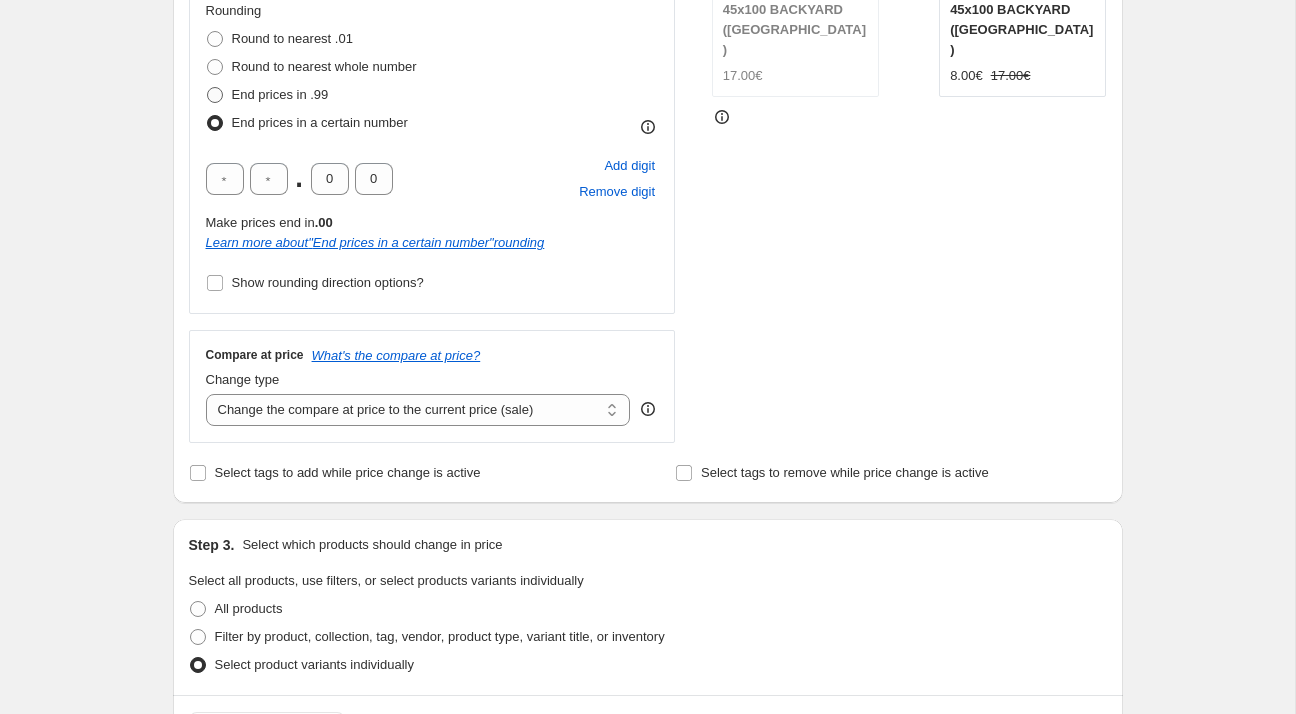 click on "End prices in .99" at bounding box center [267, 95] 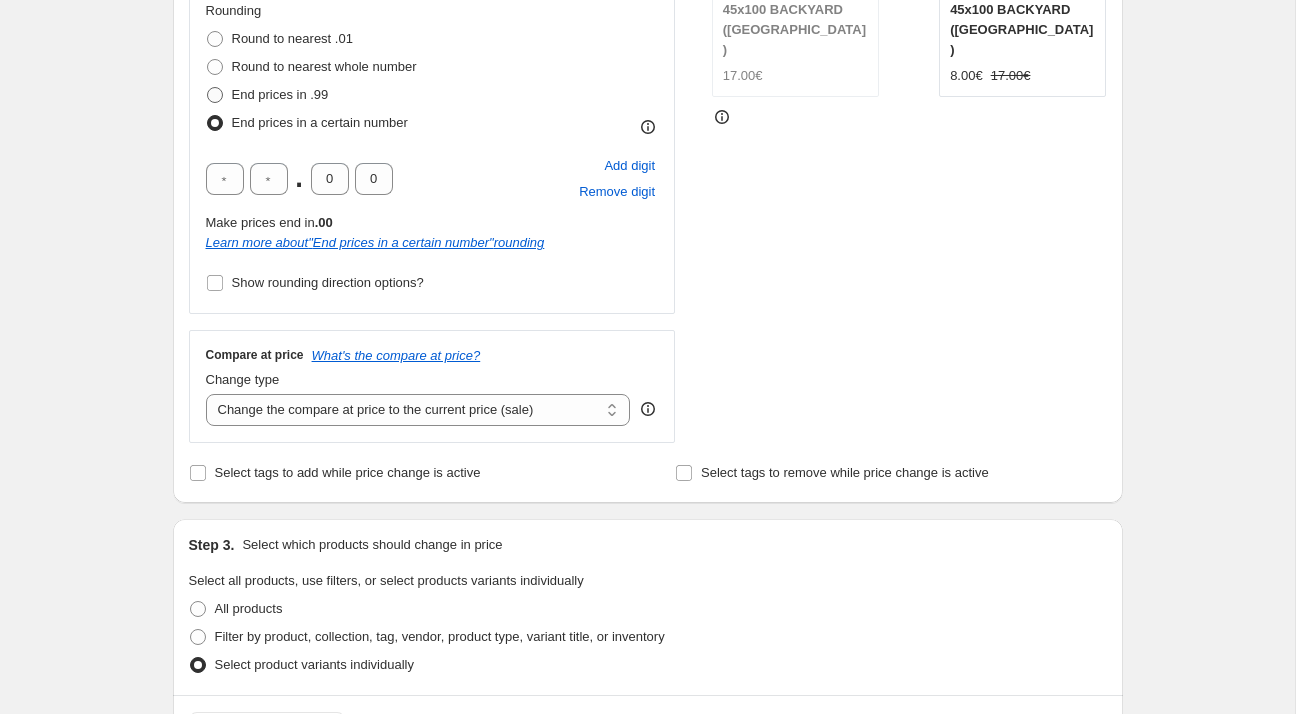 click on "End prices in .99" at bounding box center [207, 87] 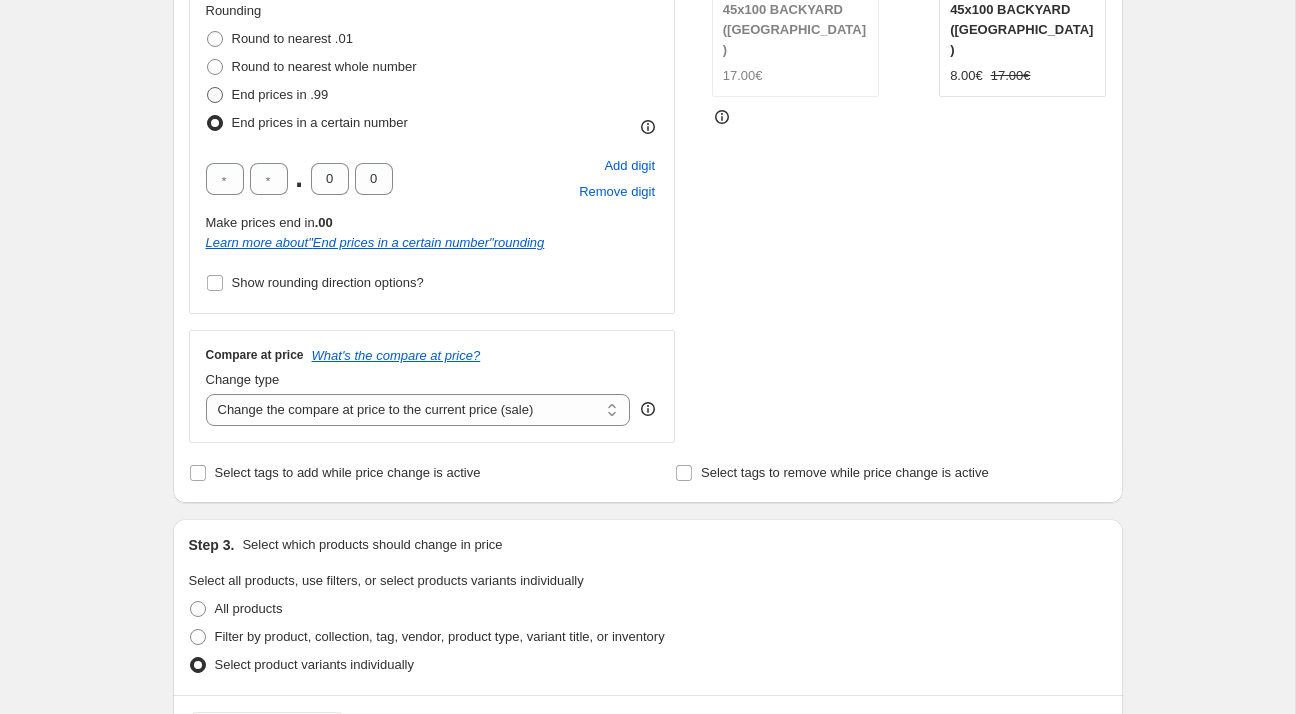 radio on "true" 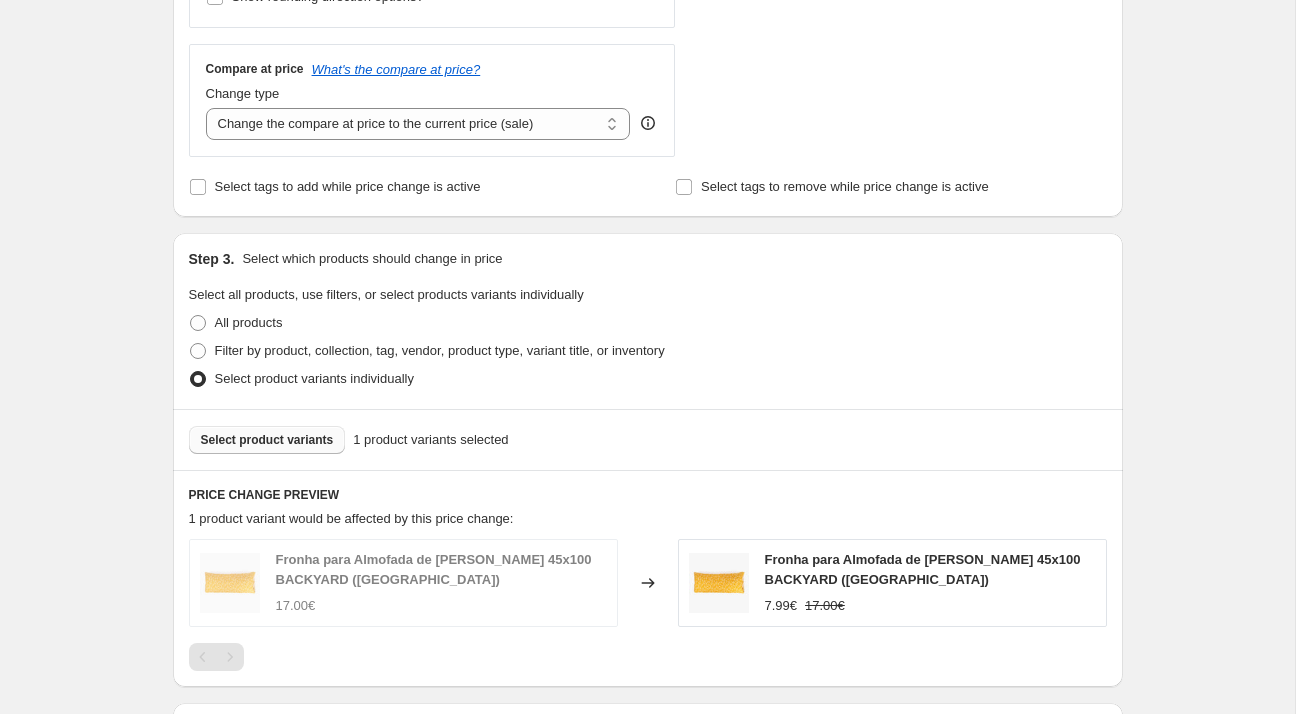 scroll, scrollTop: 843, scrollLeft: 0, axis: vertical 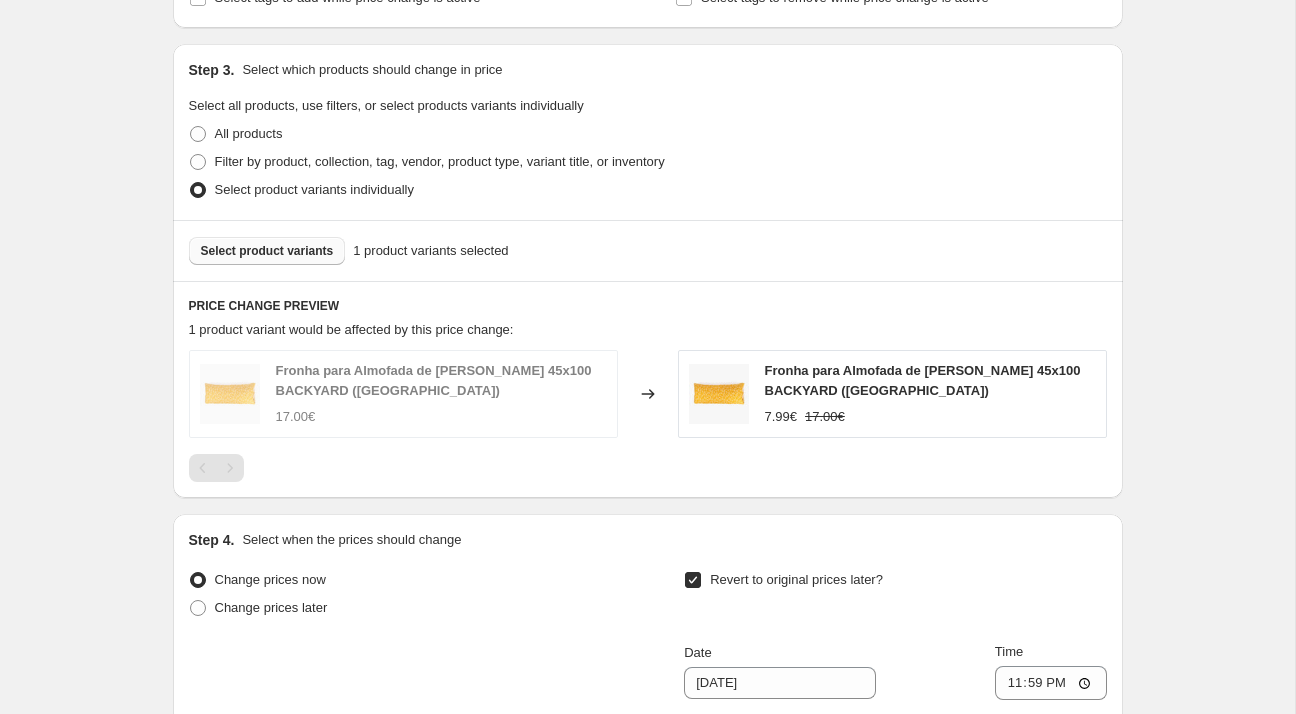 click on "Select product variants" at bounding box center (267, 251) 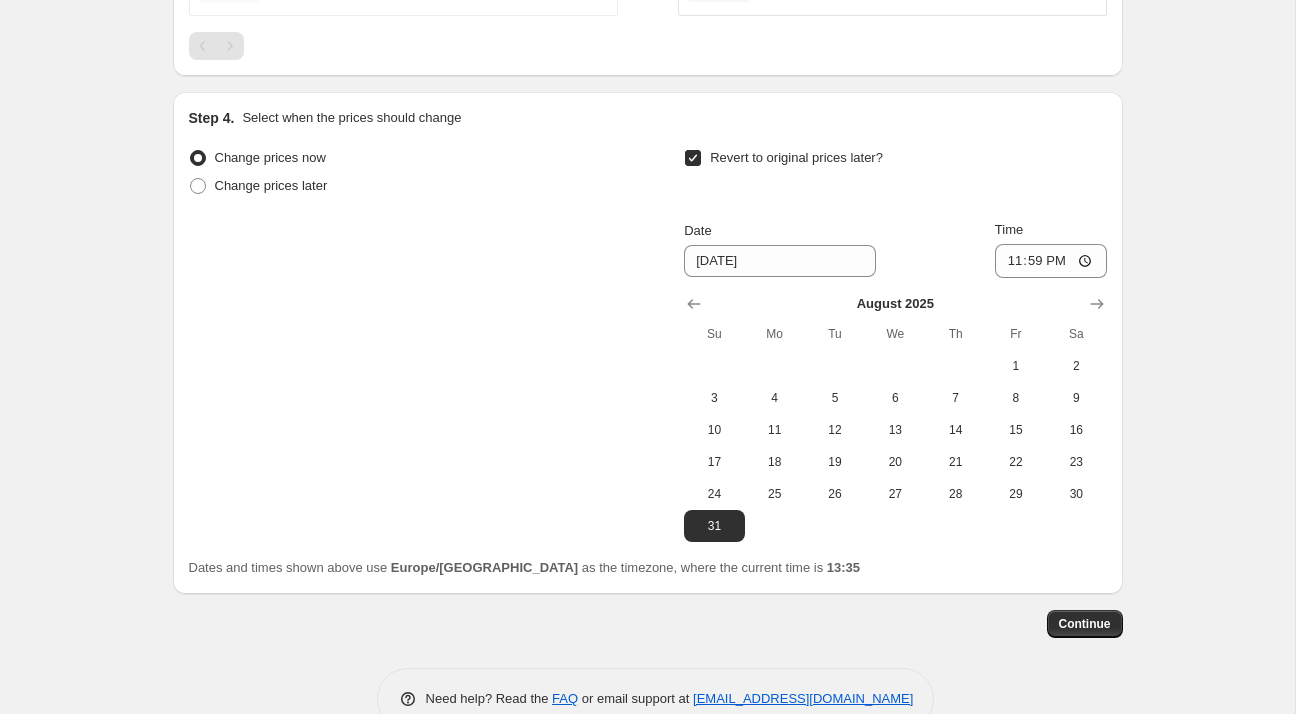 scroll, scrollTop: 1455, scrollLeft: 0, axis: vertical 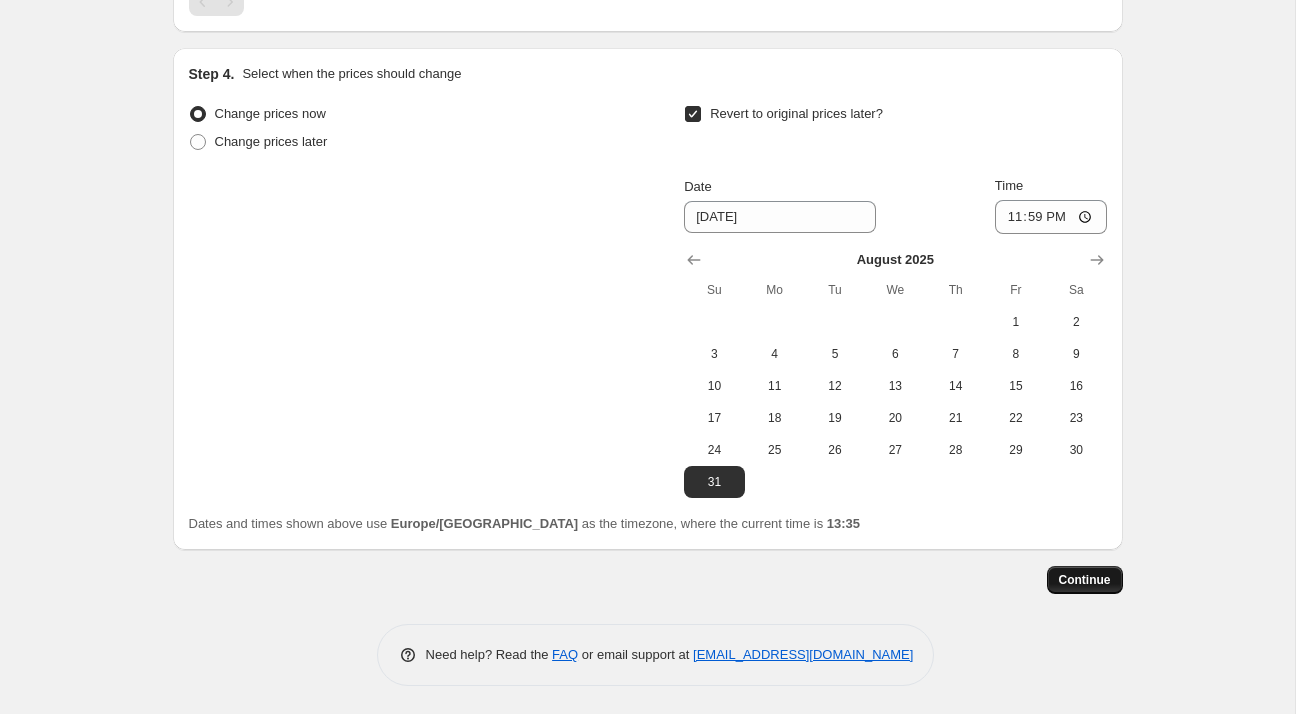 click on "Continue" at bounding box center (1085, 580) 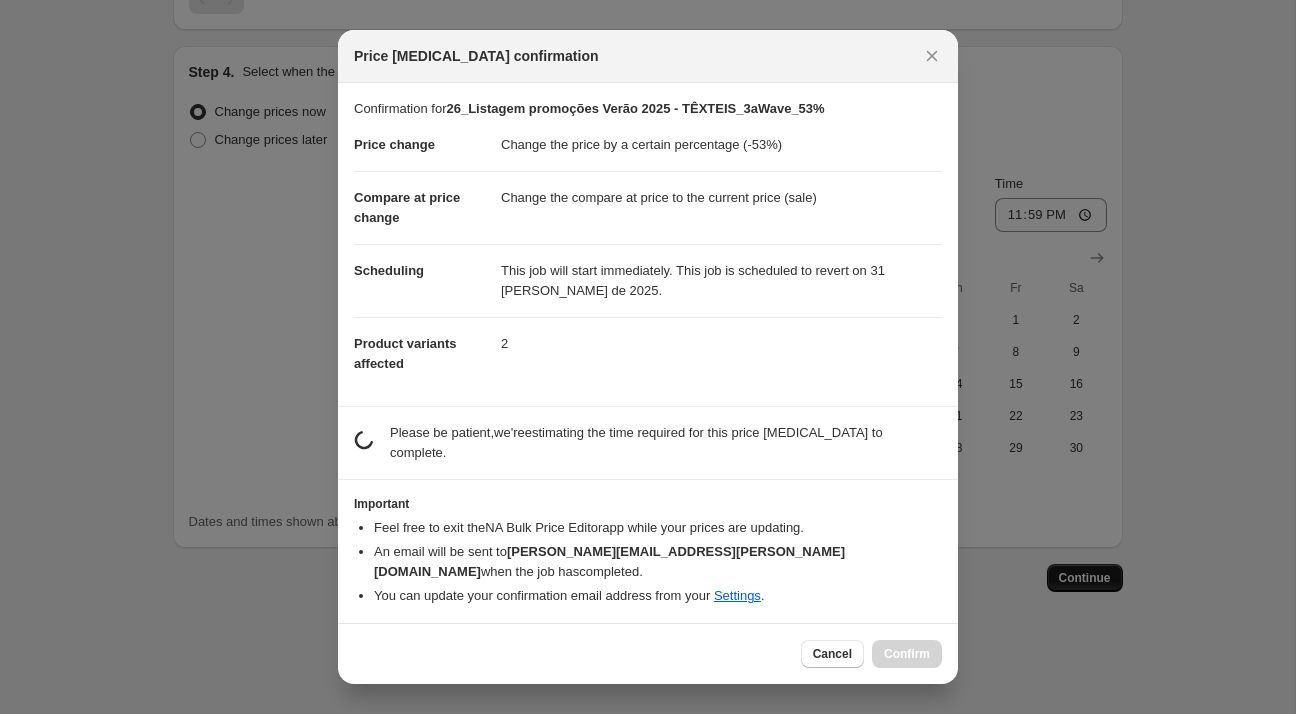 scroll, scrollTop: 0, scrollLeft: 0, axis: both 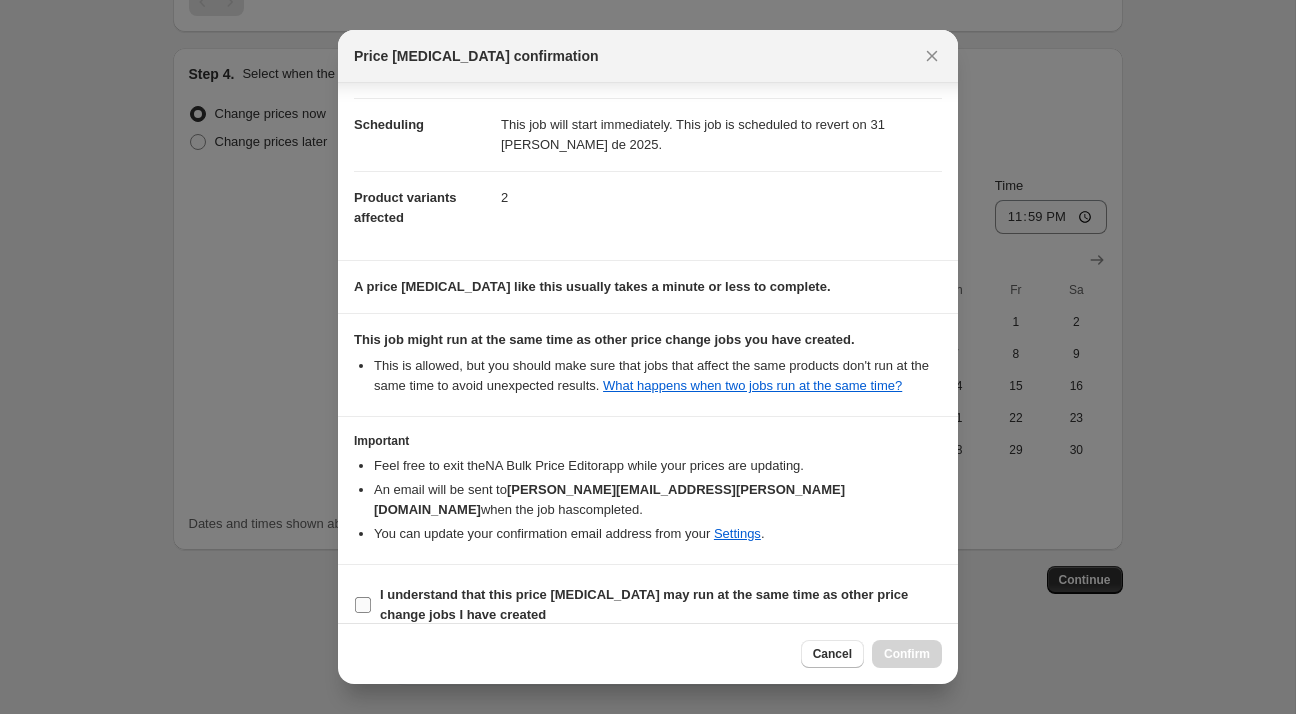click on "I understand that this price [MEDICAL_DATA] may run at the same time as other price change jobs I have created" at bounding box center [644, 604] 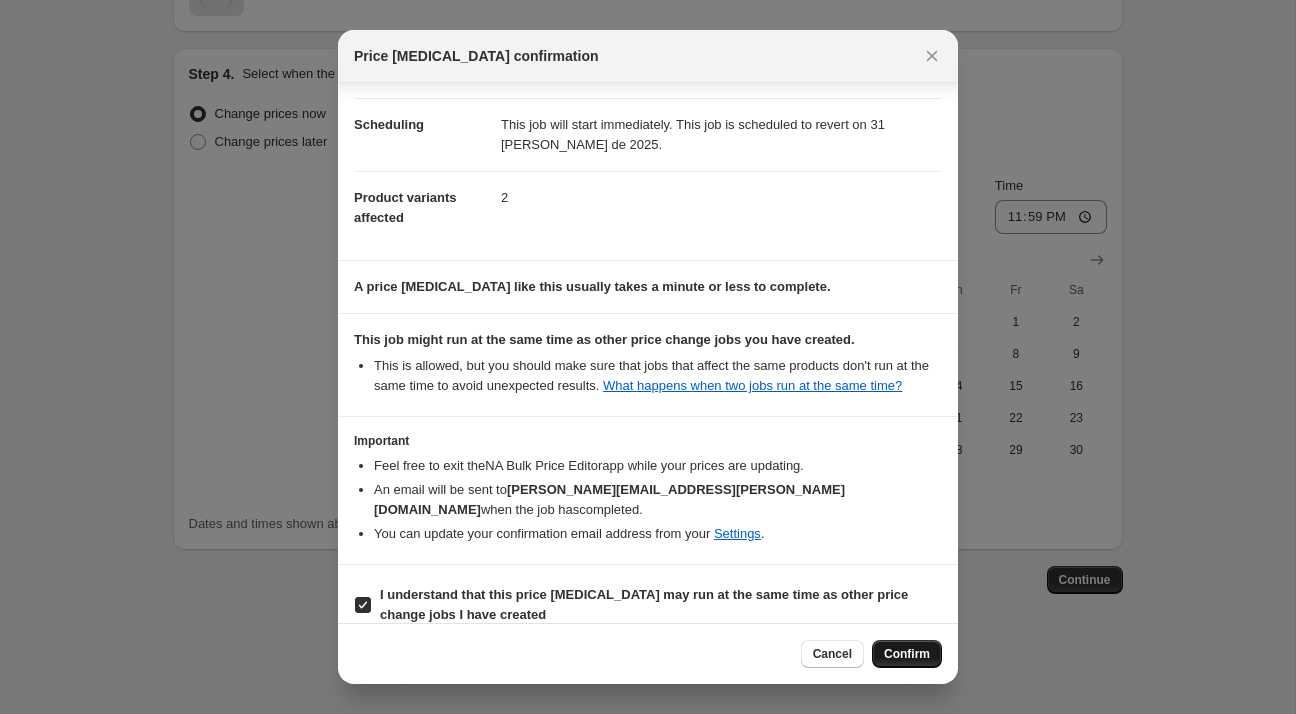click on "Confirm" at bounding box center [907, 654] 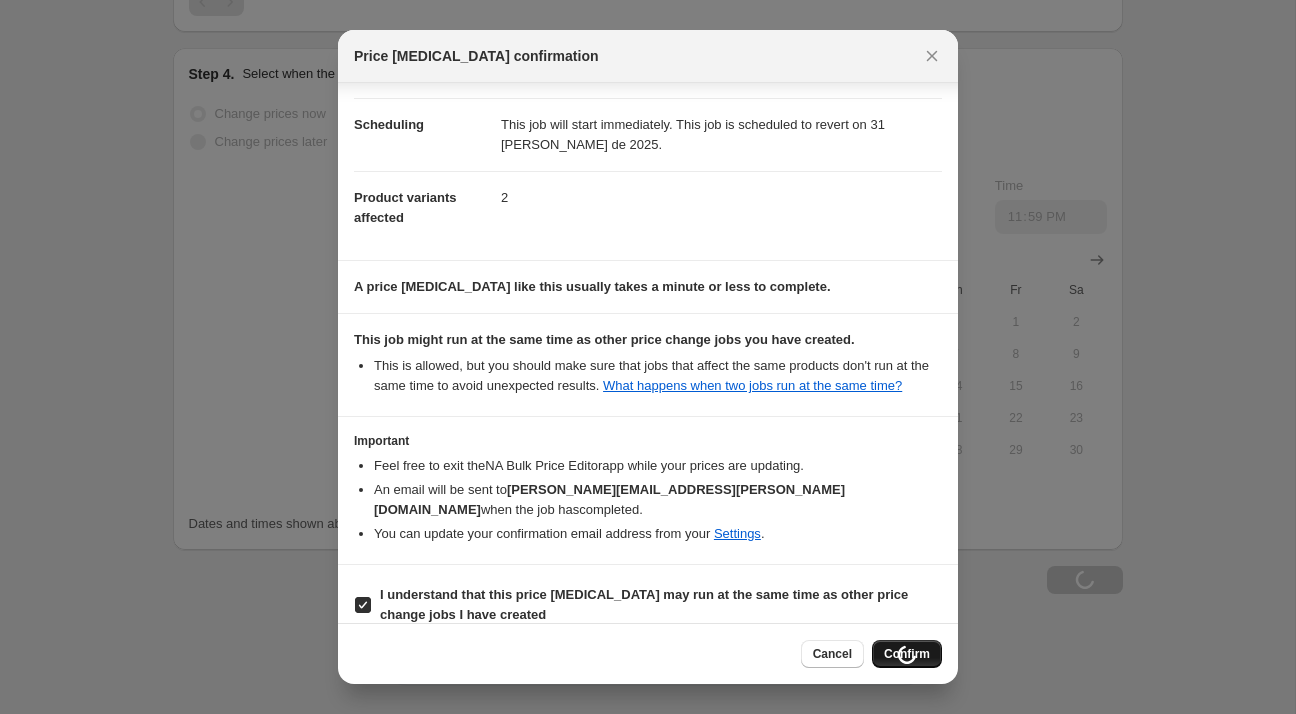 scroll, scrollTop: 1523, scrollLeft: 0, axis: vertical 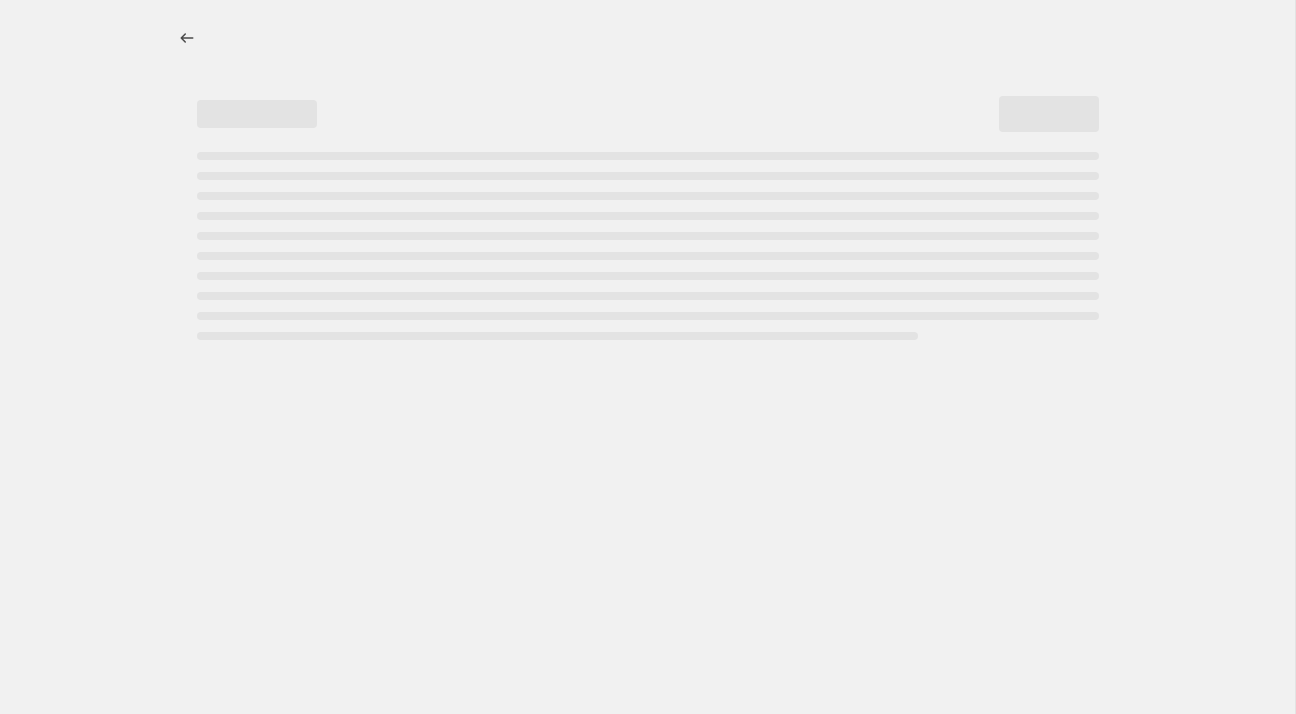 select on "percentage" 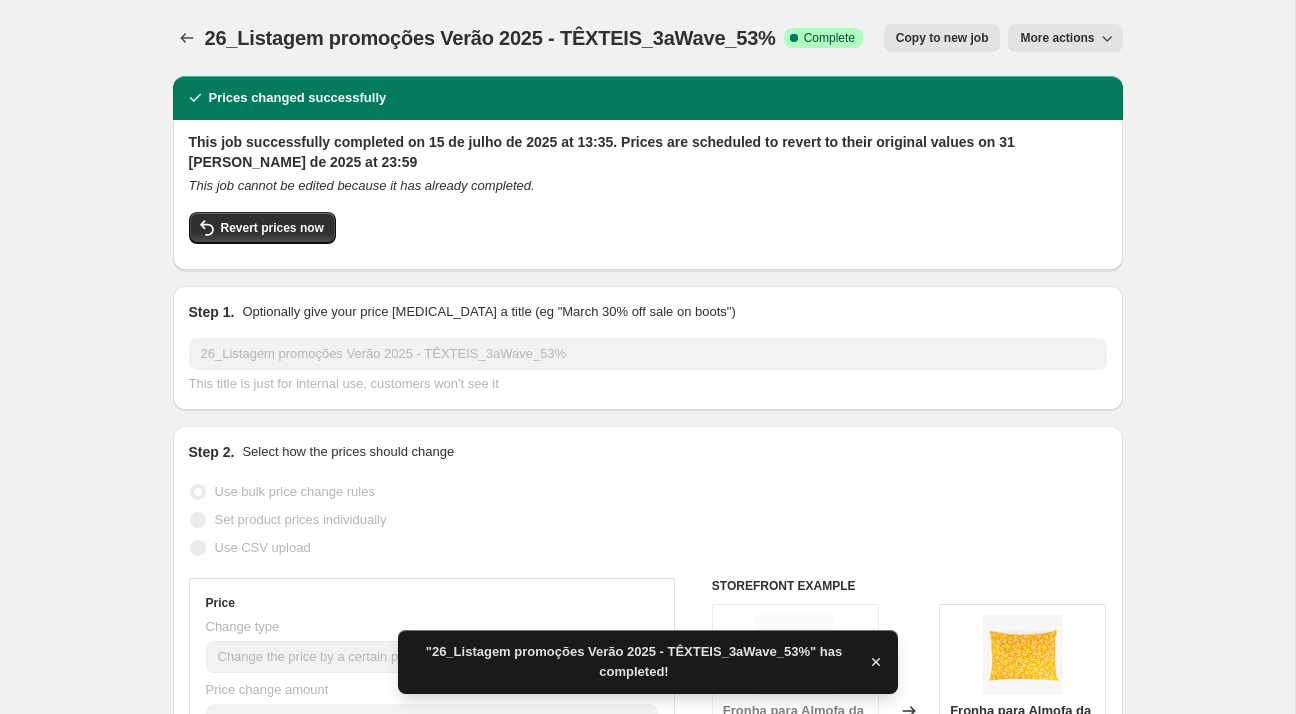 click on "26_Listagem promoções Verão 2025 - TÊXTEIS_3aWave_53%" at bounding box center (490, 38) 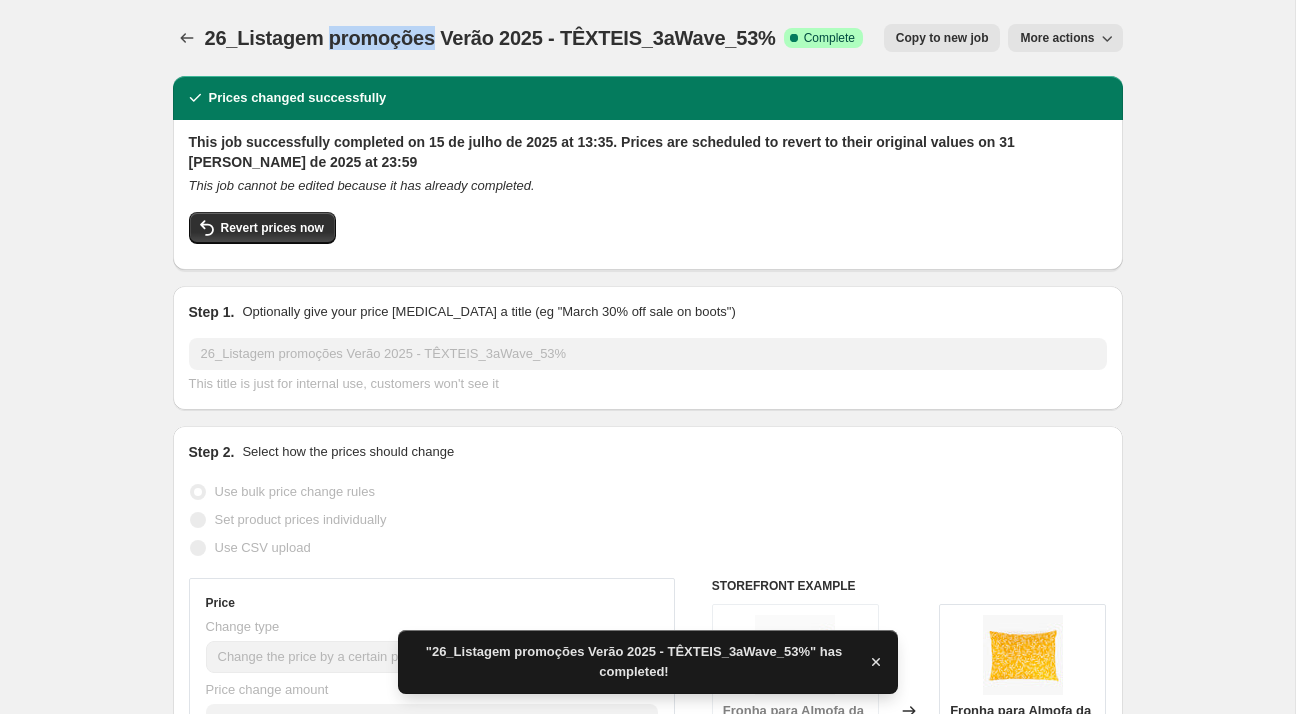 click on "26_Listagem promoções Verão 2025 - TÊXTEIS_3aWave_53%" at bounding box center [490, 38] 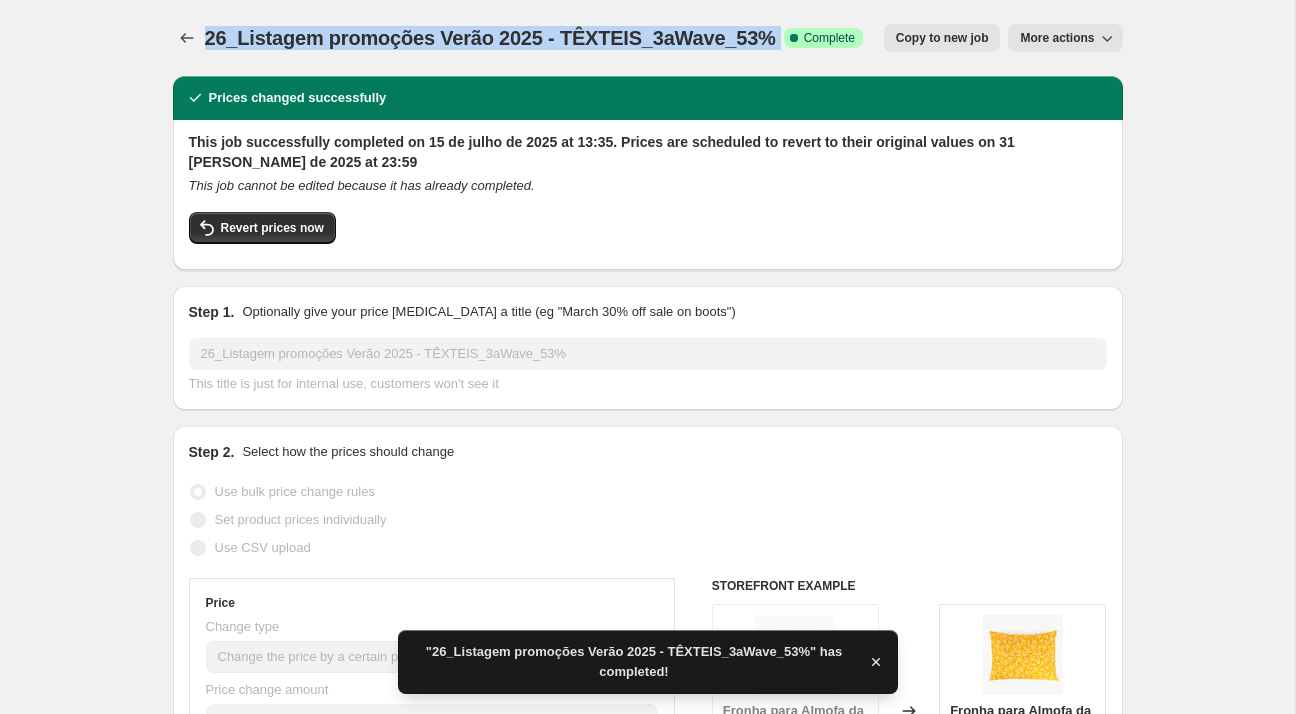 click on "26_Listagem promoções Verão 2025 - TÊXTEIS_3aWave_53%" at bounding box center (490, 38) 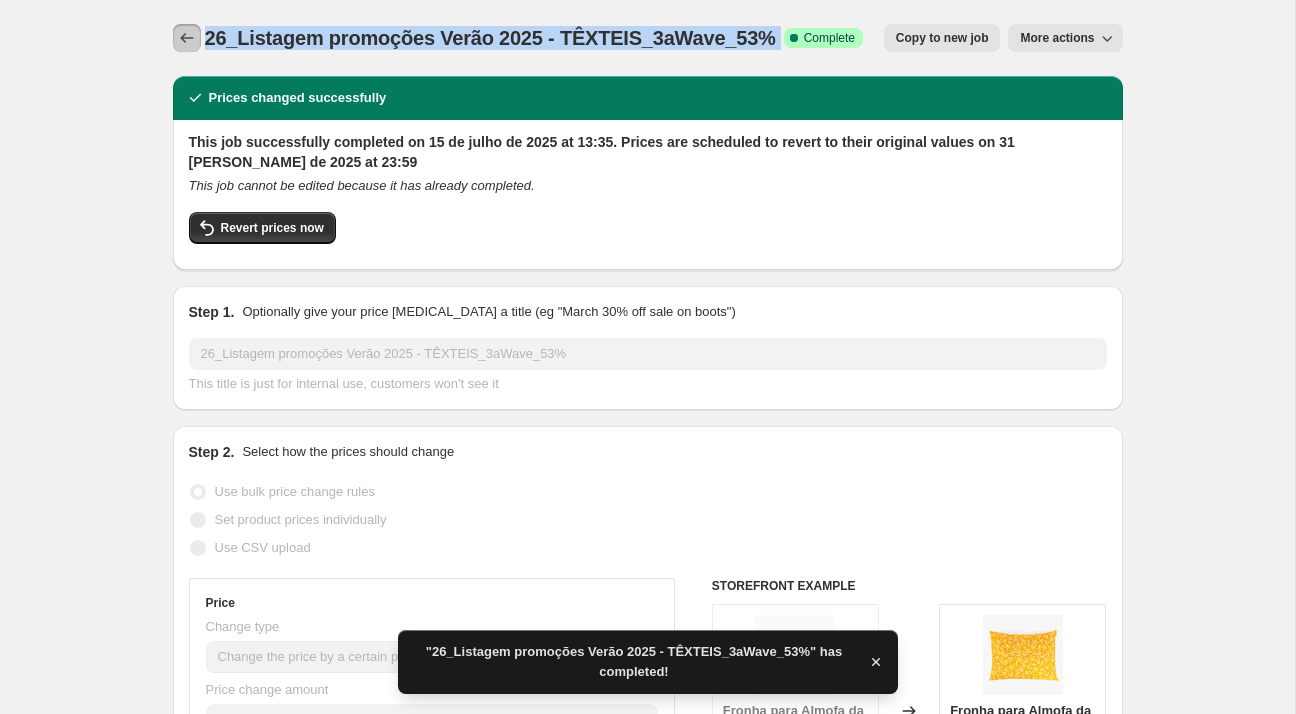 click at bounding box center [187, 38] 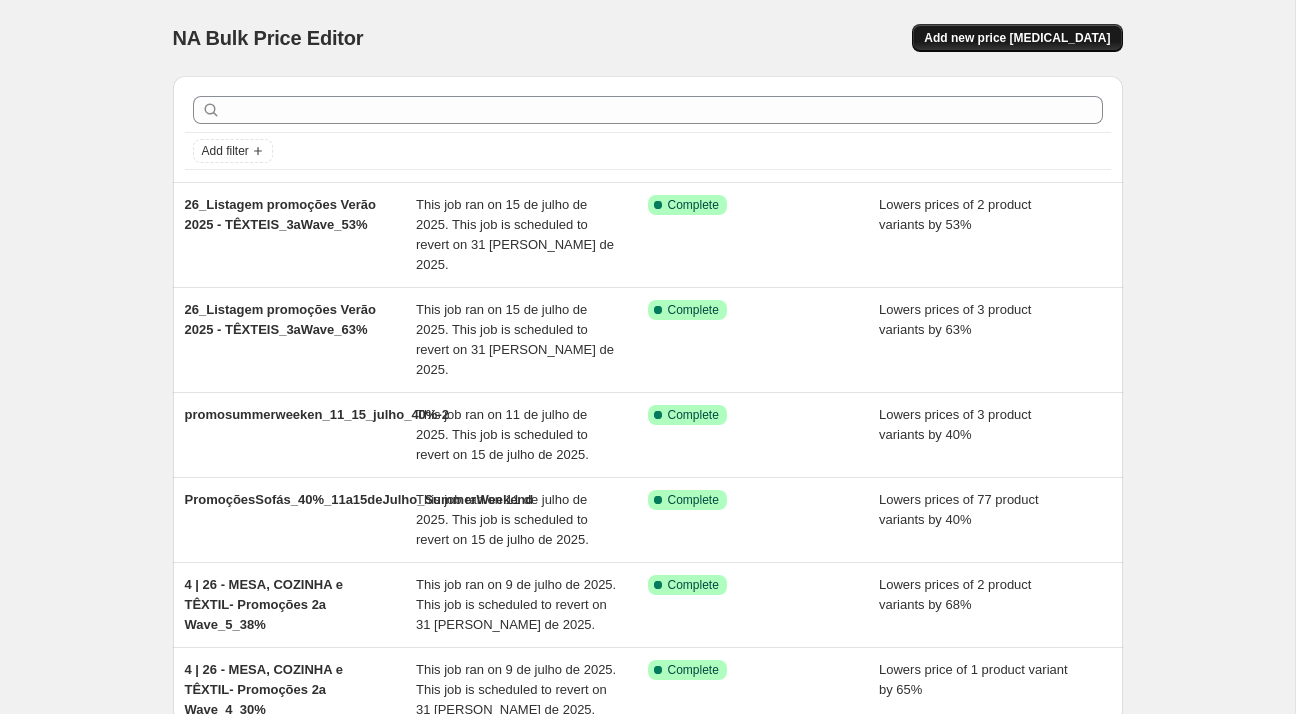 click on "Add new price [MEDICAL_DATA]" at bounding box center [1017, 38] 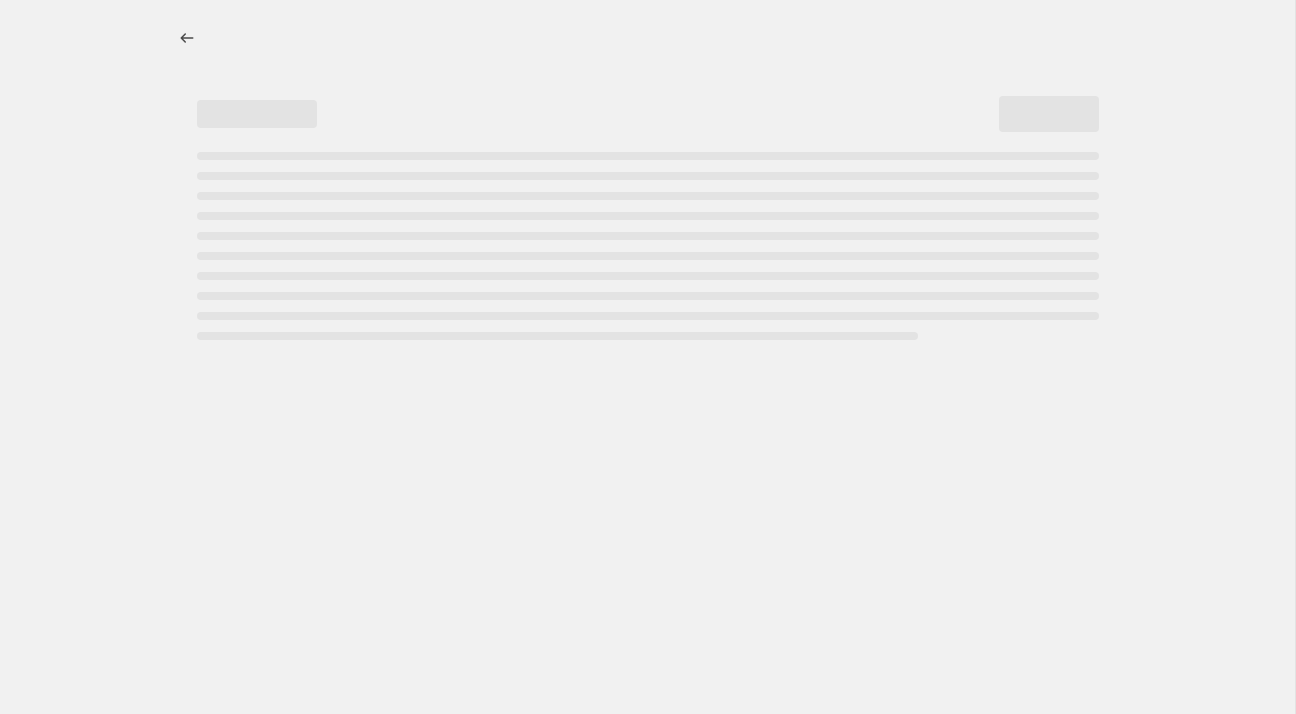 select on "percentage" 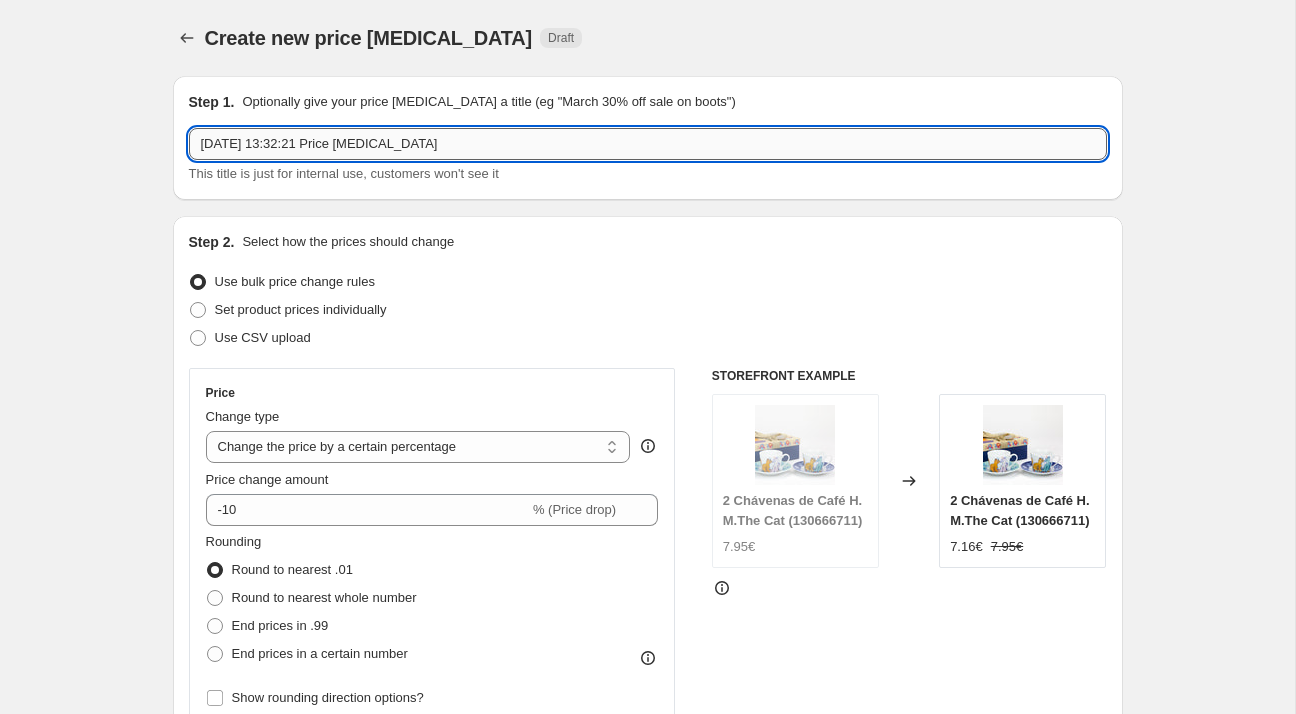 click on "[DATE] 13:32:21 Price [MEDICAL_DATA]" at bounding box center [648, 144] 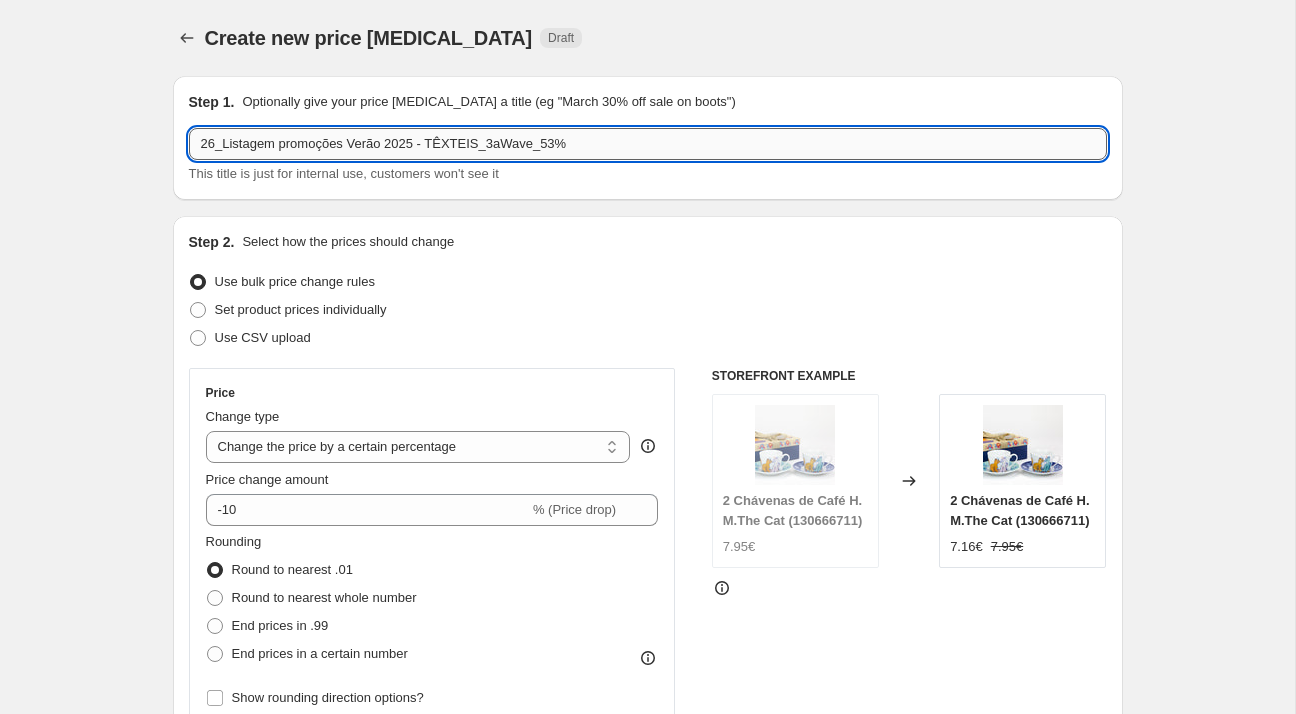 drag, startPoint x: 533, startPoint y: 145, endPoint x: 550, endPoint y: 146, distance: 17.029387 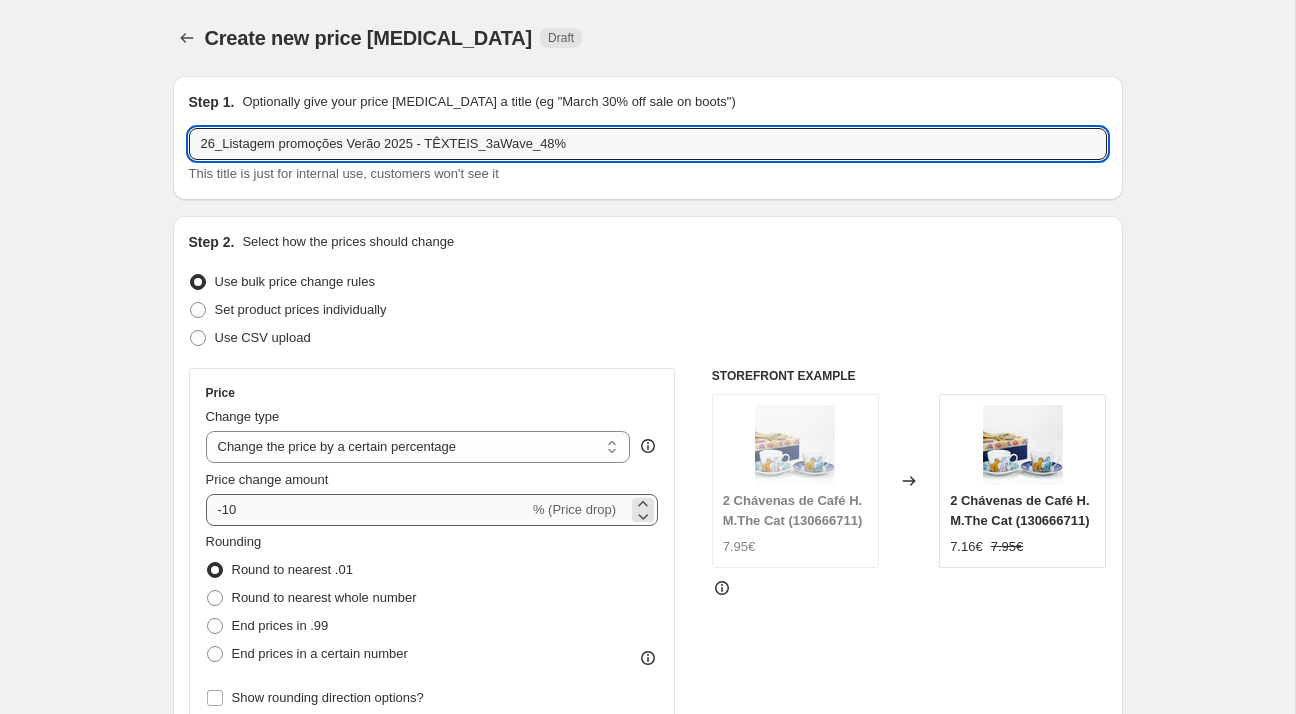 type on "26_Listagem promoções Verão 2025 - TÊXTEIS_3aWave_48%" 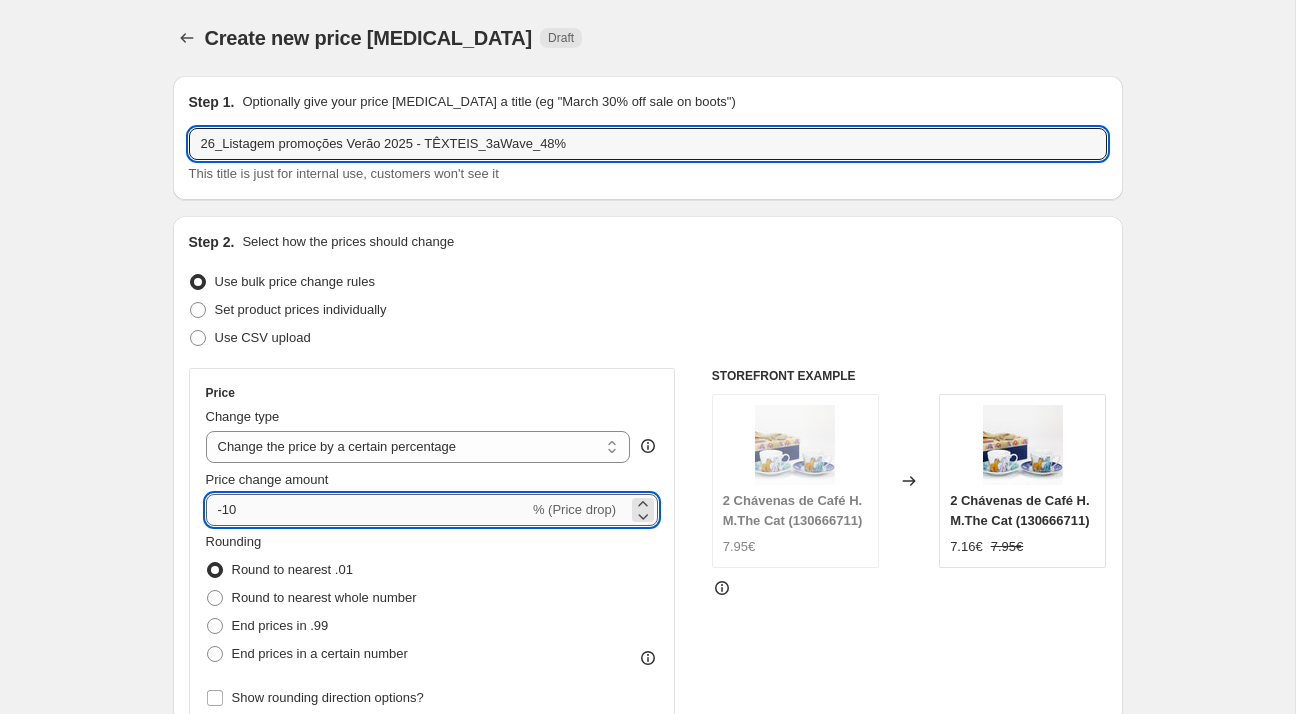 click on "-10" at bounding box center (367, 510) 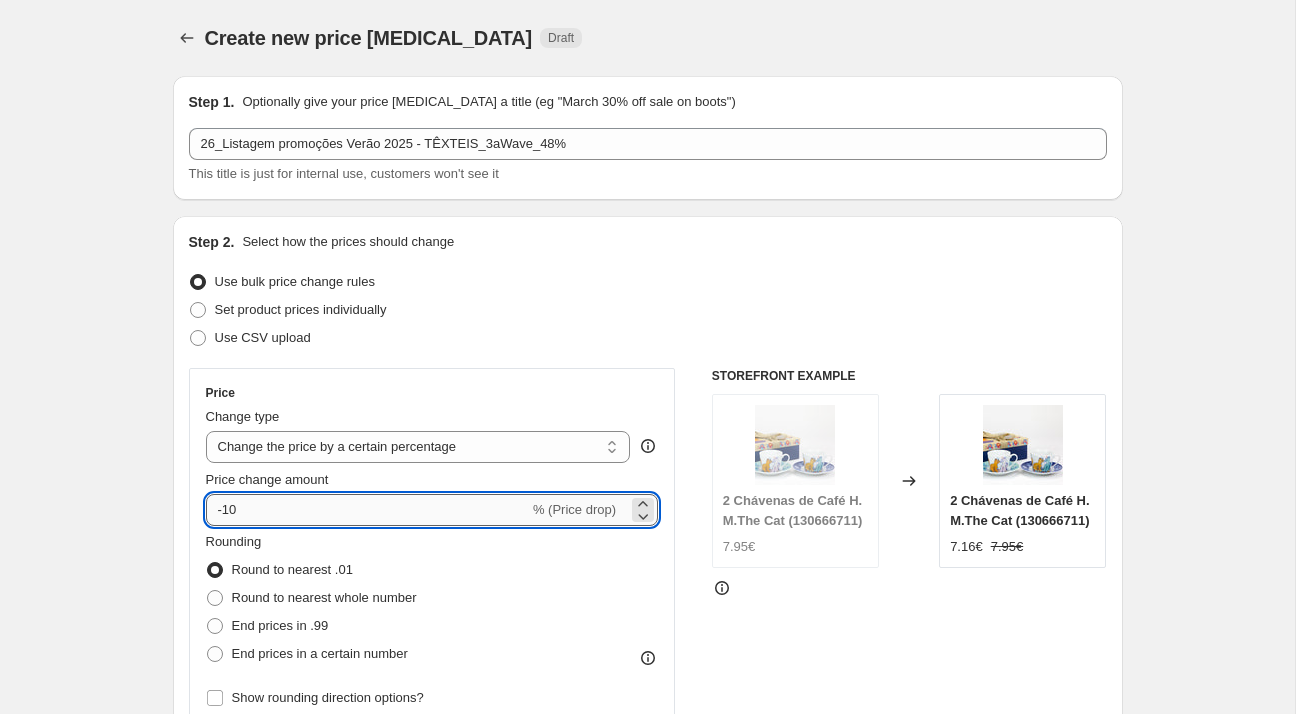type on "-1" 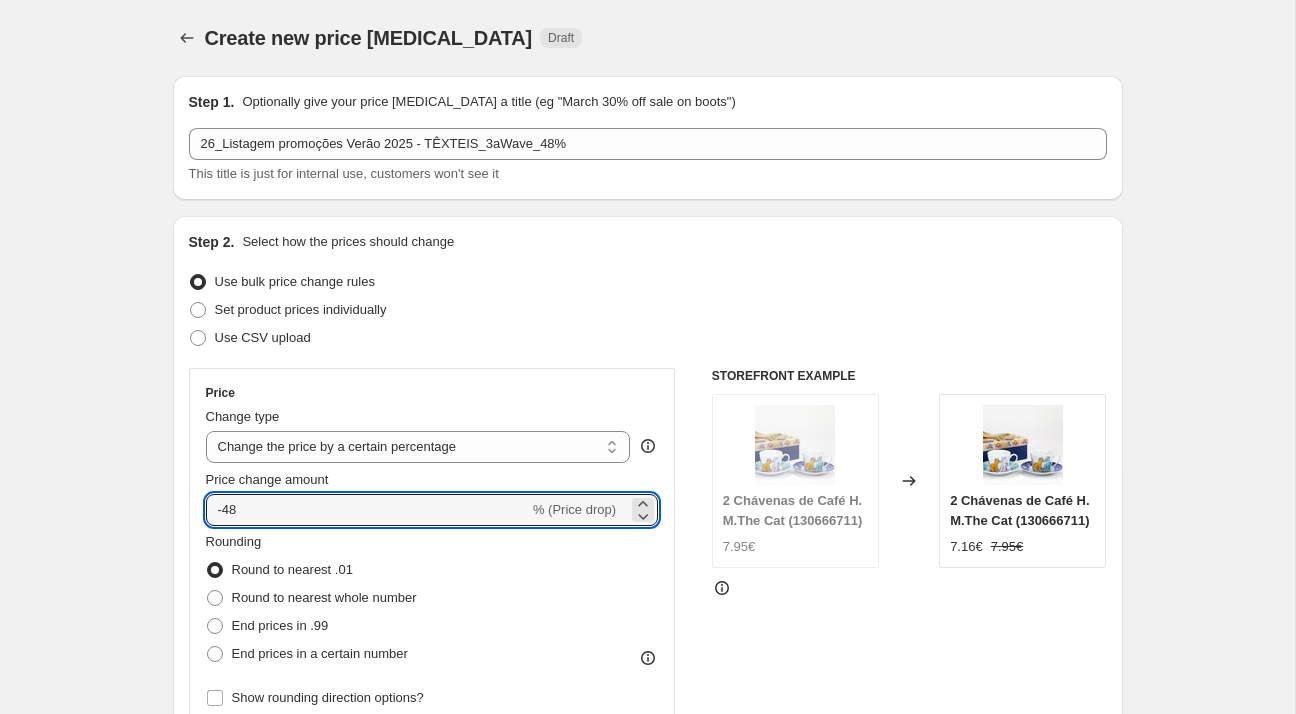 type on "-48" 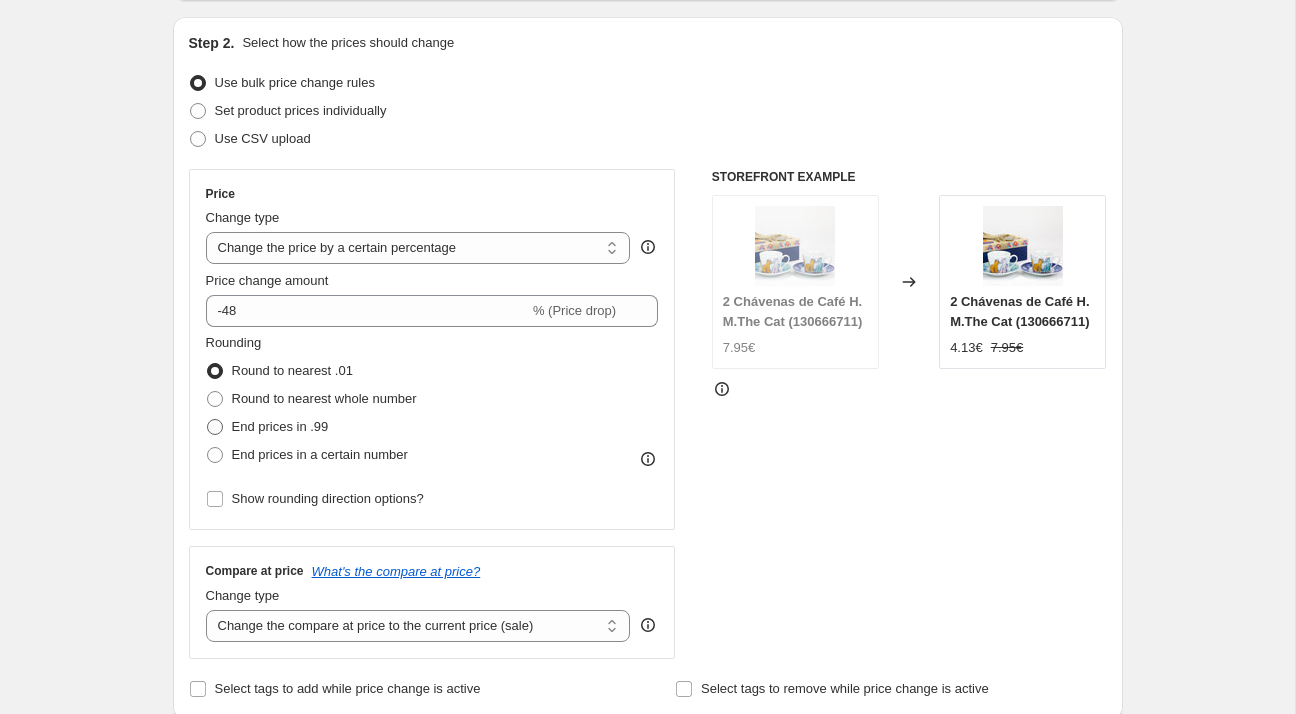 click on "End prices in .99" at bounding box center [267, 427] 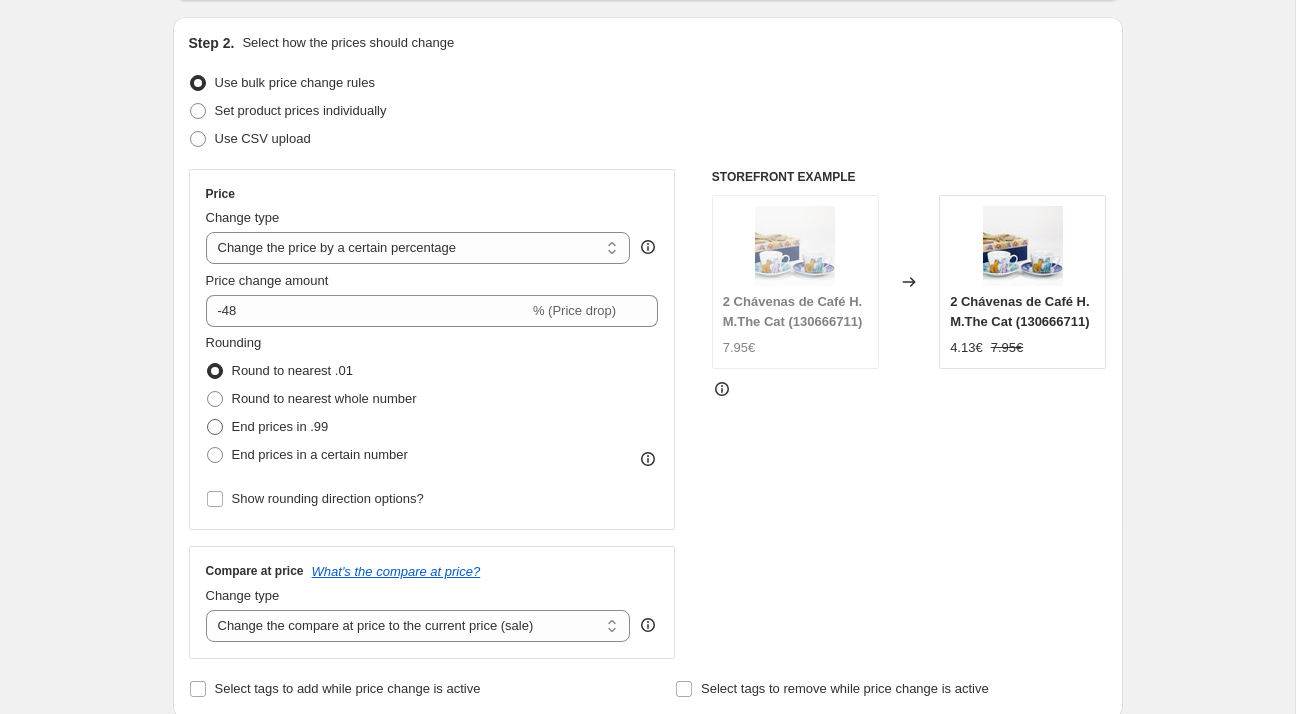 radio on "true" 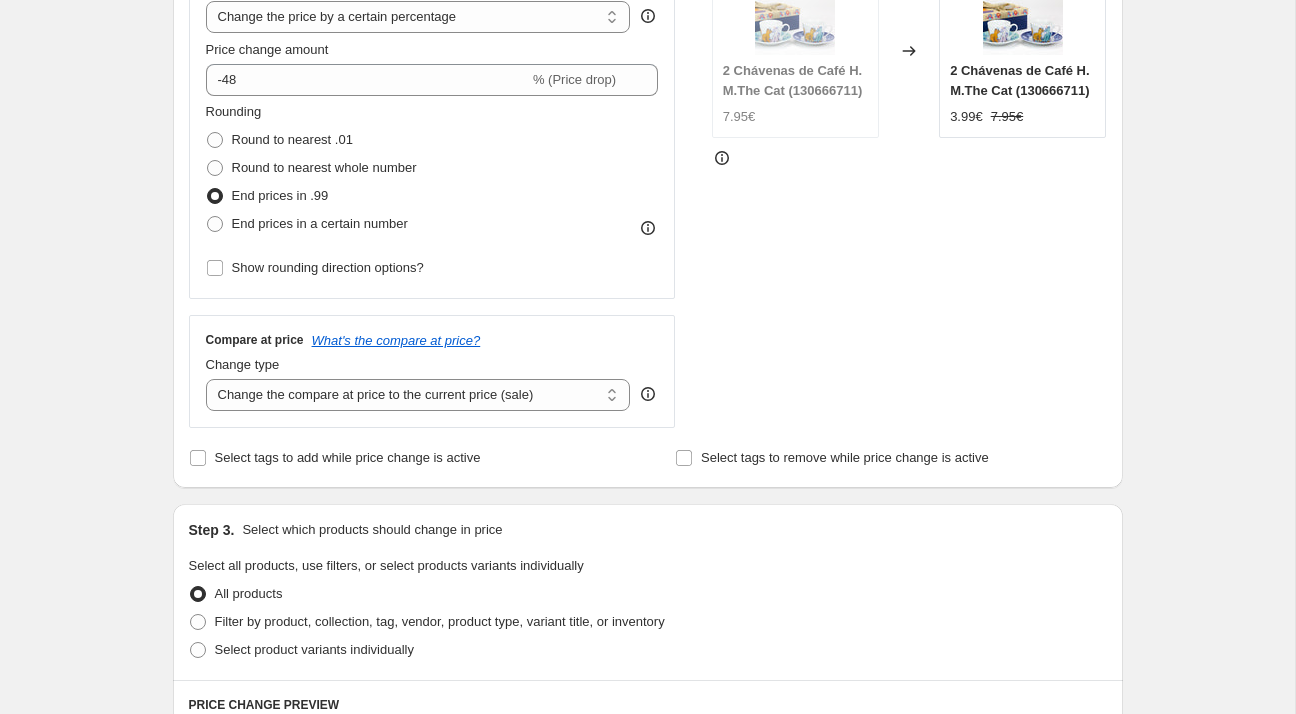 scroll, scrollTop: 436, scrollLeft: 0, axis: vertical 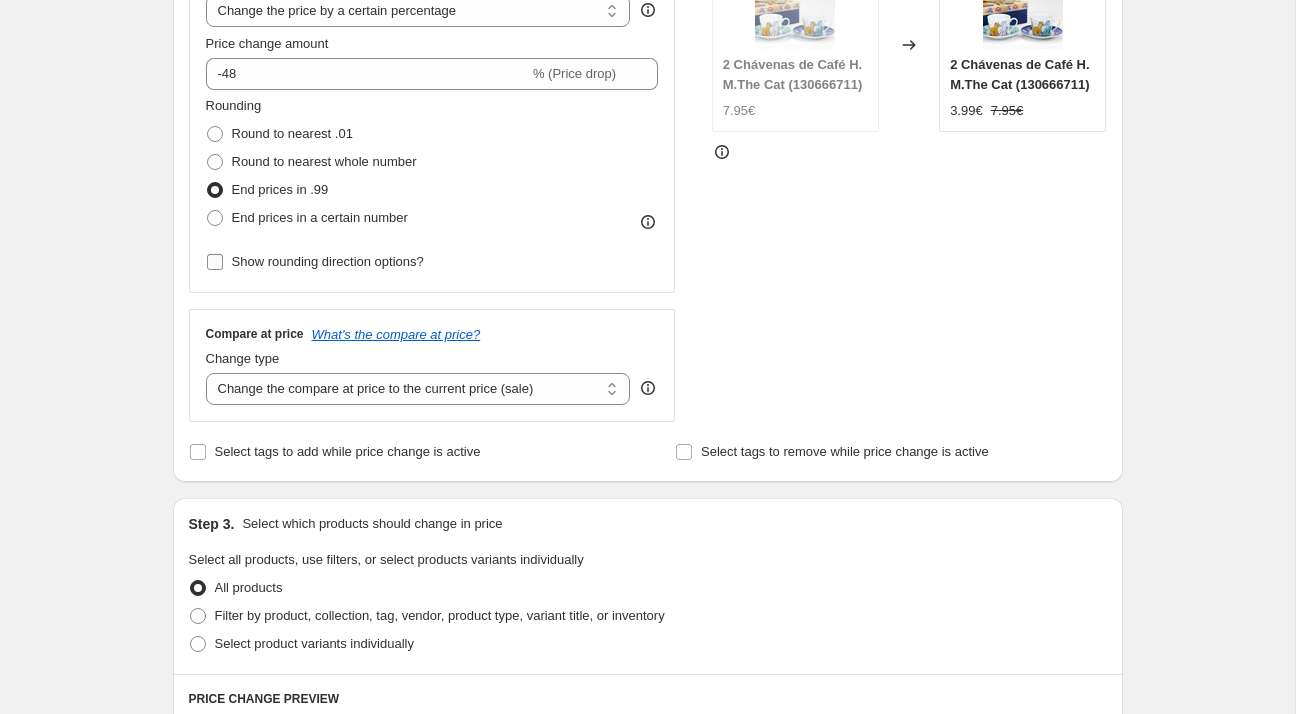 click on "Show rounding direction options?" at bounding box center (328, 261) 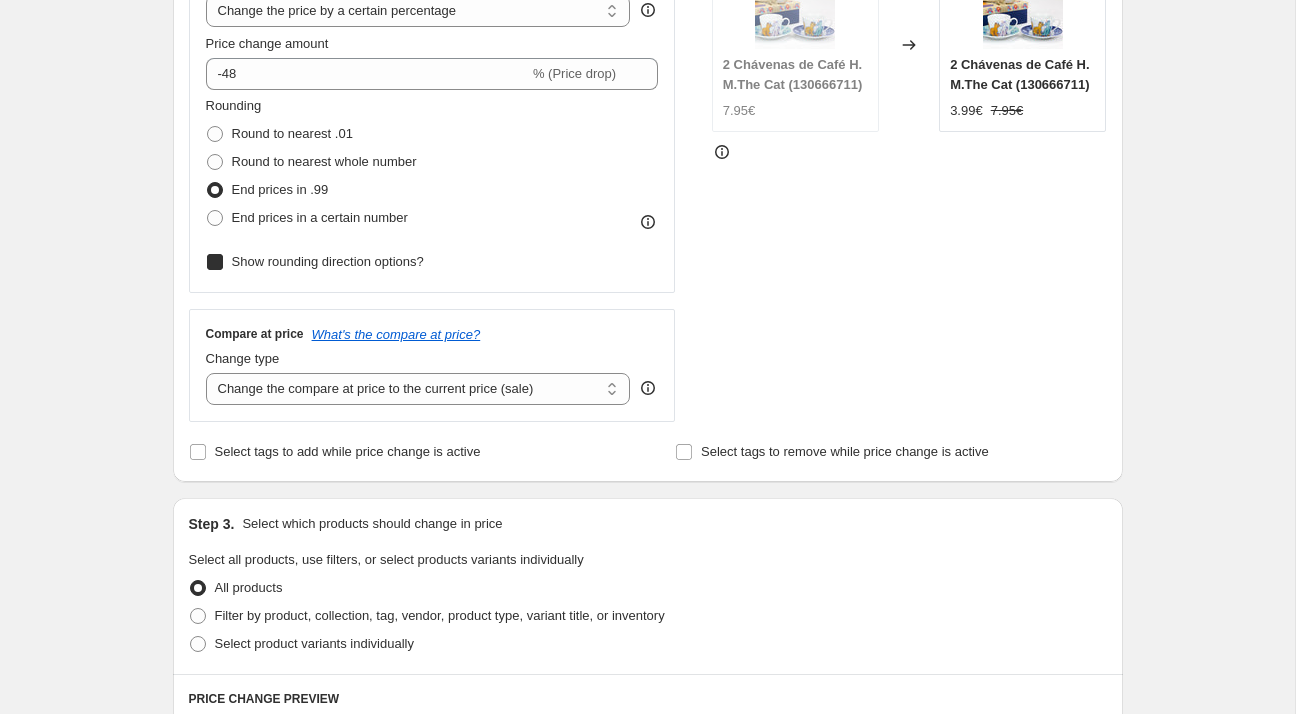 checkbox on "true" 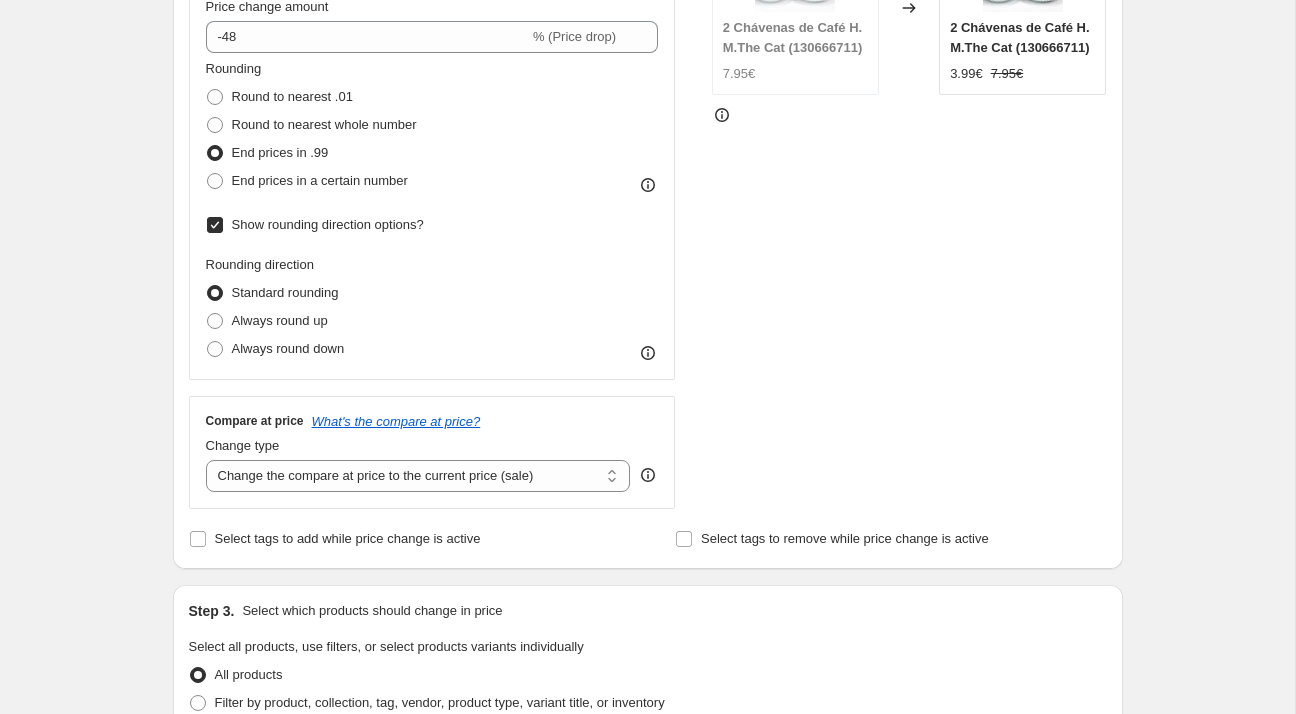 scroll, scrollTop: 688, scrollLeft: 0, axis: vertical 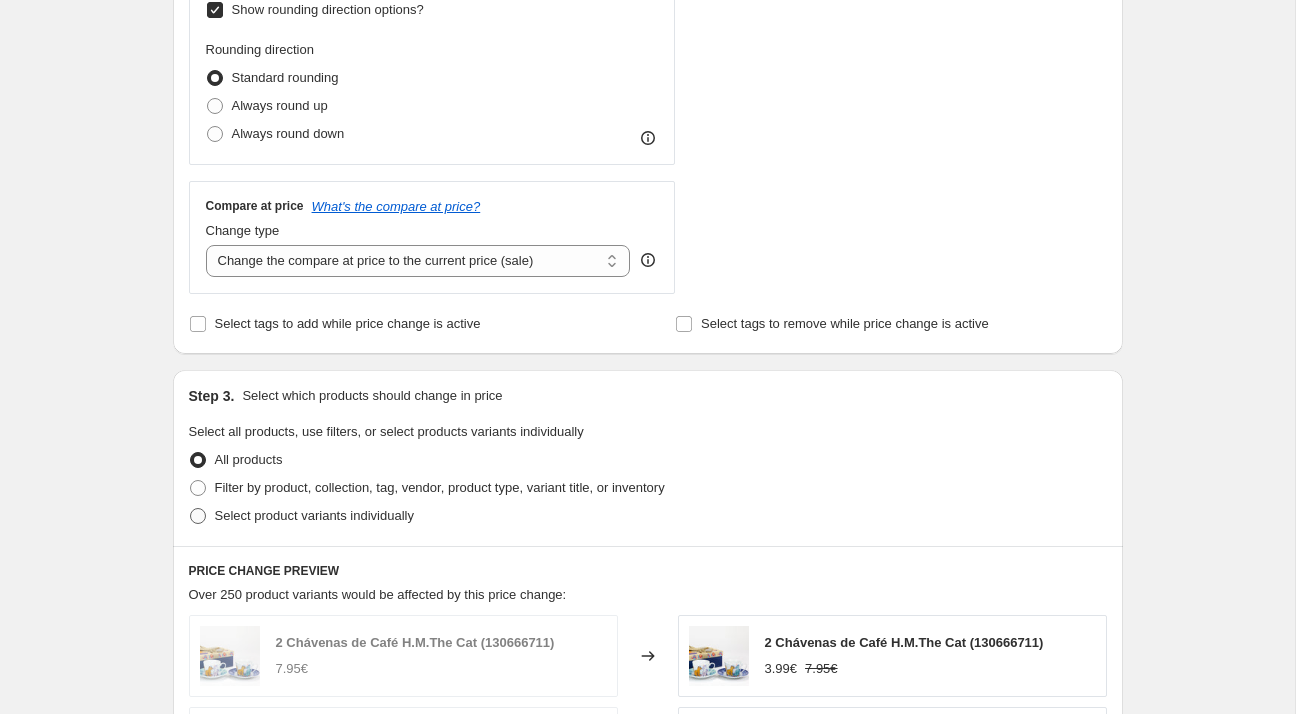 click on "Select product variants individually" at bounding box center (314, 515) 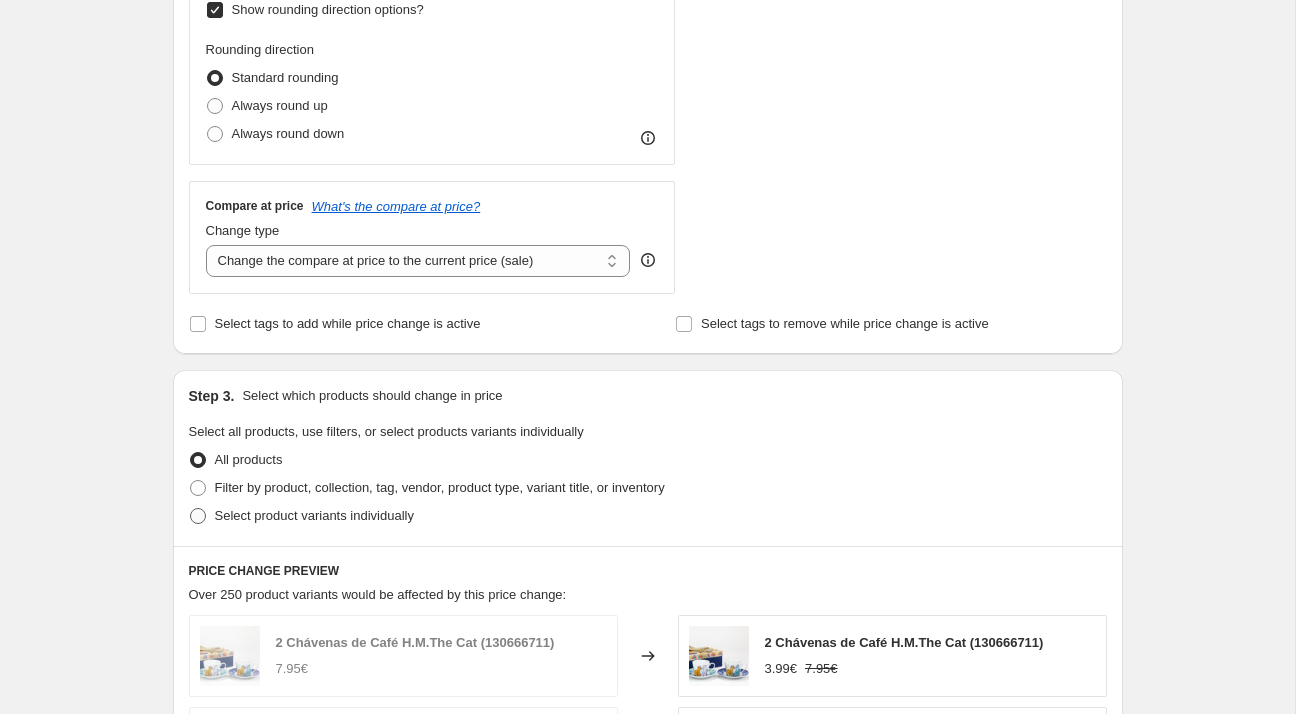 radio on "true" 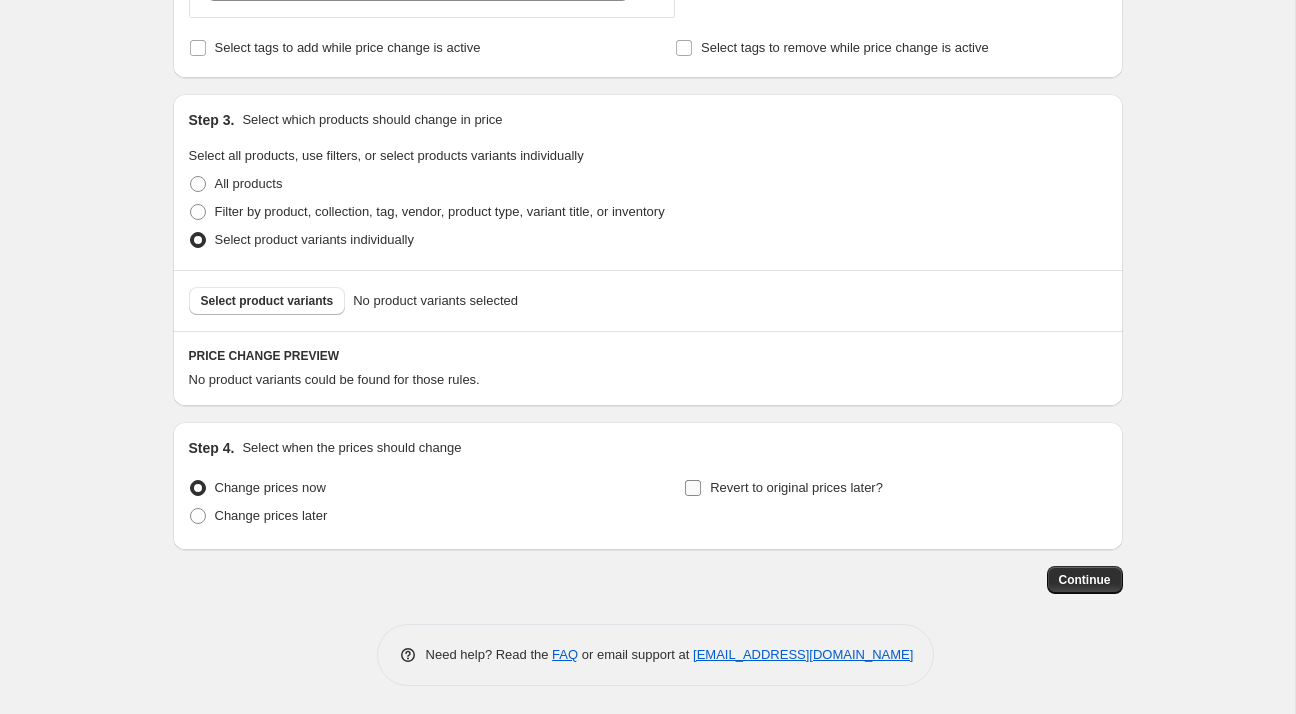 click on "Revert to original prices later?" at bounding box center [796, 487] 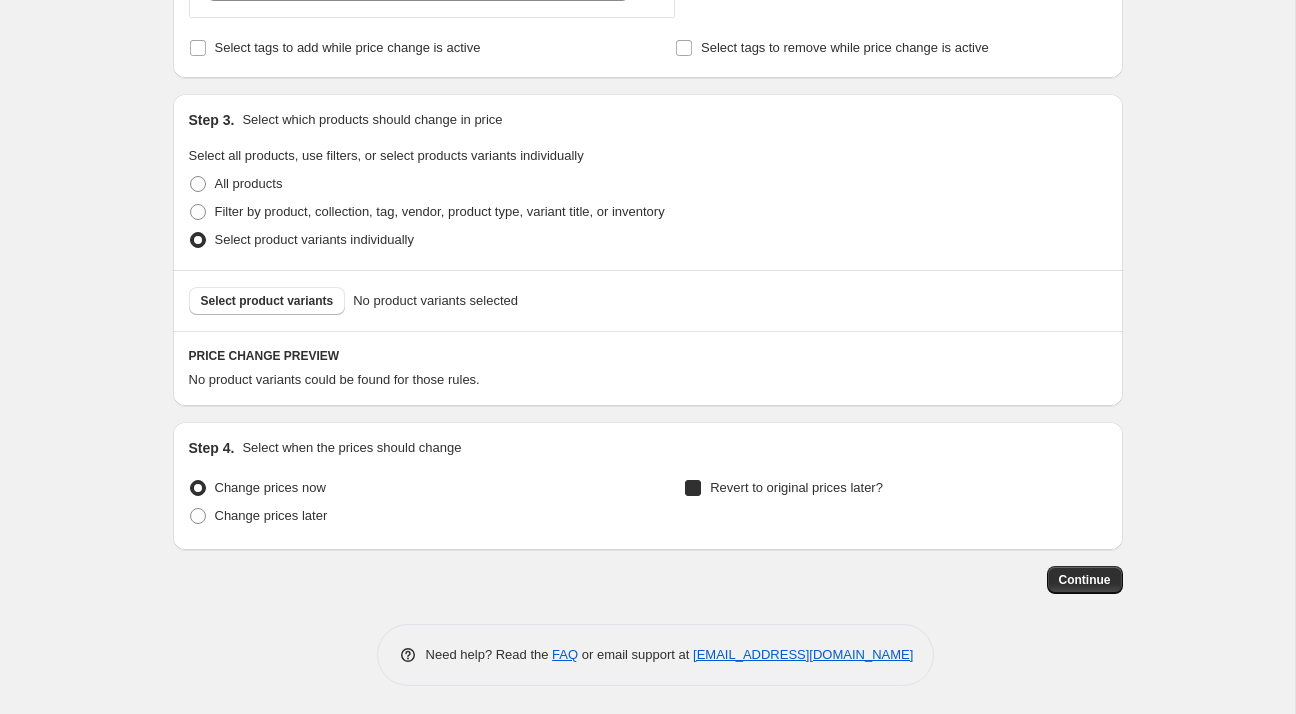 checkbox on "true" 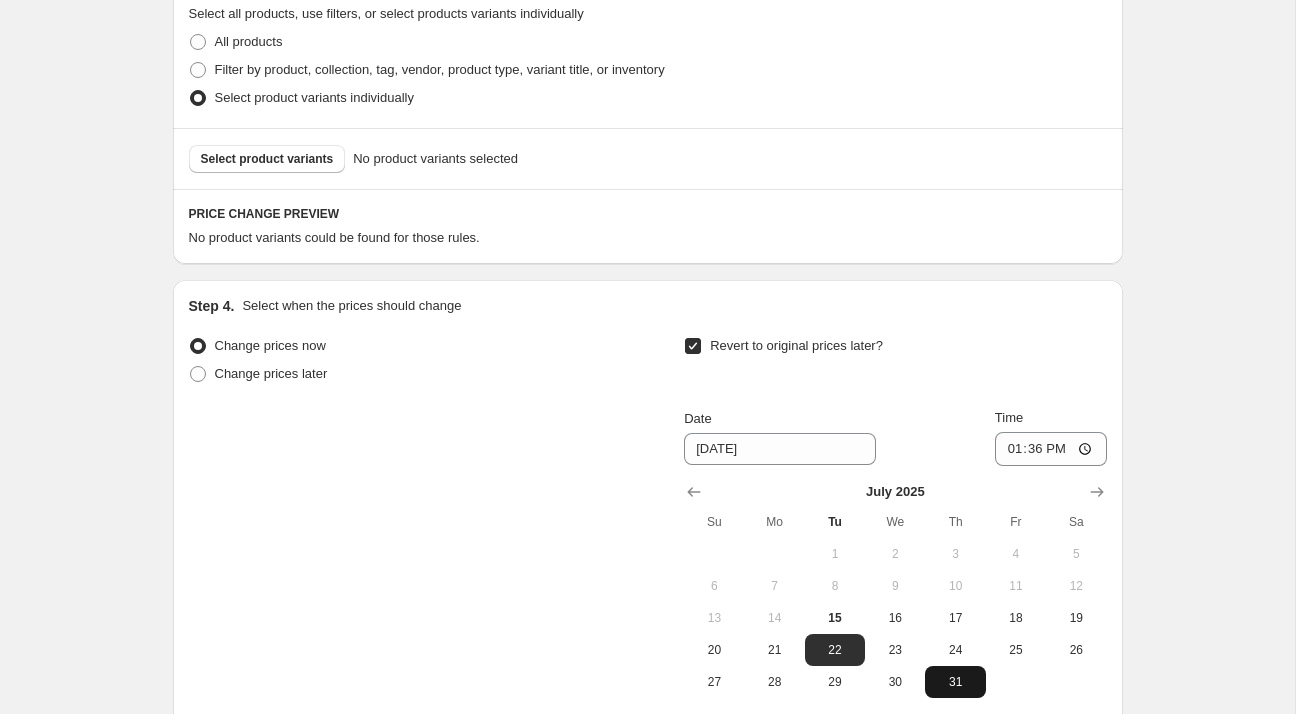 scroll, scrollTop: 1307, scrollLeft: 0, axis: vertical 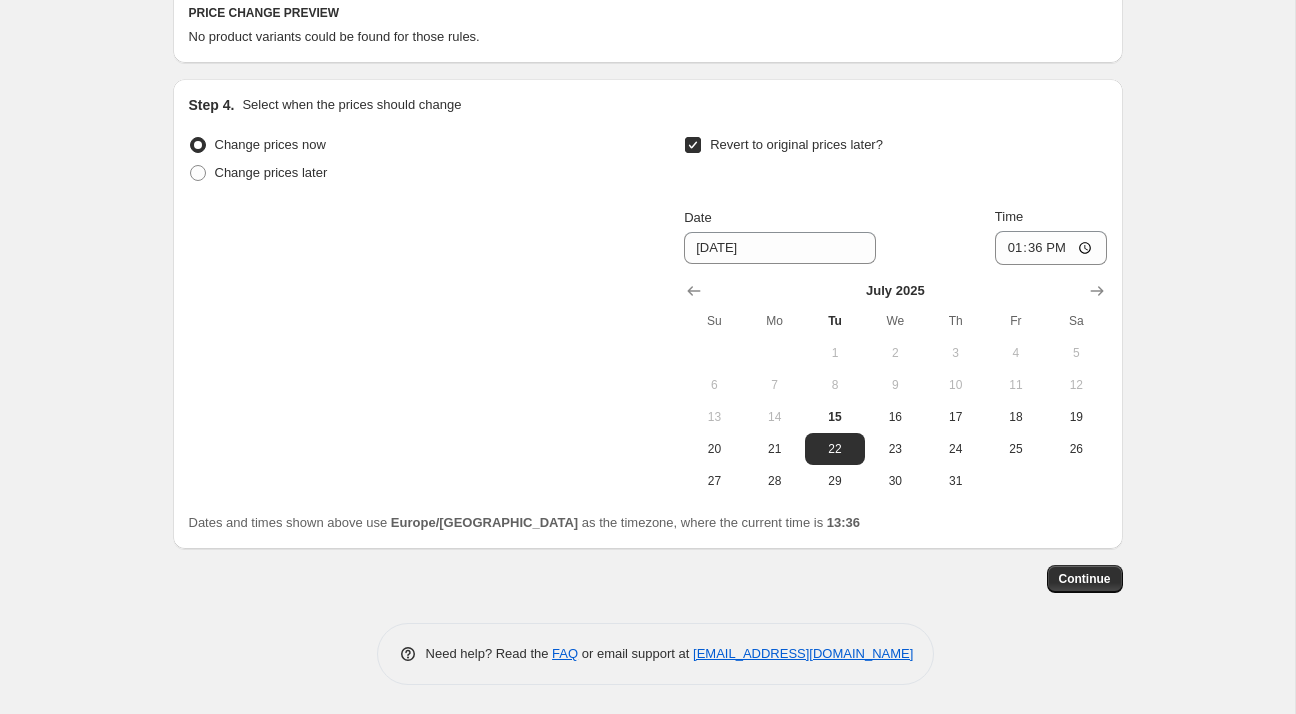 click on "[DATE]" at bounding box center [895, 293] 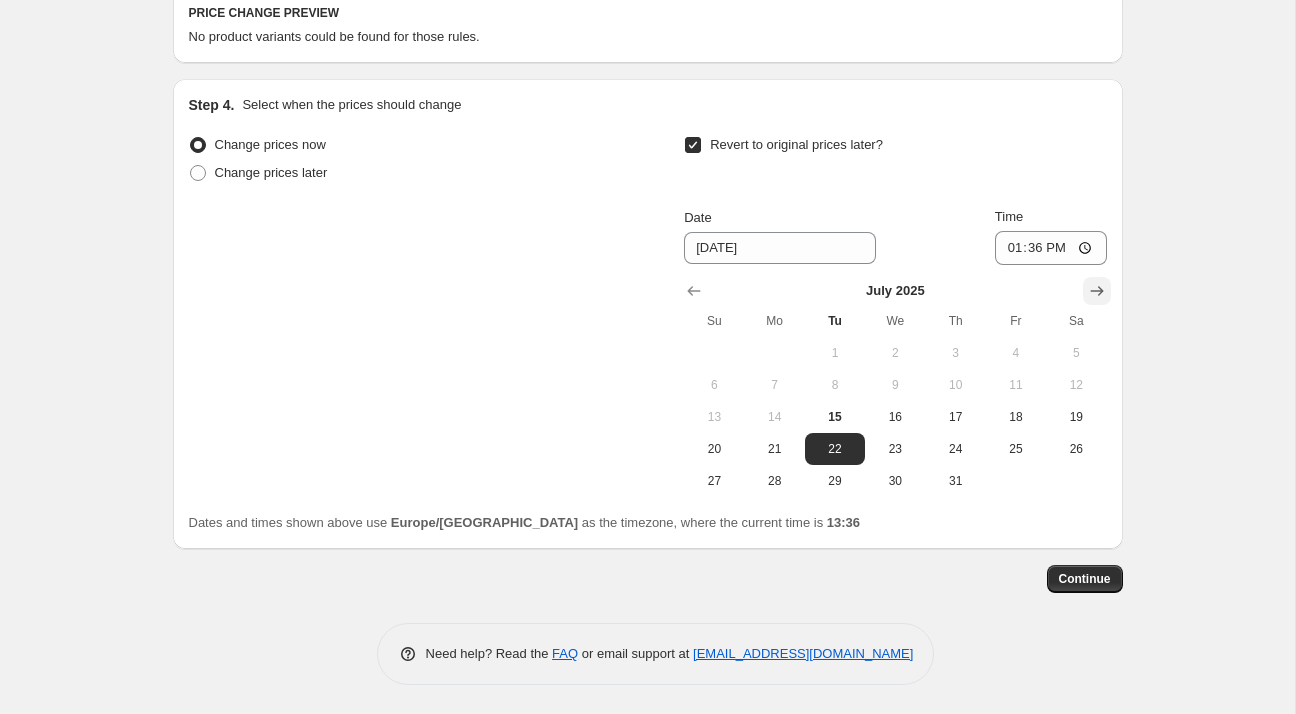 click 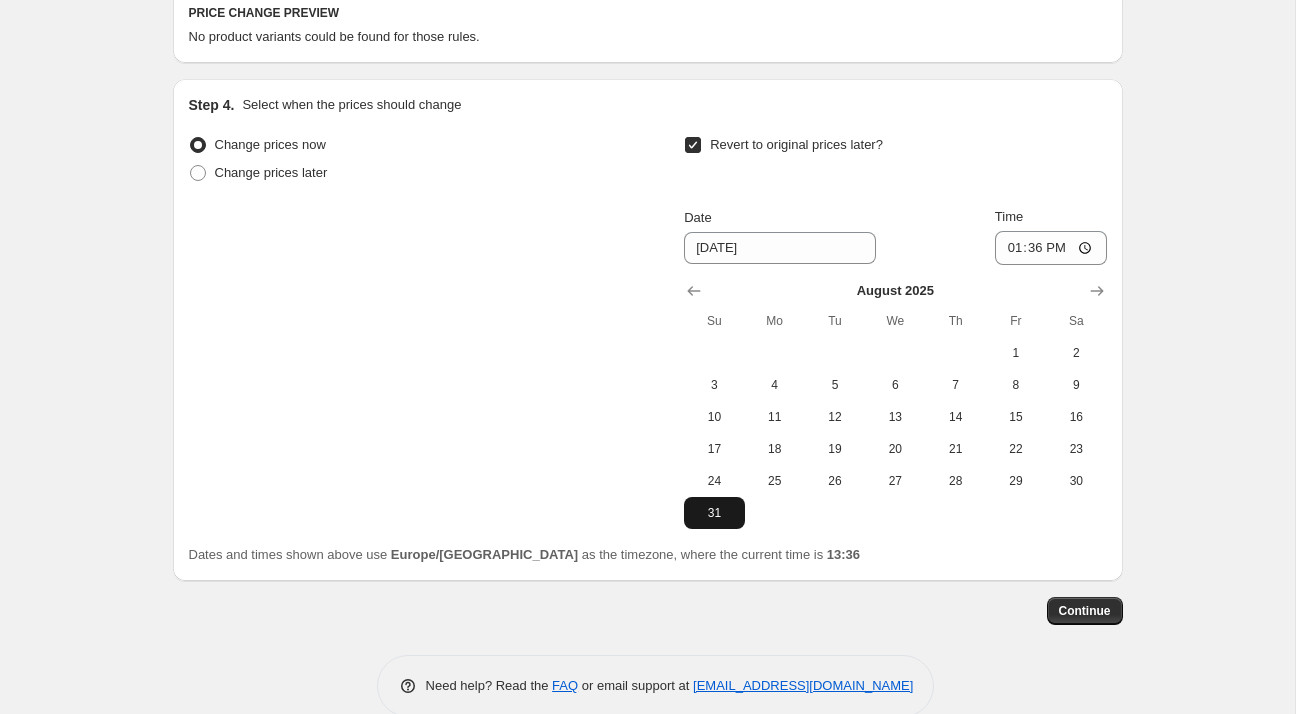 click on "31" at bounding box center (714, 513) 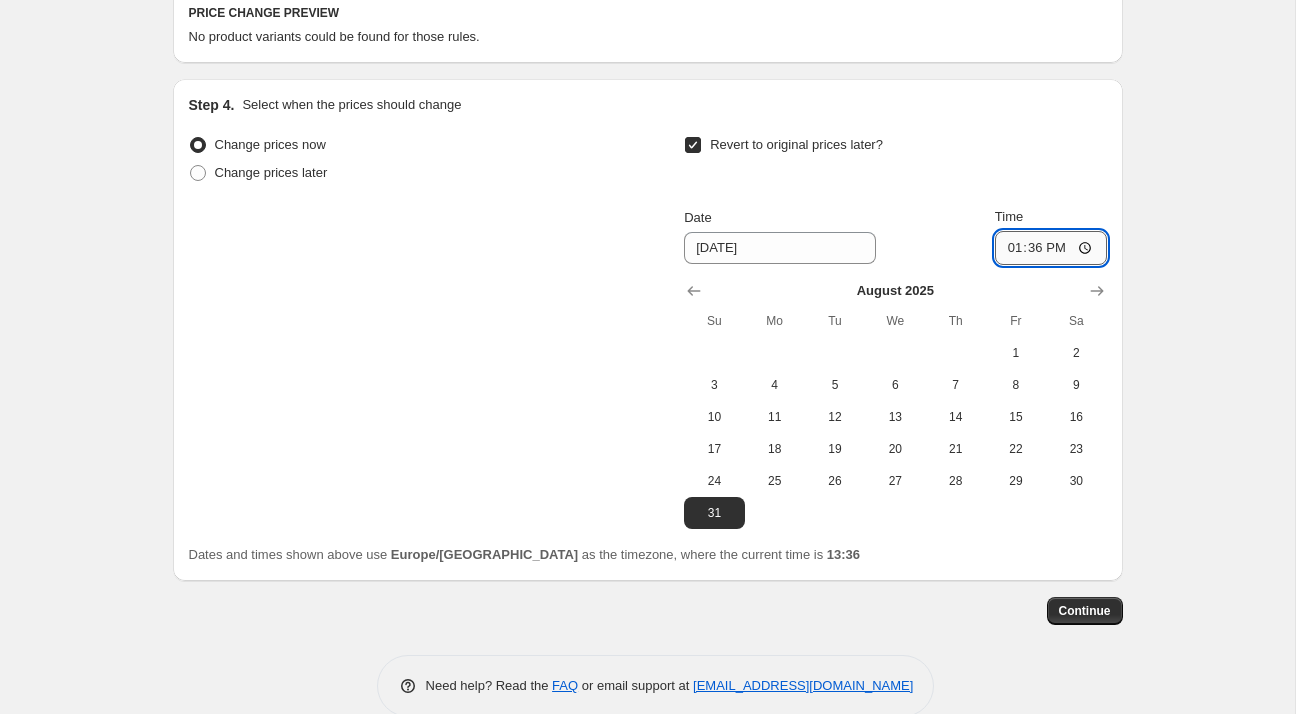 click on "13:36" at bounding box center [1051, 248] 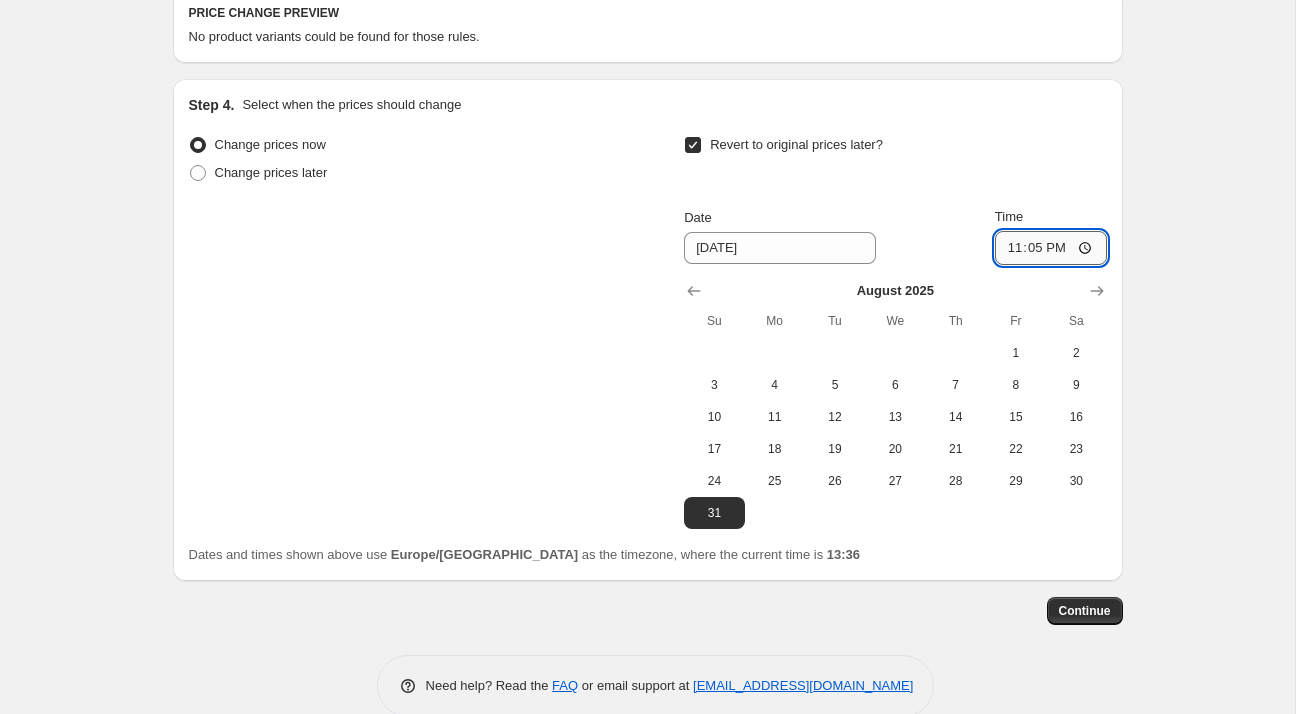 type on "23:59" 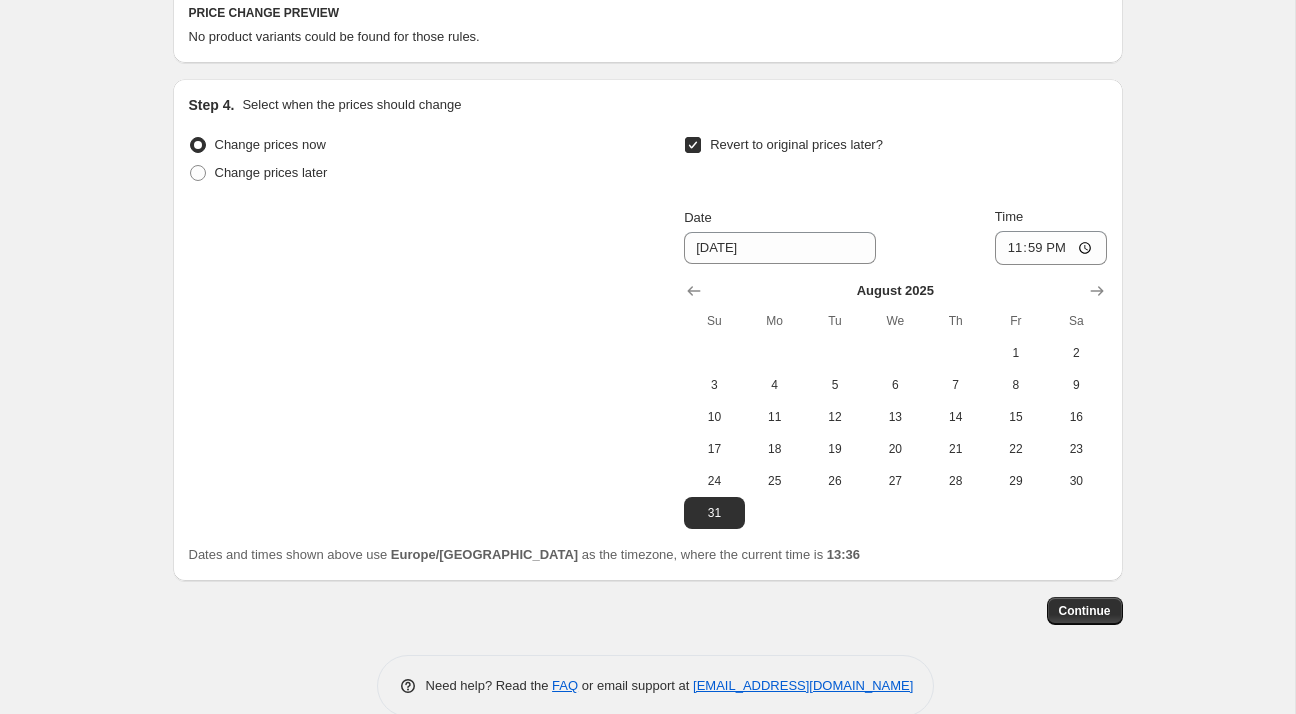 click on "Change prices now Change prices later Revert to original prices later? Date [DATE] Time 23:59 [DATE] Su Mo Tu We Th Fr Sa 1 2 3 4 5 6 7 8 9 10 11 12 13 14 15 16 17 18 19 20 21 22 23 24 25 26 27 28 29 30 31" at bounding box center [648, 330] 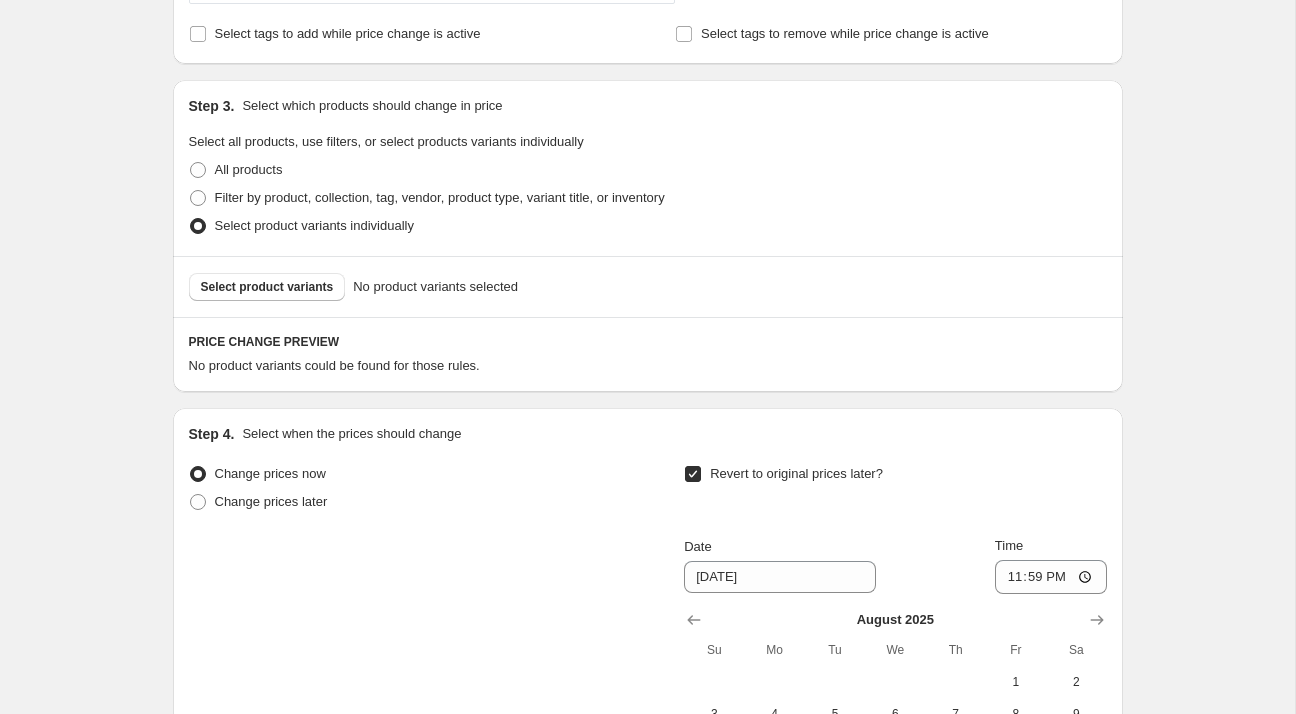 scroll, scrollTop: 971, scrollLeft: 0, axis: vertical 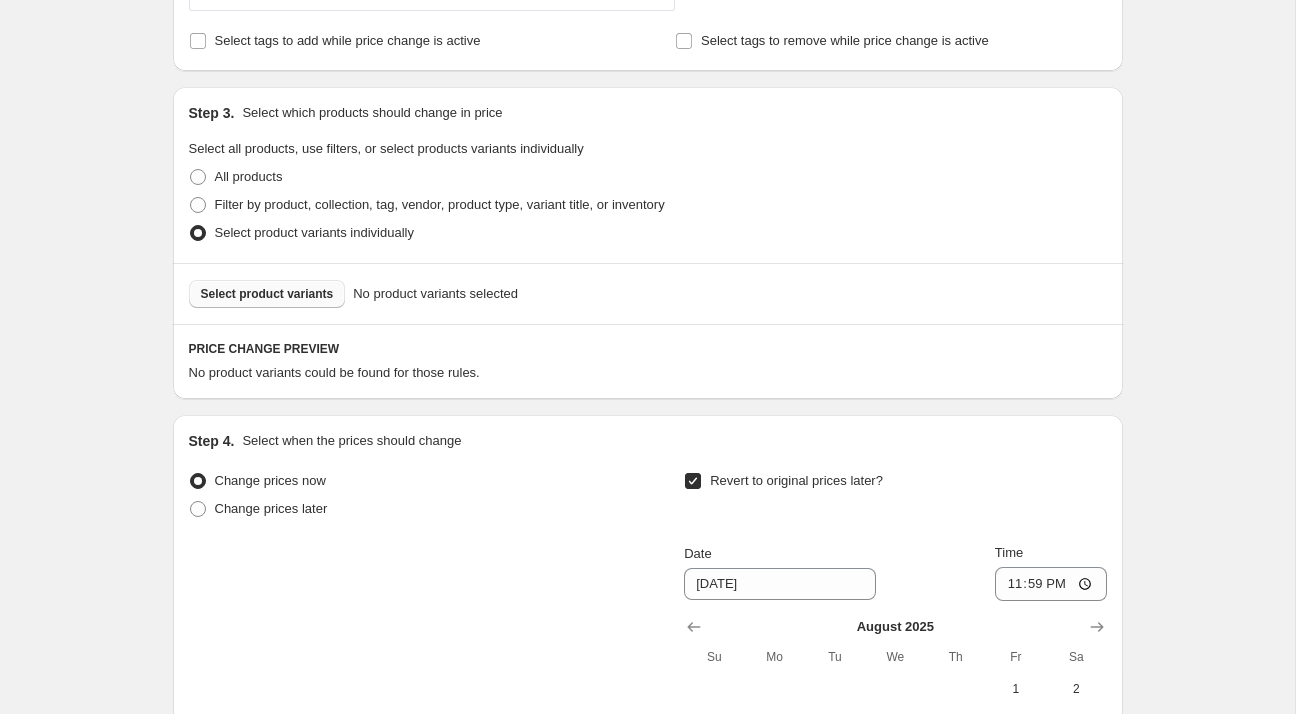 click on "Select product variants" at bounding box center [267, 294] 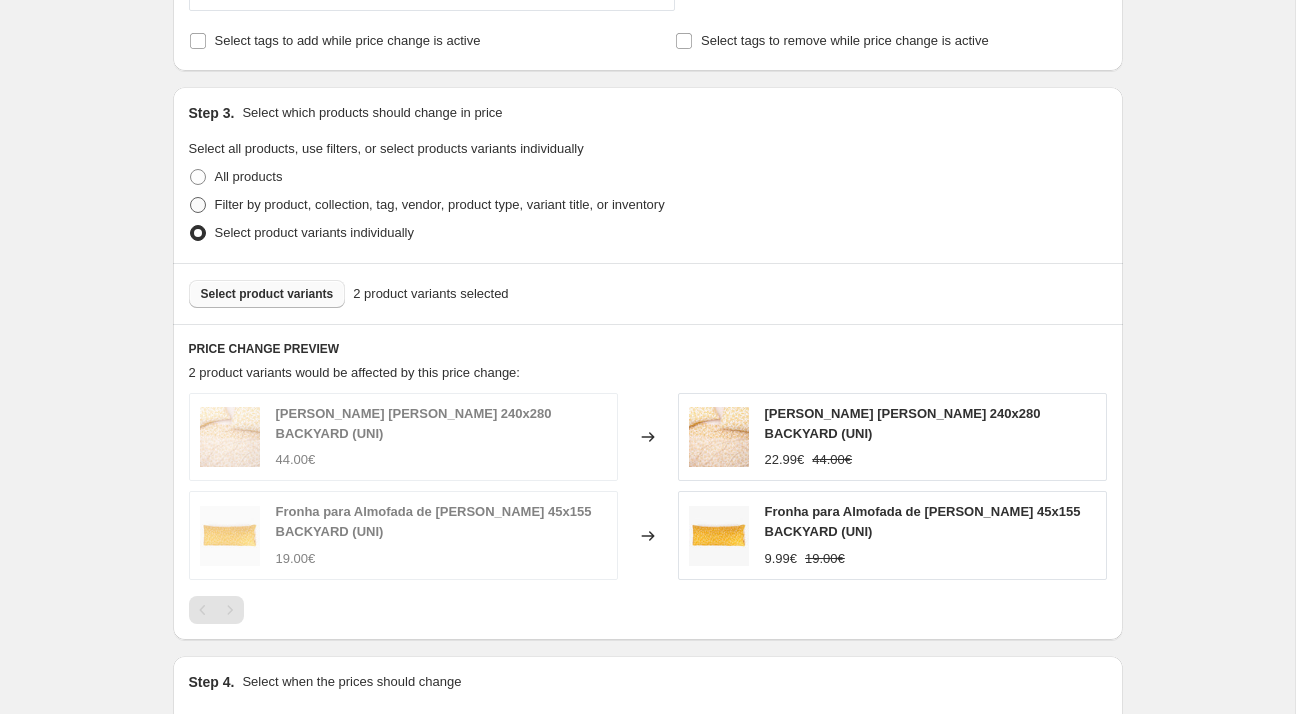 scroll, scrollTop: 981, scrollLeft: 0, axis: vertical 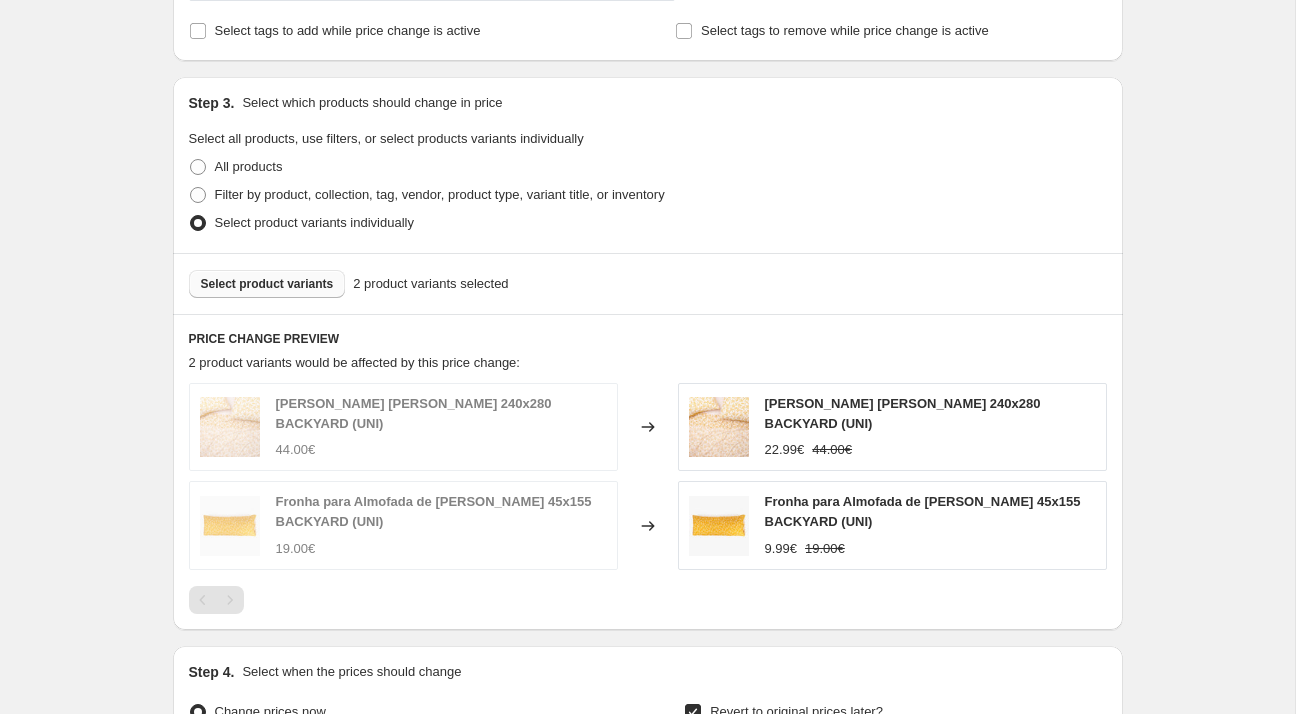 click on "Select product variants" at bounding box center (267, 284) 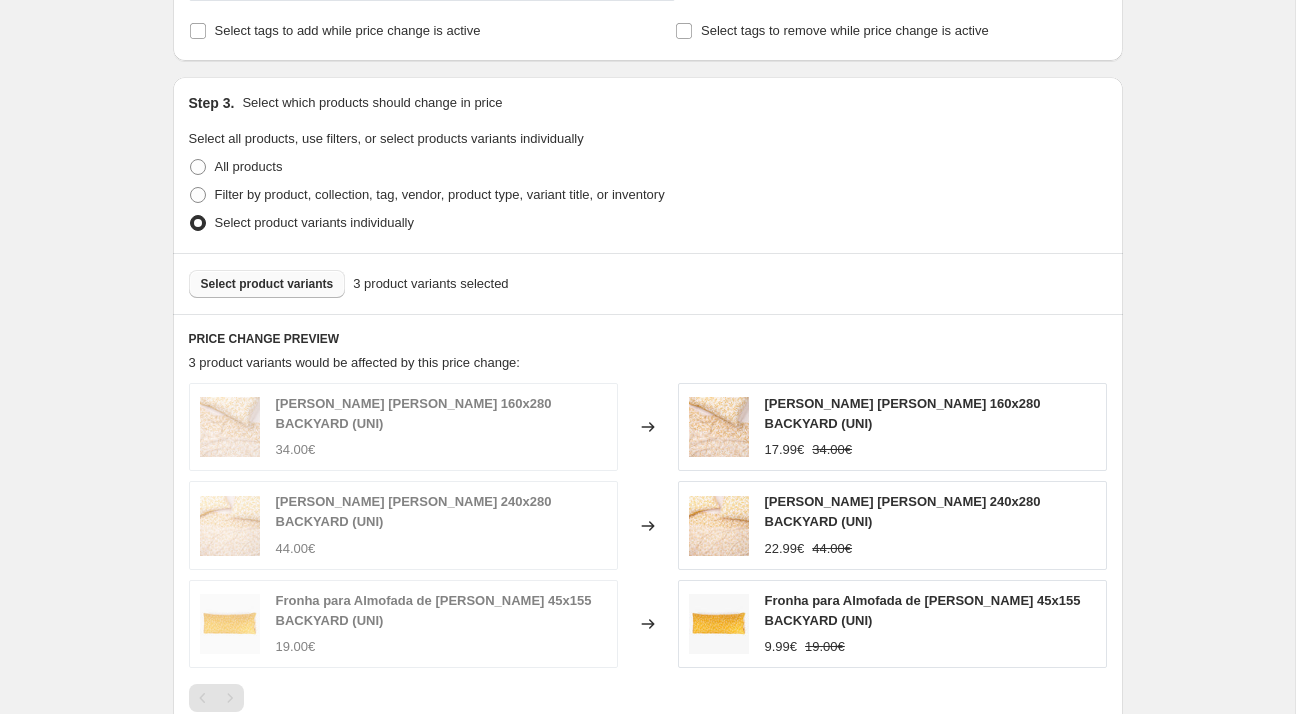 click on "Select product variants" at bounding box center (267, 284) 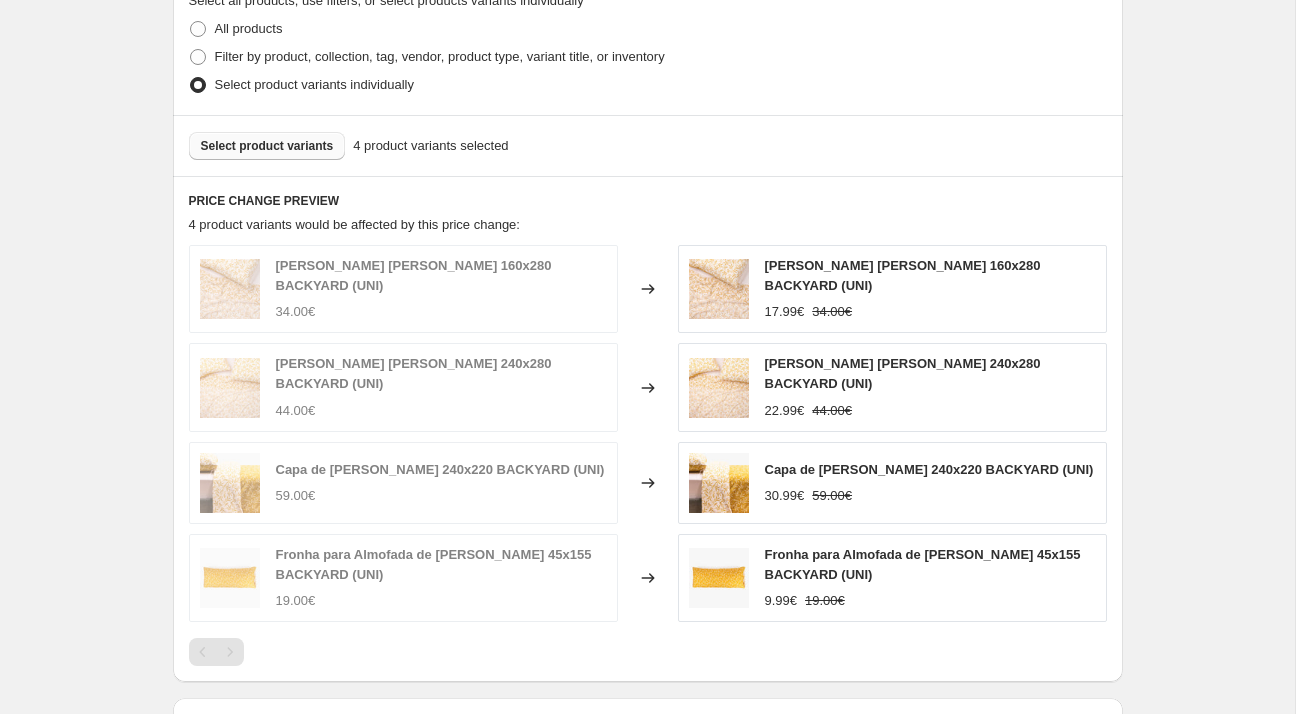 scroll, scrollTop: 1133, scrollLeft: 0, axis: vertical 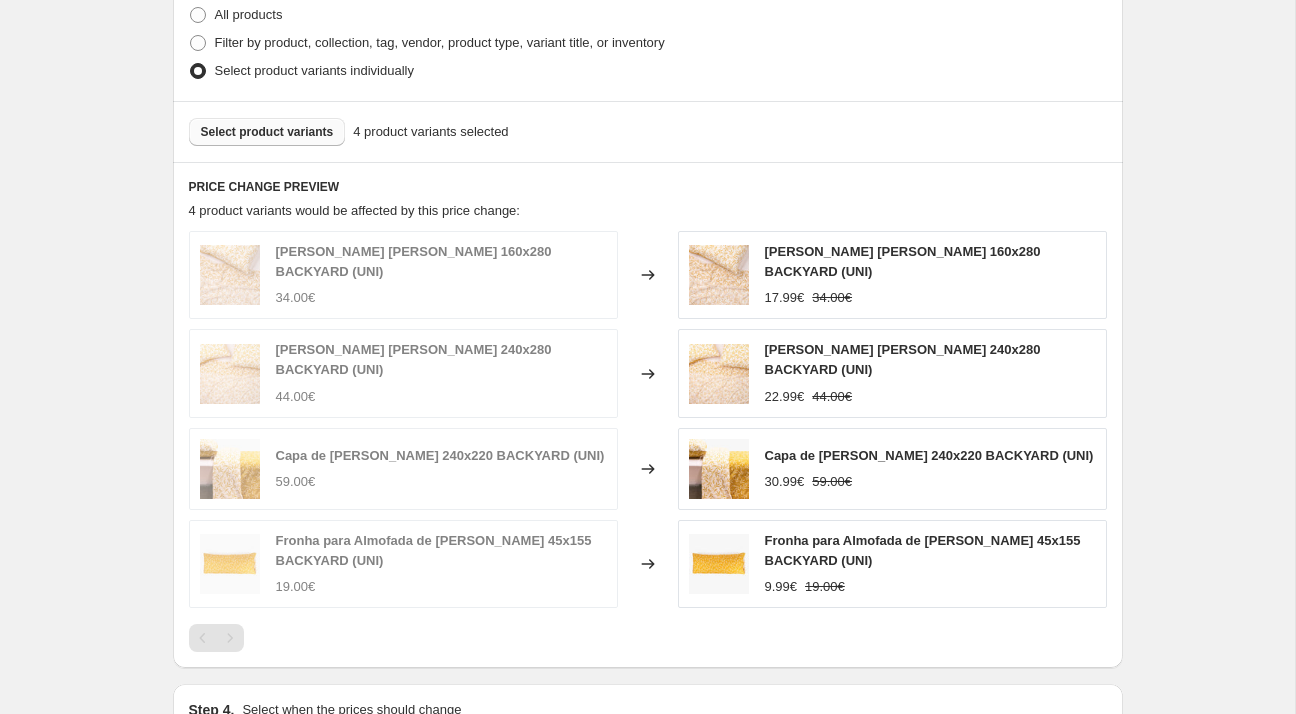 click on "Select product variants" at bounding box center (267, 132) 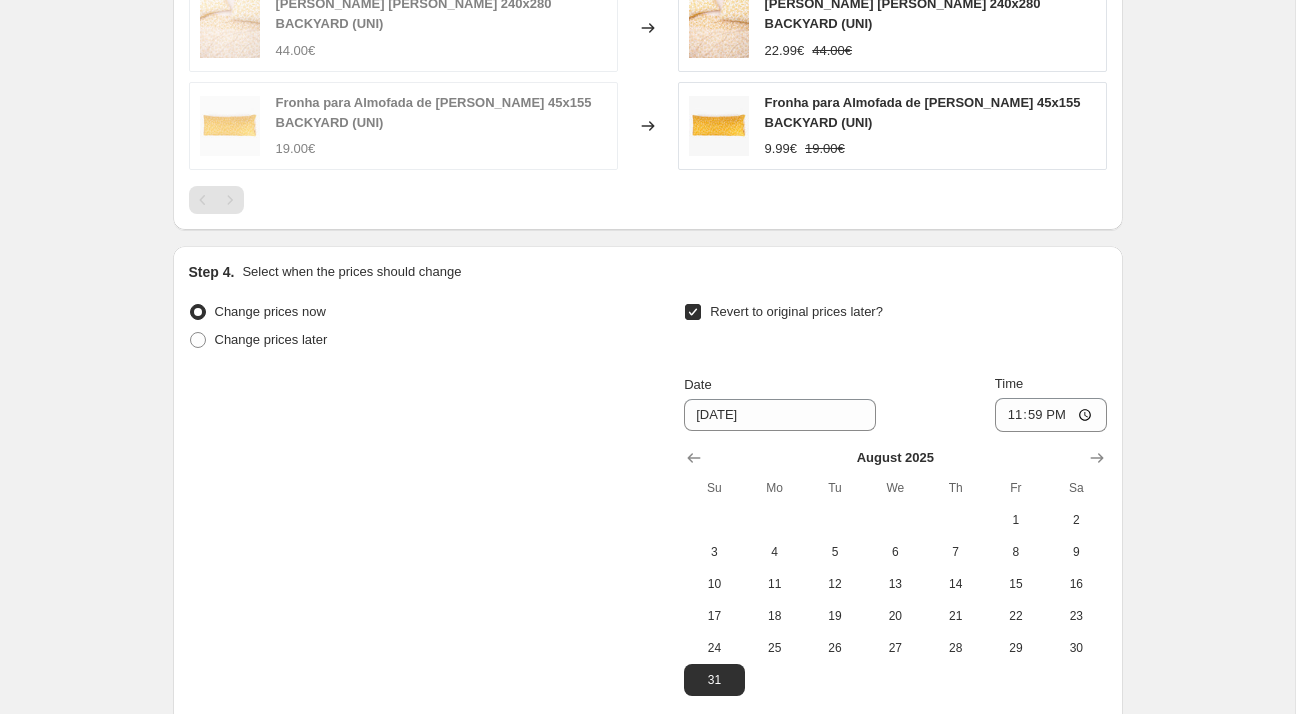 scroll, scrollTop: 1676, scrollLeft: 0, axis: vertical 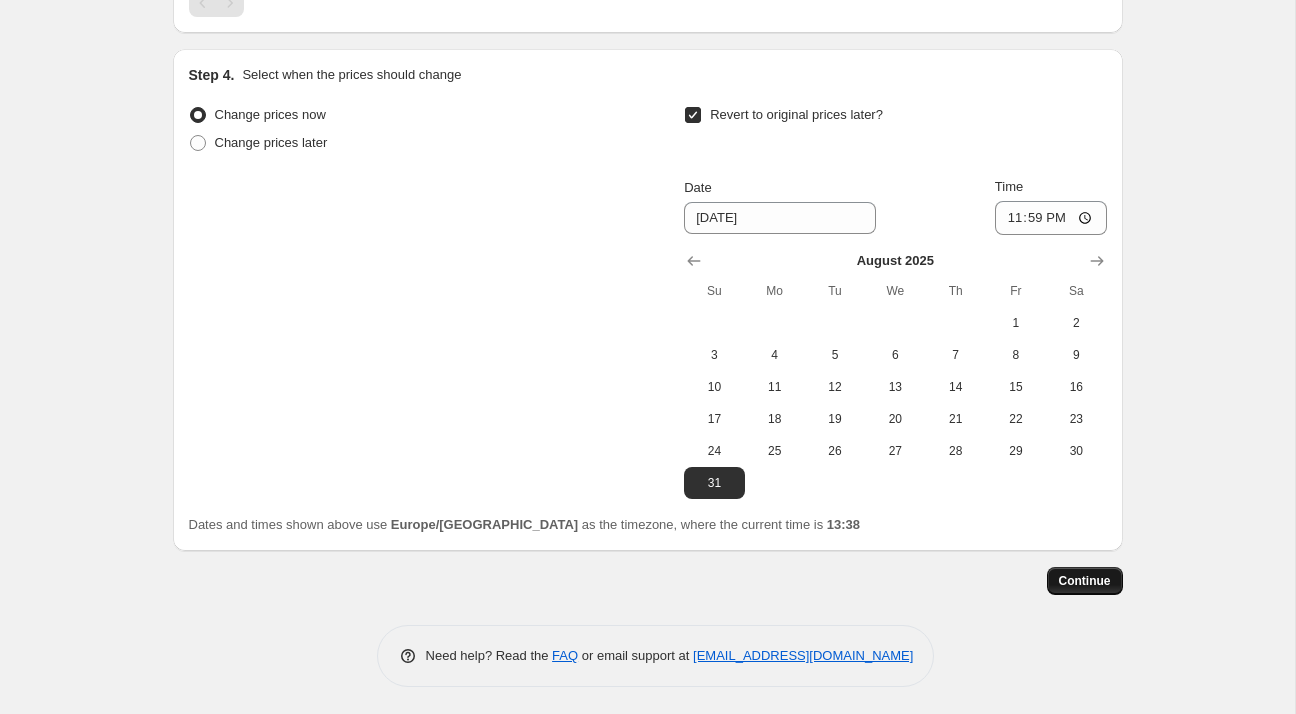 click on "Continue" at bounding box center [1085, 581] 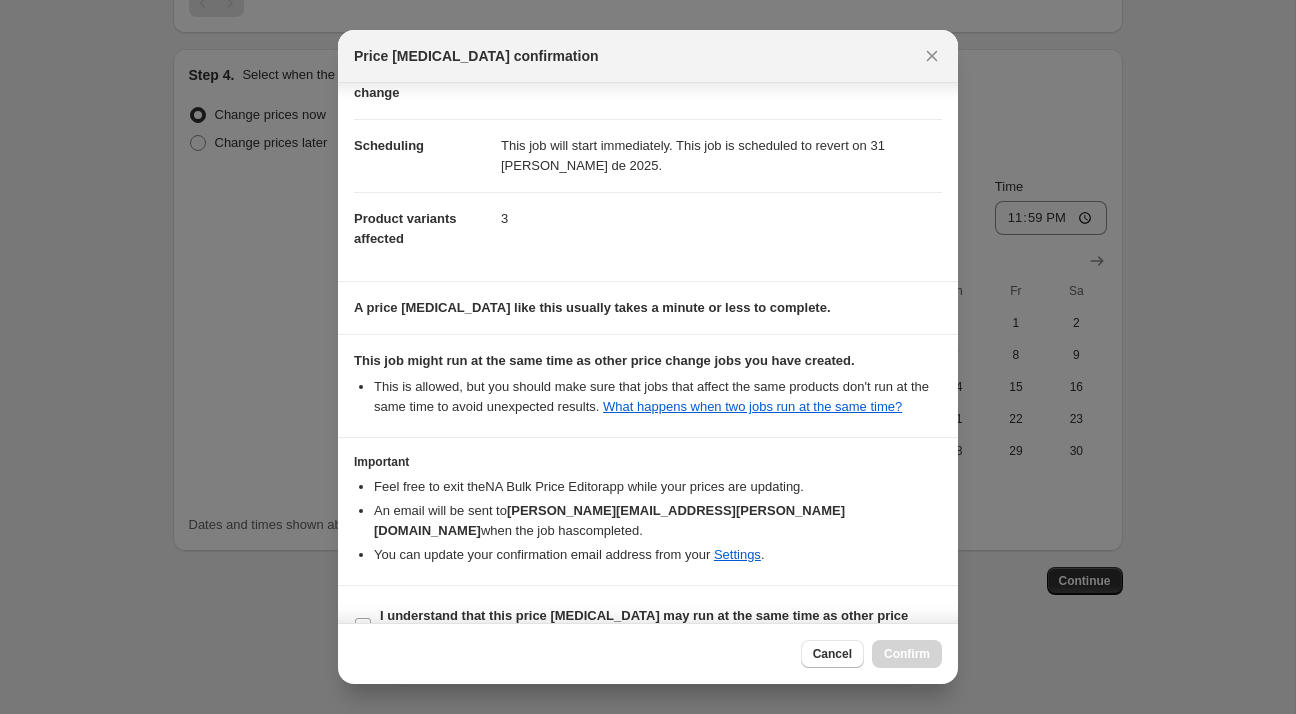 scroll, scrollTop: 146, scrollLeft: 0, axis: vertical 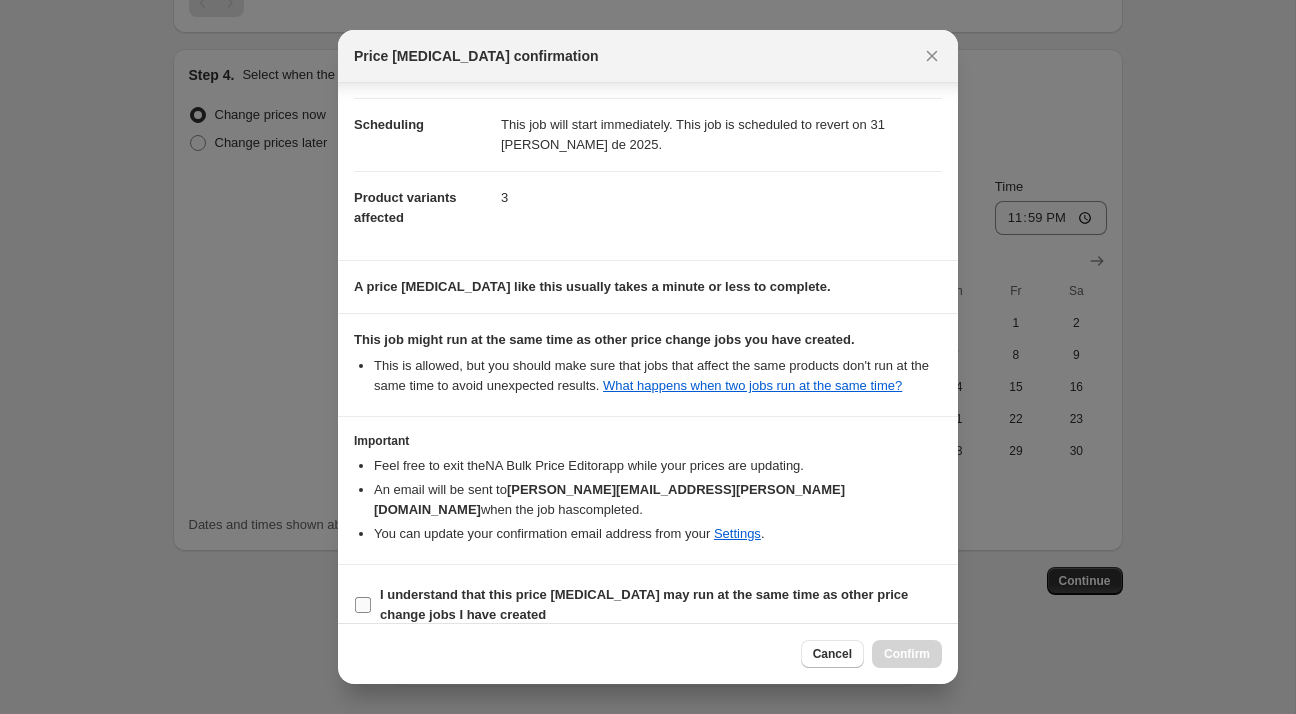 click on "I understand that this price [MEDICAL_DATA] may run at the same time as other price change jobs I have created" at bounding box center (644, 604) 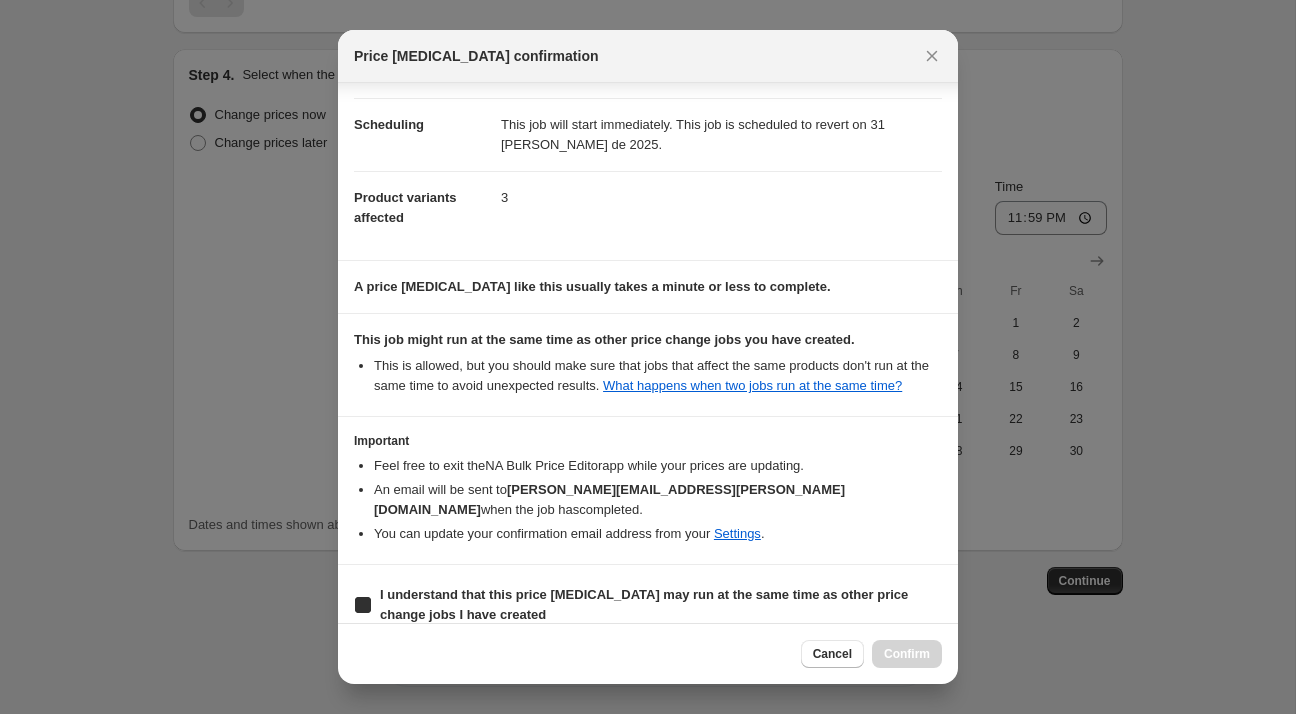 checkbox on "true" 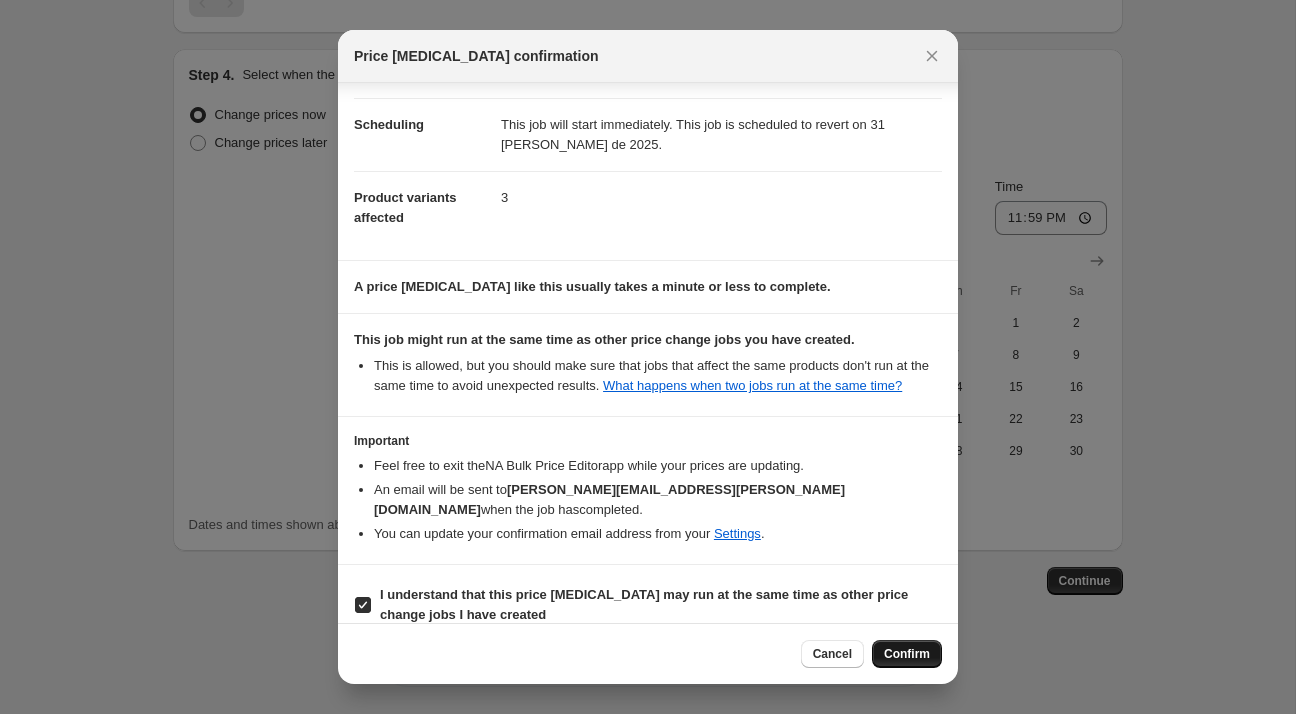click on "Confirm" at bounding box center (907, 654) 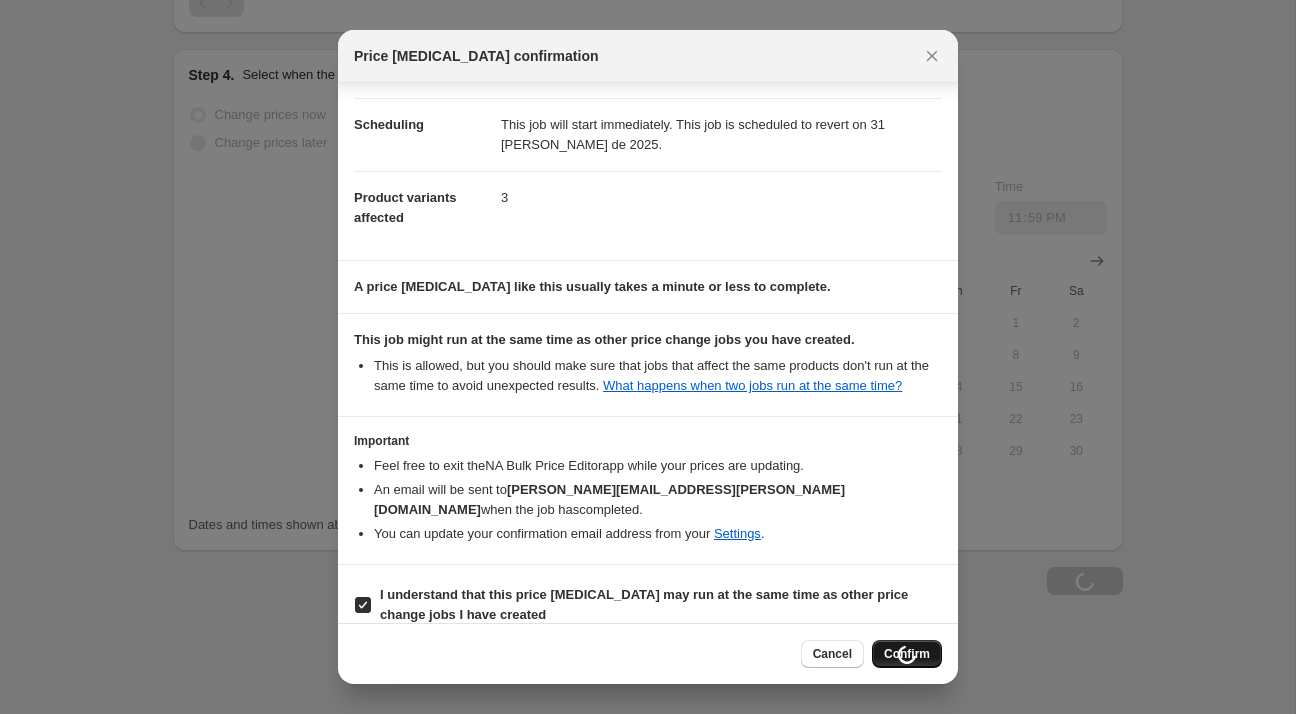 scroll, scrollTop: 1744, scrollLeft: 0, axis: vertical 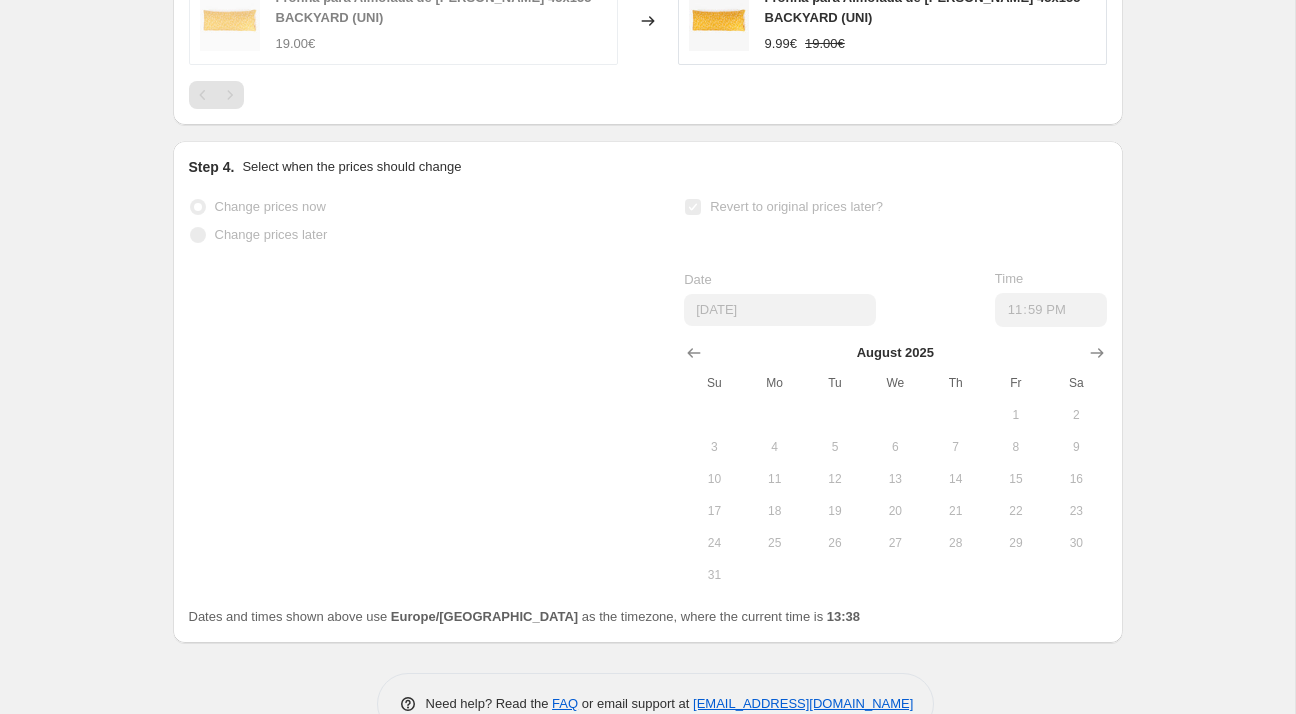 select on "percentage" 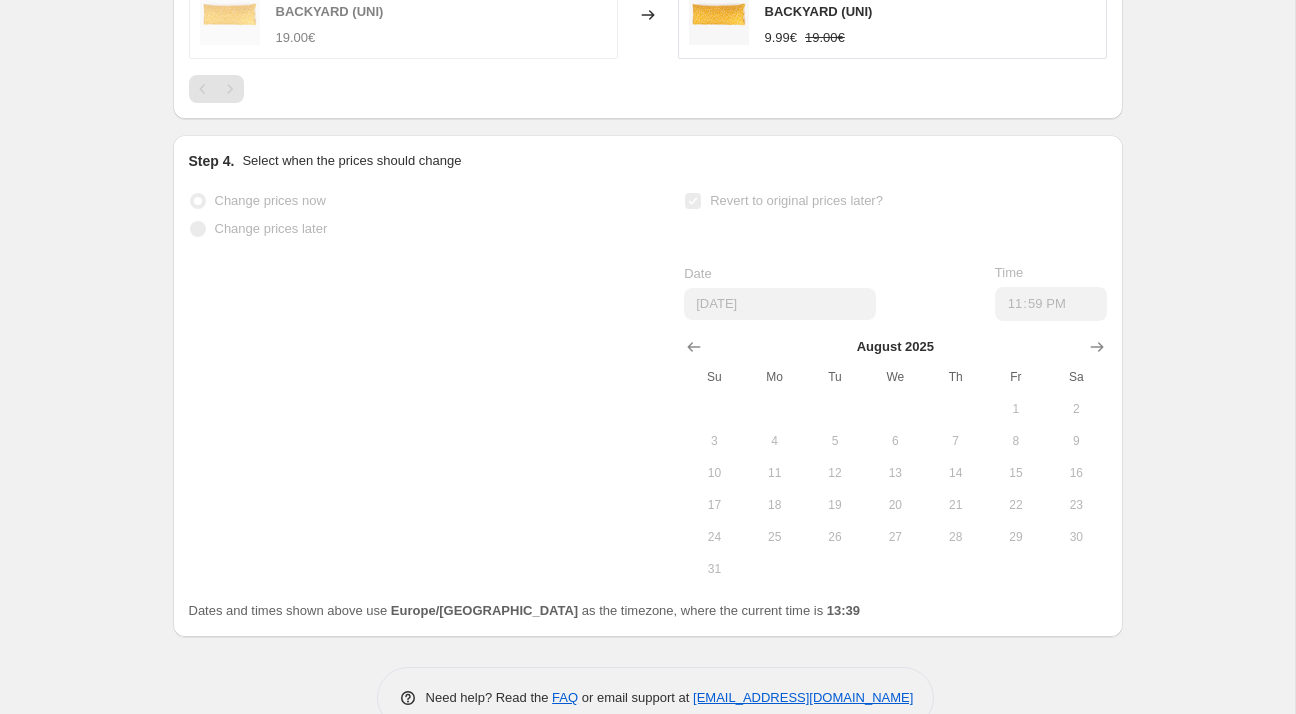 scroll, scrollTop: 0, scrollLeft: 0, axis: both 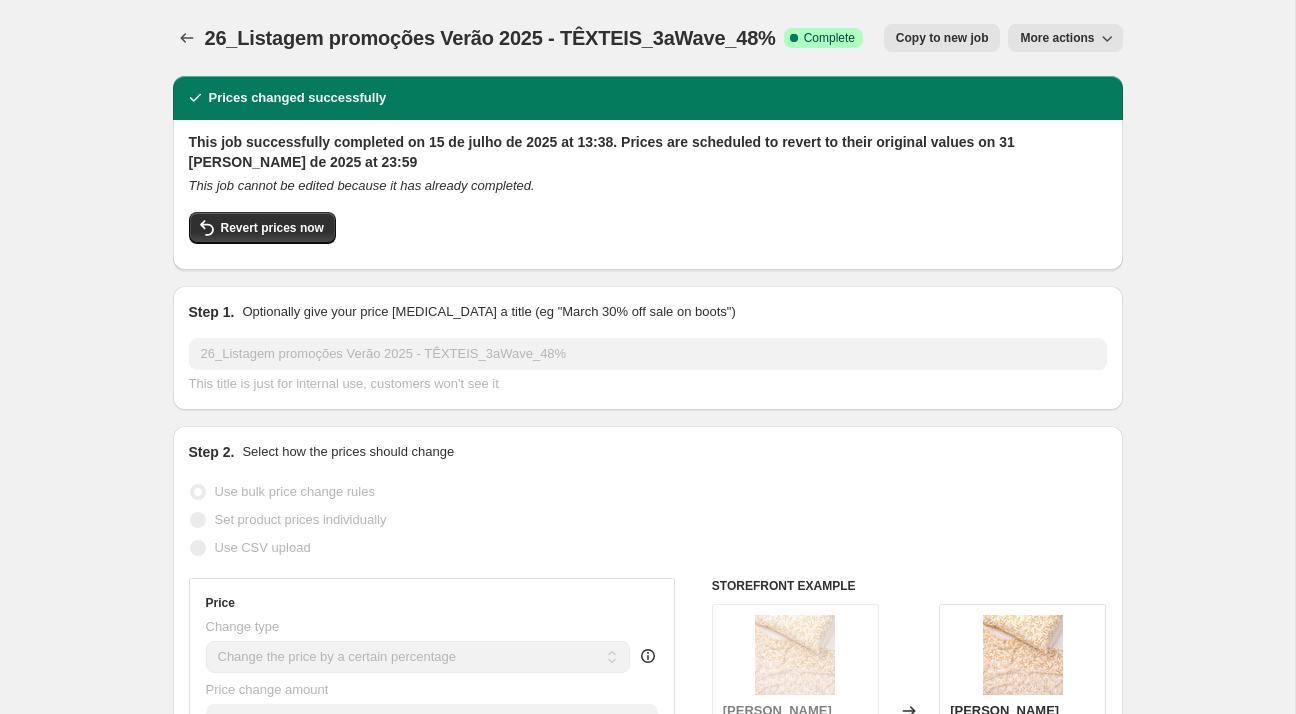 click on "26_Listagem promoções Verão 2025 - TÊXTEIS_3aWave_48%" at bounding box center [490, 38] 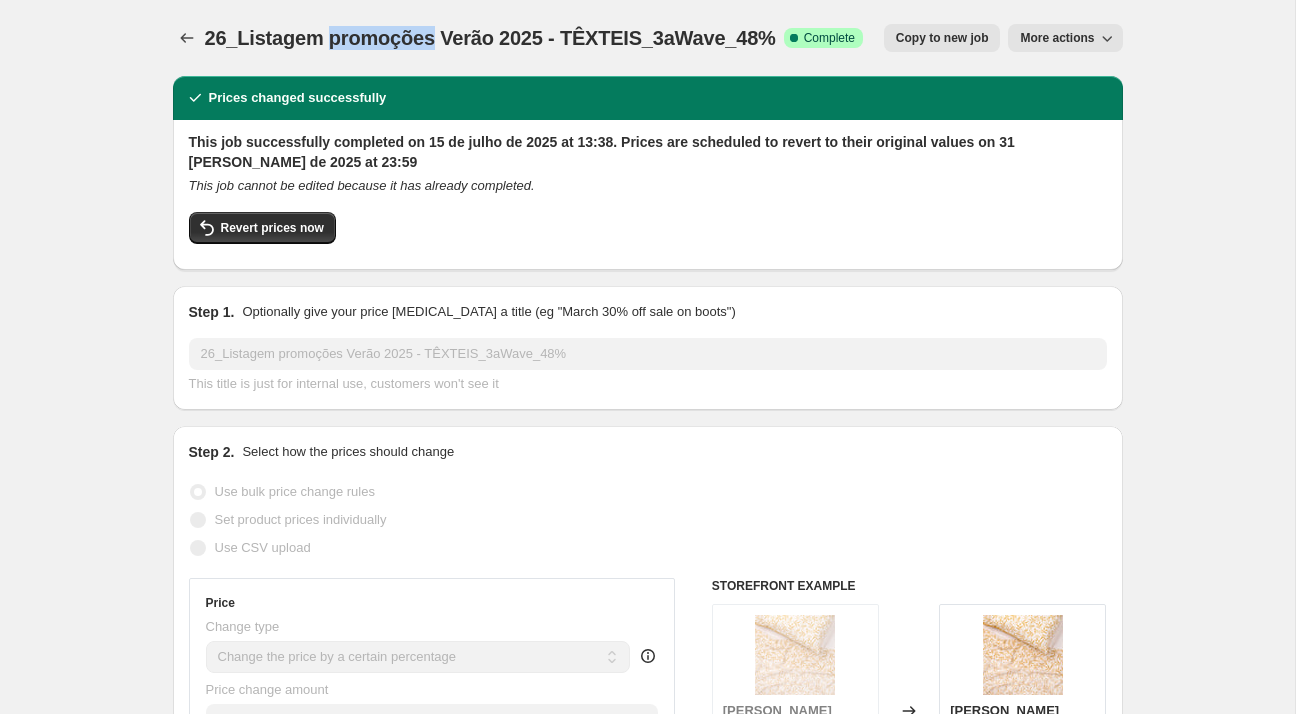 click on "26_Listagem promoções Verão 2025 - TÊXTEIS_3aWave_48%" at bounding box center [490, 38] 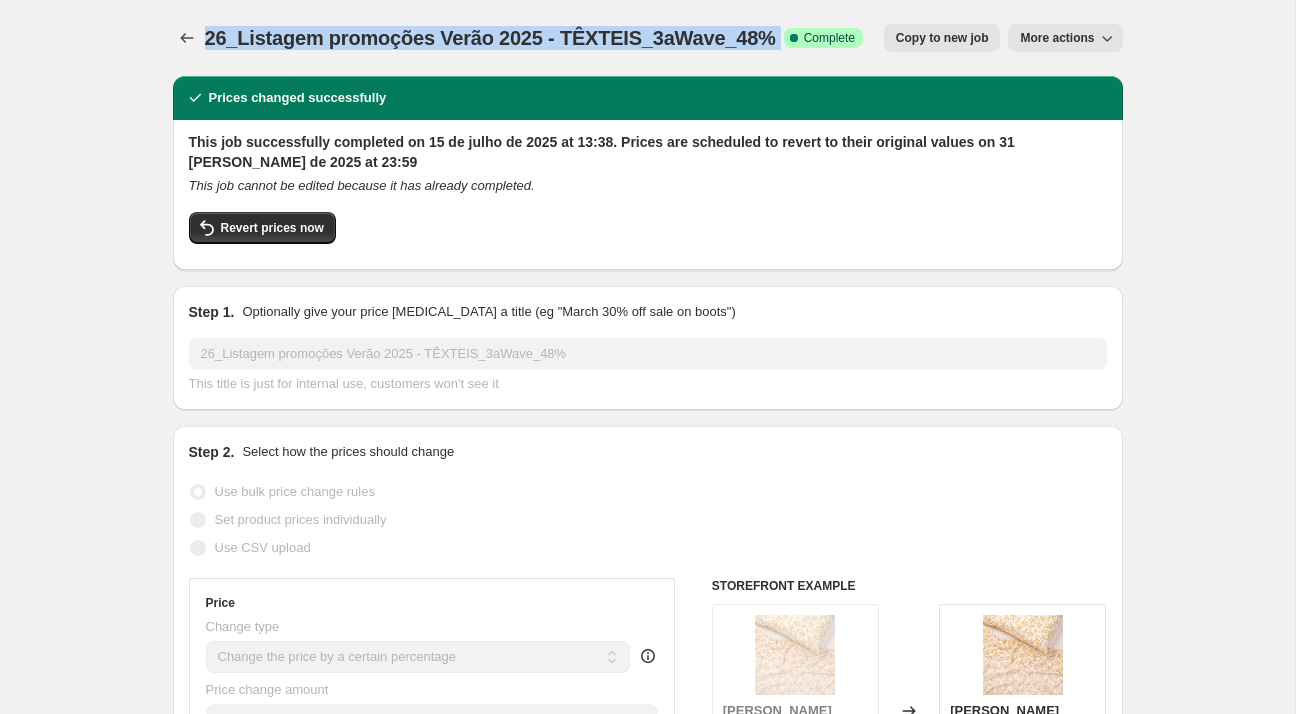 click on "26_Listagem promoções Verão 2025 - TÊXTEIS_3aWave_48%" at bounding box center (490, 38) 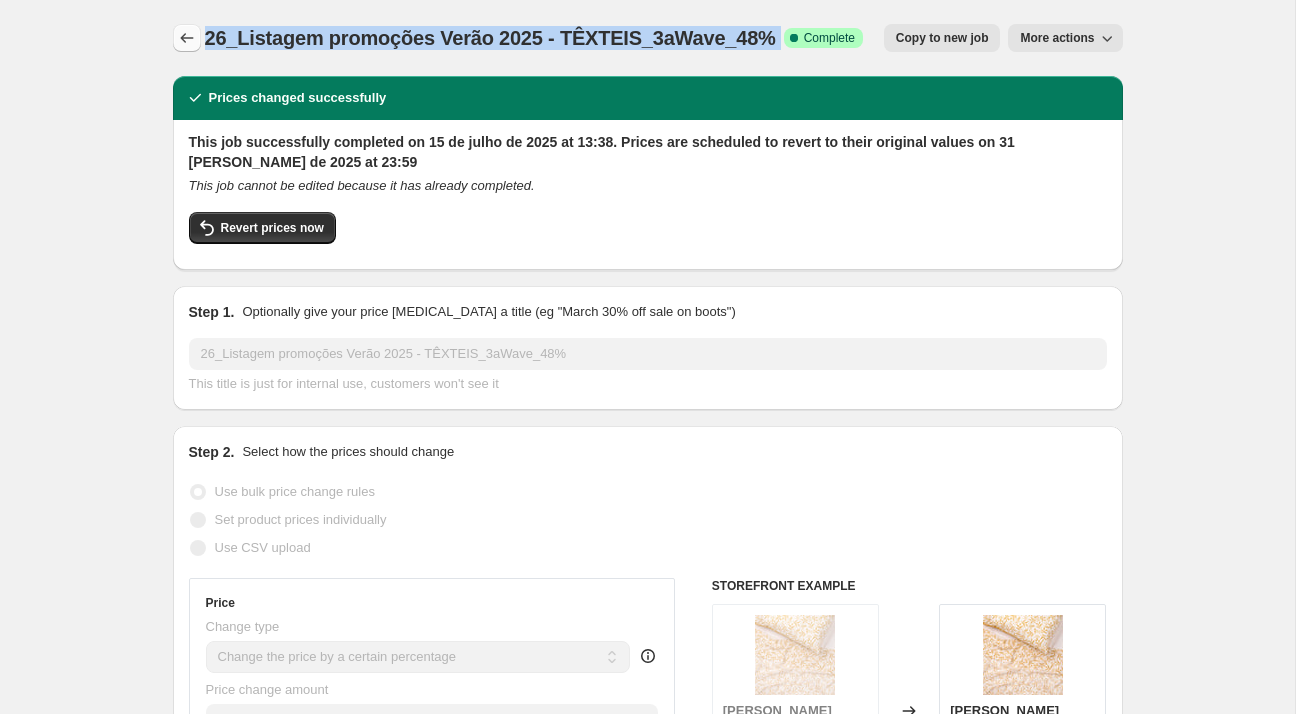 click 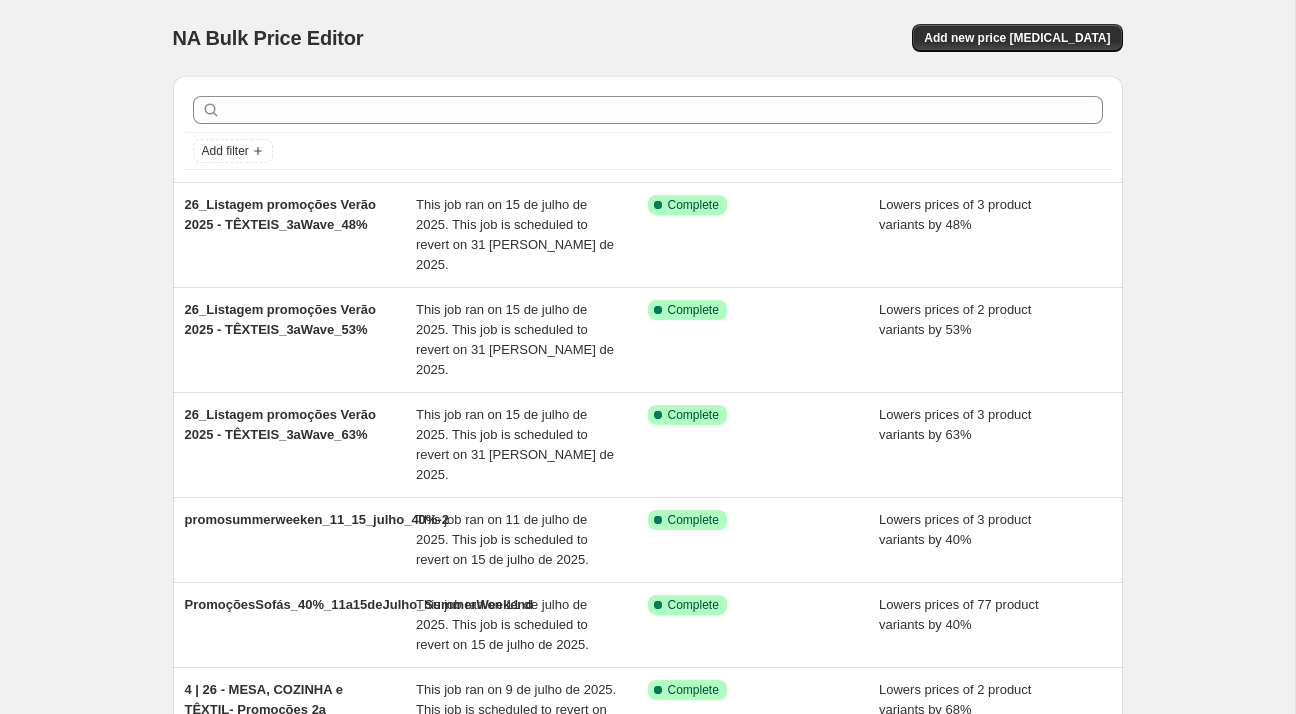 click on "NA Bulk Price Editor. This page is ready NA Bulk Price Editor Add new price [MEDICAL_DATA]" at bounding box center (648, 38) 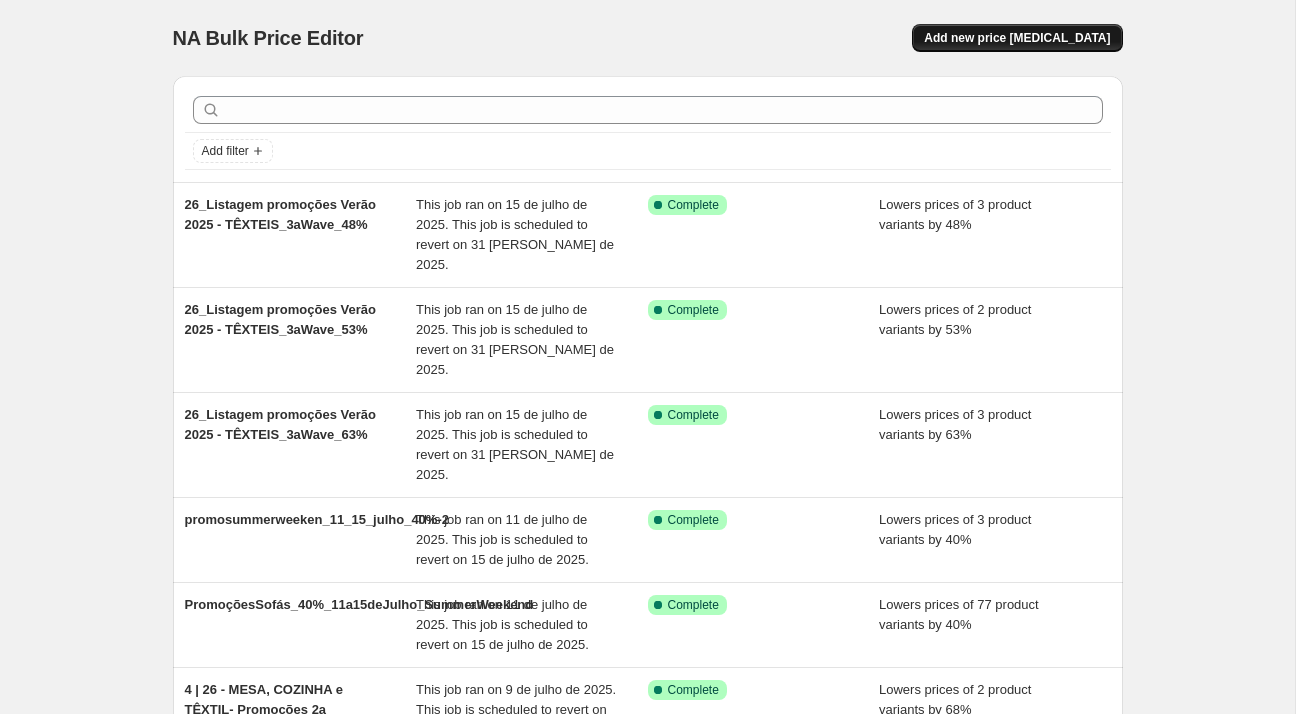 click on "Add new price [MEDICAL_DATA]" at bounding box center (1017, 38) 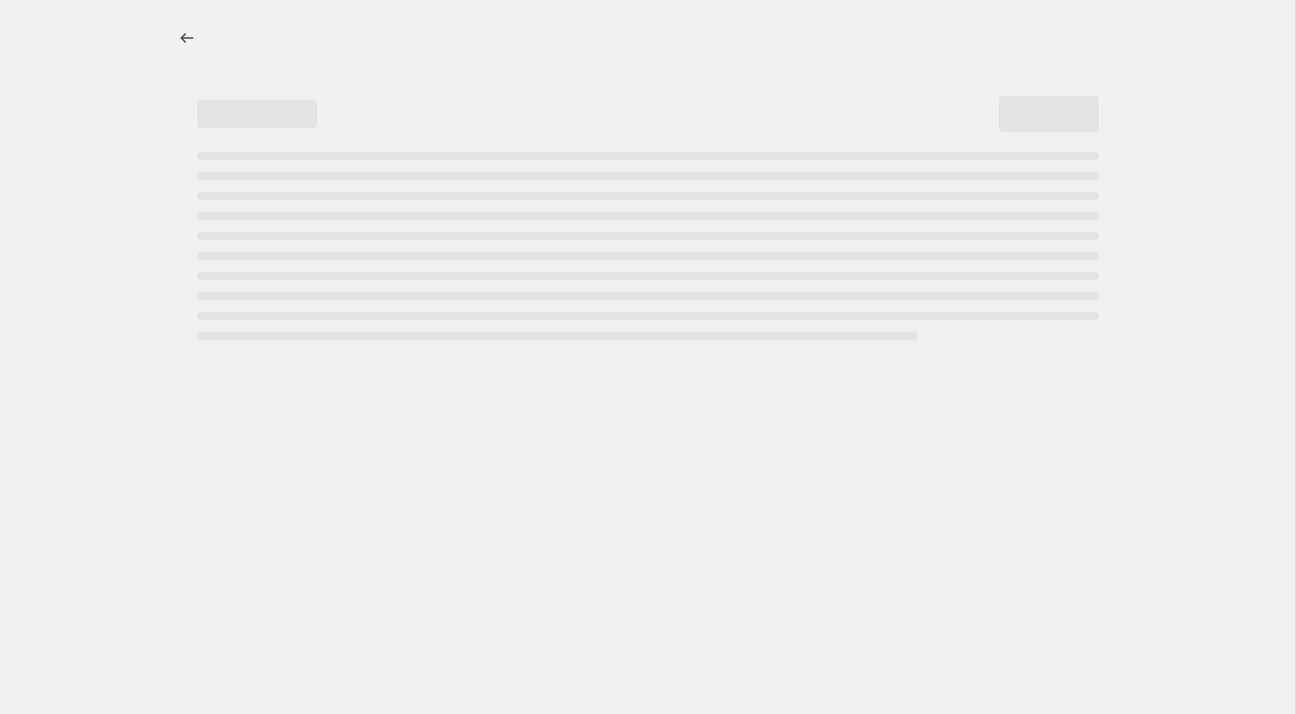 select on "percentage" 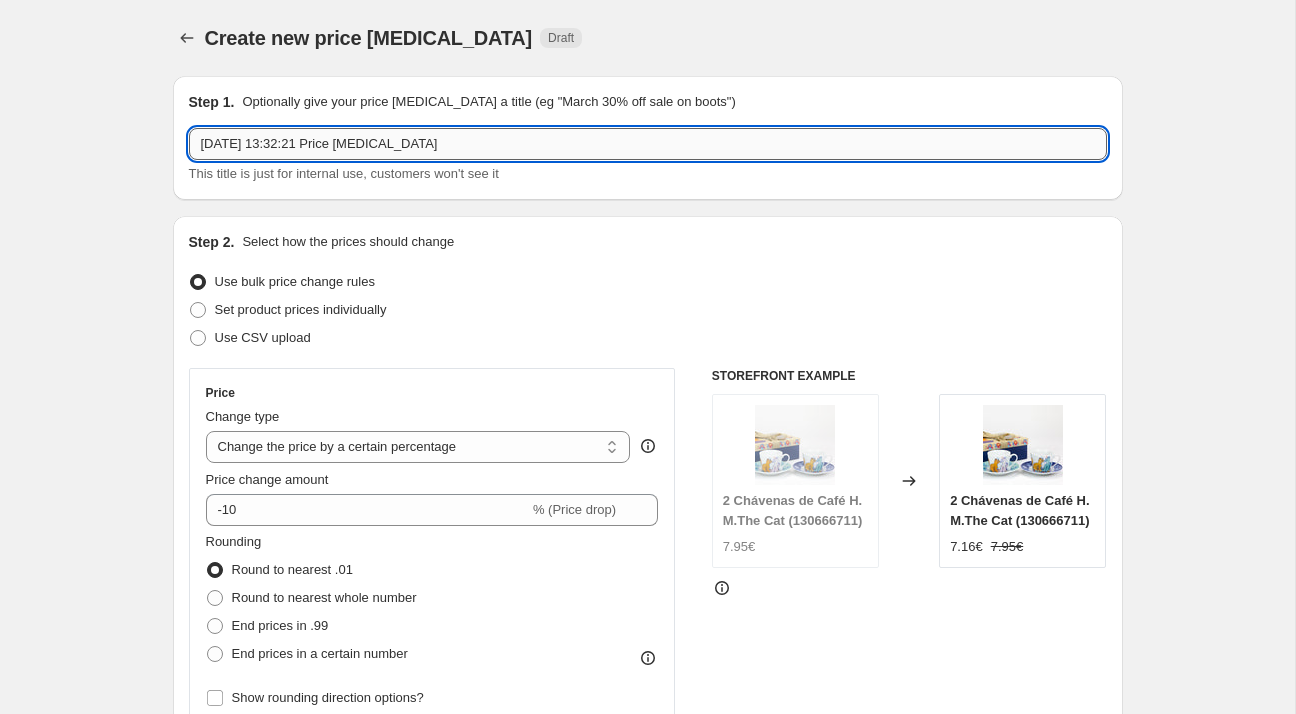click on "[DATE] 13:32:21 Price [MEDICAL_DATA]" at bounding box center (648, 144) 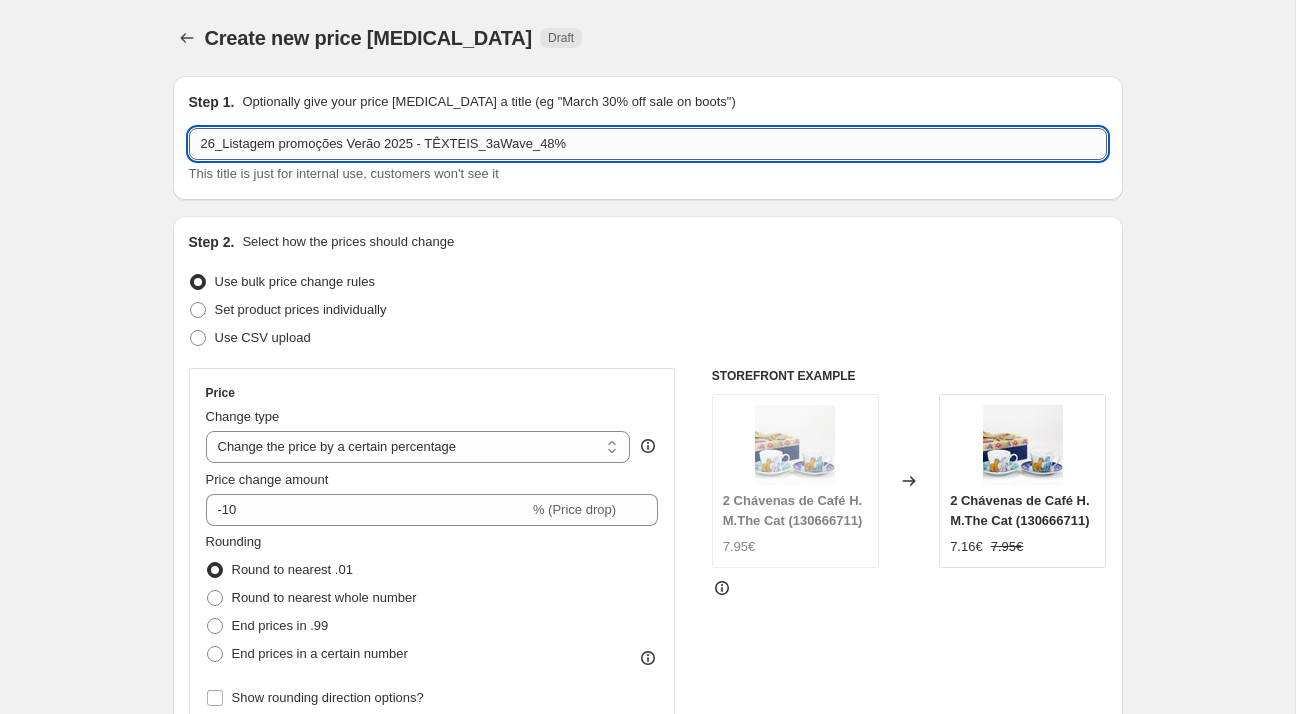 click on "26_Listagem promoções Verão 2025 - TÊXTEIS_3aWave_48%" at bounding box center [648, 144] 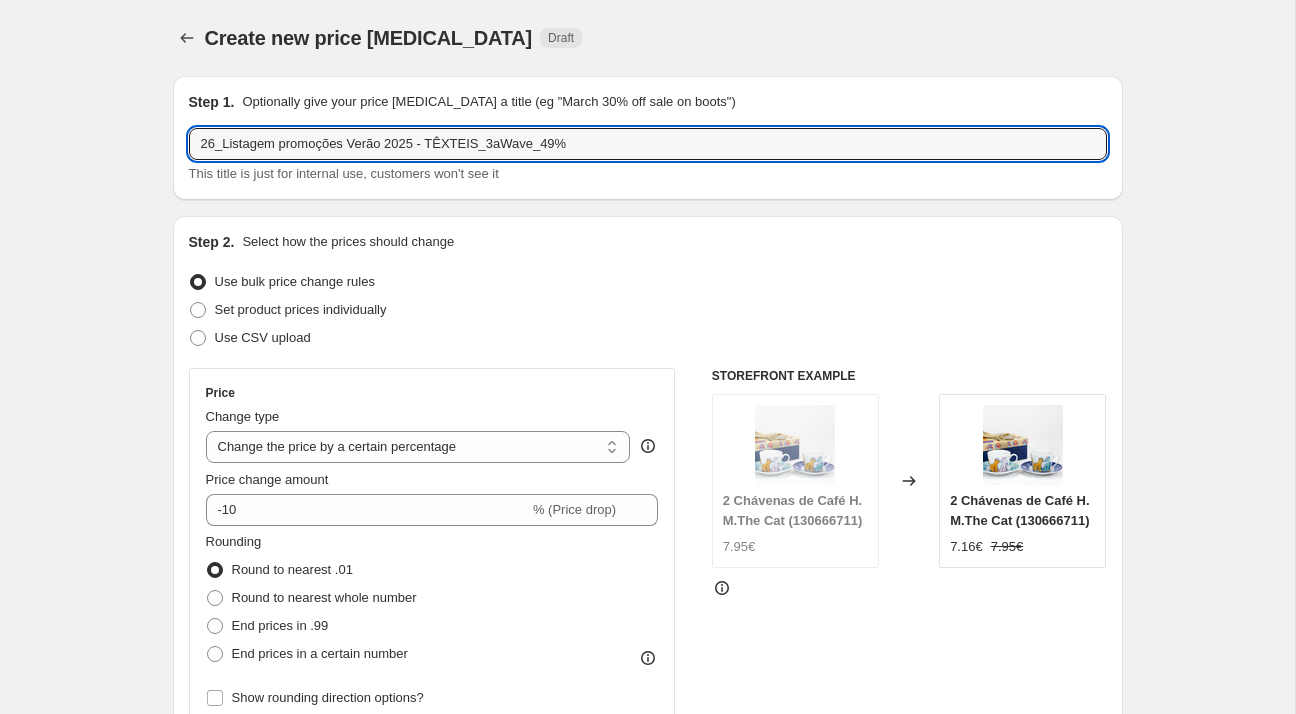 type on "26_Listagem promoções Verão 2025 - TÊXTEIS_3aWave_49%" 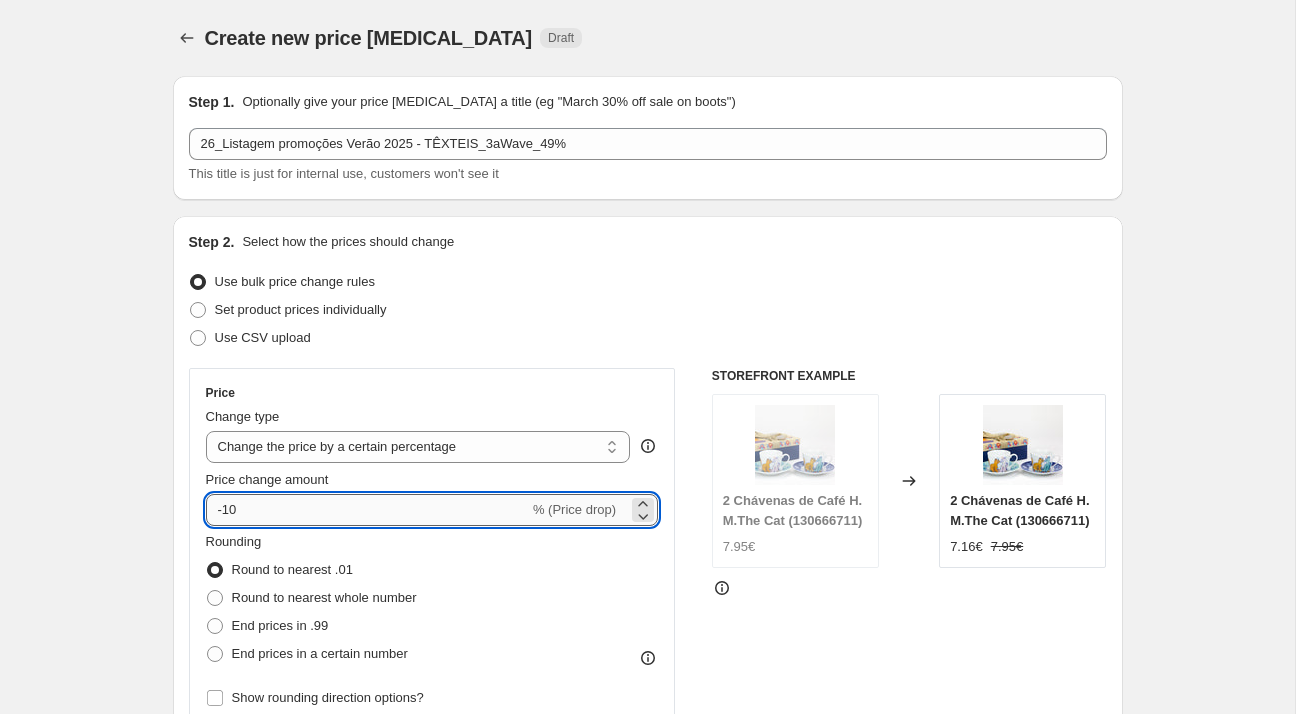 click on "-10" at bounding box center [367, 510] 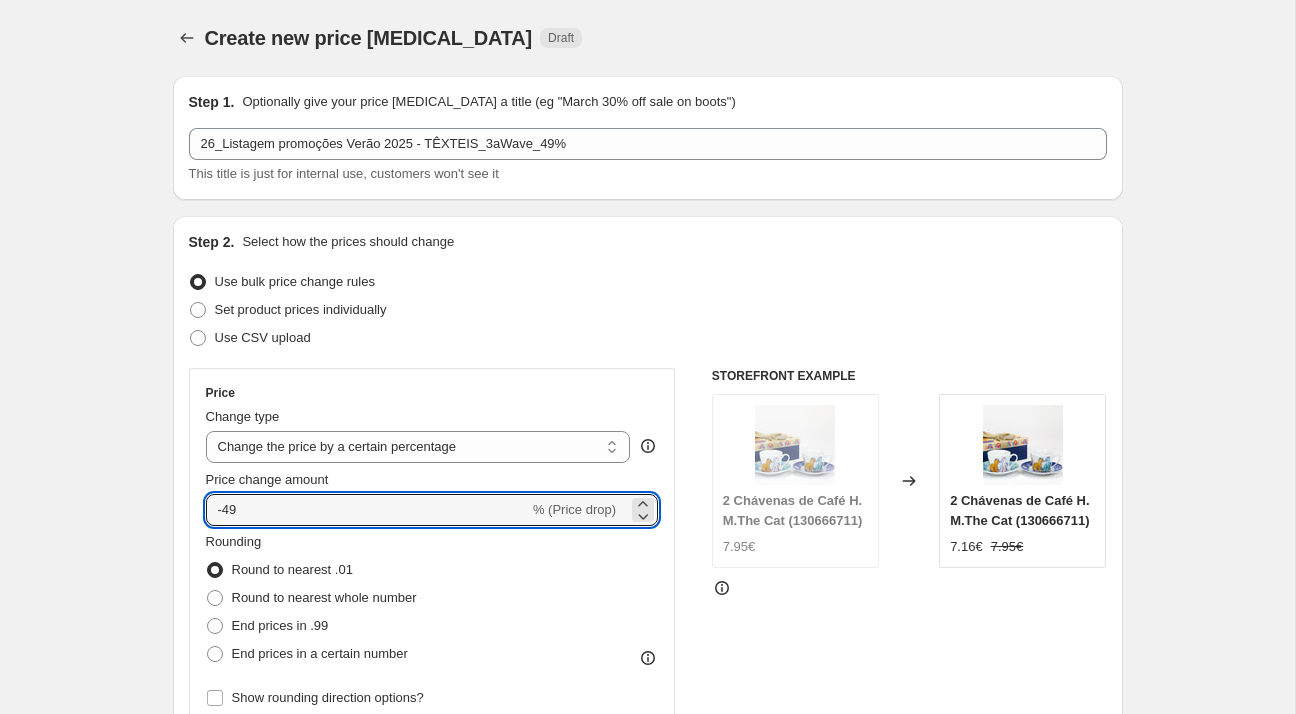 type on "-49" 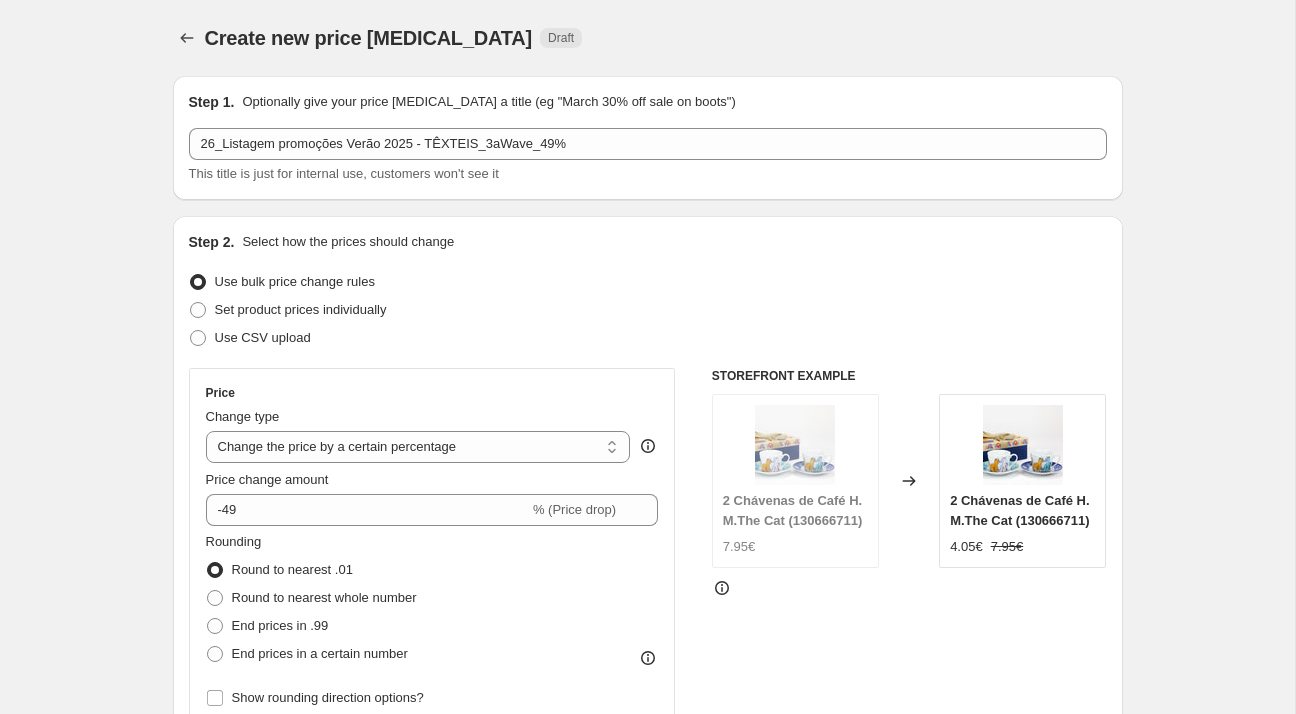 click on "Create new price [MEDICAL_DATA]. This page is ready Create new price [MEDICAL_DATA] Draft Step 1. Optionally give your price [MEDICAL_DATA] a title (eg "March 30% off sale on boots") 26_Listagem promoções Verão 2025 - TÊXTEIS_3aWave_49% This title is just for internal use, customers won't see it Step 2. Select how the prices should change Use bulk price change rules Set product prices individually Use CSV upload Price Change type Change the price to a certain amount Change the price by a certain amount Change the price by a certain percentage Change the price to the current compare at price (price before sale) Change the price by a certain amount relative to the compare at price Change the price by a certain percentage relative to the compare at price Don't change the price Change the price by a certain percentage relative to the cost per item Change price to certain cost margin Change the price by a certain percentage Price change amount -49 % (Price drop) Rounding Round to nearest .01 Round to nearest whole number" at bounding box center [647, 999] 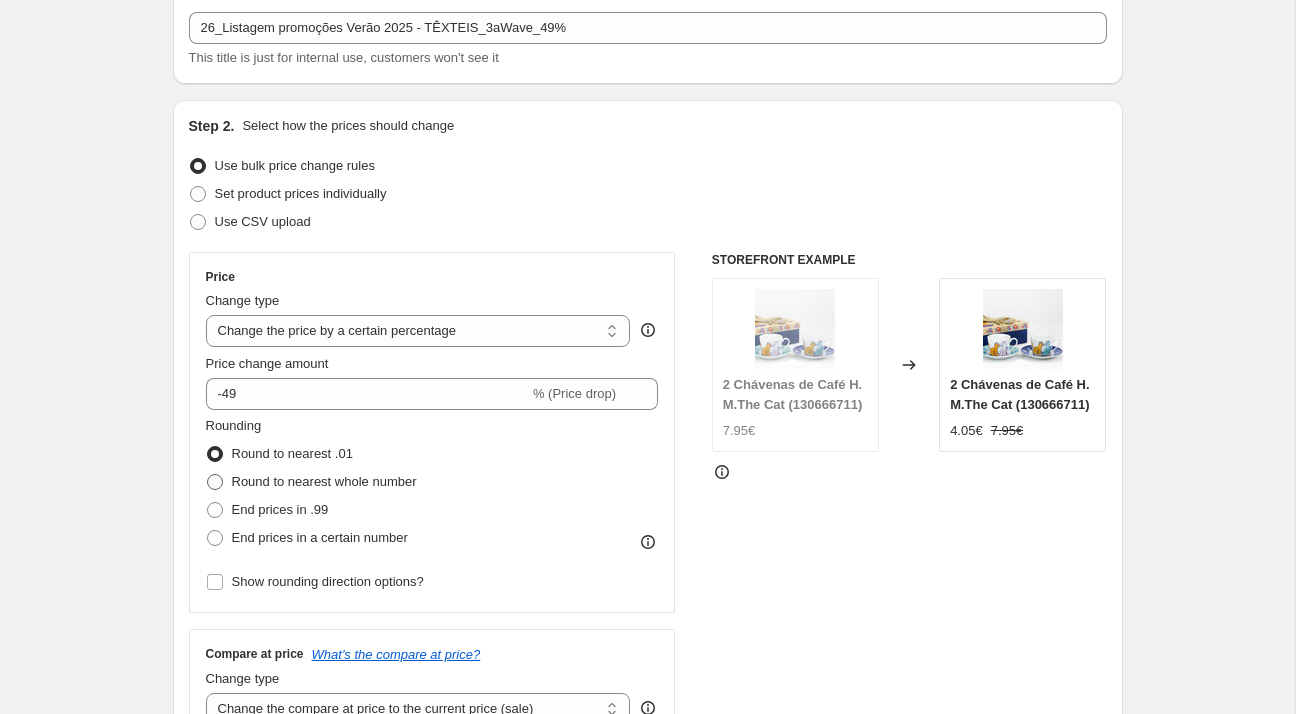 scroll, scrollTop: 144, scrollLeft: 0, axis: vertical 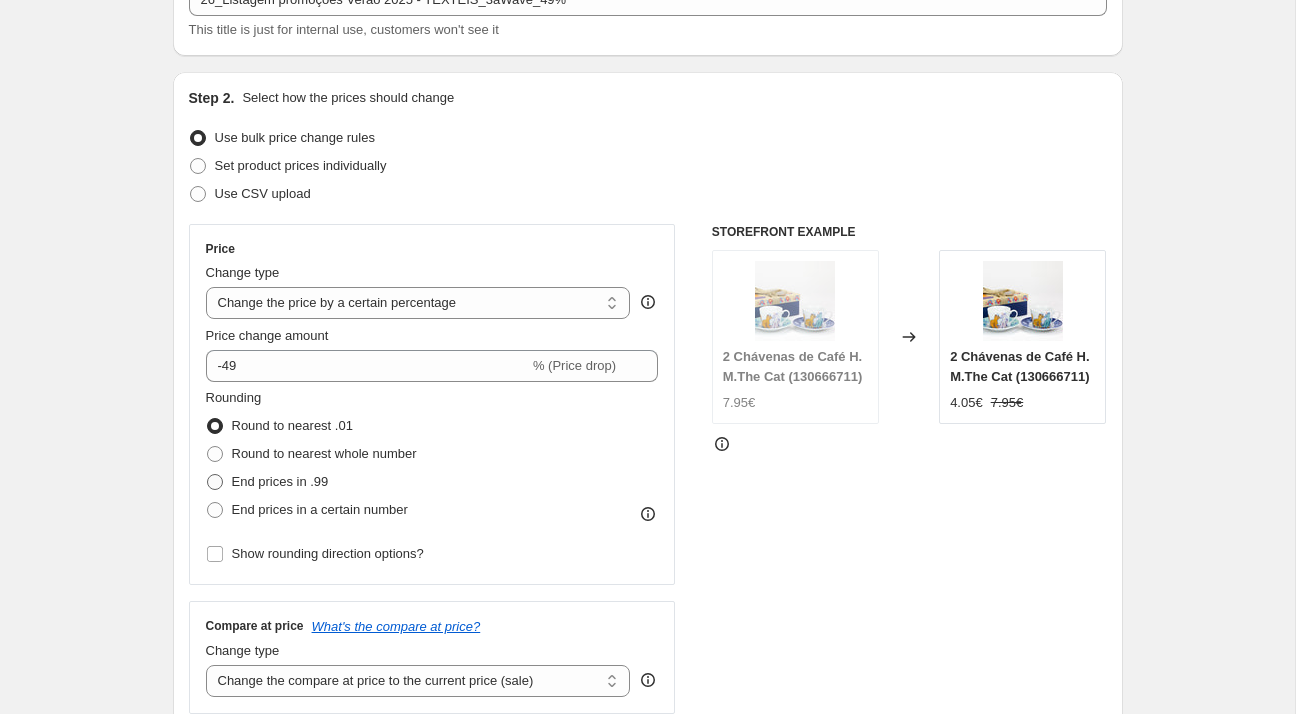 click on "End prices in .99" at bounding box center [280, 482] 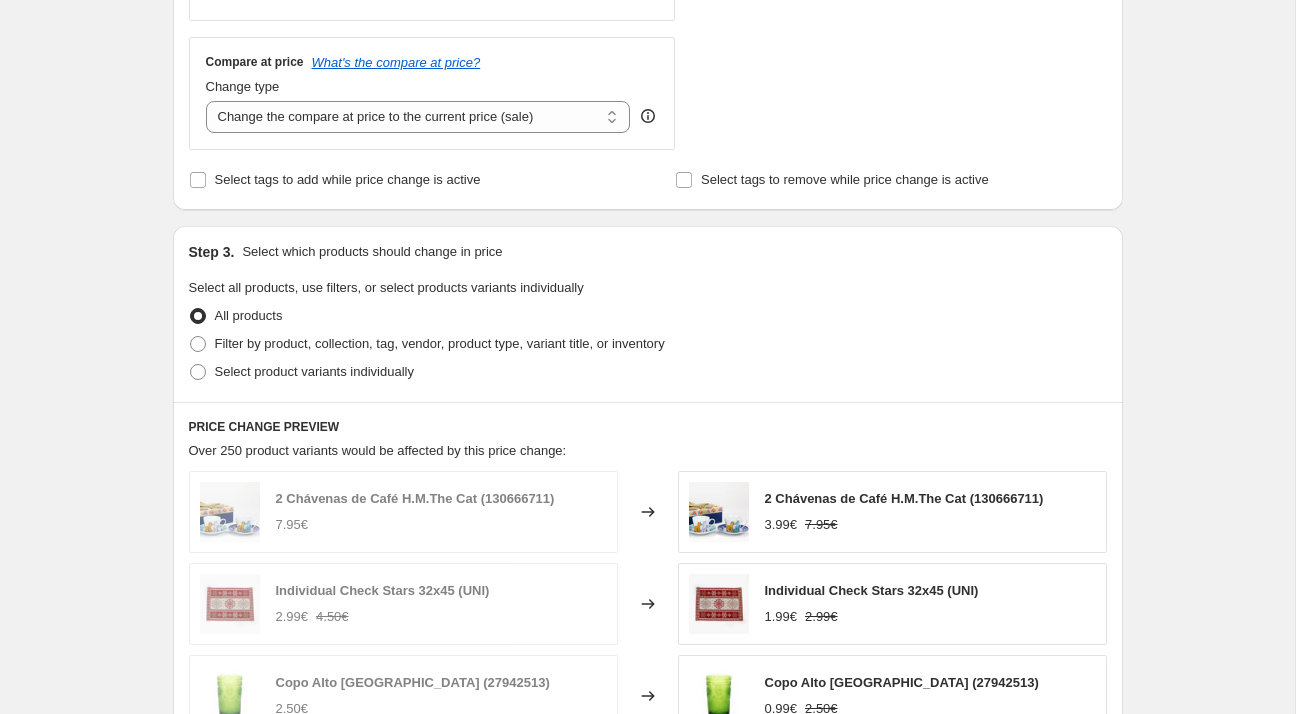 scroll, scrollTop: 711, scrollLeft: 0, axis: vertical 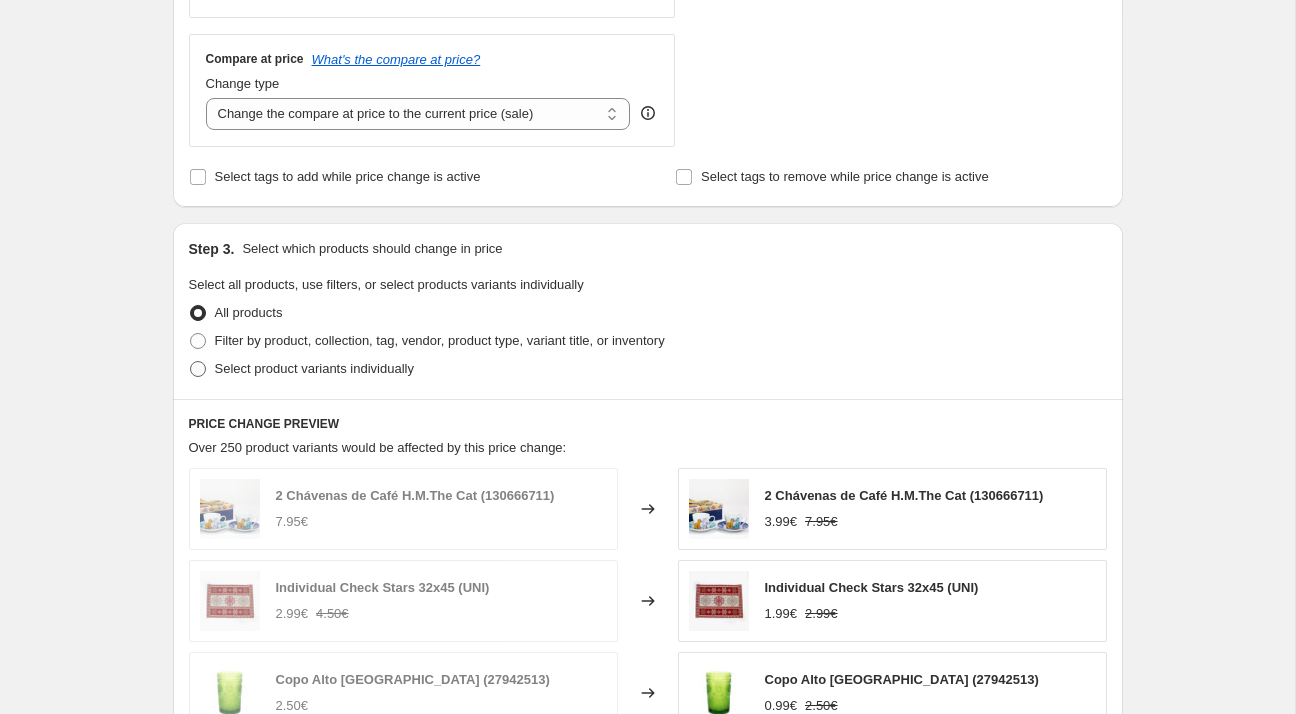 click on "Select product variants individually" at bounding box center (301, 369) 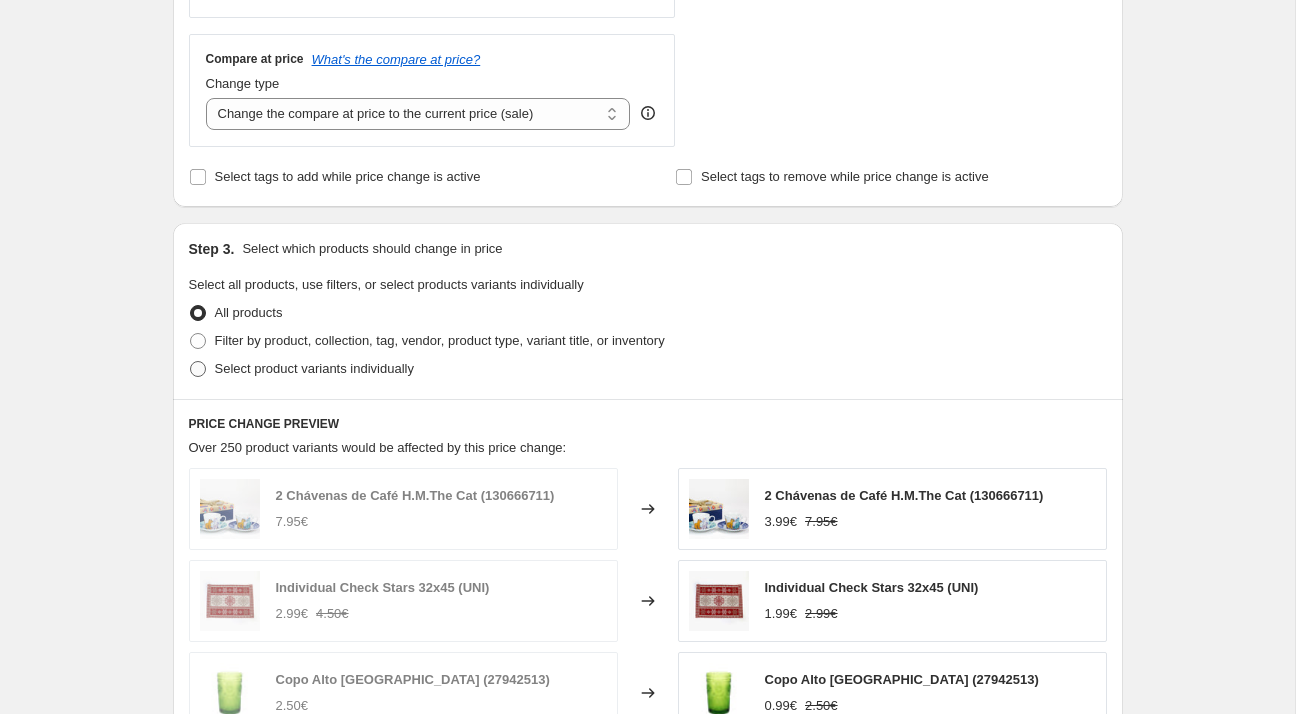 radio on "true" 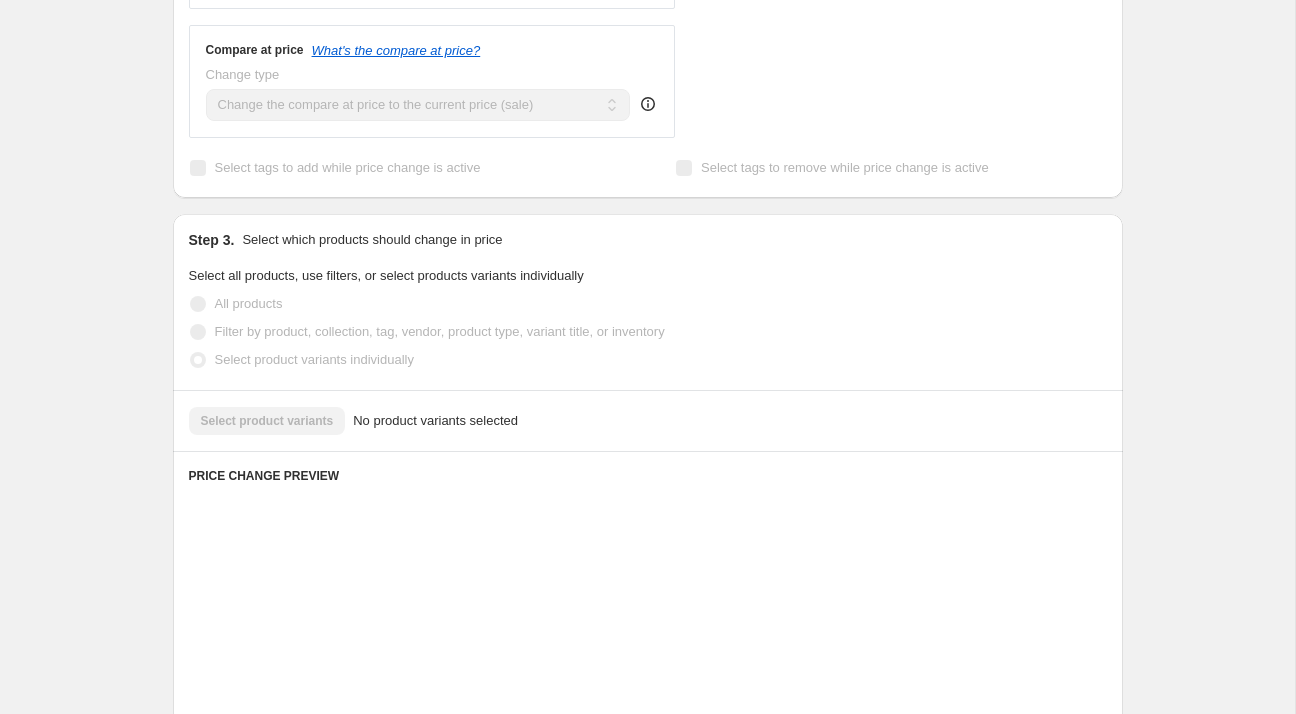 scroll, scrollTop: 722, scrollLeft: 0, axis: vertical 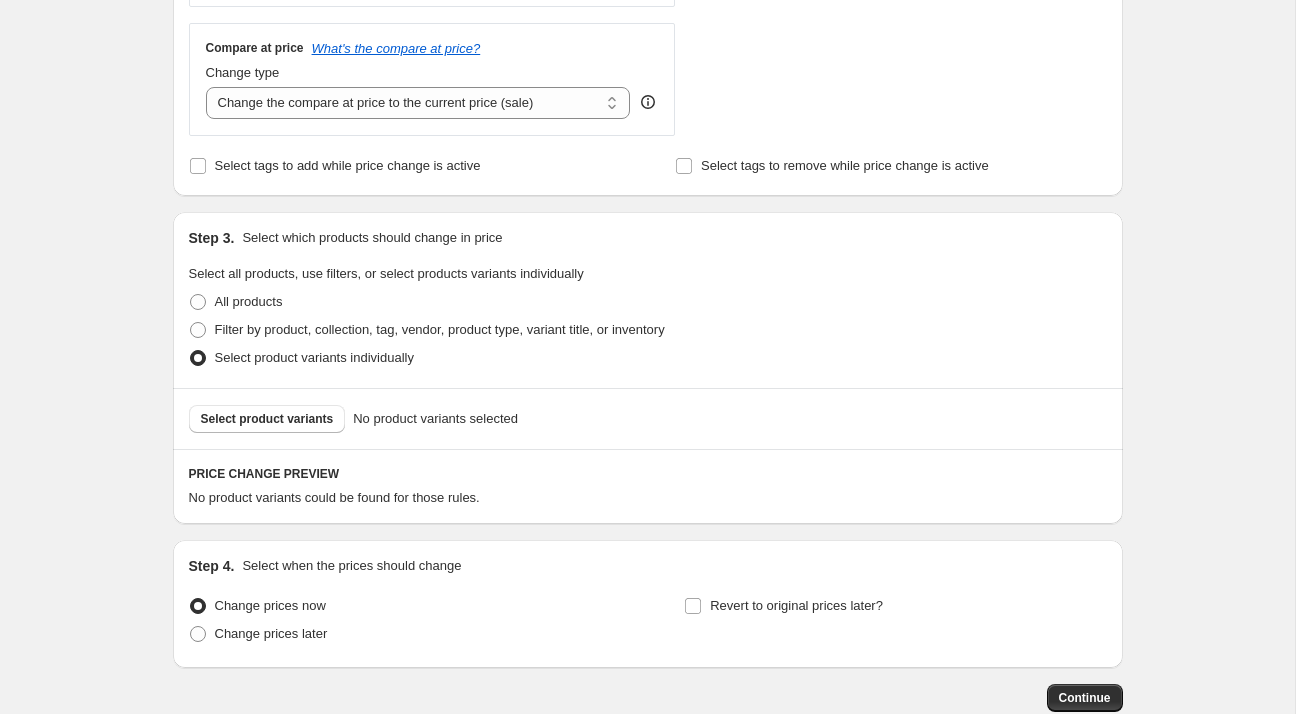 click on "Revert to original prices later?" at bounding box center [895, 622] 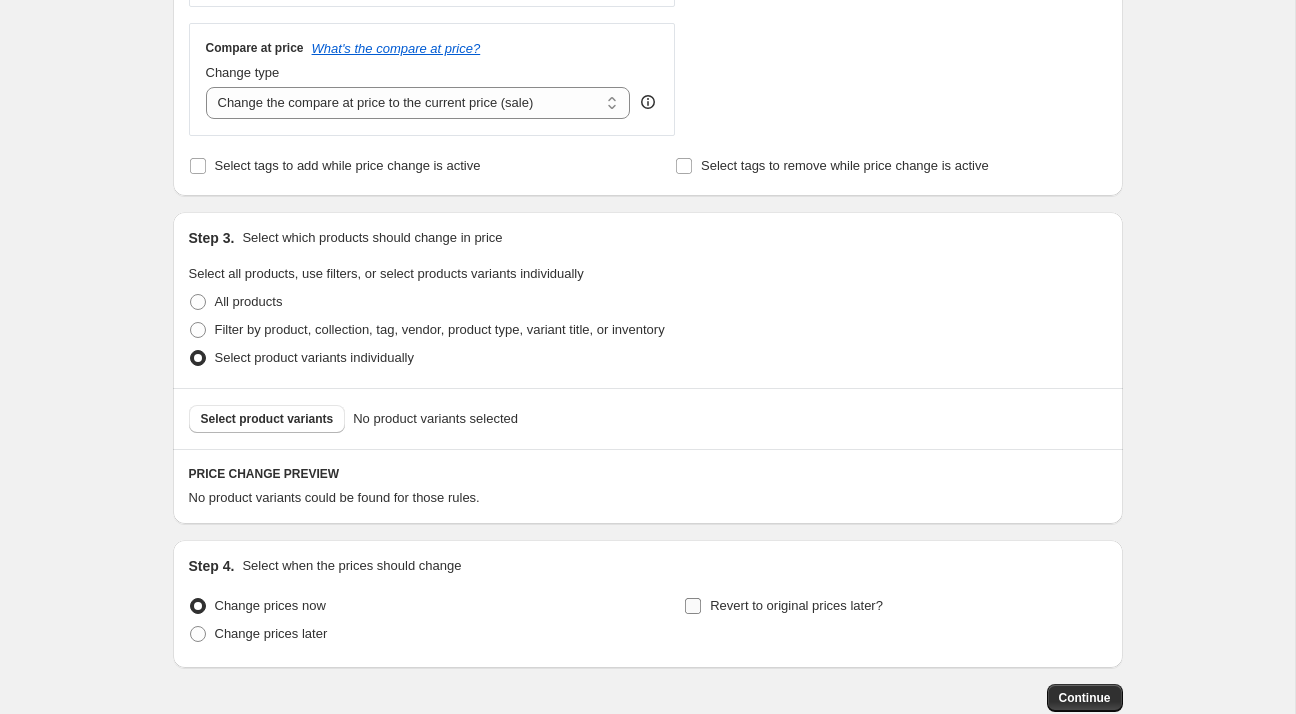 click on "Revert to original prices later?" at bounding box center [783, 606] 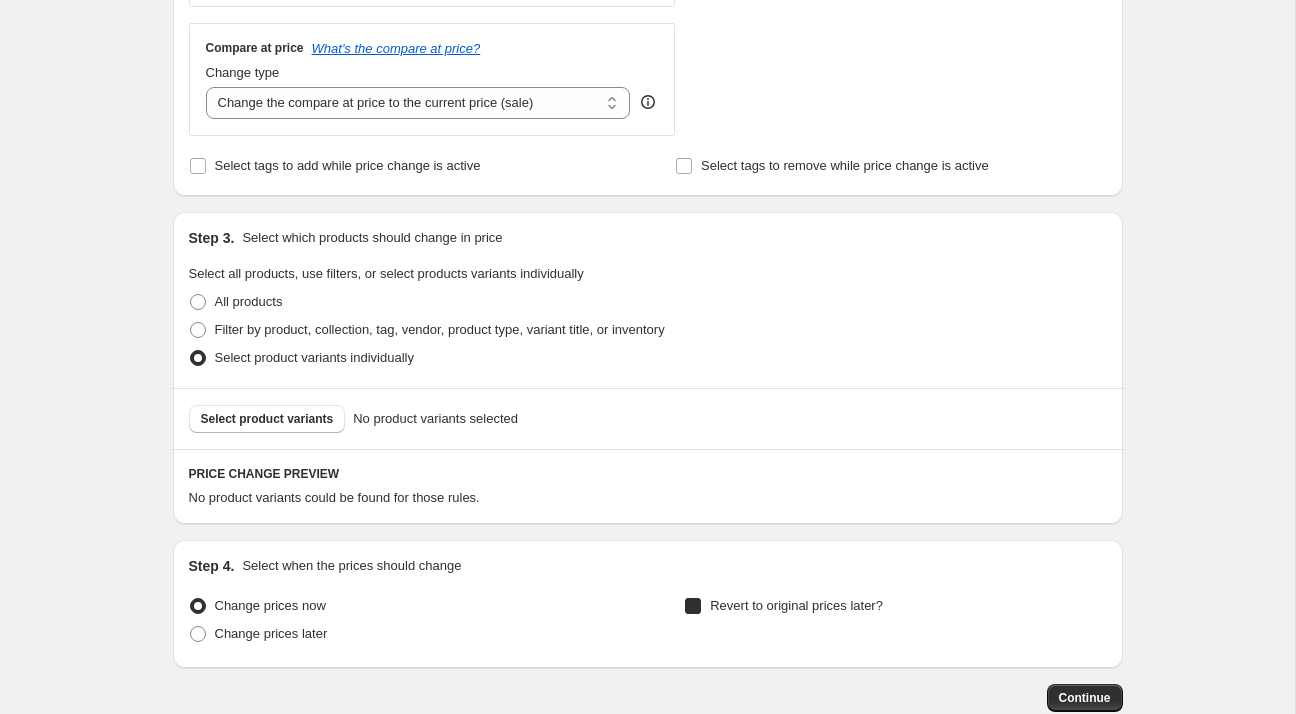 checkbox on "true" 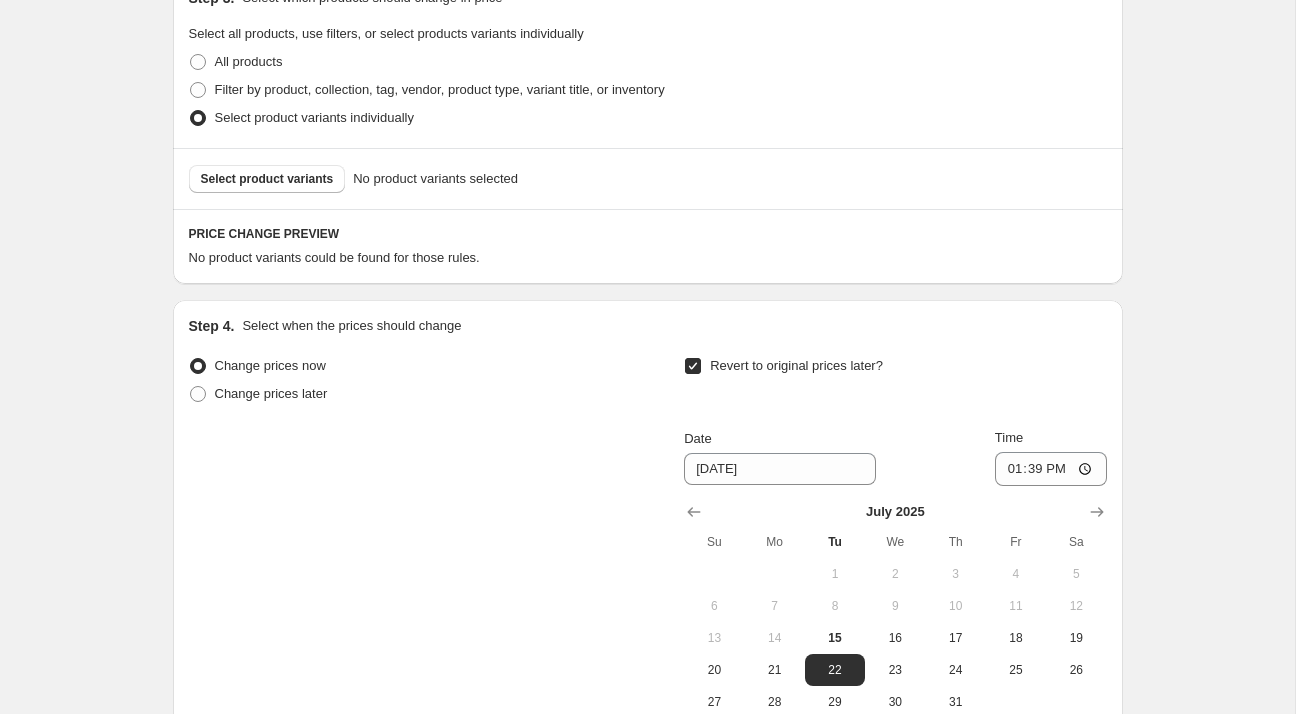 scroll, scrollTop: 964, scrollLeft: 0, axis: vertical 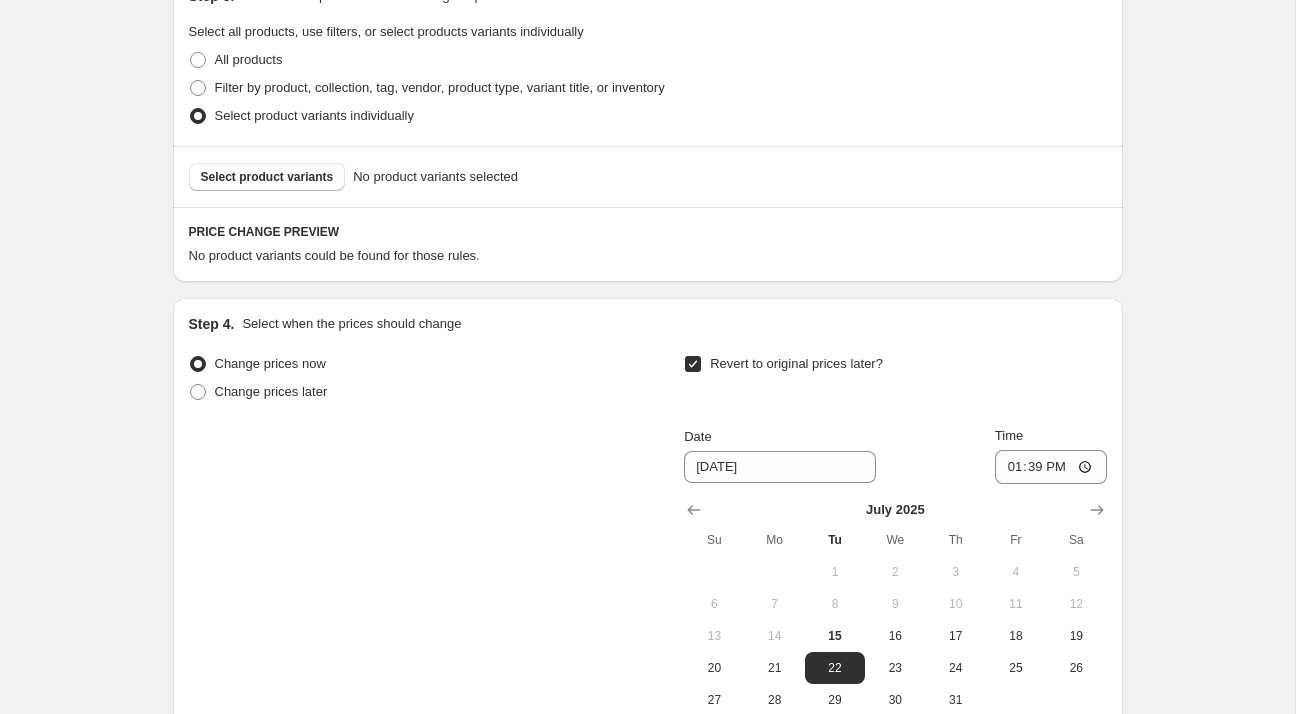 click at bounding box center (895, 510) 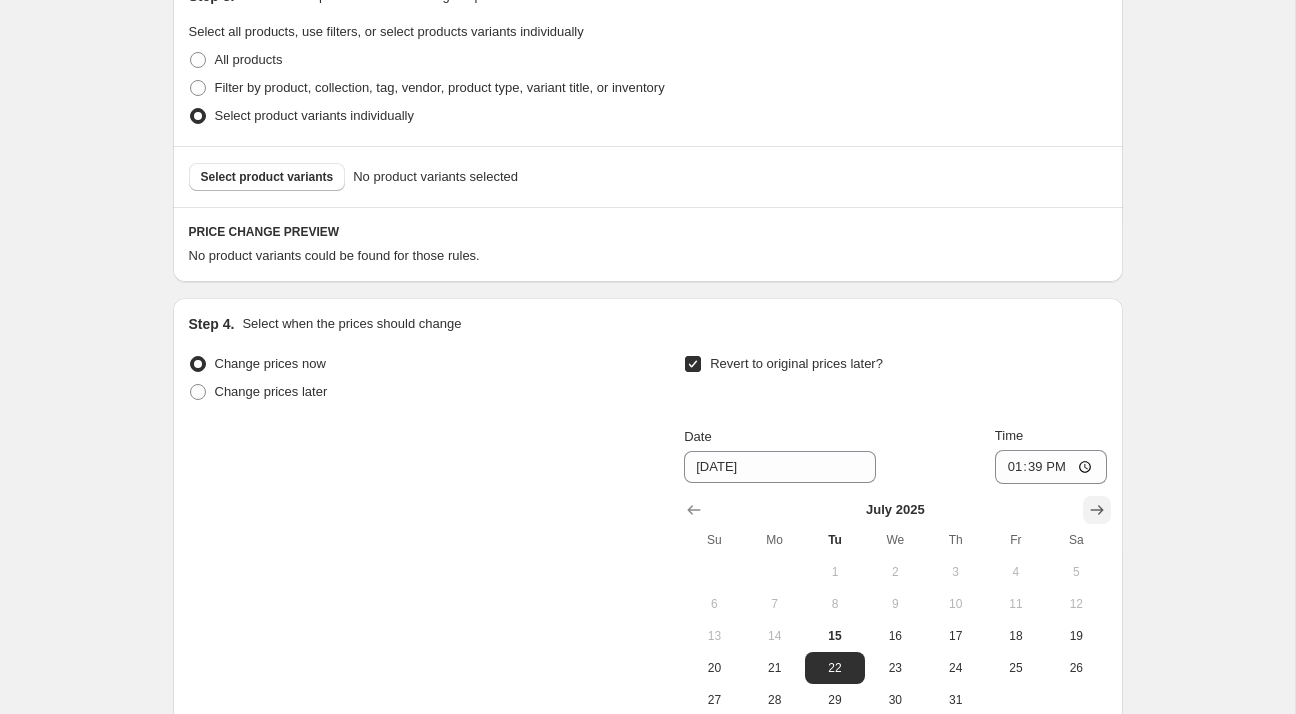click at bounding box center [1097, 510] 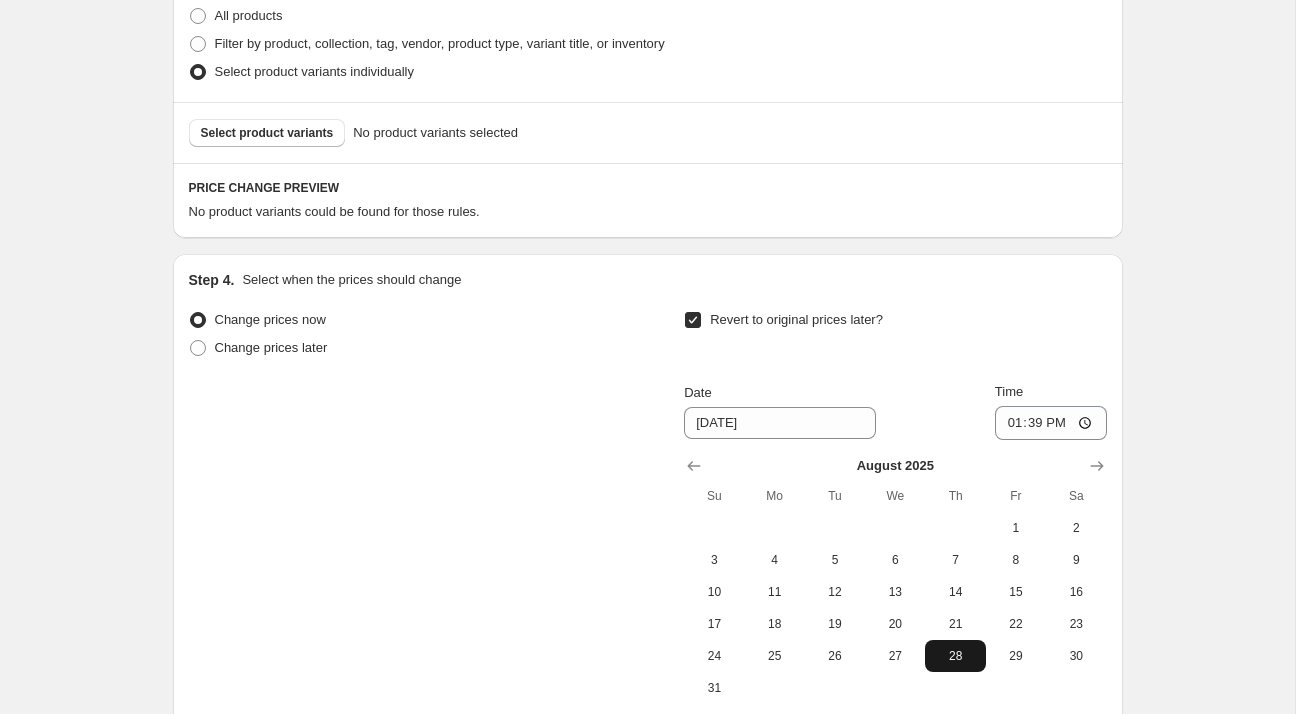 scroll, scrollTop: 1199, scrollLeft: 0, axis: vertical 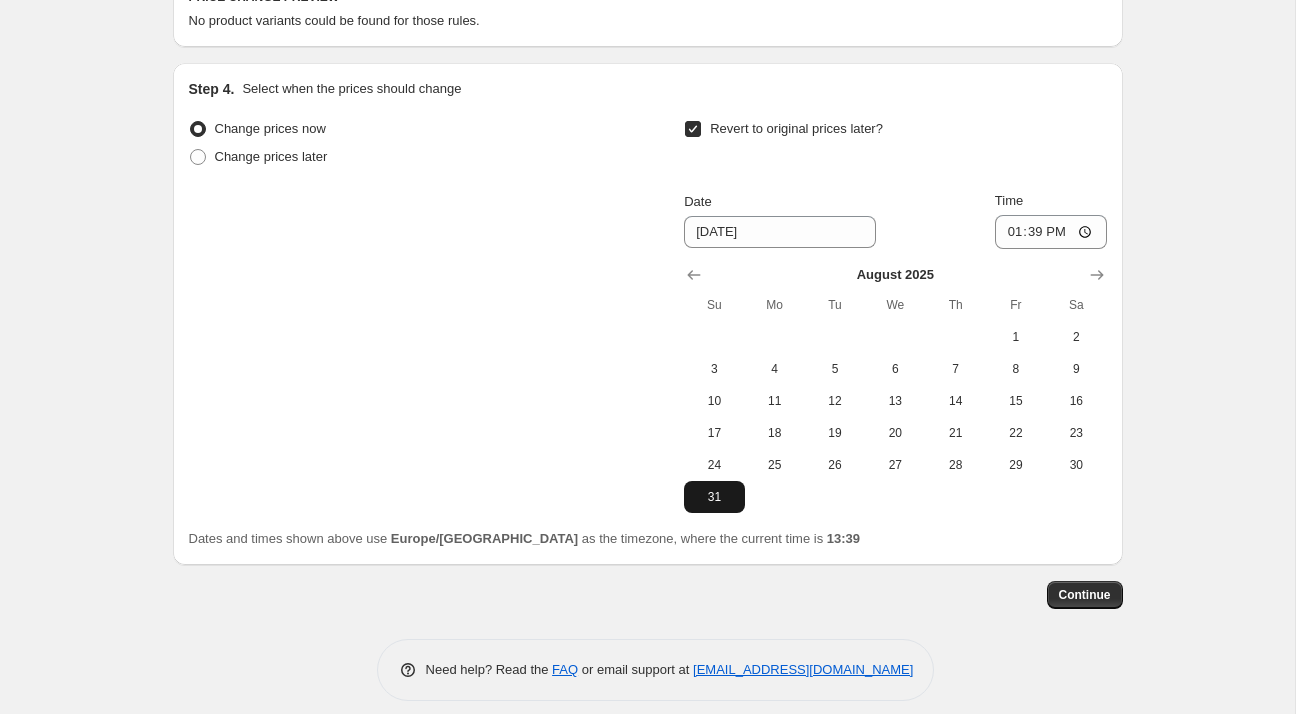 click on "31" at bounding box center (714, 497) 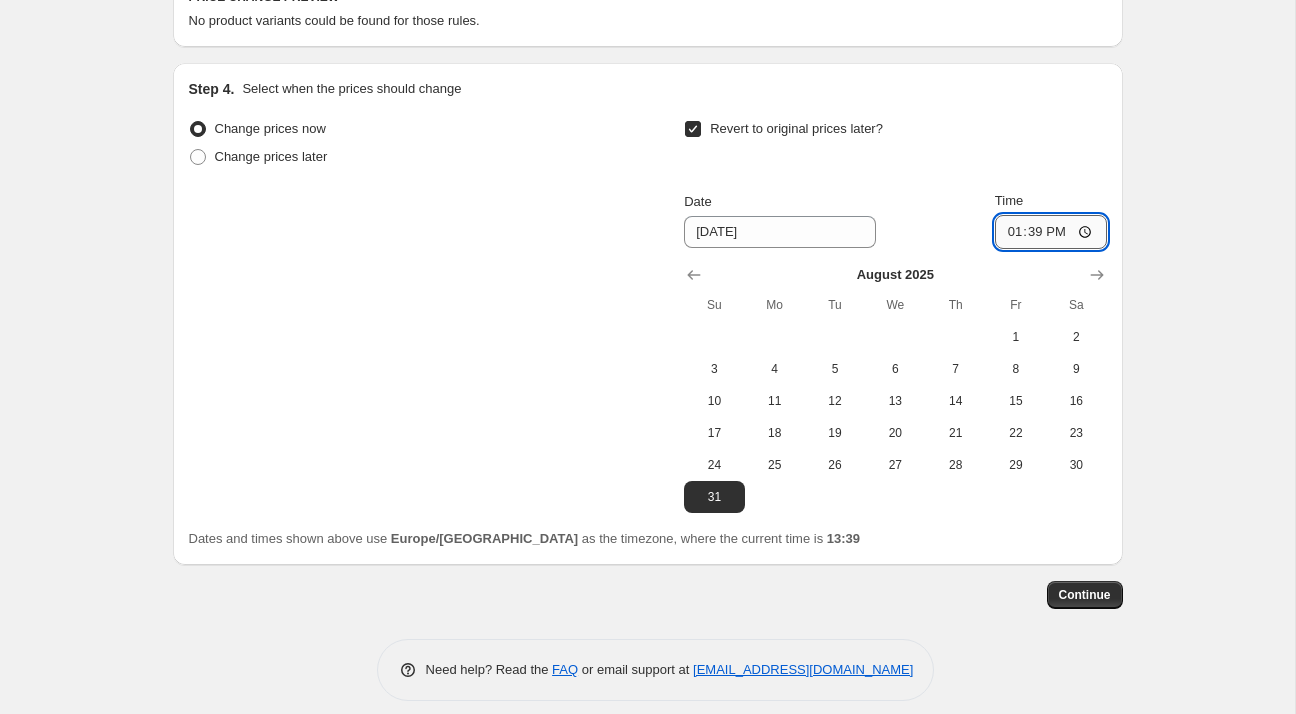 click on "13:39" at bounding box center (1051, 232) 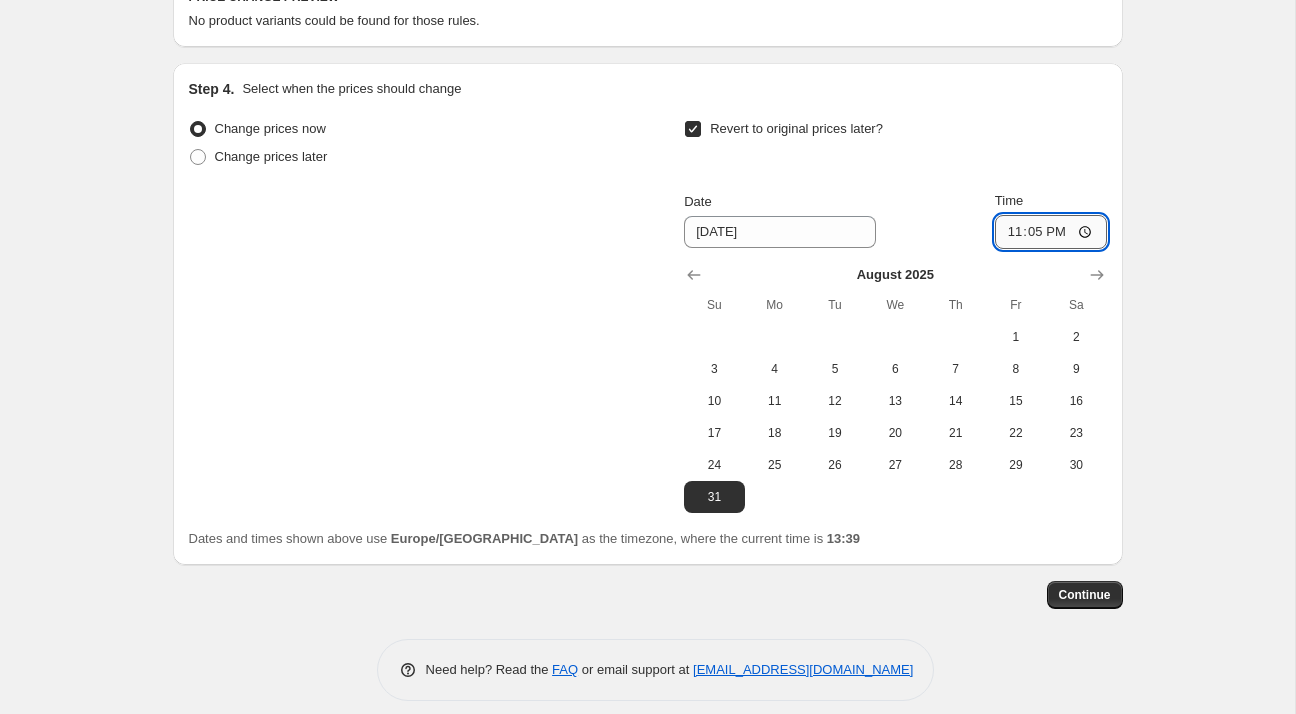 type on "23:59" 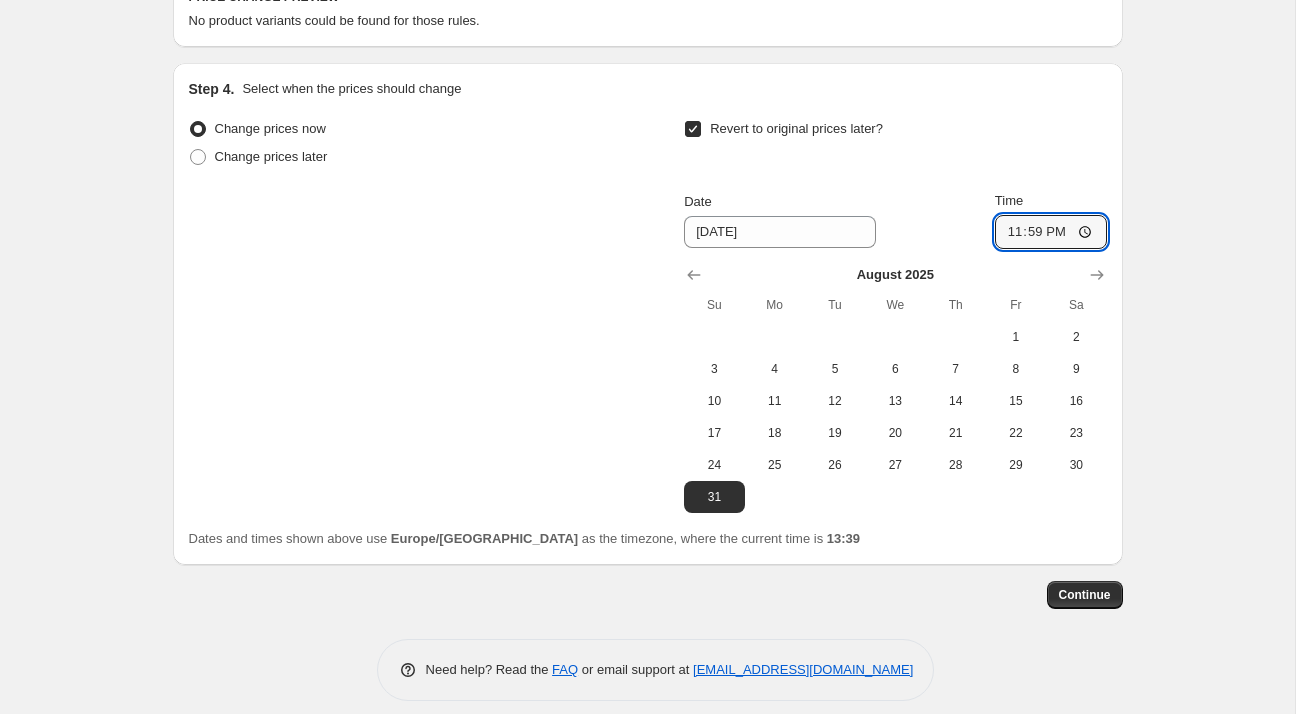 click on "Change prices now Change prices later Revert to original prices later? Date [DATE] Time 23:59 [DATE] Su Mo Tu We Th Fr Sa 1 2 3 4 5 6 7 8 9 10 11 12 13 14 15 16 17 18 19 20 21 22 23 24 25 26 27 28 29 30 31" at bounding box center [648, 314] 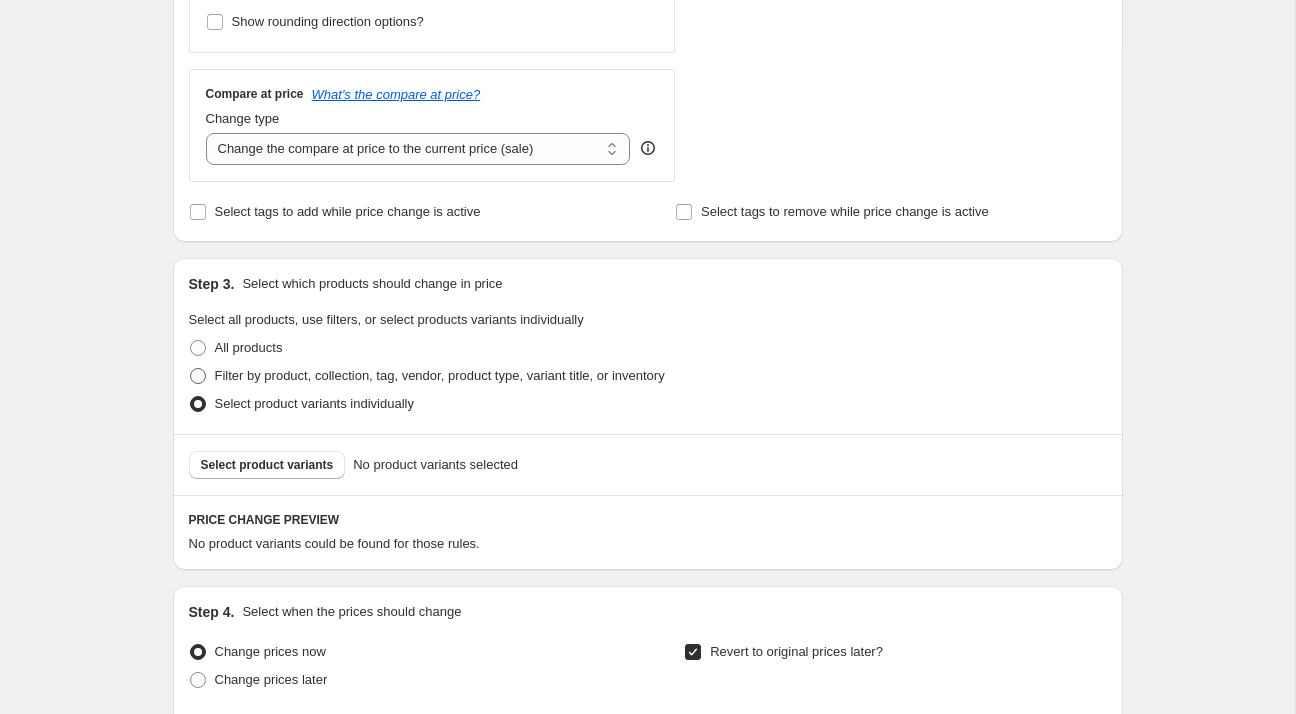 scroll, scrollTop: 676, scrollLeft: 0, axis: vertical 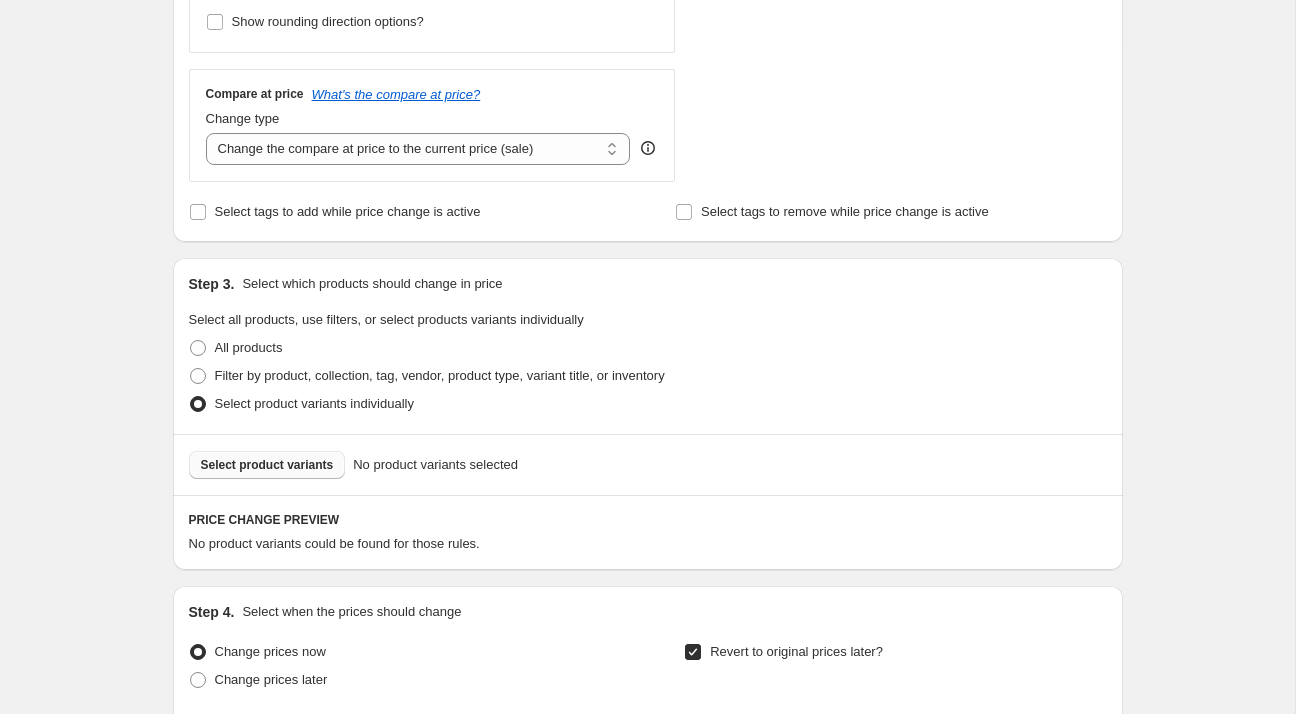 click on "Select product variants" at bounding box center (267, 465) 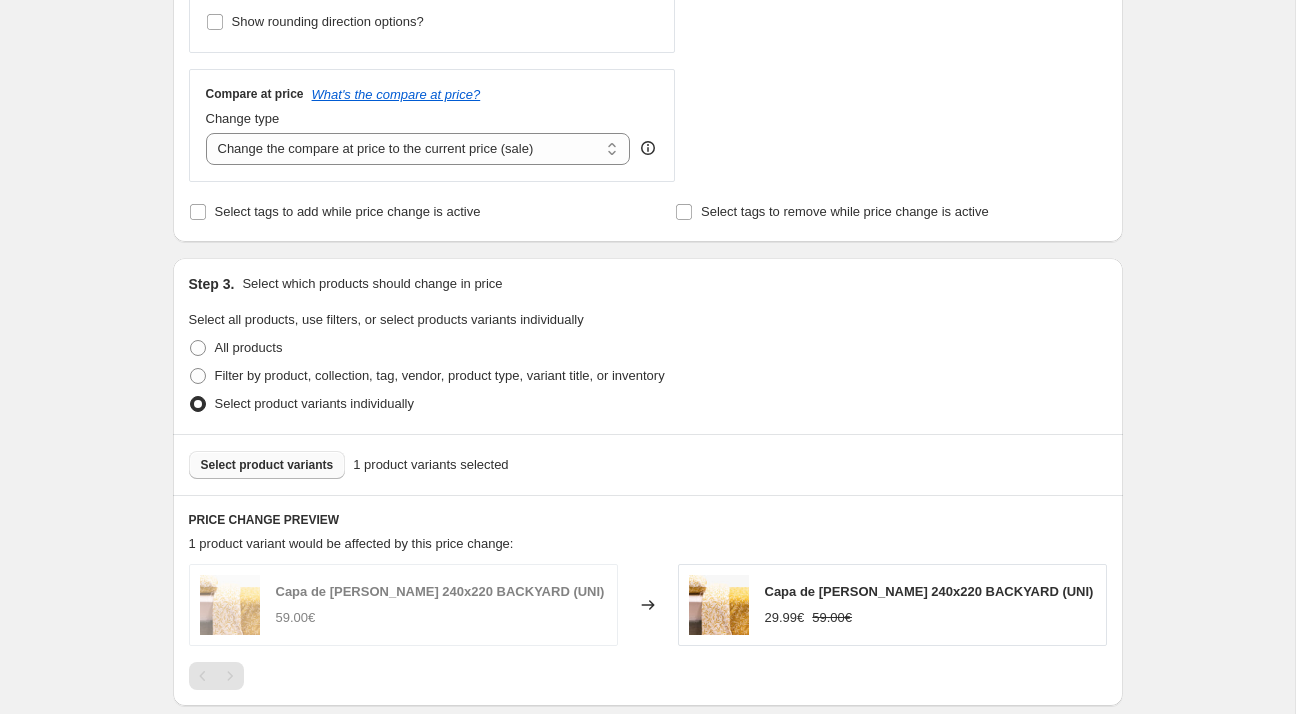 click on "Select product variants" at bounding box center (267, 465) 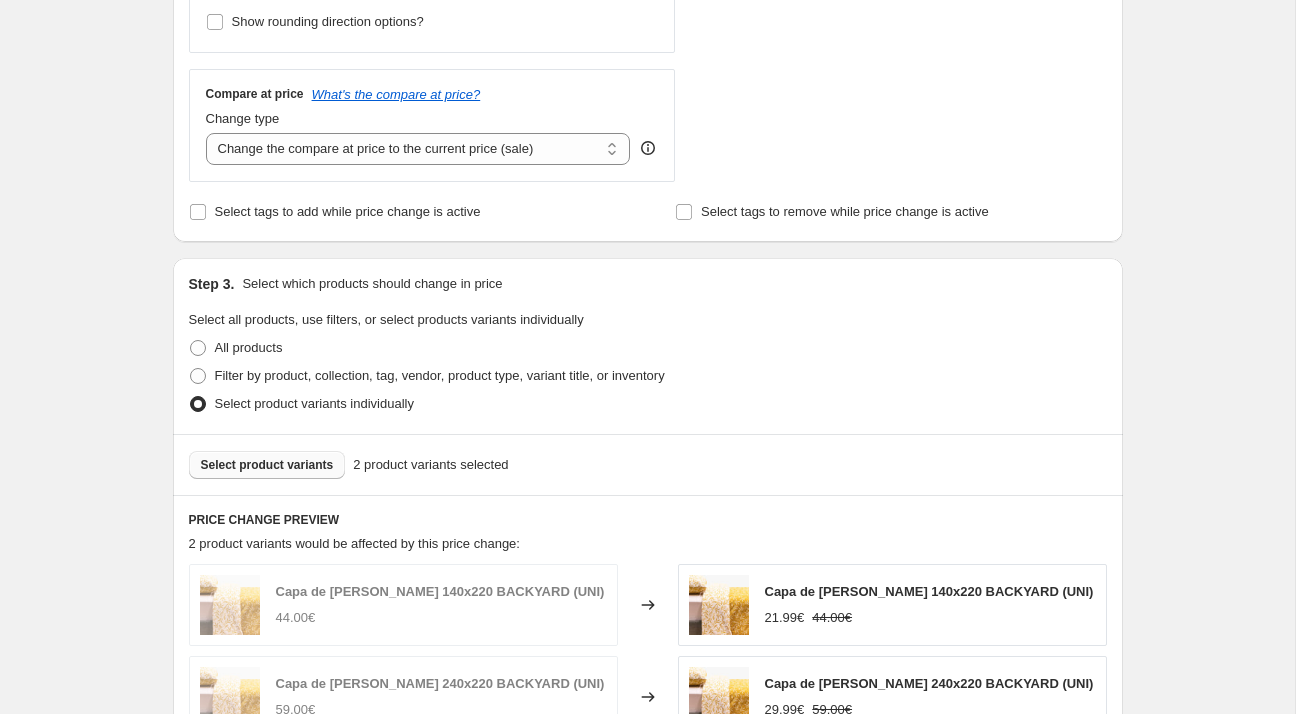 click on "Select product variants" at bounding box center [267, 465] 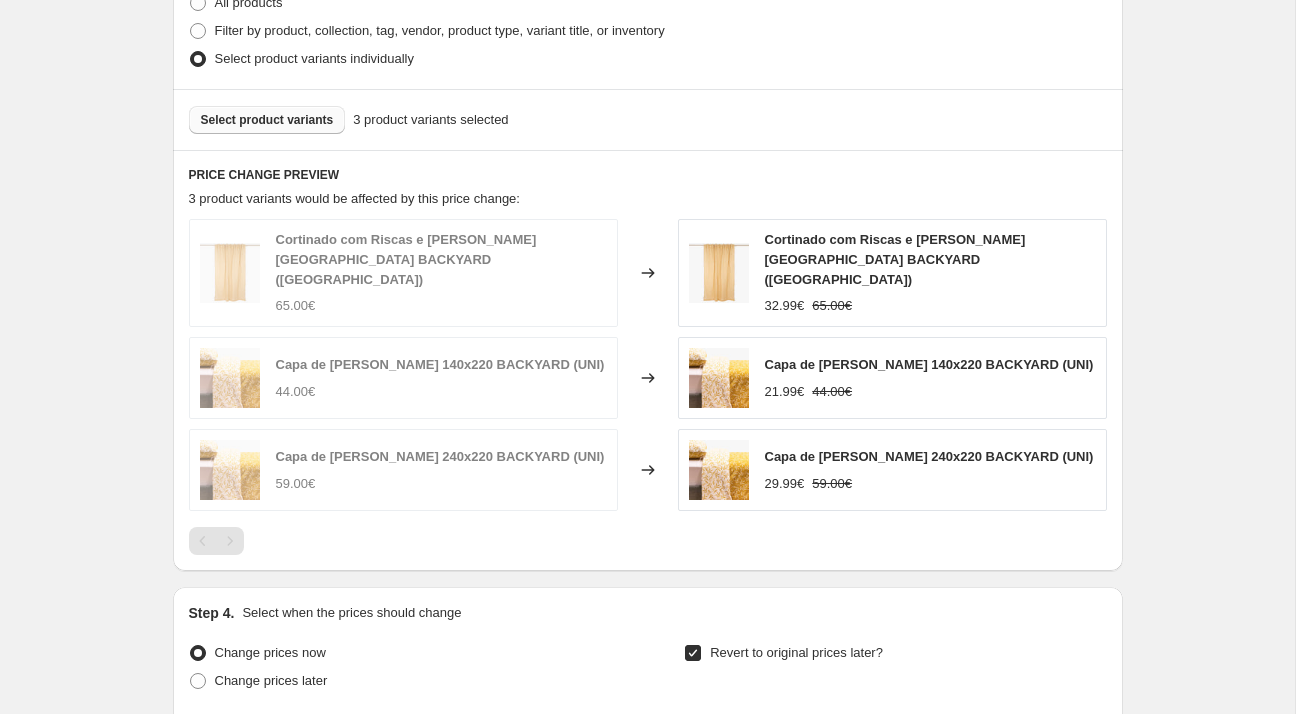 scroll, scrollTop: 1022, scrollLeft: 0, axis: vertical 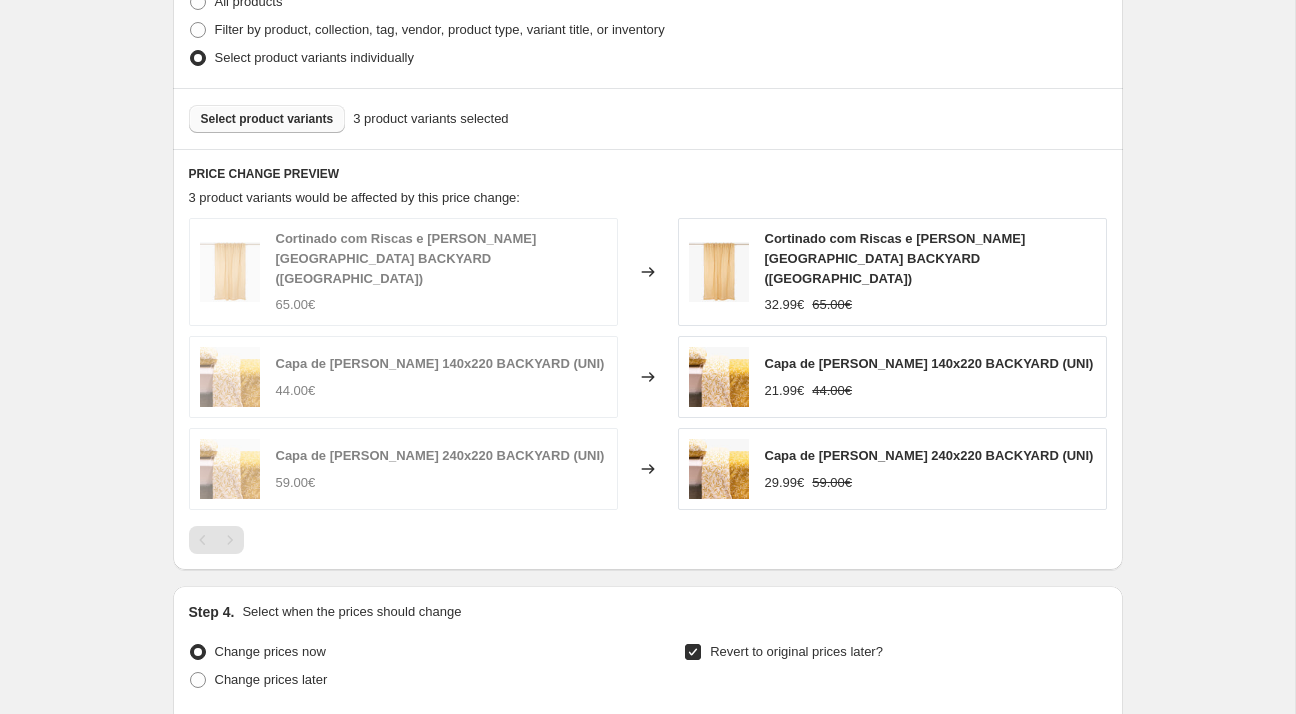 click on "Select product variants" at bounding box center (267, 119) 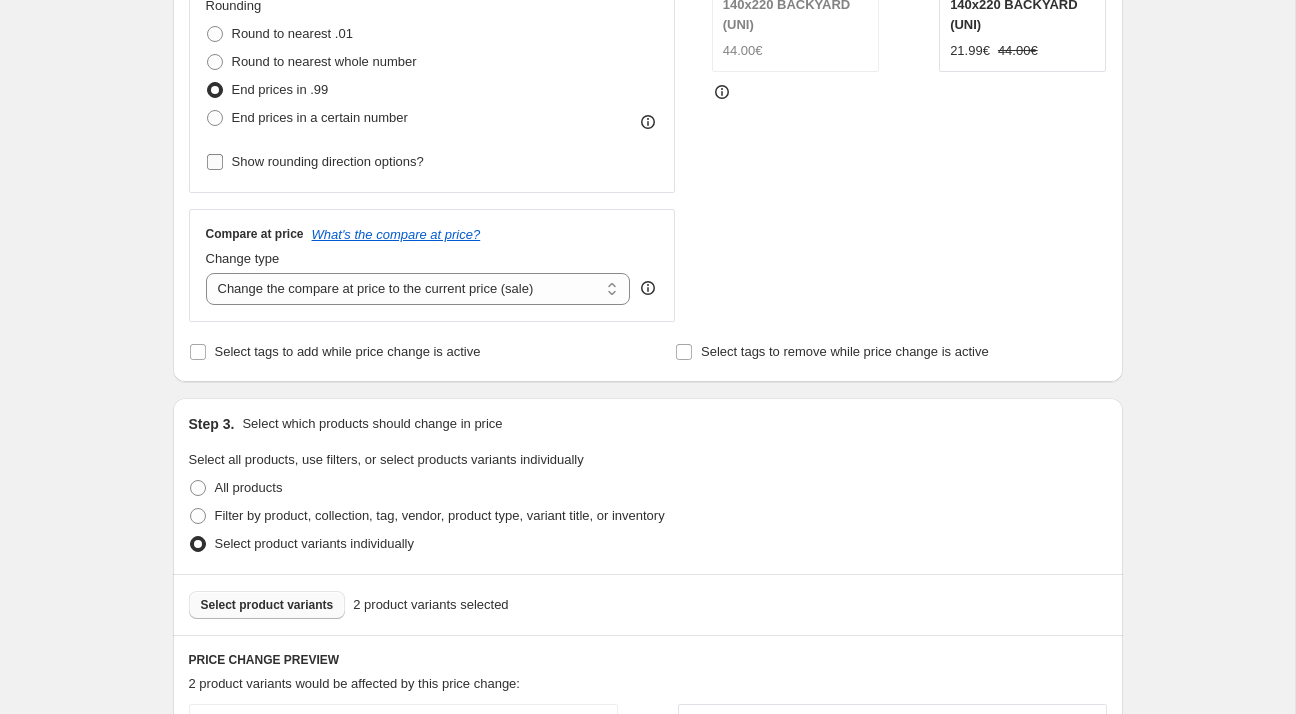 click on "Show rounding direction options?" at bounding box center (328, 161) 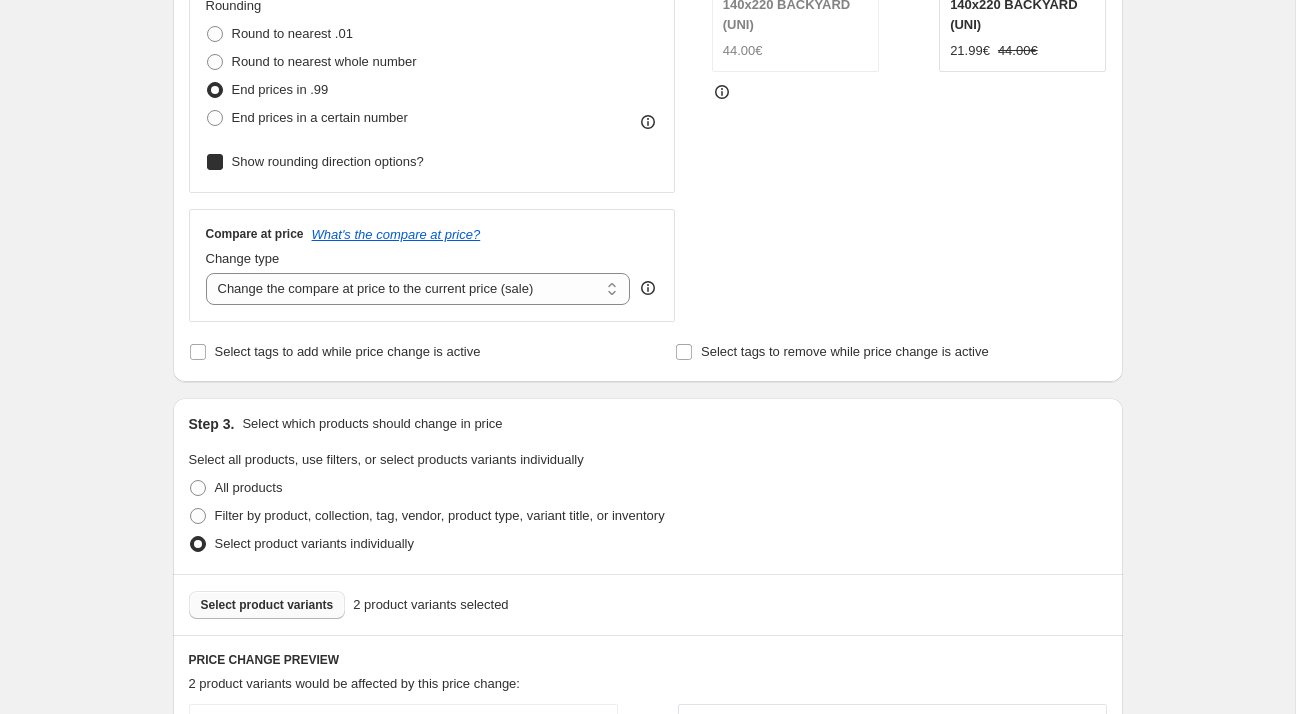 checkbox on "true" 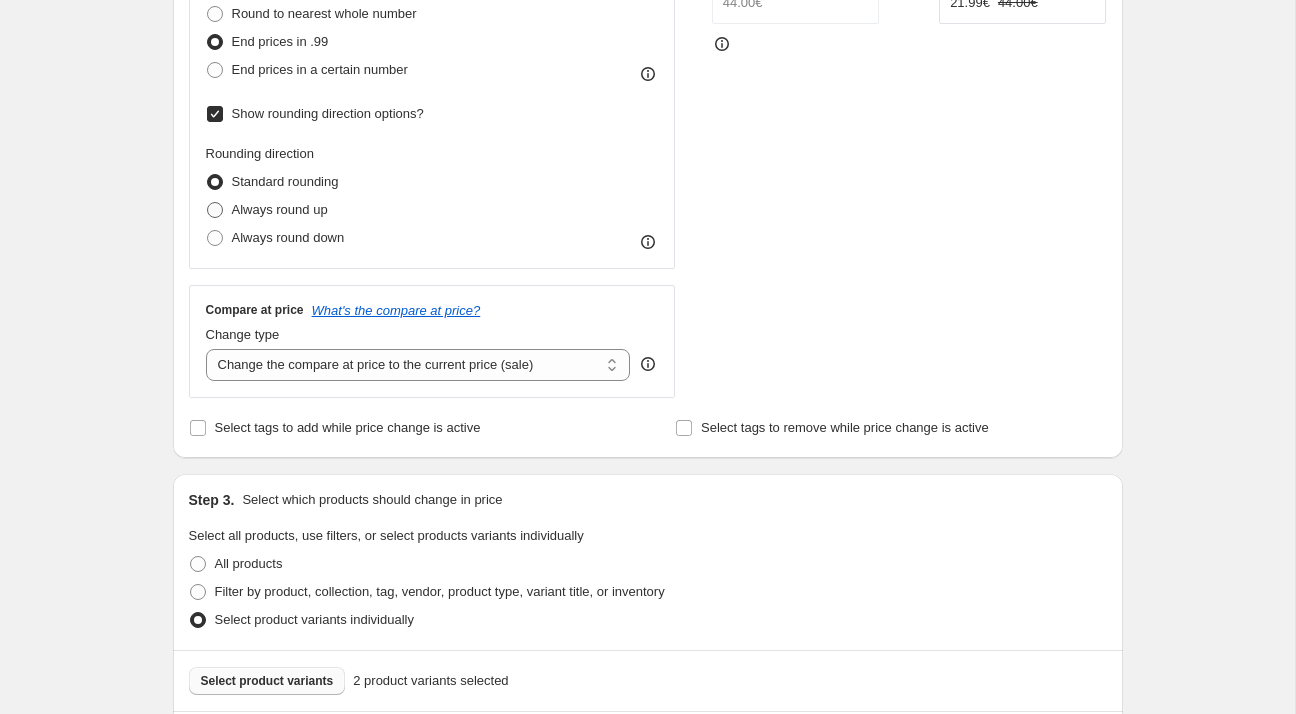 click on "Always round up" at bounding box center [280, 209] 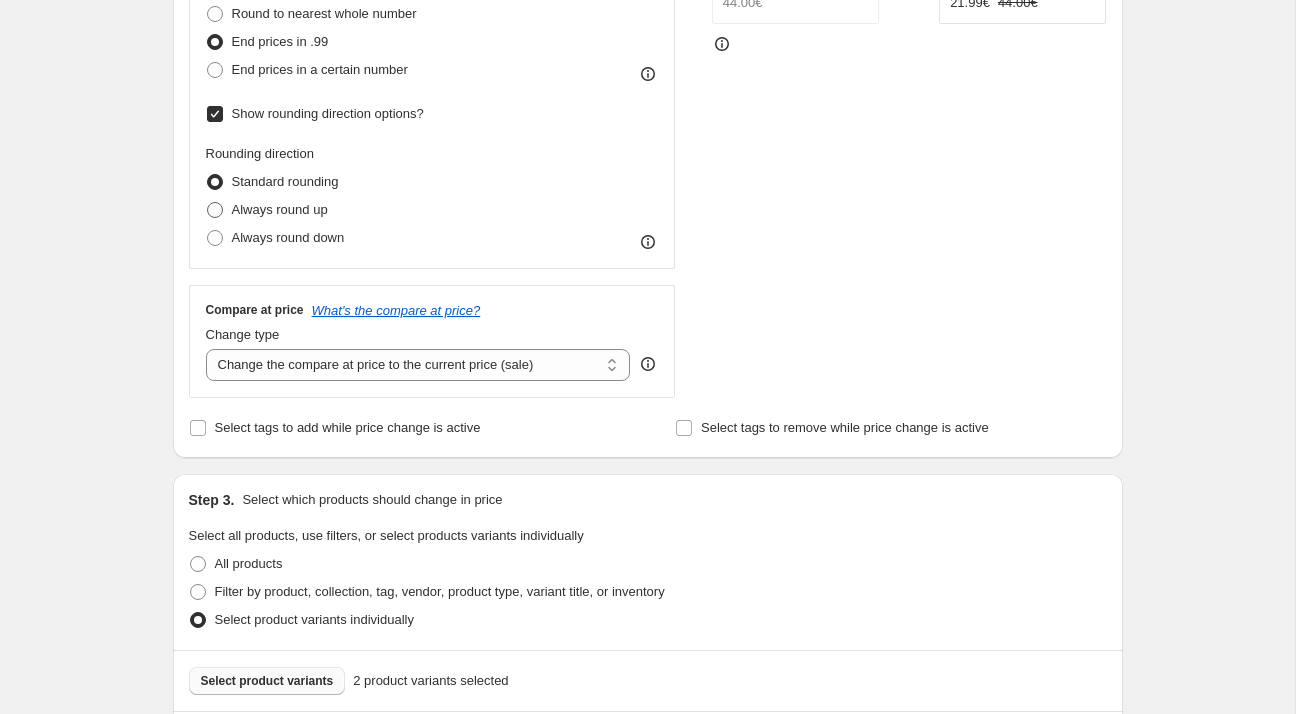 radio on "true" 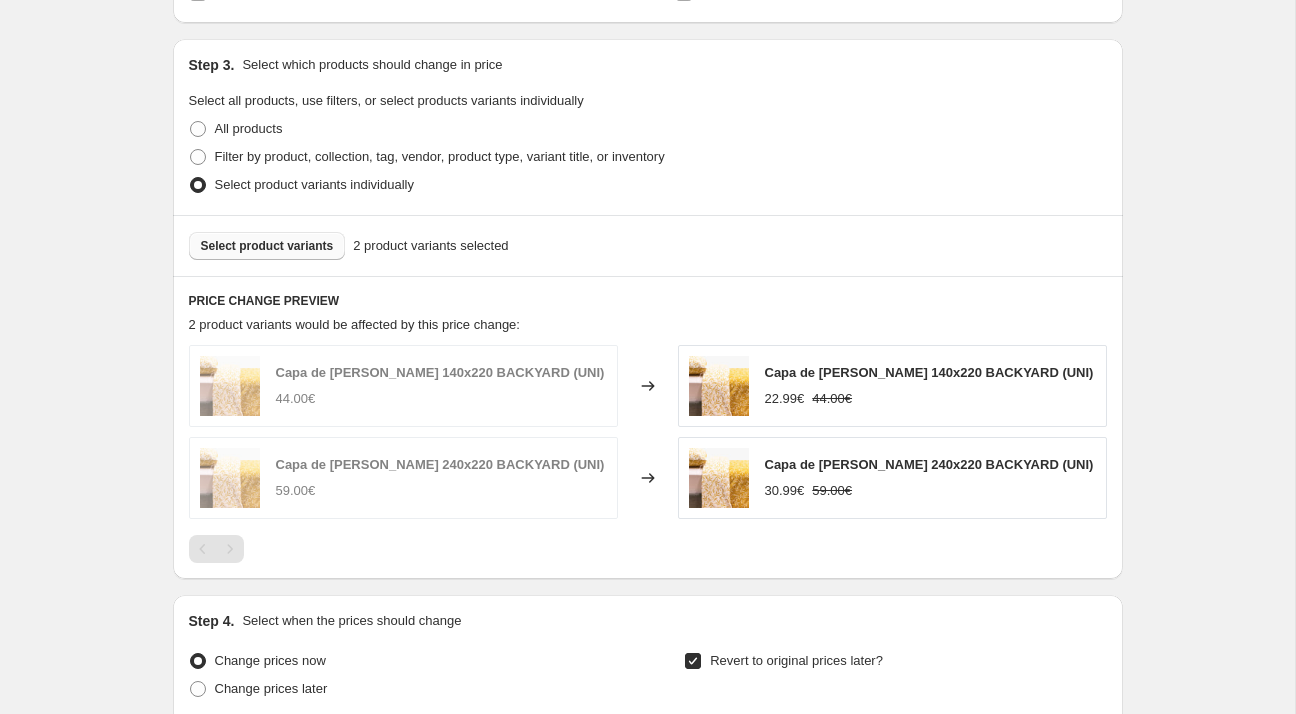 scroll, scrollTop: 1011, scrollLeft: 0, axis: vertical 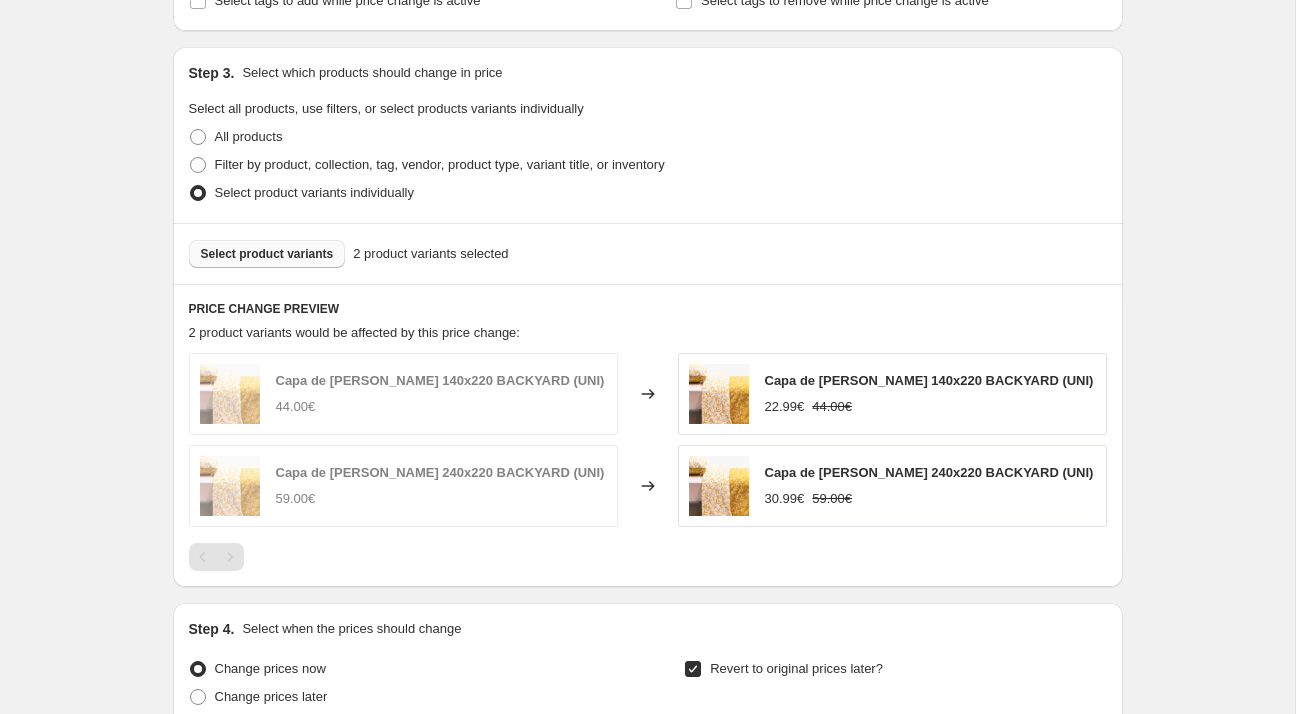click on "Select product variants" at bounding box center [267, 254] 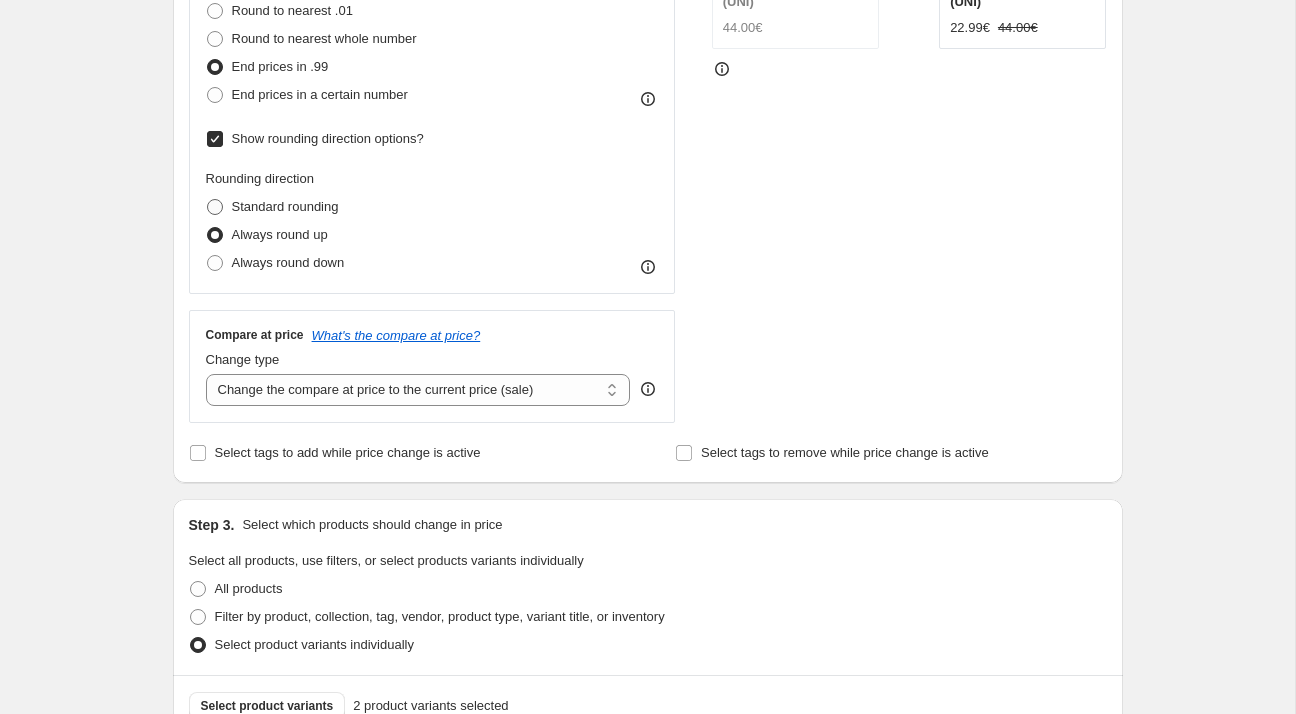 click on "Standard rounding" at bounding box center [285, 206] 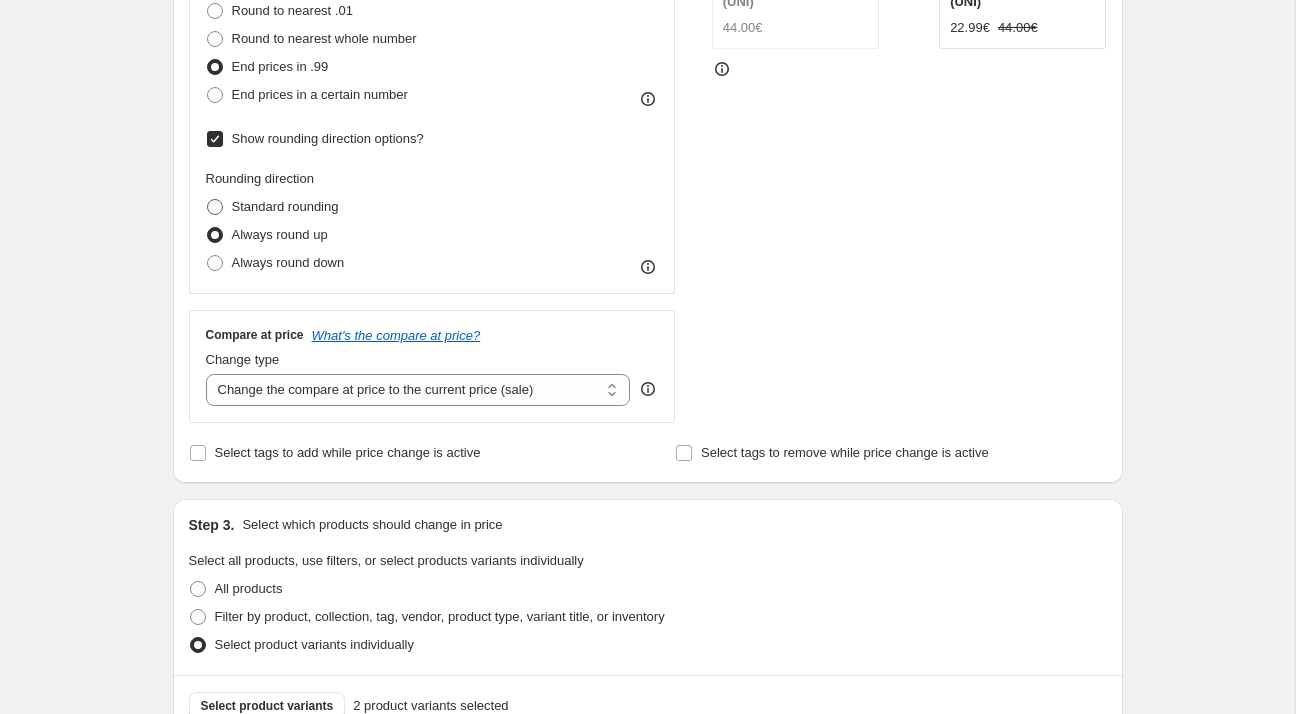 radio on "true" 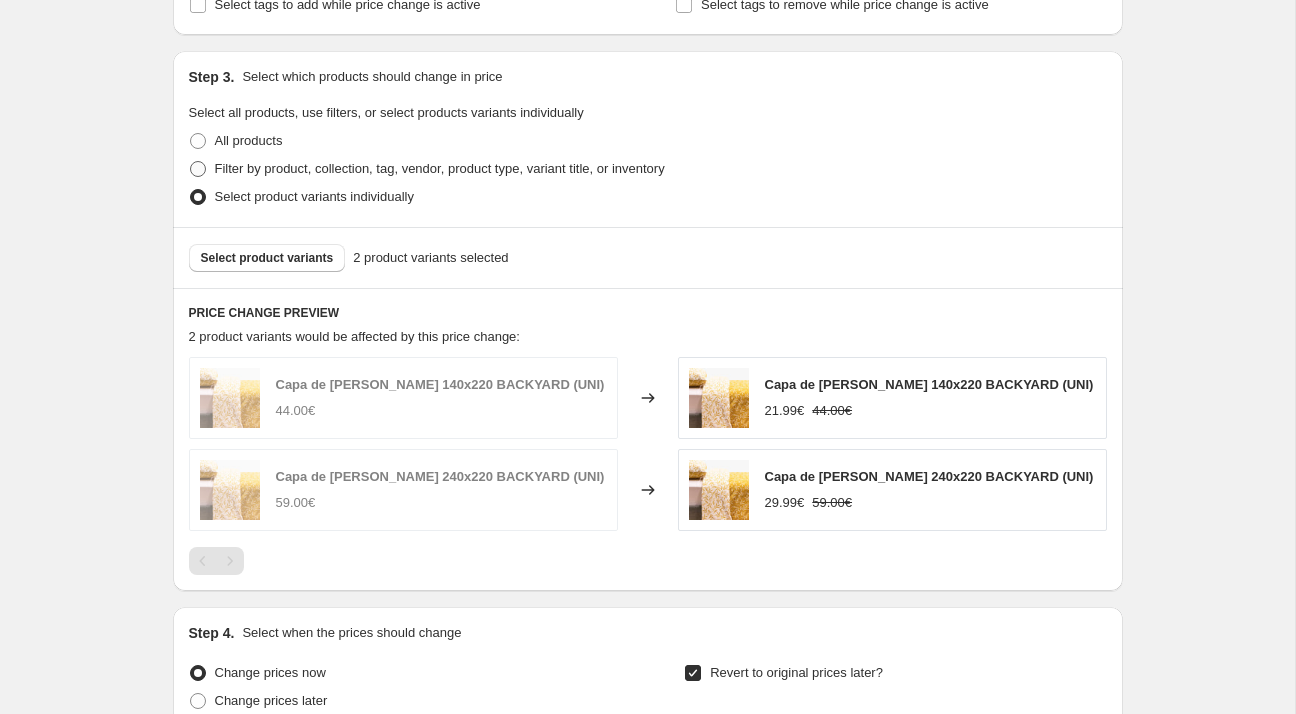scroll, scrollTop: 975, scrollLeft: 0, axis: vertical 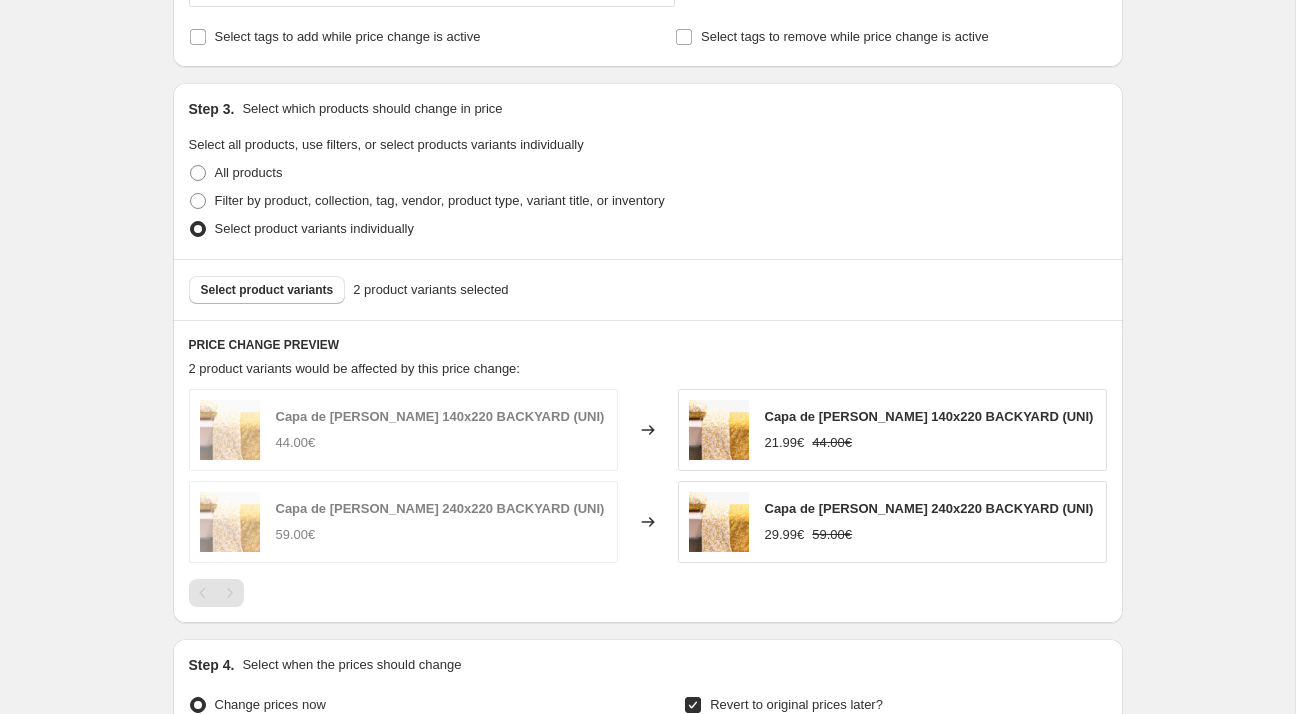 click on "Select product variants 2   product variants selected" at bounding box center [648, 289] 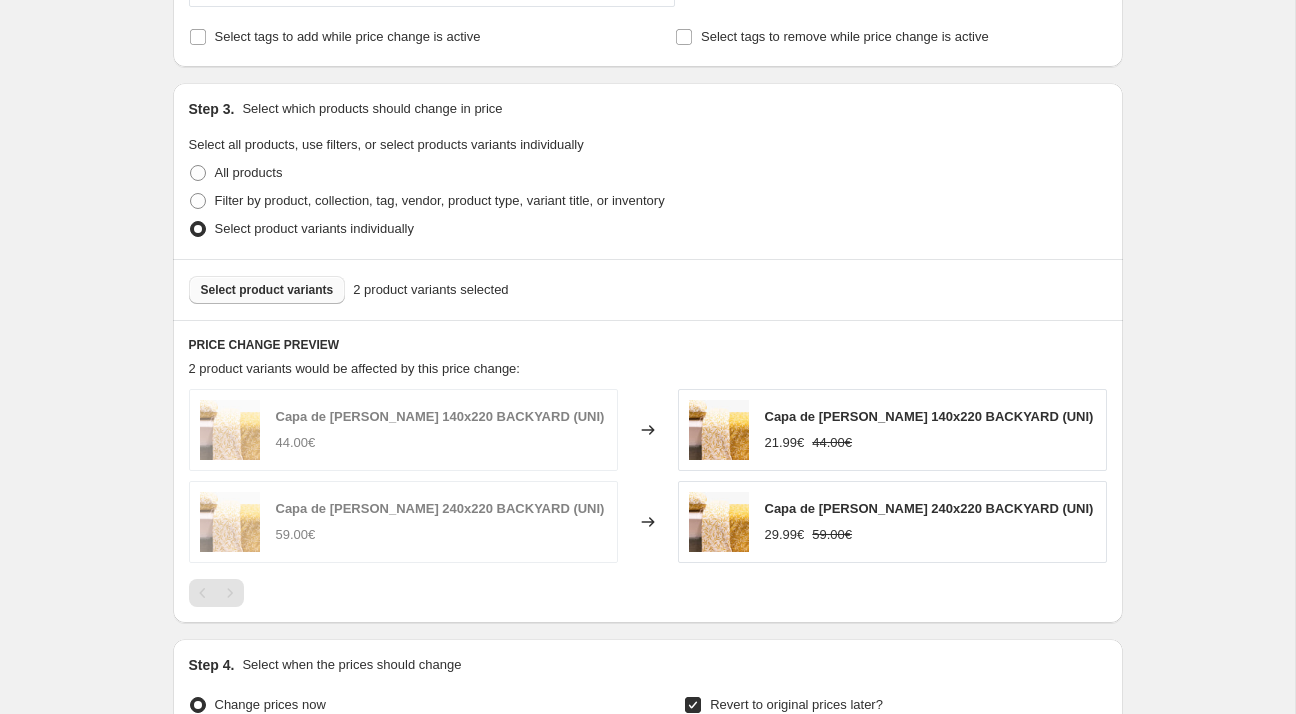 click on "Select product variants" at bounding box center (267, 290) 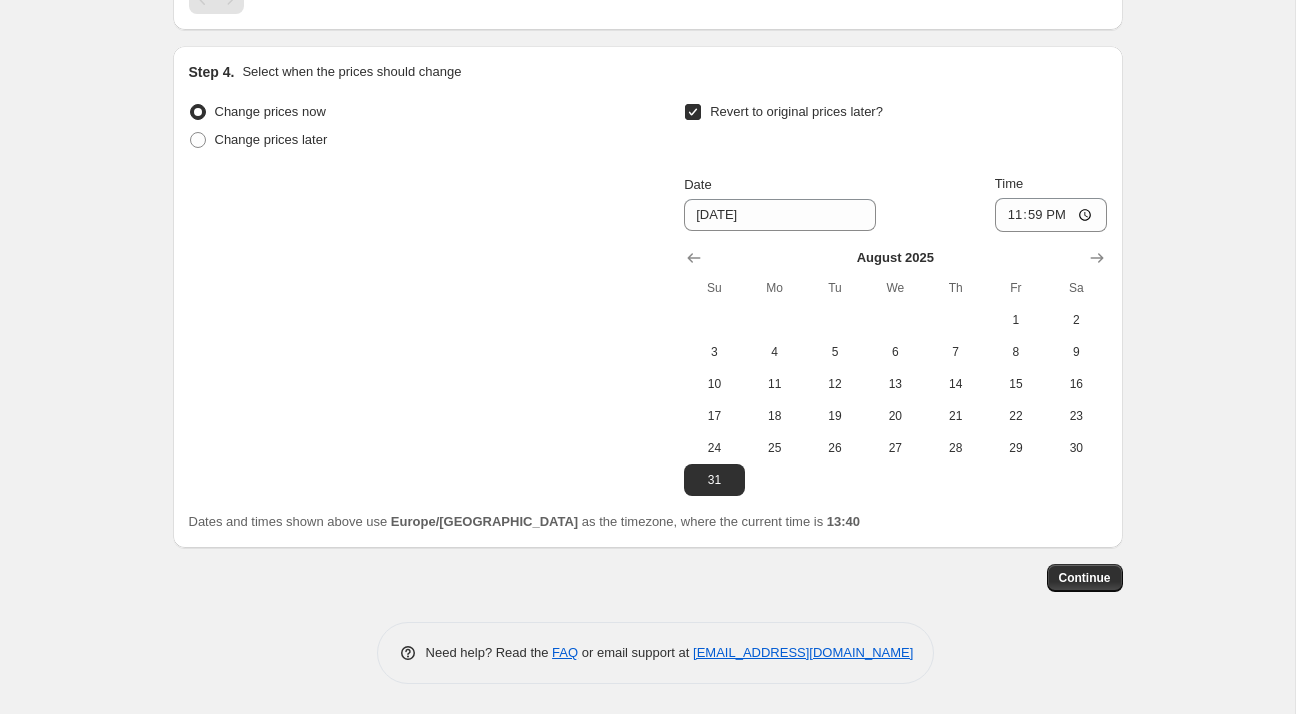 scroll, scrollTop: 1480, scrollLeft: 0, axis: vertical 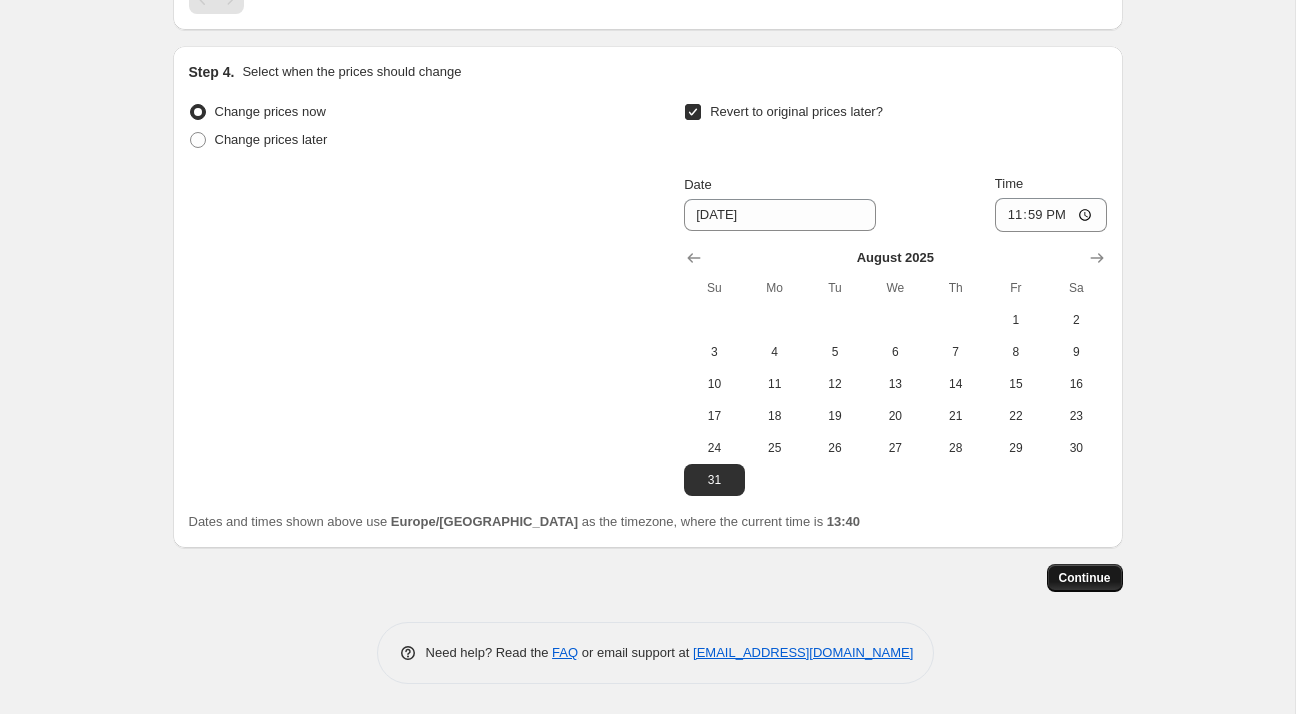 click on "Continue" at bounding box center [1085, 578] 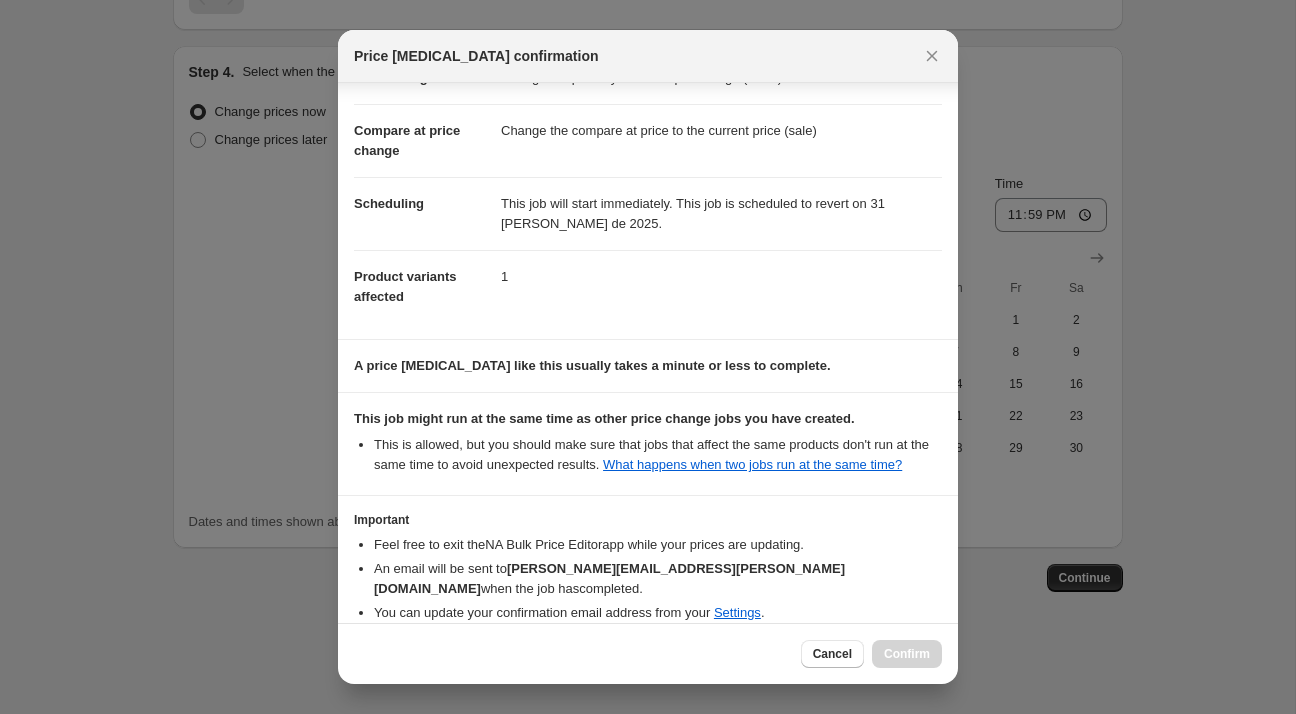 scroll, scrollTop: 146, scrollLeft: 0, axis: vertical 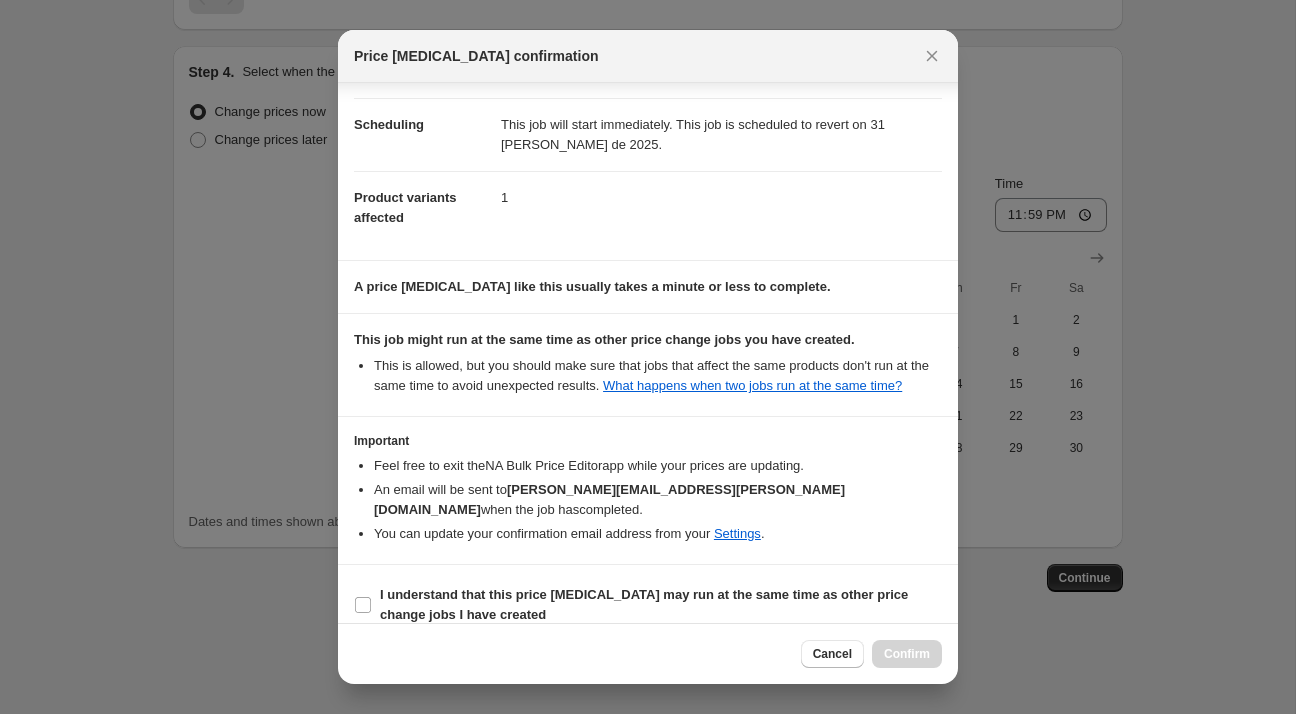 click on "I understand that this price [MEDICAL_DATA] may run at the same time as other price change jobs I have created" at bounding box center (644, 604) 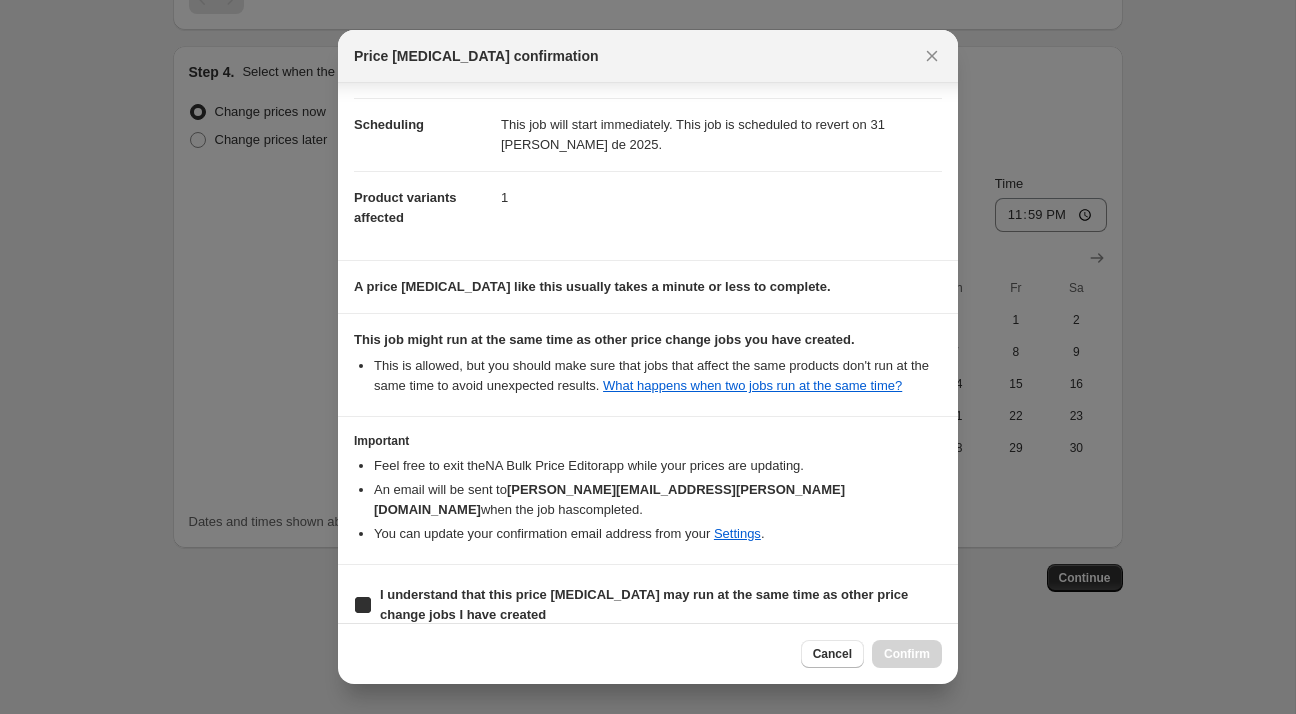 checkbox on "true" 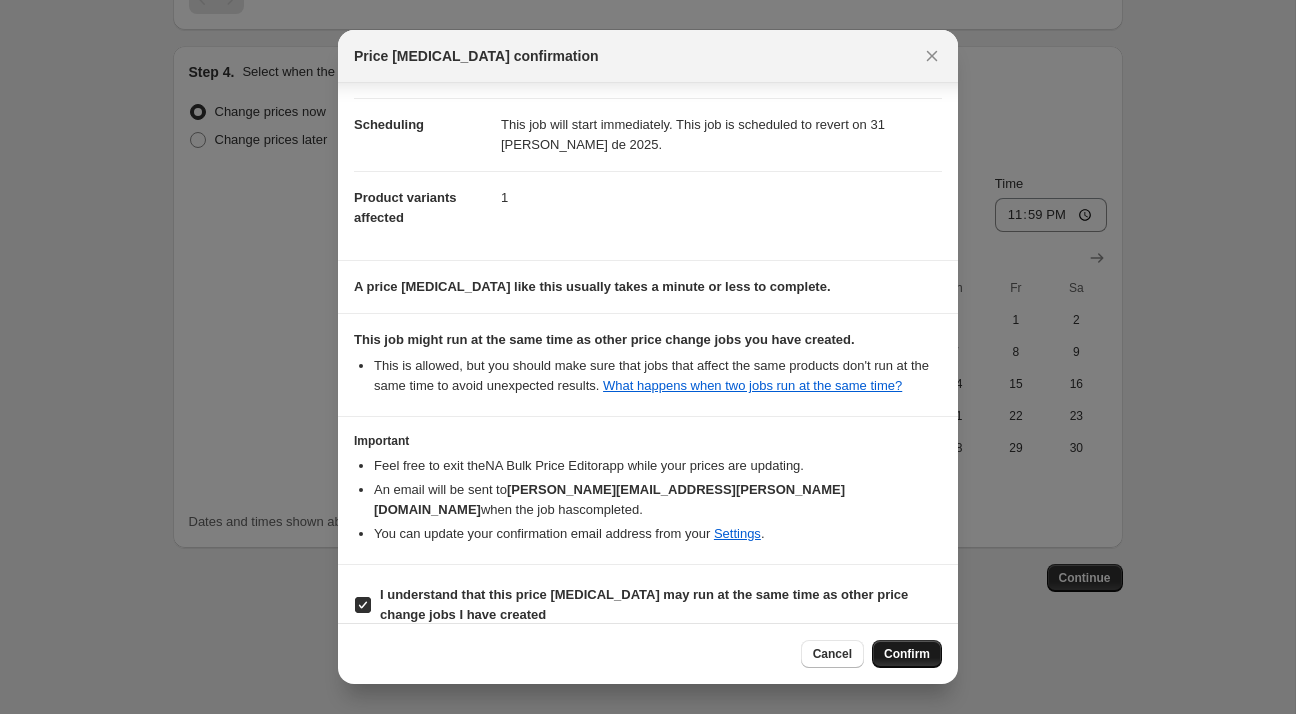 click on "Confirm" at bounding box center (907, 654) 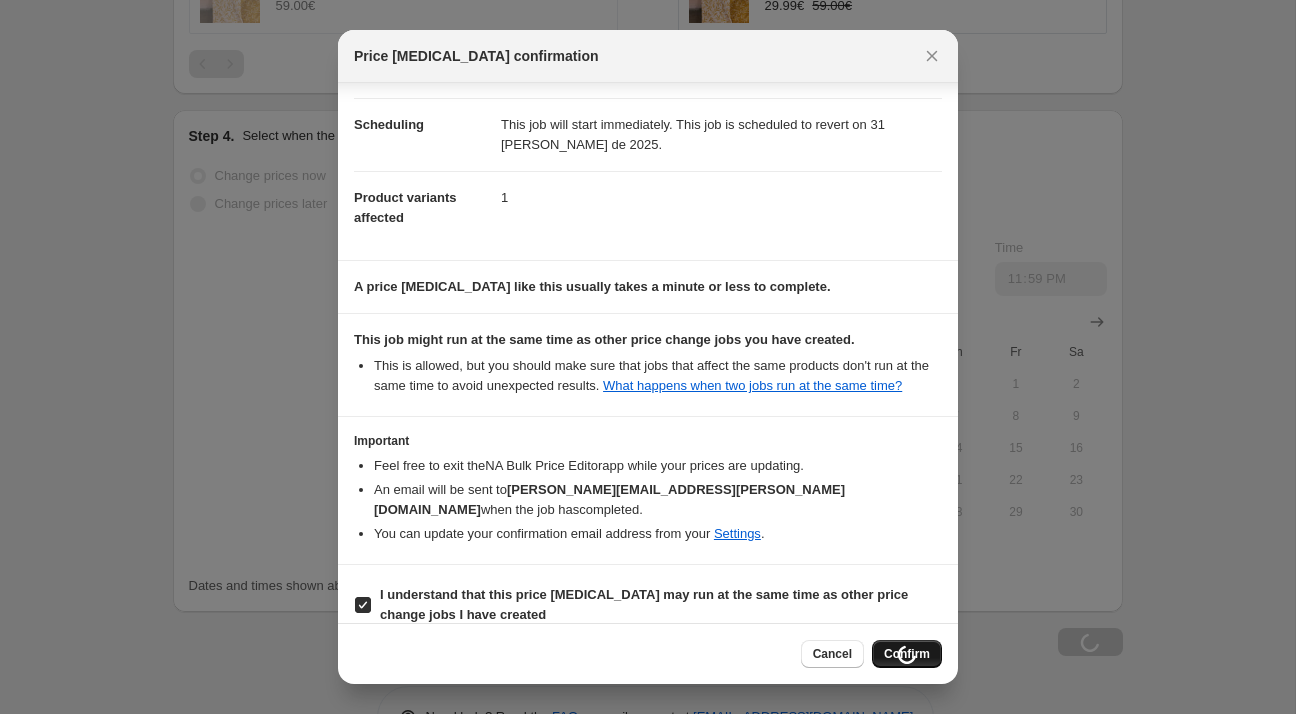 scroll, scrollTop: 1548, scrollLeft: 0, axis: vertical 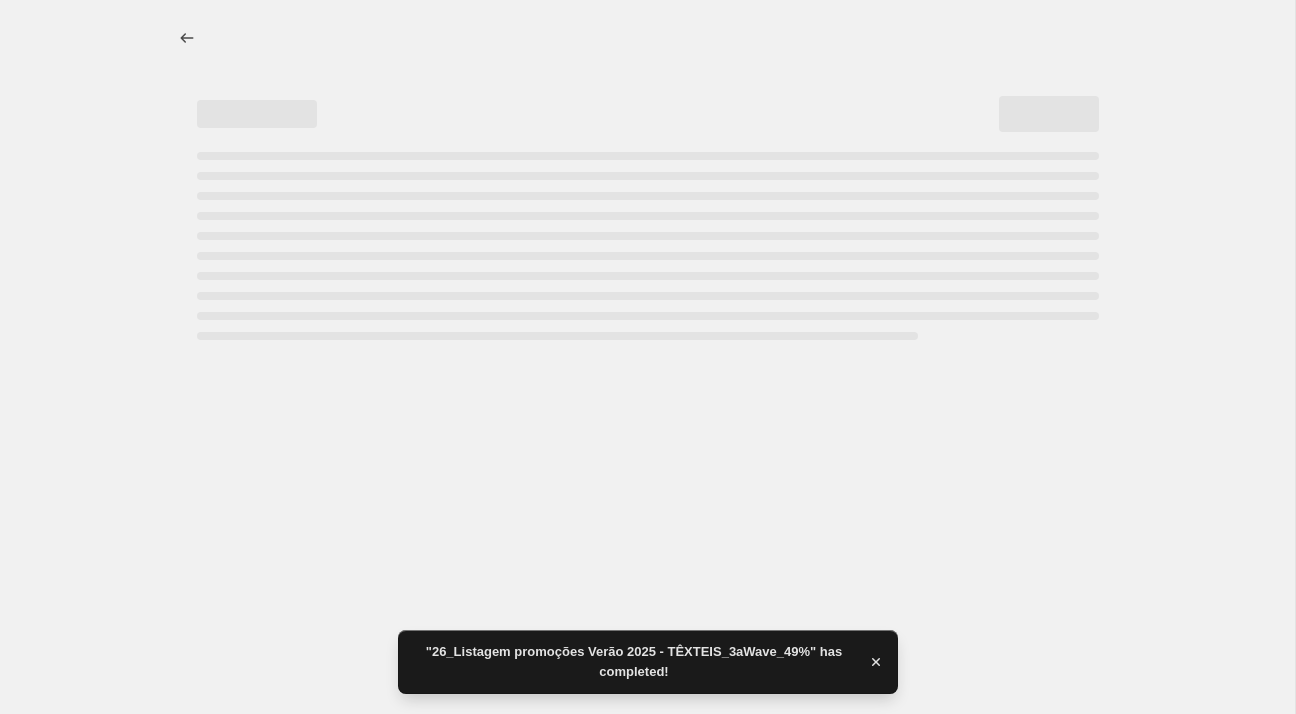 select on "percentage" 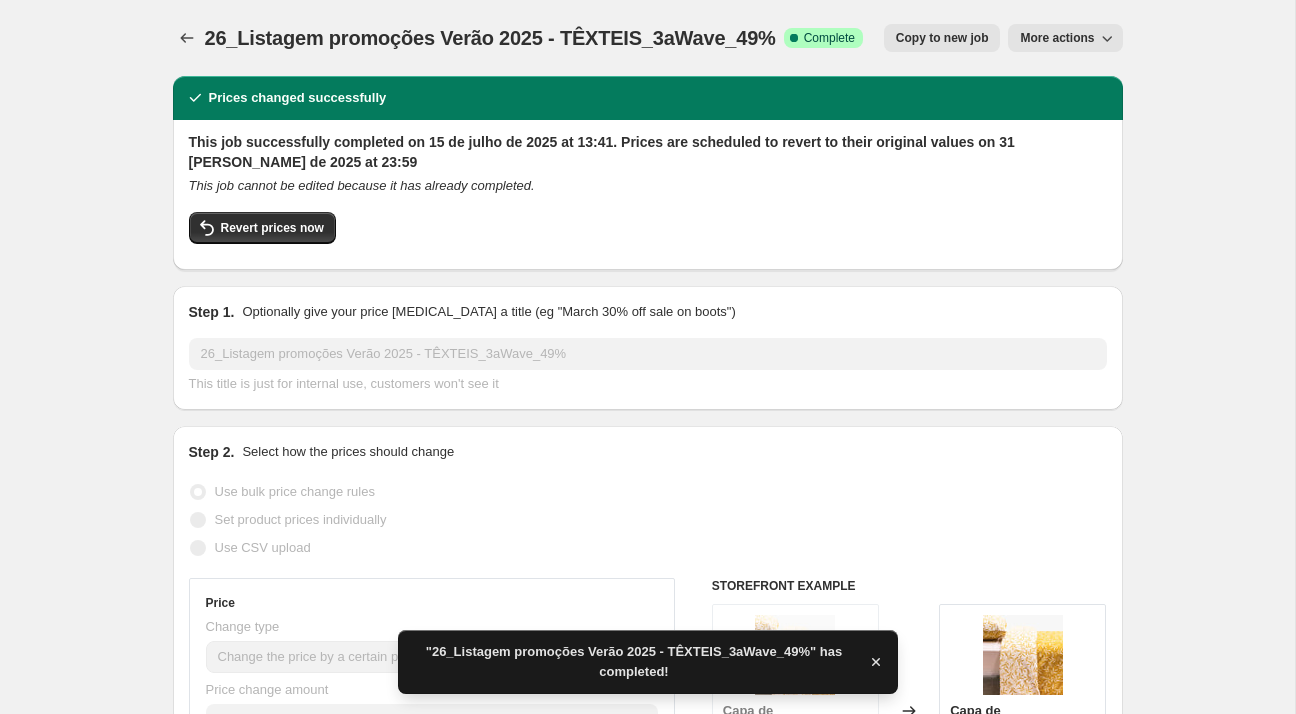 click on "26_Listagem promoções Verão 2025 - TÊXTEIS_3aWave_49%" at bounding box center [490, 38] 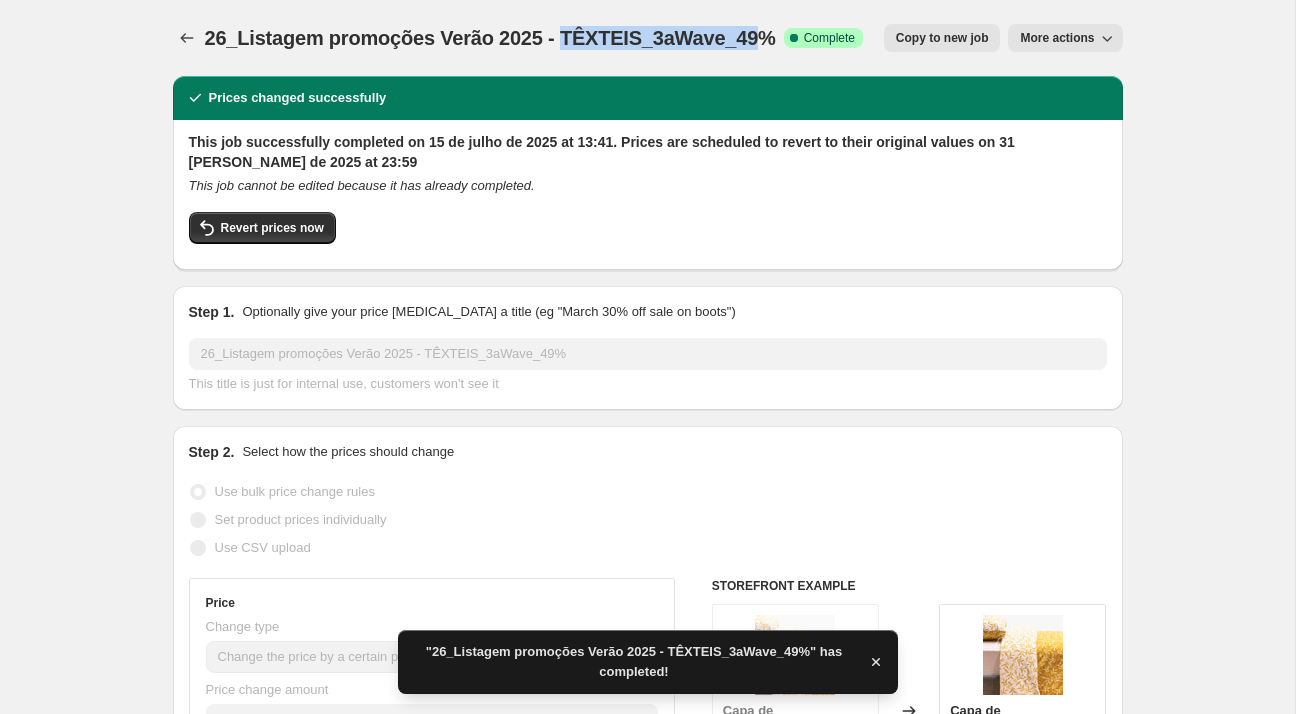 click on "26_Listagem promoções Verão 2025 - TÊXTEIS_3aWave_49%" at bounding box center (490, 38) 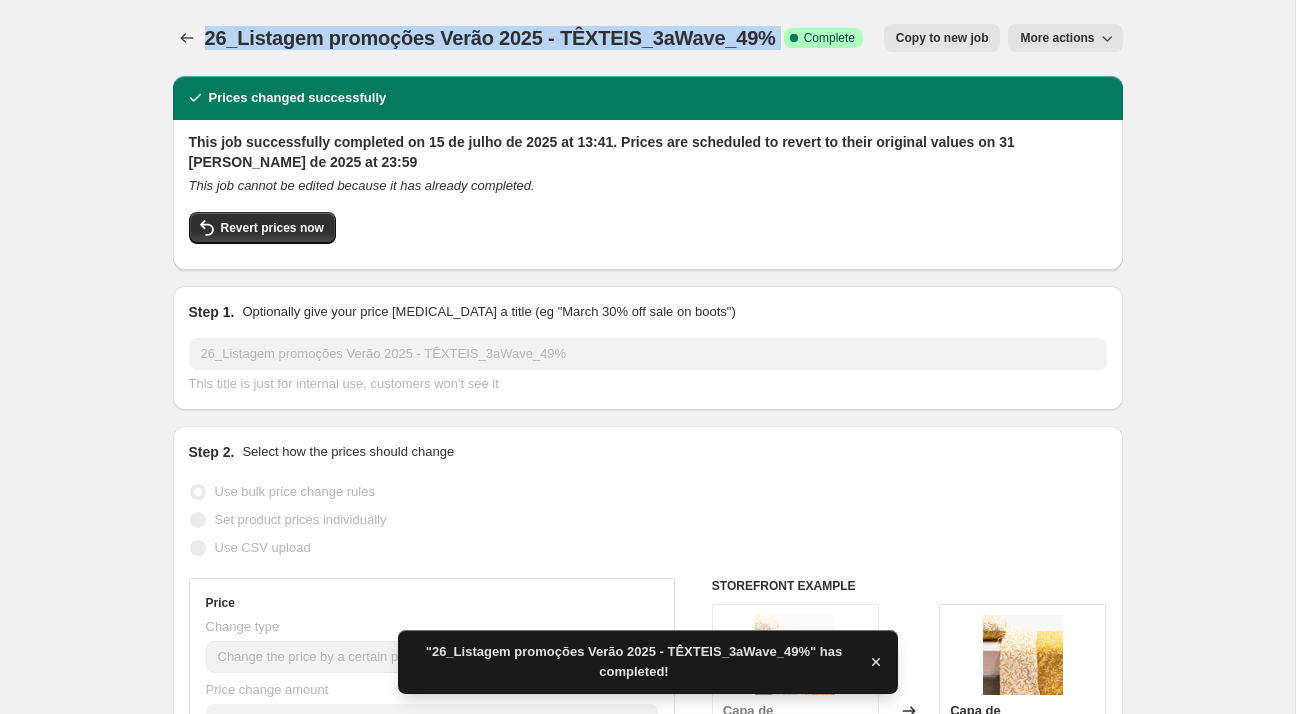 click on "26_Listagem promoções Verão 2025 - TÊXTEIS_3aWave_49%" at bounding box center (490, 38) 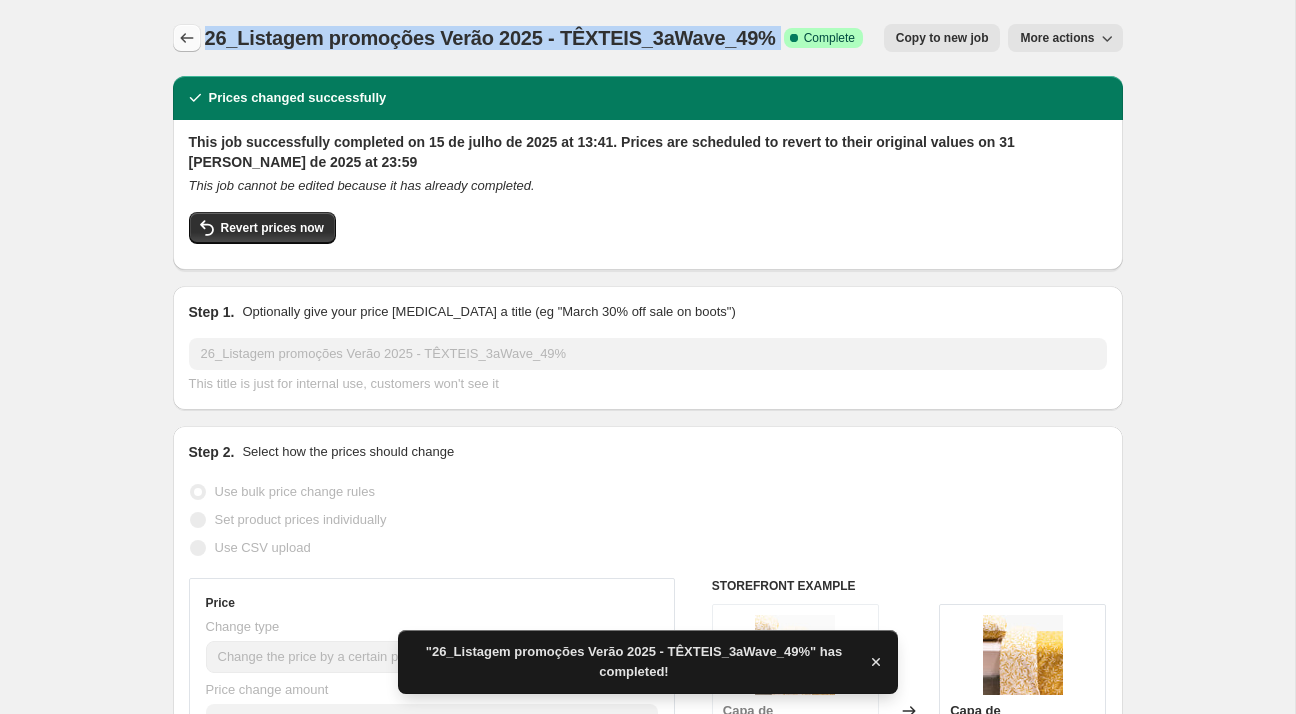 click at bounding box center [187, 38] 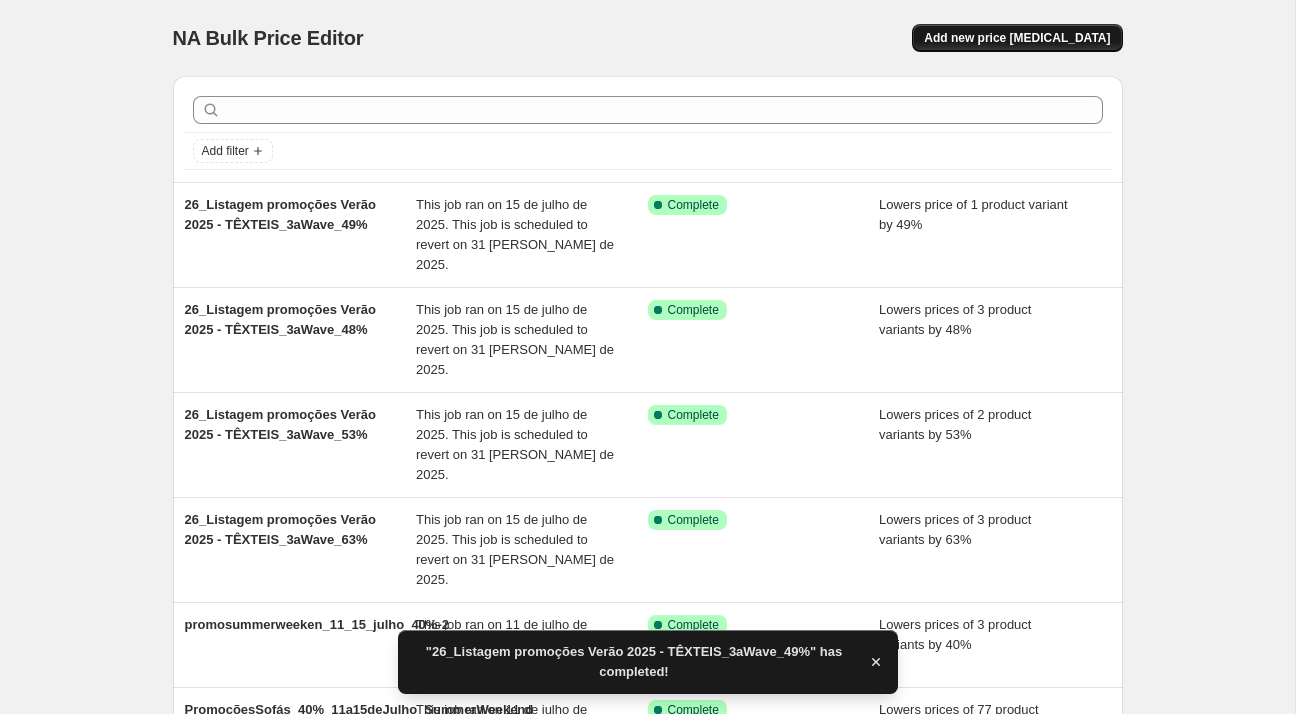 click on "Add new price [MEDICAL_DATA]" at bounding box center [1017, 38] 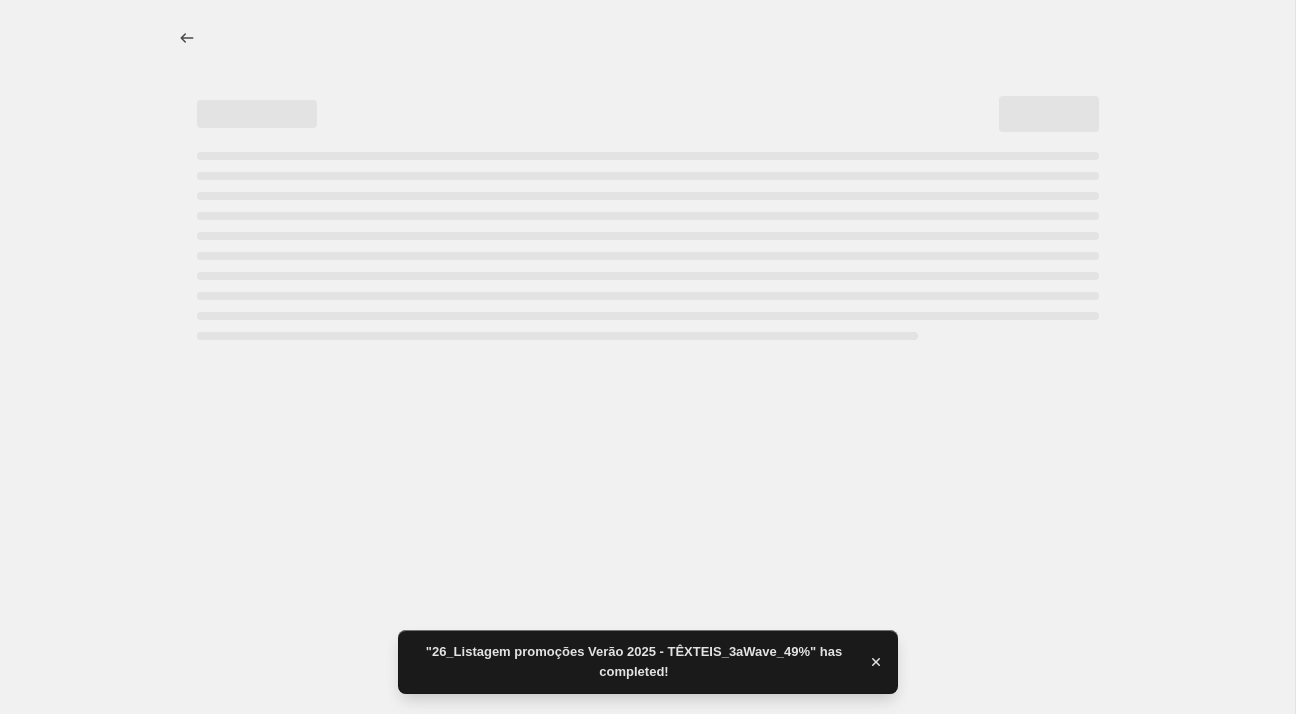 select on "percentage" 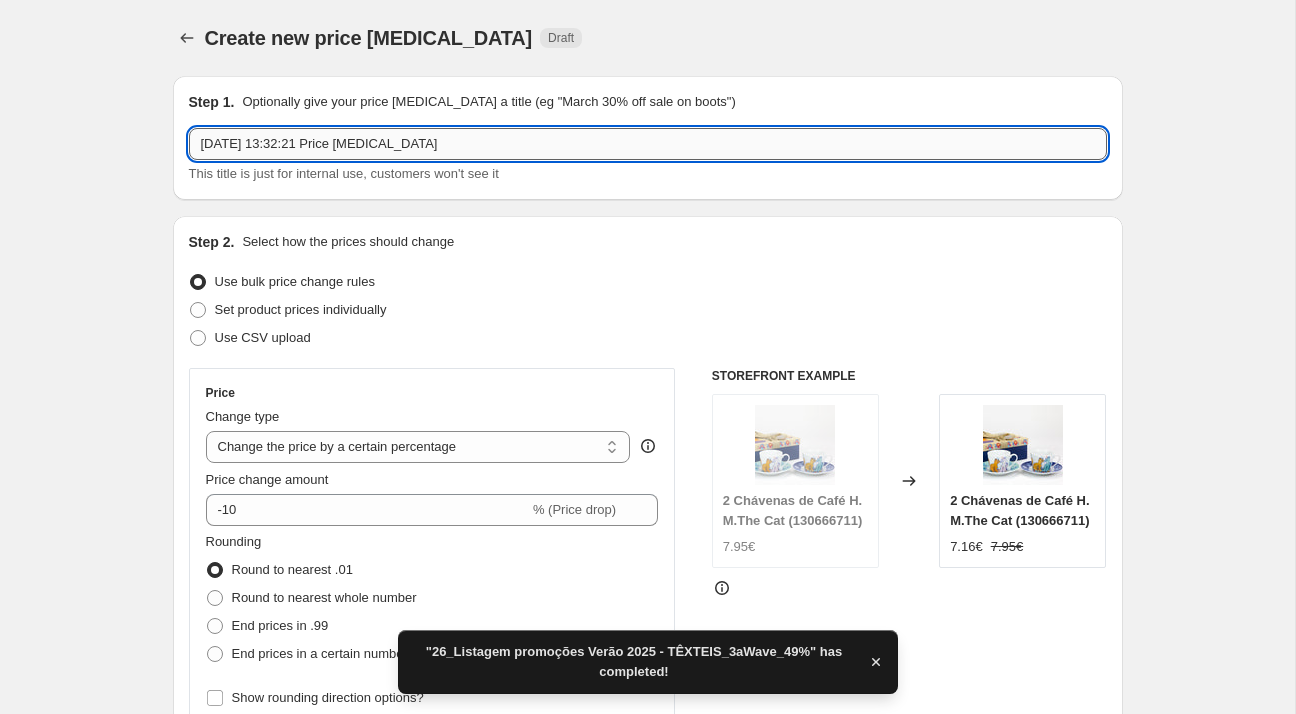 click on "[DATE] 13:32:21 Price [MEDICAL_DATA]" at bounding box center [648, 144] 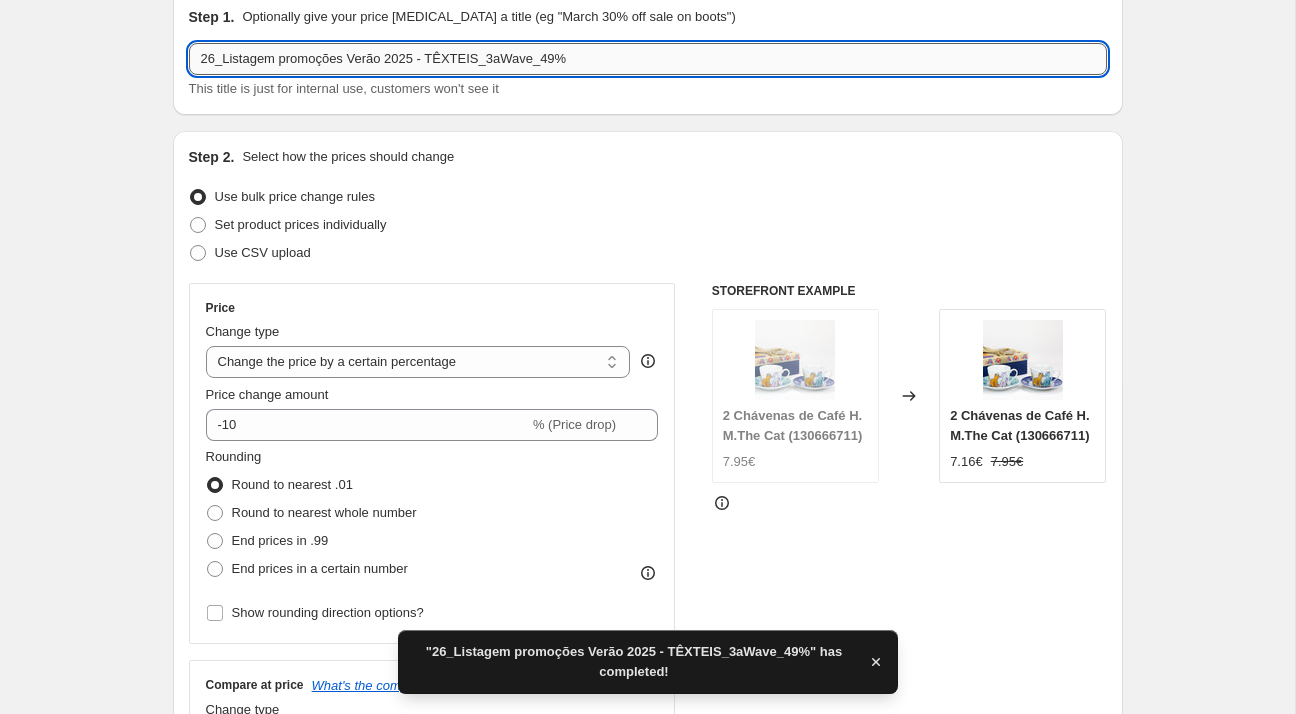 scroll, scrollTop: 99, scrollLeft: 0, axis: vertical 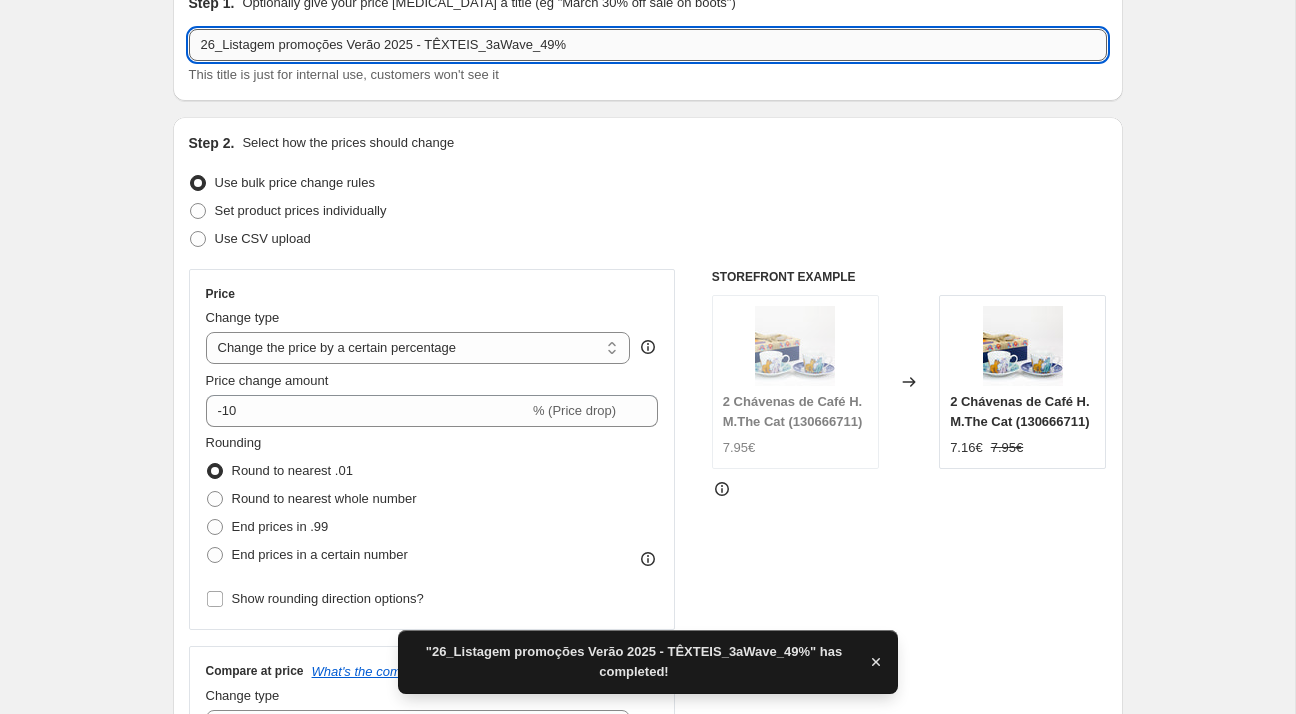 click on "26_Listagem promoções Verão 2025 - TÊXTEIS_3aWave_49%" at bounding box center [648, 45] 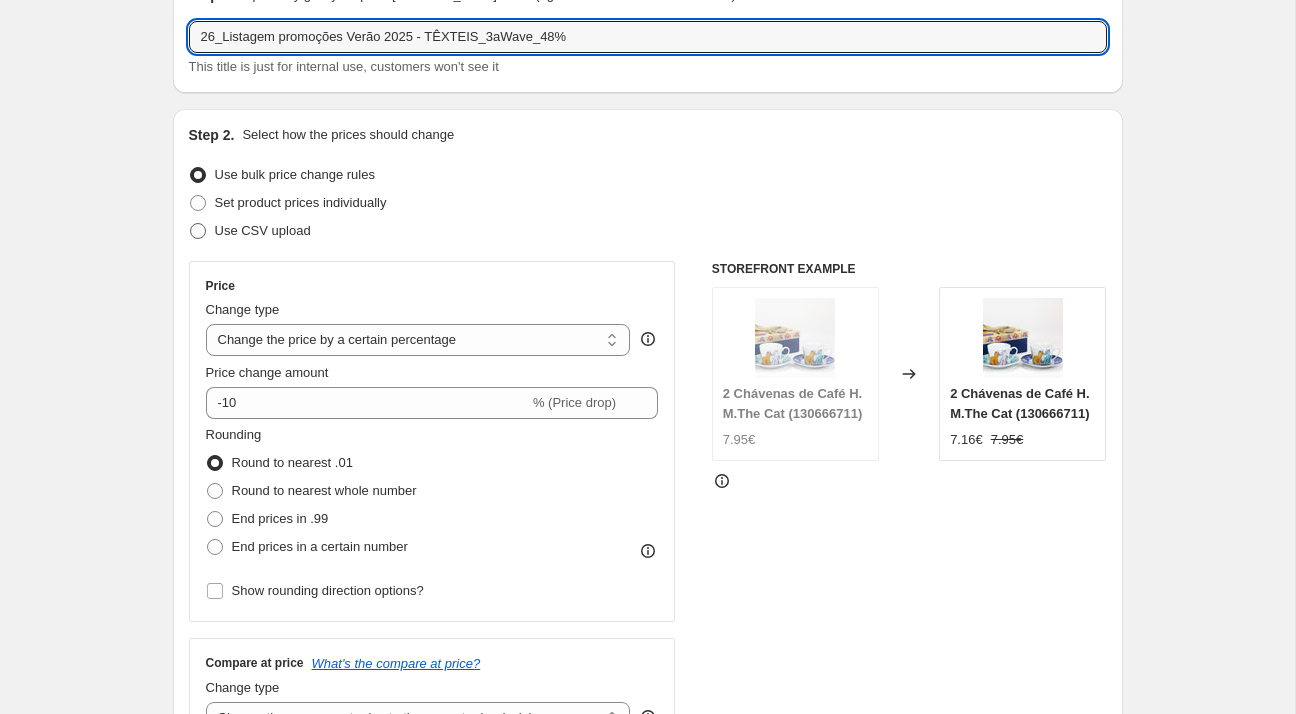 scroll, scrollTop: 108, scrollLeft: 0, axis: vertical 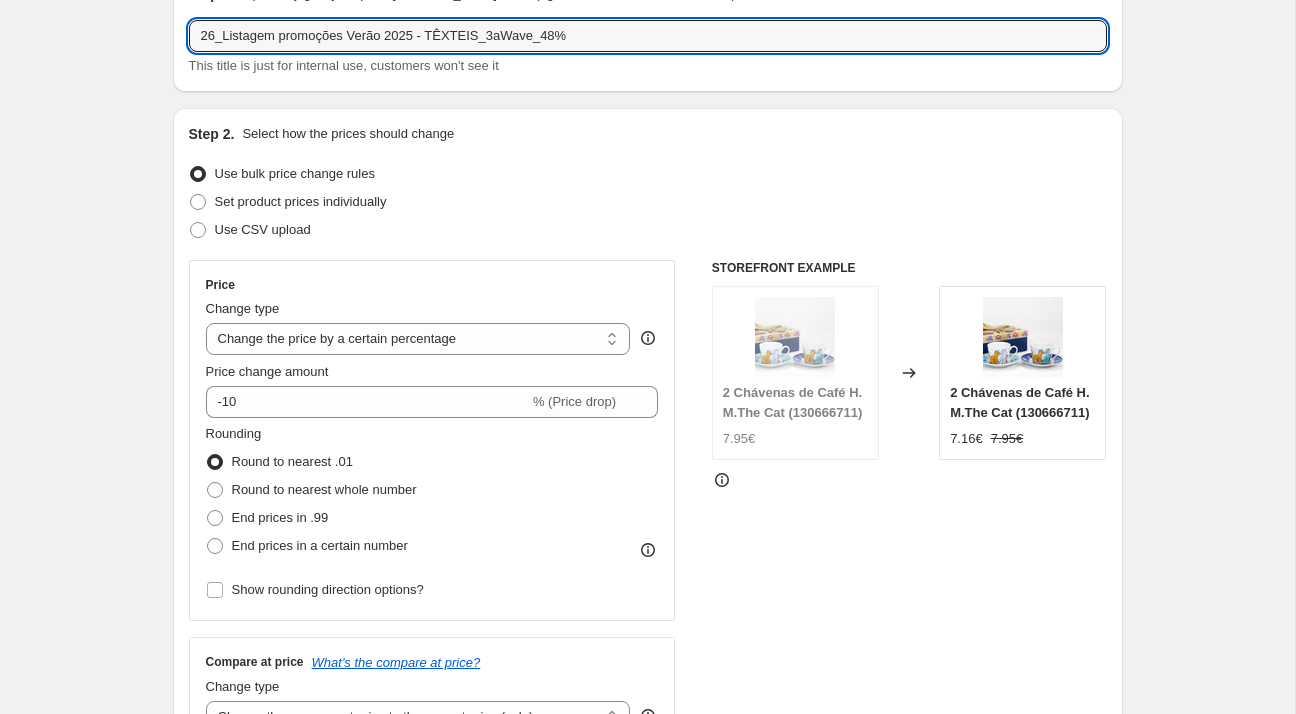 type on "26_Listagem promoções Verão 2025 - TÊXTEIS_3aWave_48%" 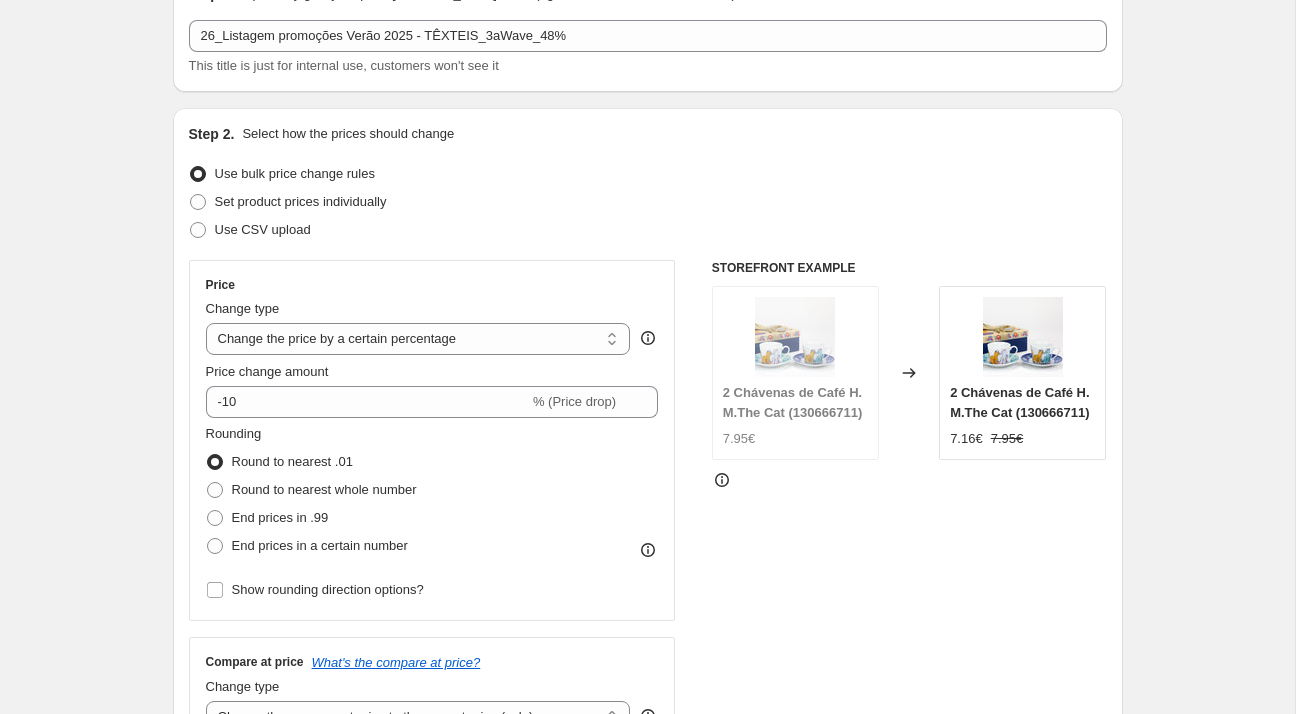 click on "Create new price [MEDICAL_DATA]. This page is ready Create new price [MEDICAL_DATA] Draft Step 1. Optionally give your price [MEDICAL_DATA] a title (eg "March 30% off sale on boots") 26_Listagem promoções Verão 2025 - TÊXTEIS_3aWave_48% This title is just for internal use, customers won't see it Step 2. Select how the prices should change Use bulk price change rules Set product prices individually Use CSV upload Price Change type Change the price to a certain amount Change the price by a certain amount Change the price by a certain percentage Change the price to the current compare at price (price before sale) Change the price by a certain amount relative to the compare at price Change the price by a certain percentage relative to the compare at price Don't change the price Change the price by a certain percentage relative to the cost per item Change price to certain cost margin Change the price by a certain percentage Price change amount -10 % (Price drop) Rounding Round to nearest .01 Round to nearest whole number" at bounding box center (647, 891) 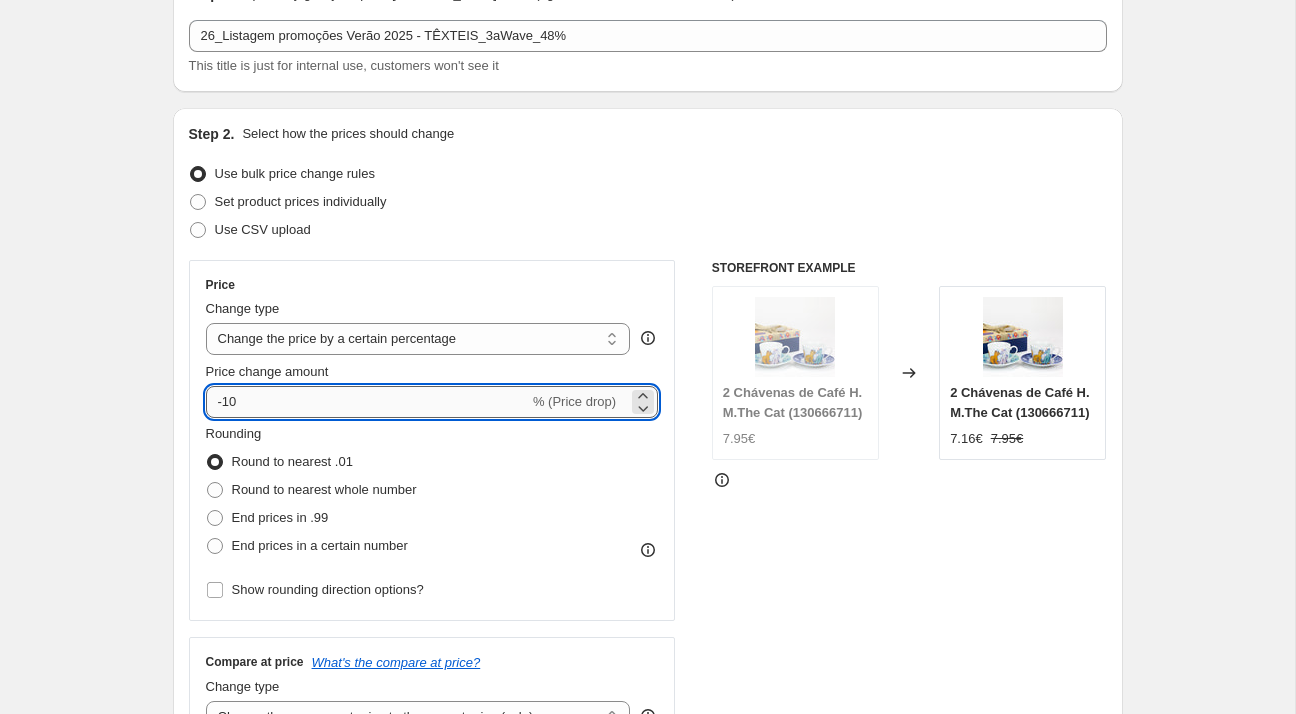 click on "-10" at bounding box center [367, 402] 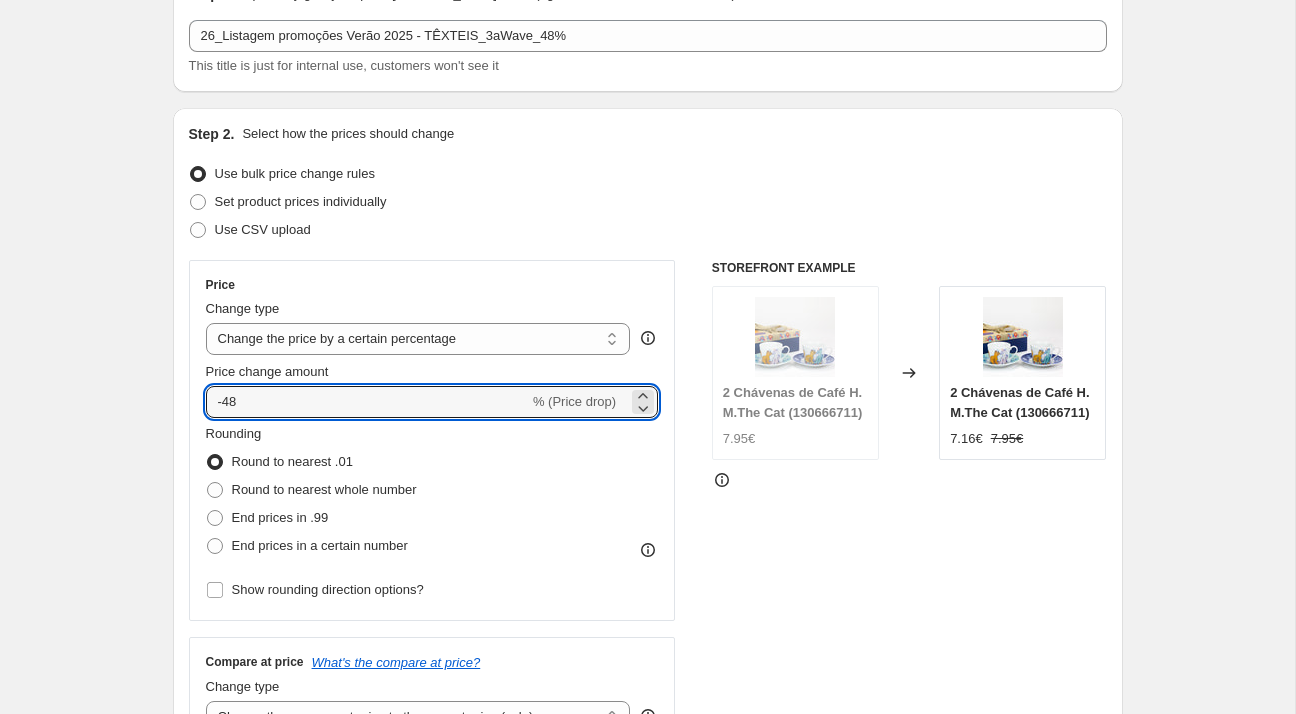 type on "-48" 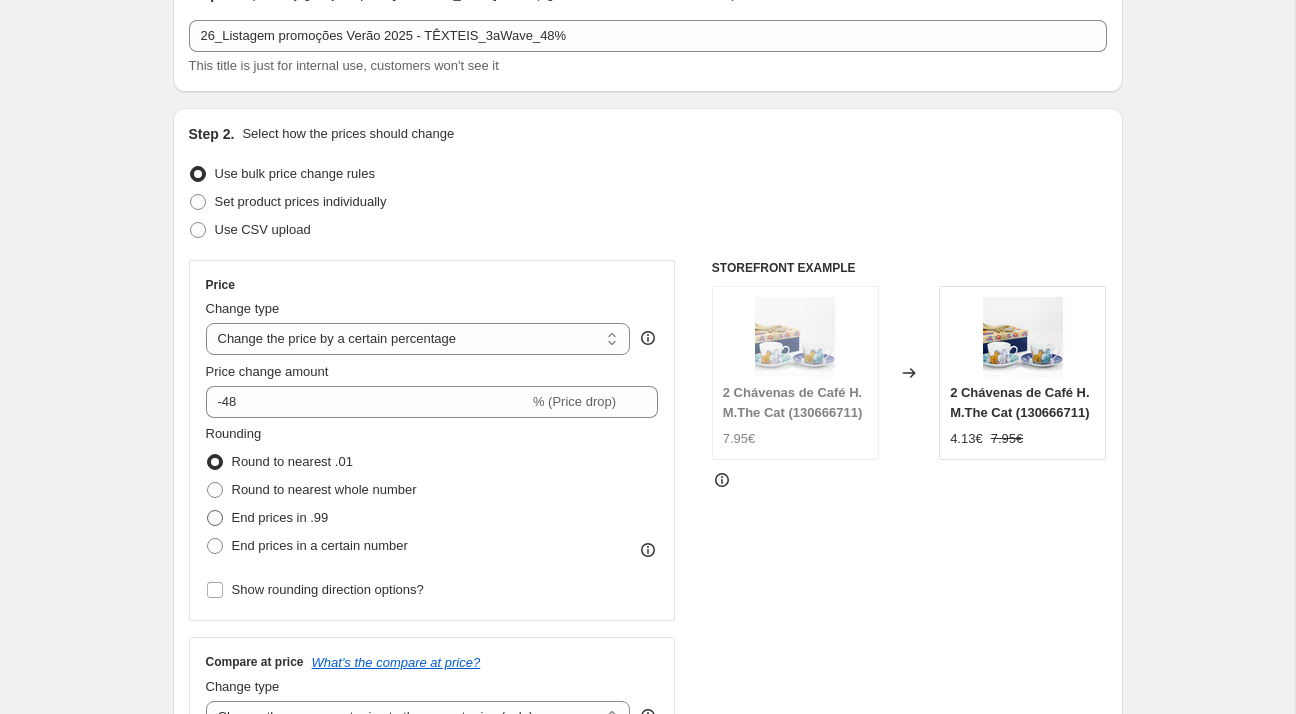 click at bounding box center [215, 518] 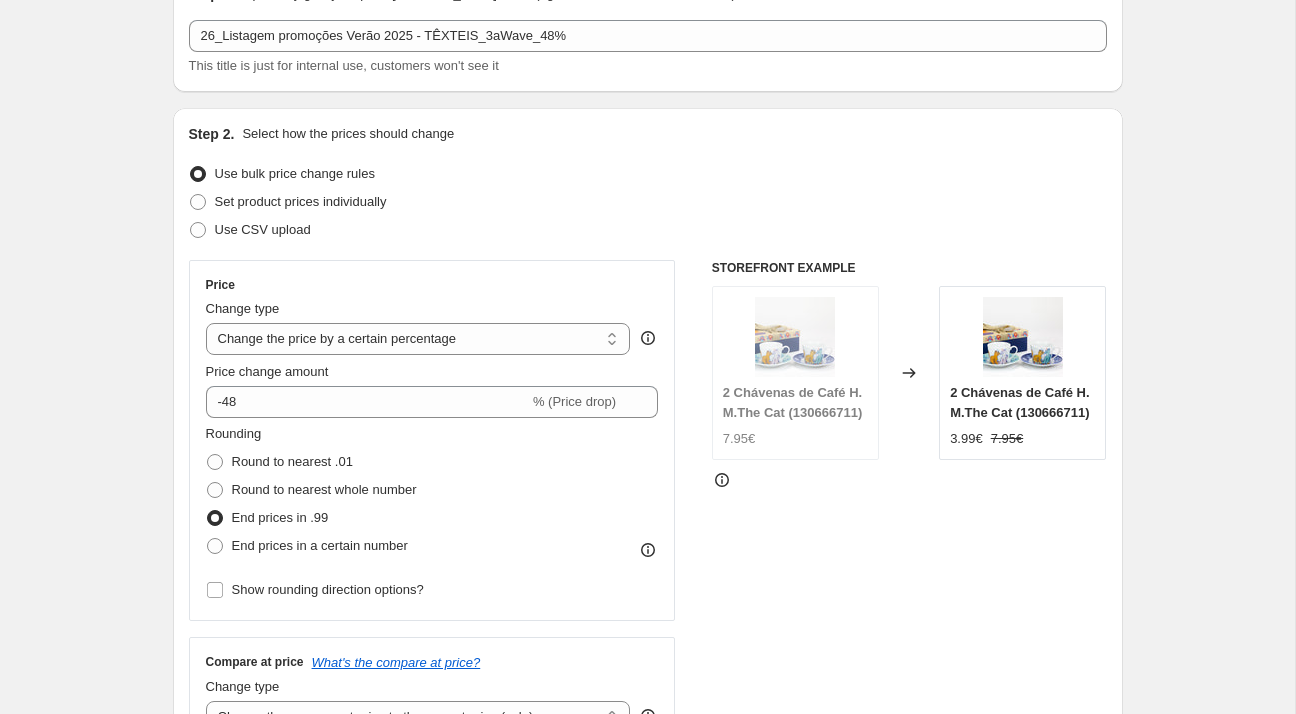click on "Create new price [MEDICAL_DATA]. This page is ready Create new price [MEDICAL_DATA] Draft Step 1. Optionally give your price [MEDICAL_DATA] a title (eg "March 30% off sale on boots") 26_Listagem promoções Verão 2025 - TÊXTEIS_3aWave_48% This title is just for internal use, customers won't see it Step 2. Select how the prices should change Use bulk price change rules Set product prices individually Use CSV upload Price Change type Change the price to a certain amount Change the price by a certain amount Change the price by a certain percentage Change the price to the current compare at price (price before sale) Change the price by a certain amount relative to the compare at price Change the price by a certain percentage relative to the compare at price Don't change the price Change the price by a certain percentage relative to the cost per item Change price to certain cost margin Change the price by a certain percentage Price change amount -48 % (Price drop) Rounding Round to nearest .01 Round to nearest whole number" at bounding box center [647, 891] 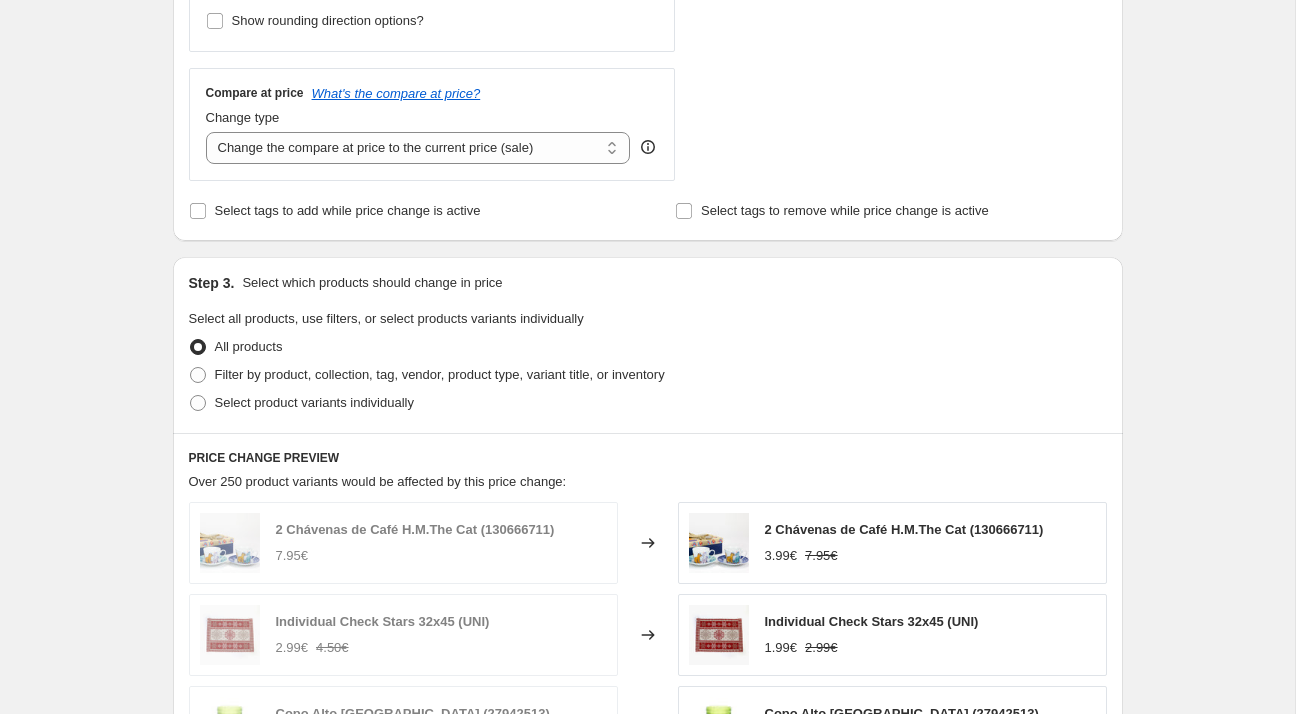 scroll, scrollTop: 699, scrollLeft: 0, axis: vertical 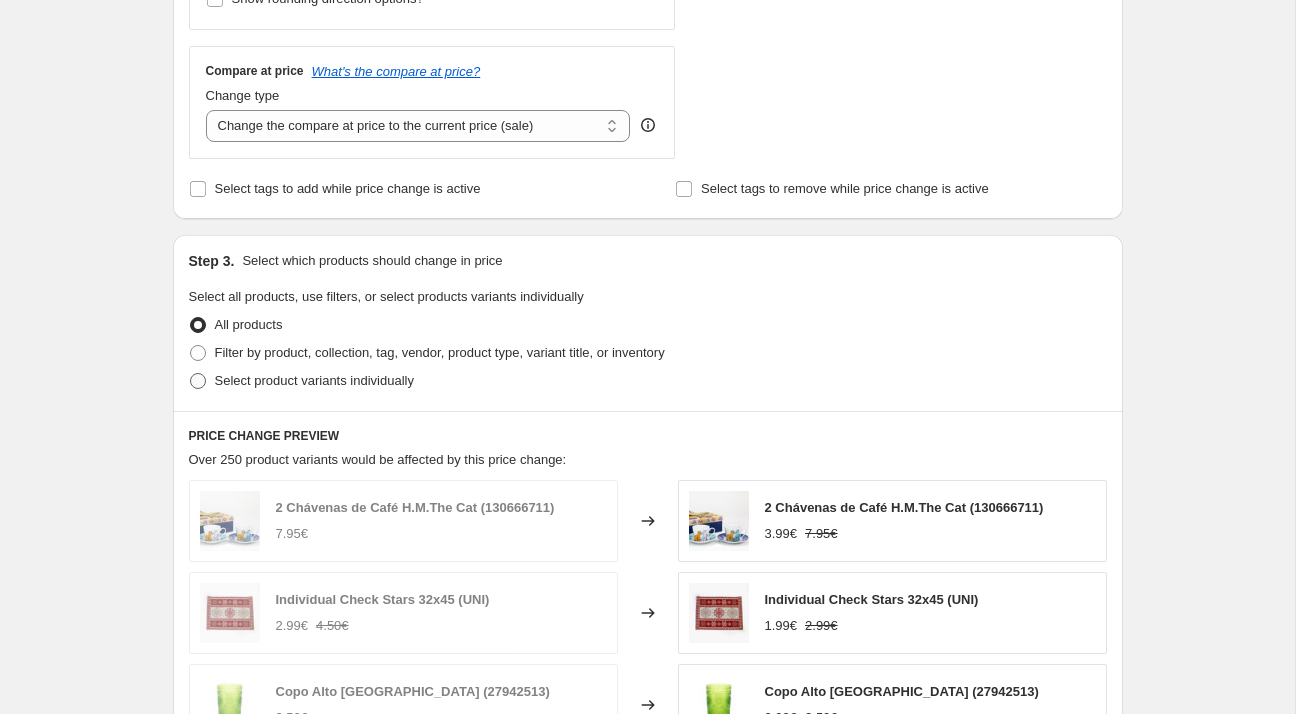 click on "Select product variants individually" at bounding box center [314, 380] 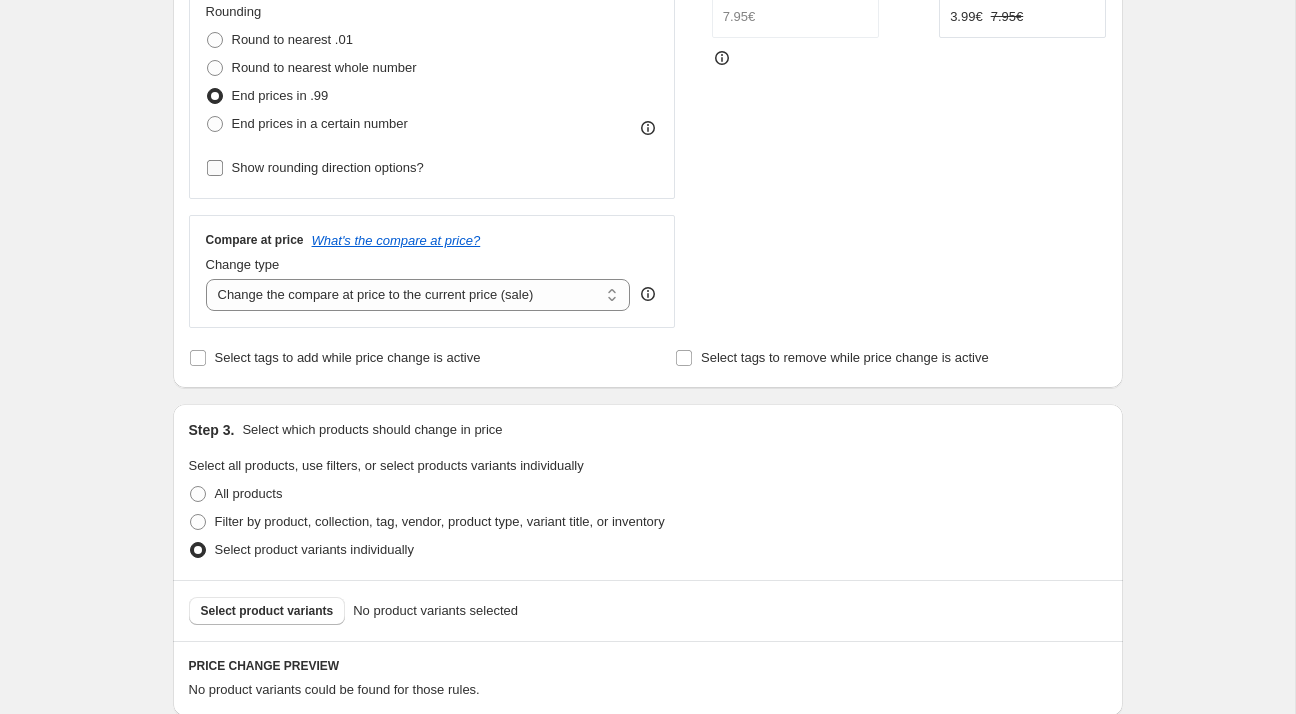 scroll, scrollTop: 524, scrollLeft: 0, axis: vertical 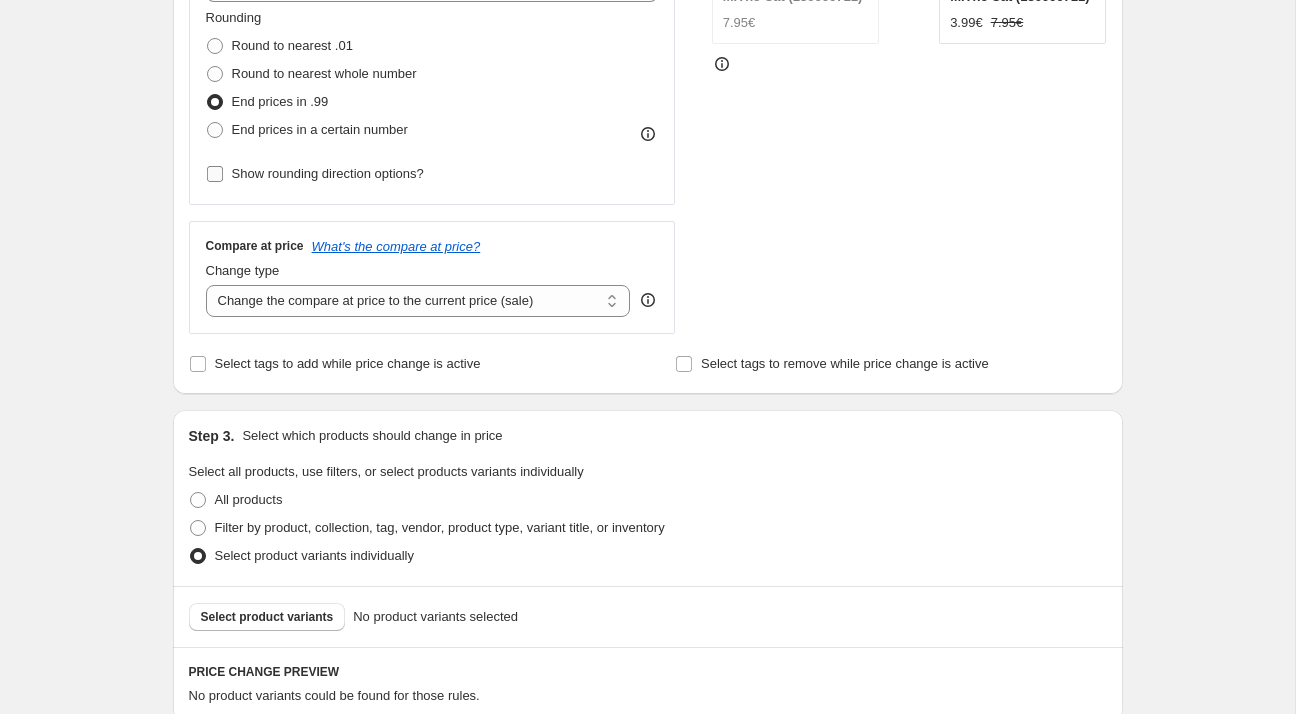 click on "Show rounding direction options?" at bounding box center [328, 173] 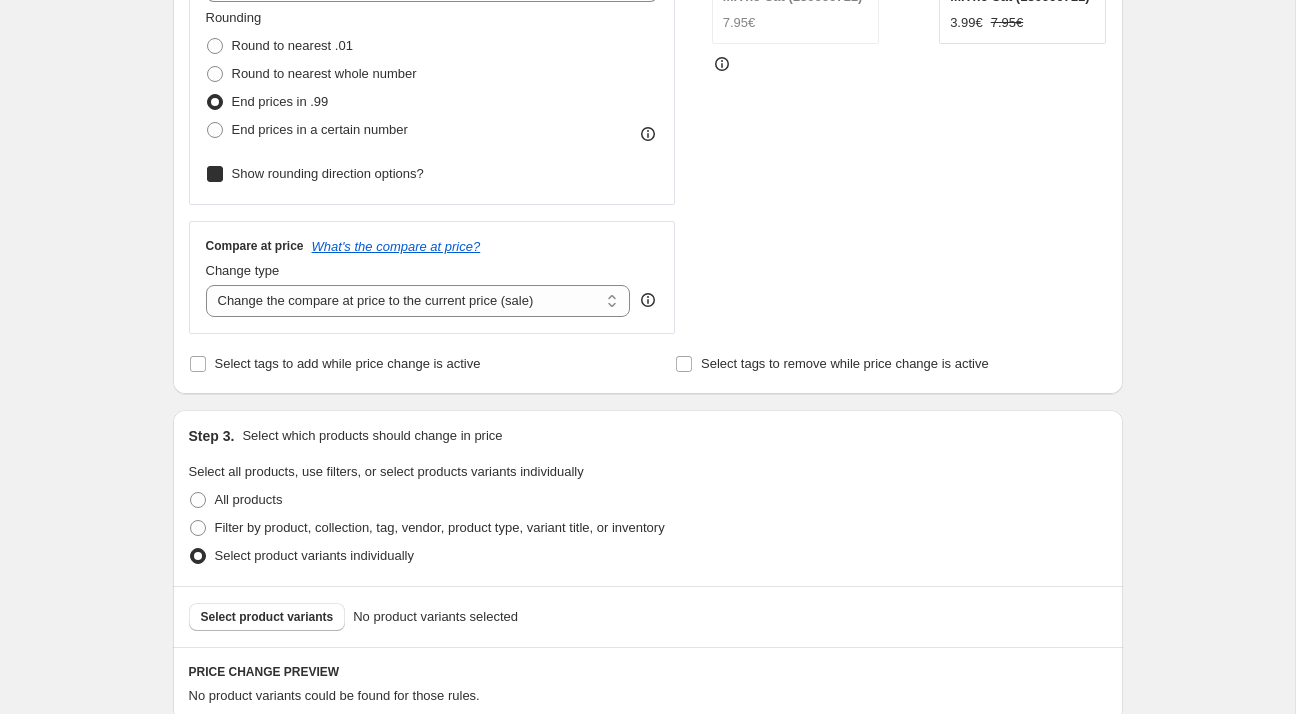 checkbox on "true" 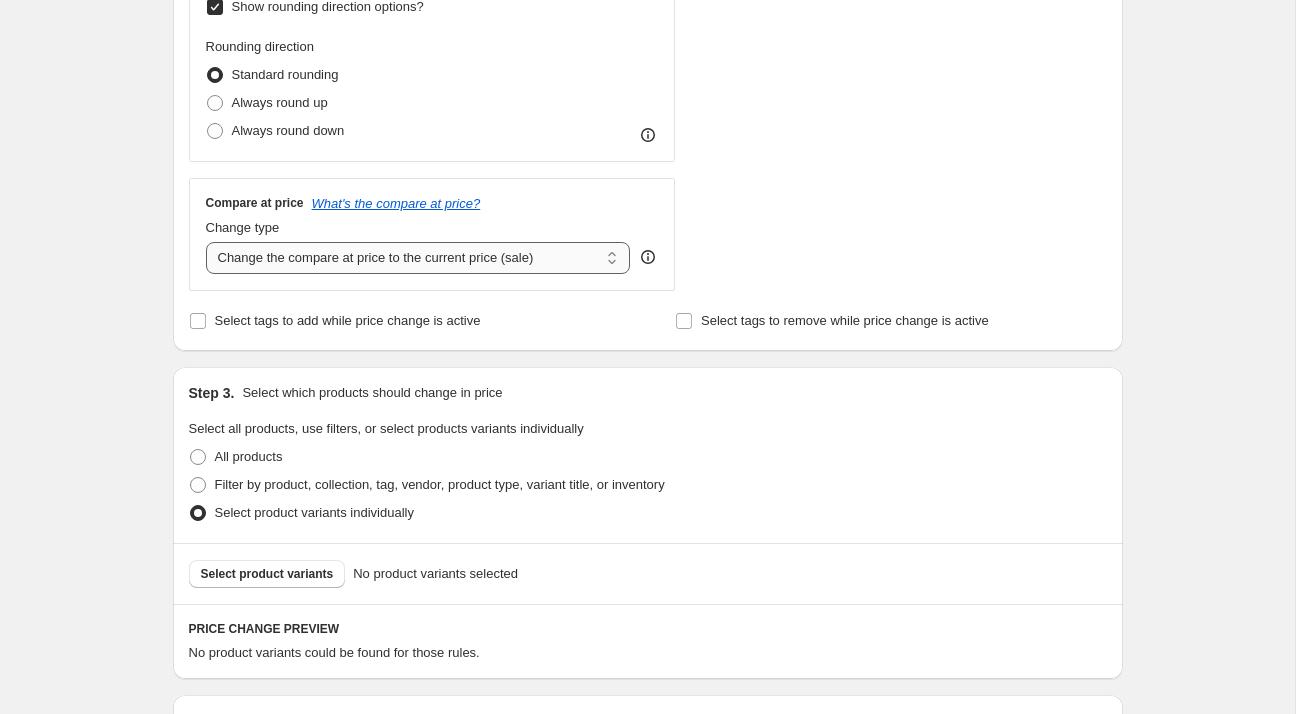 scroll, scrollTop: 964, scrollLeft: 0, axis: vertical 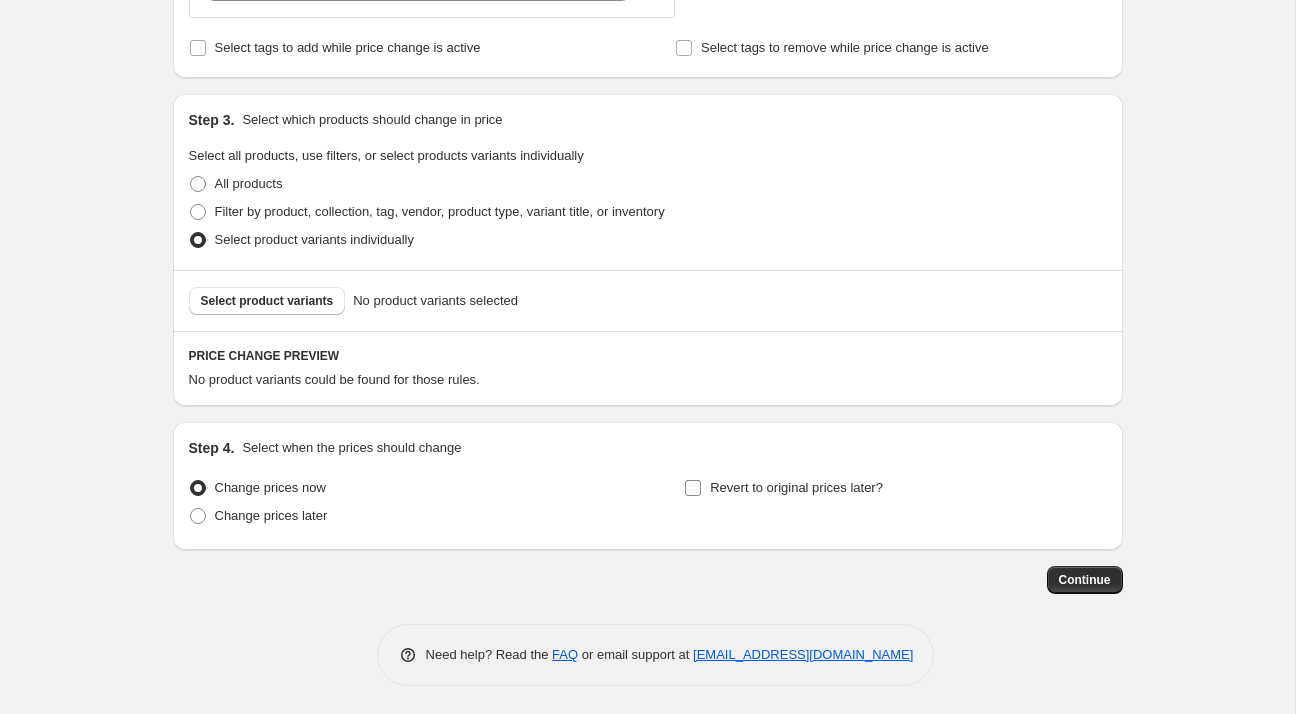 click on "Revert to original prices later?" at bounding box center (796, 487) 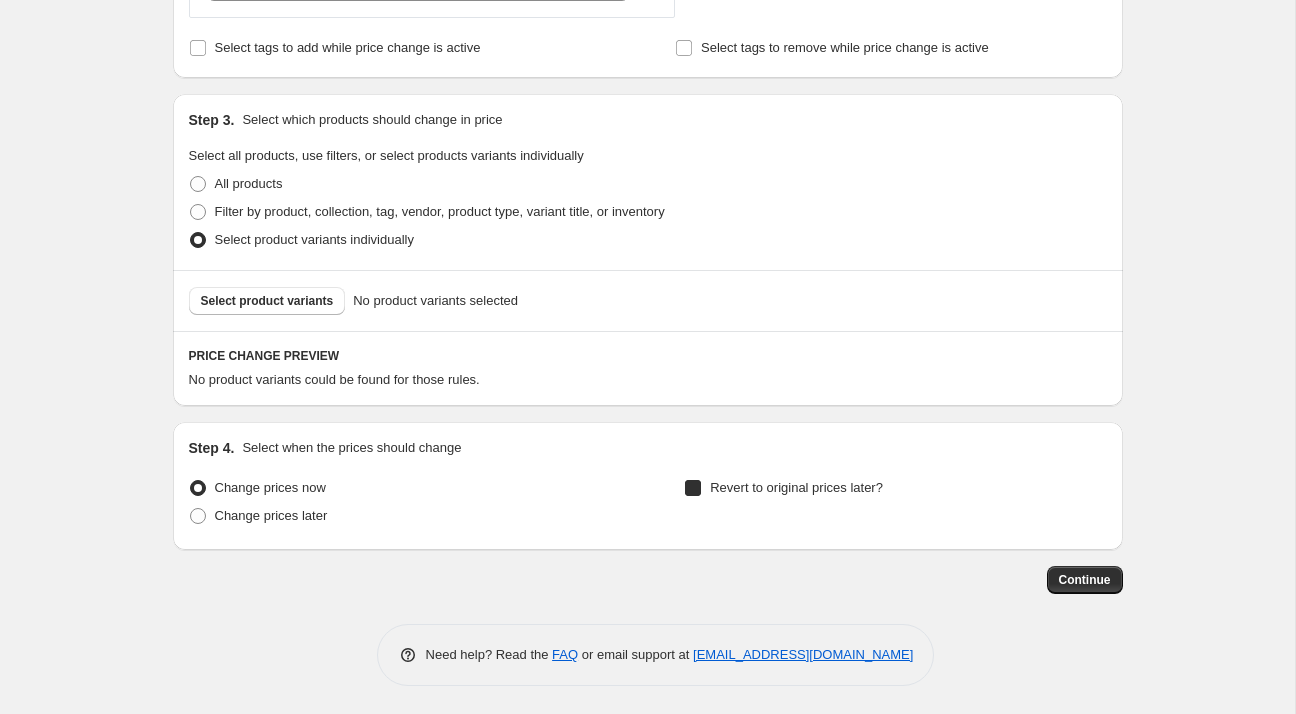 checkbox on "true" 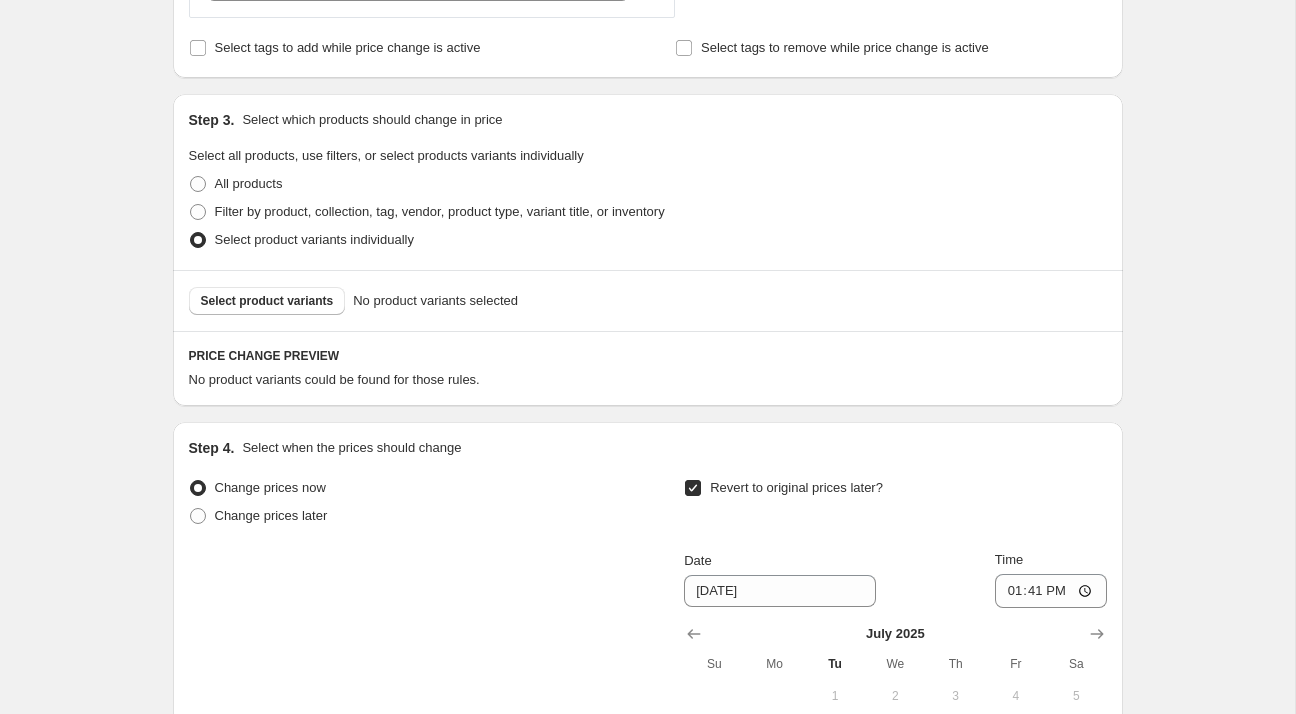 click on "Step 4. Select when the prices should change Change prices now Change prices later Revert to original prices later? Date [DATE] Time 13:41 [DATE] Su Mo Tu We Th Fr Sa 1 2 3 4 5 6 7 8 9 10 11 12 13 14 15 16 17 18 19 20 21 22 23 24 25 26 27 28 29 30 31 Dates and times shown above use   [GEOGRAPHIC_DATA]/[GEOGRAPHIC_DATA]   as the timezone, where the current time is   13:41" at bounding box center (648, 657) 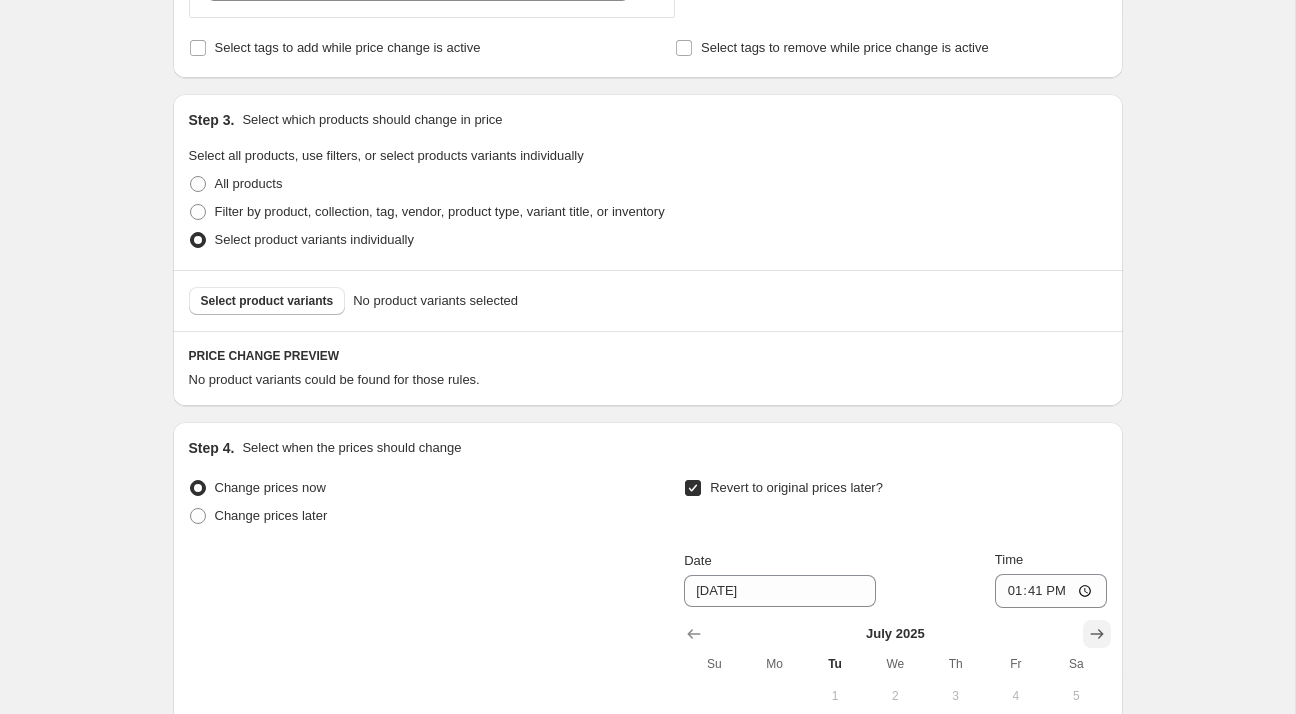 click 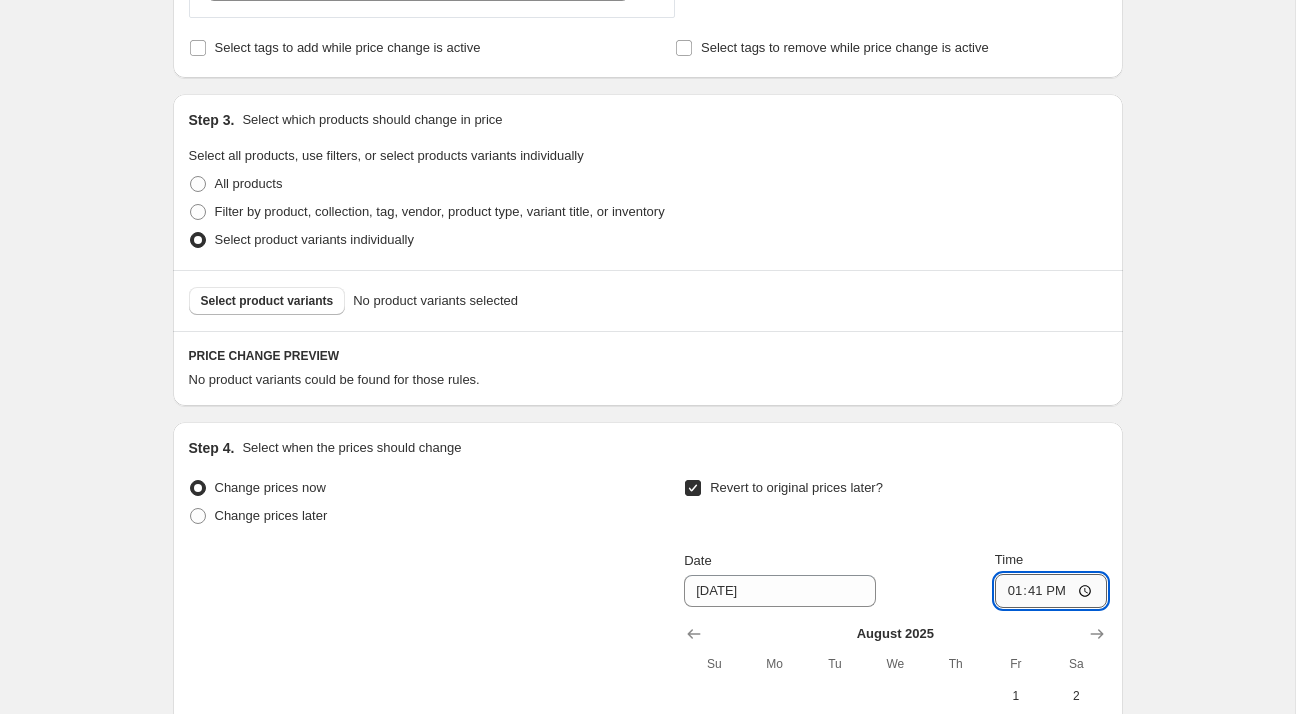click on "13:41" at bounding box center (1051, 591) 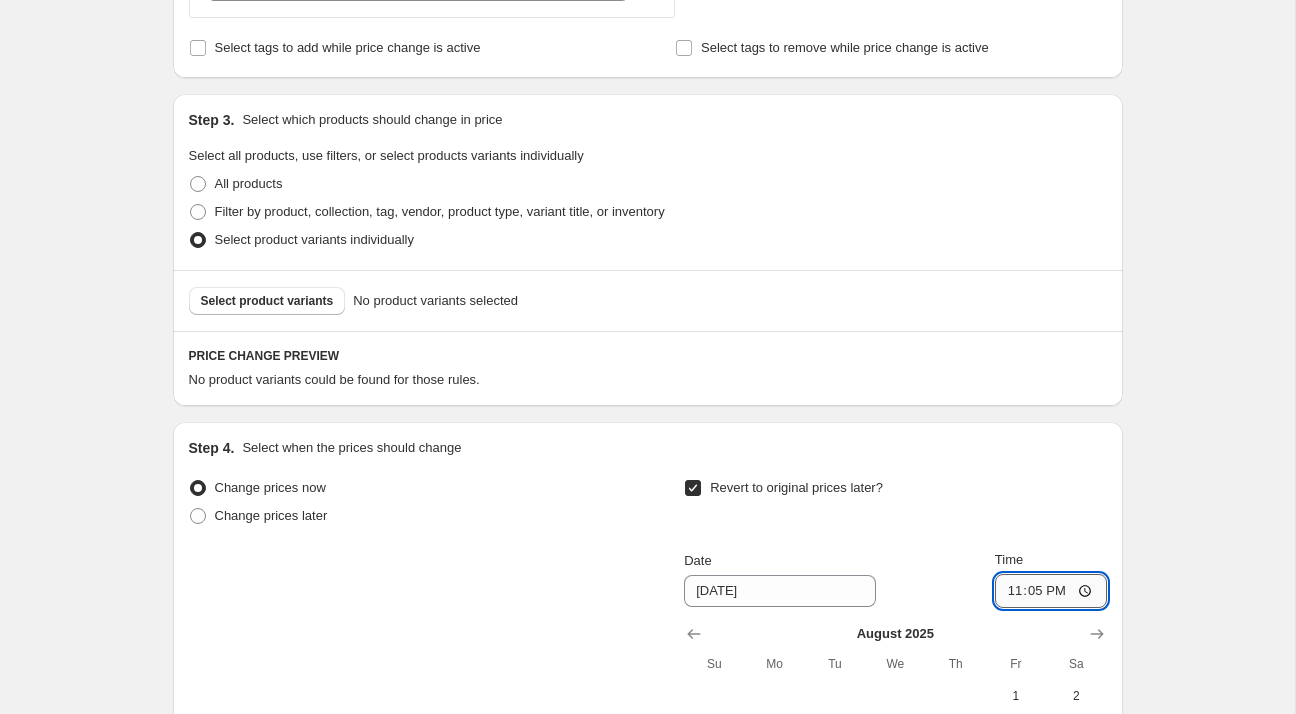 type on "23:59" 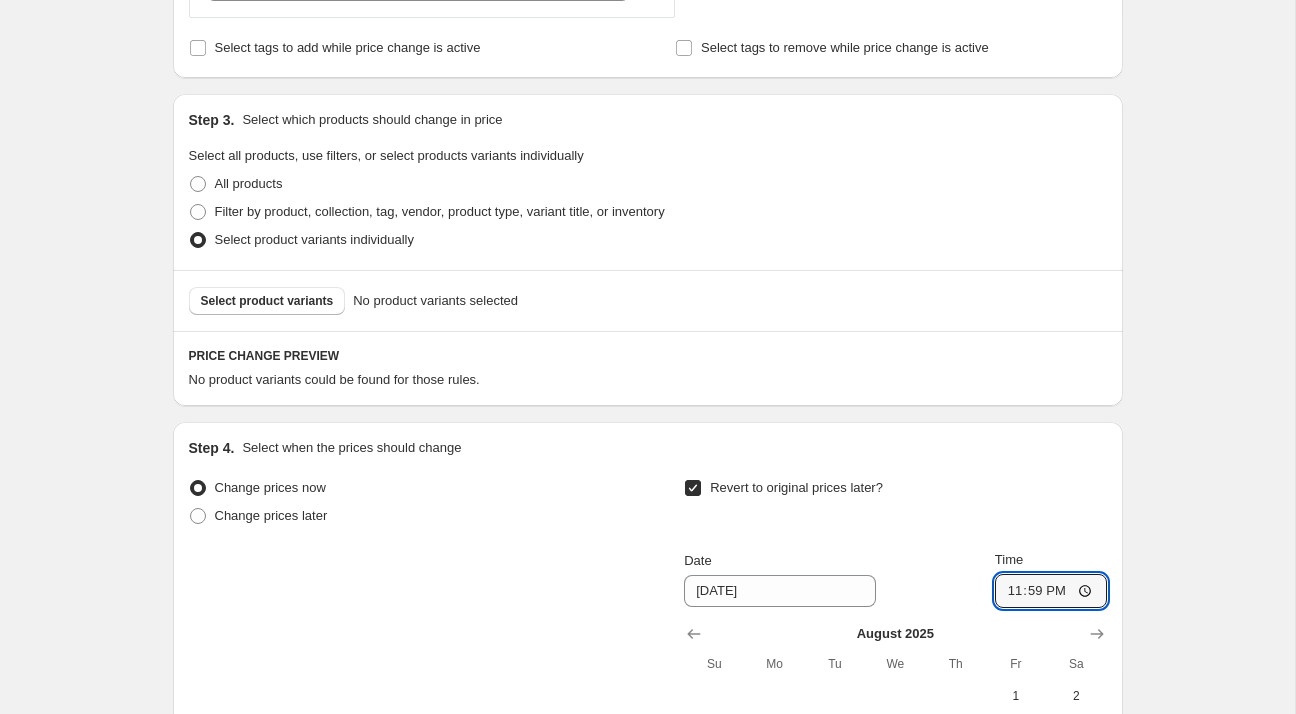 click on "Revert to original prices later?" at bounding box center (895, 504) 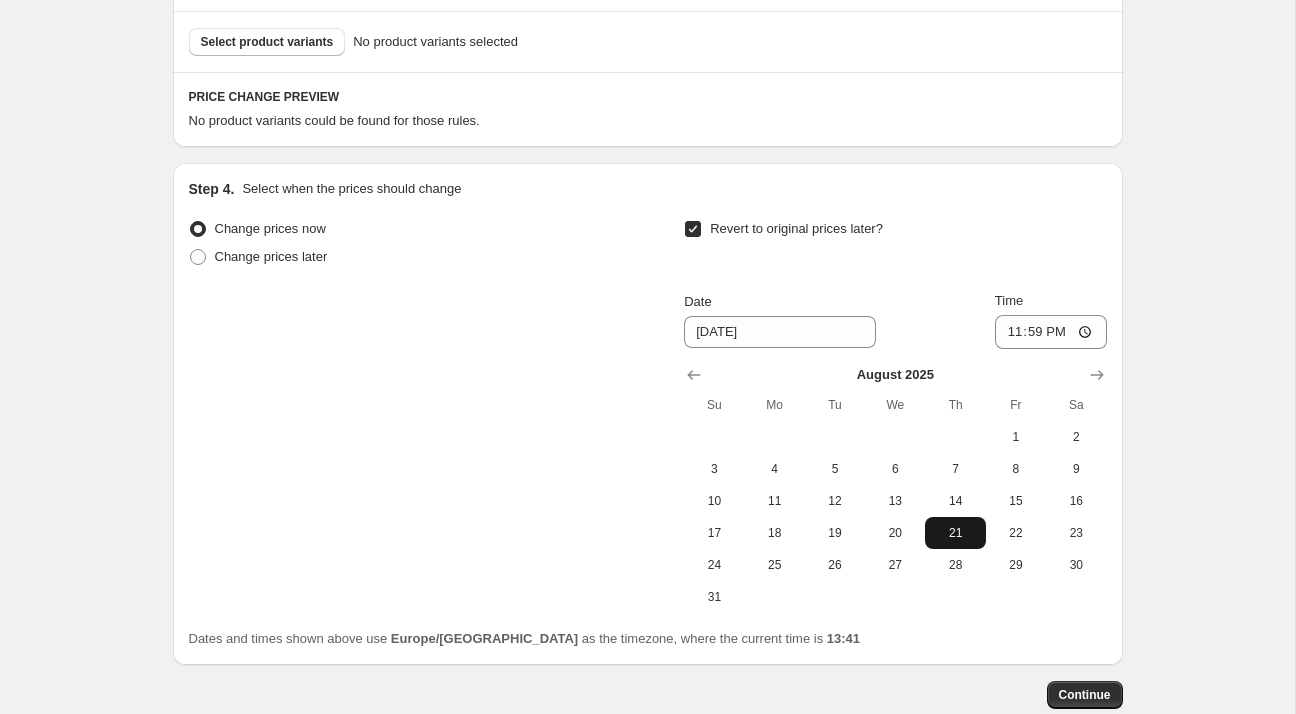 scroll, scrollTop: 1339, scrollLeft: 0, axis: vertical 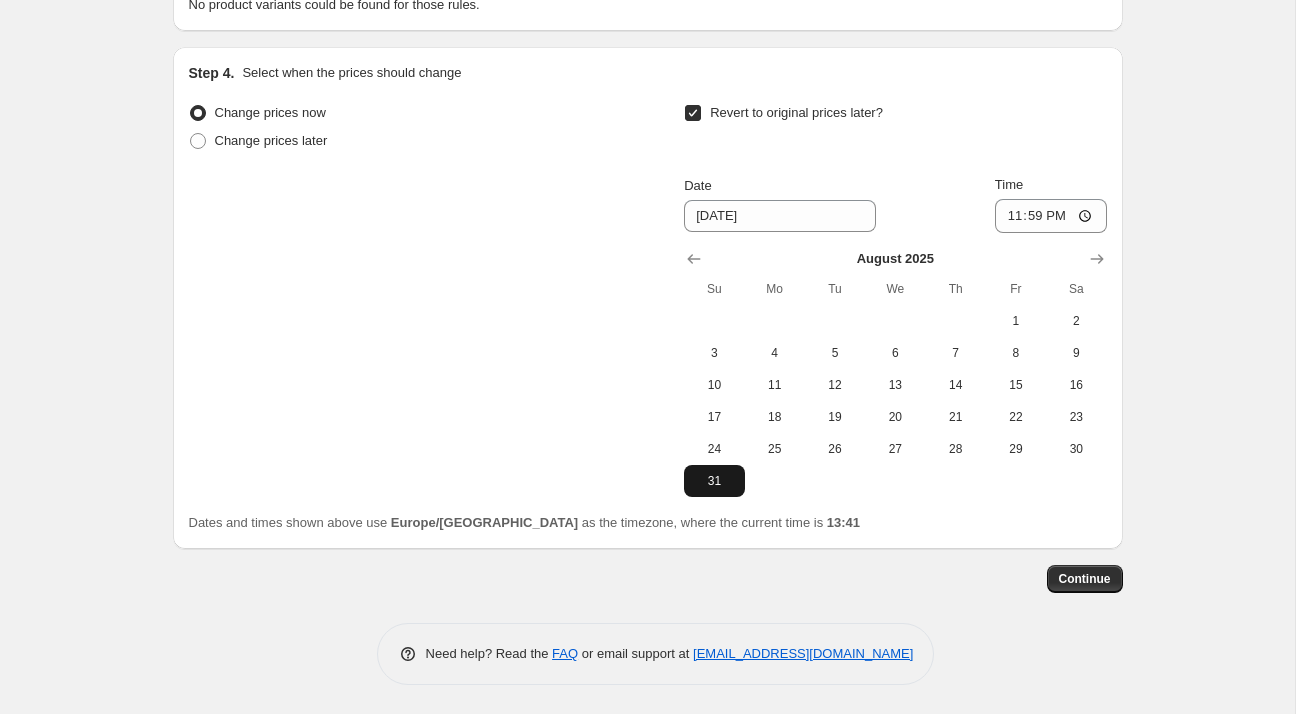 click on "31" at bounding box center (714, 481) 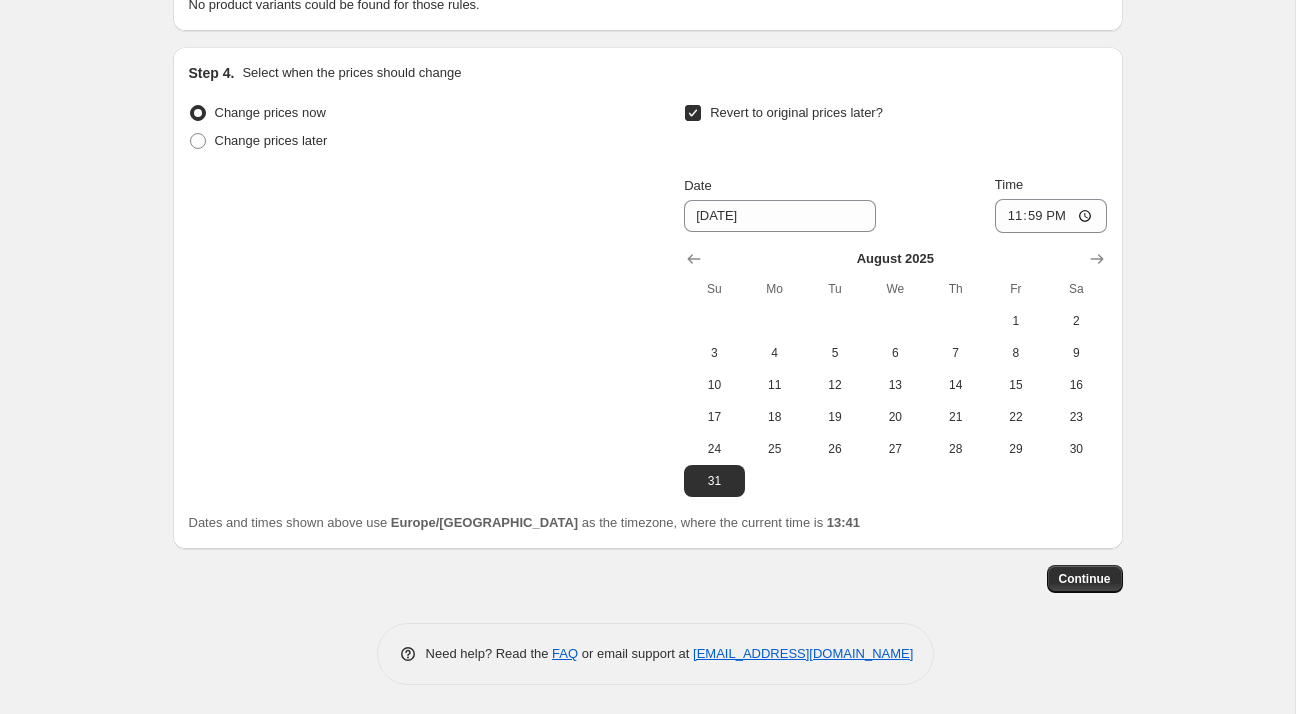 click on "Change prices now Change prices later Revert to original prices later? Date [DATE] Time 23:59 [DATE] Su Mo Tu We Th Fr Sa 1 2 3 4 5 6 7 8 9 10 11 12 13 14 15 16 17 18 19 20 21 22 23 24 25 26 27 28 29 30 31" at bounding box center [648, 298] 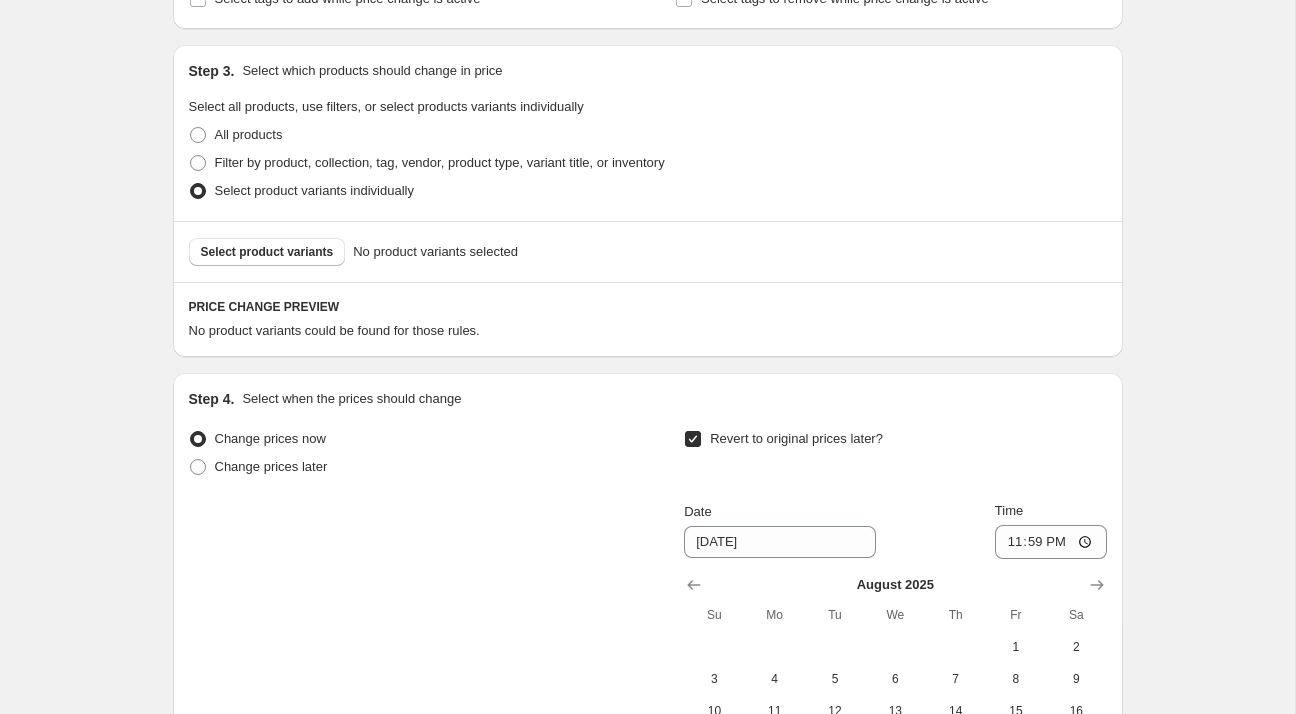 scroll, scrollTop: 1022, scrollLeft: 0, axis: vertical 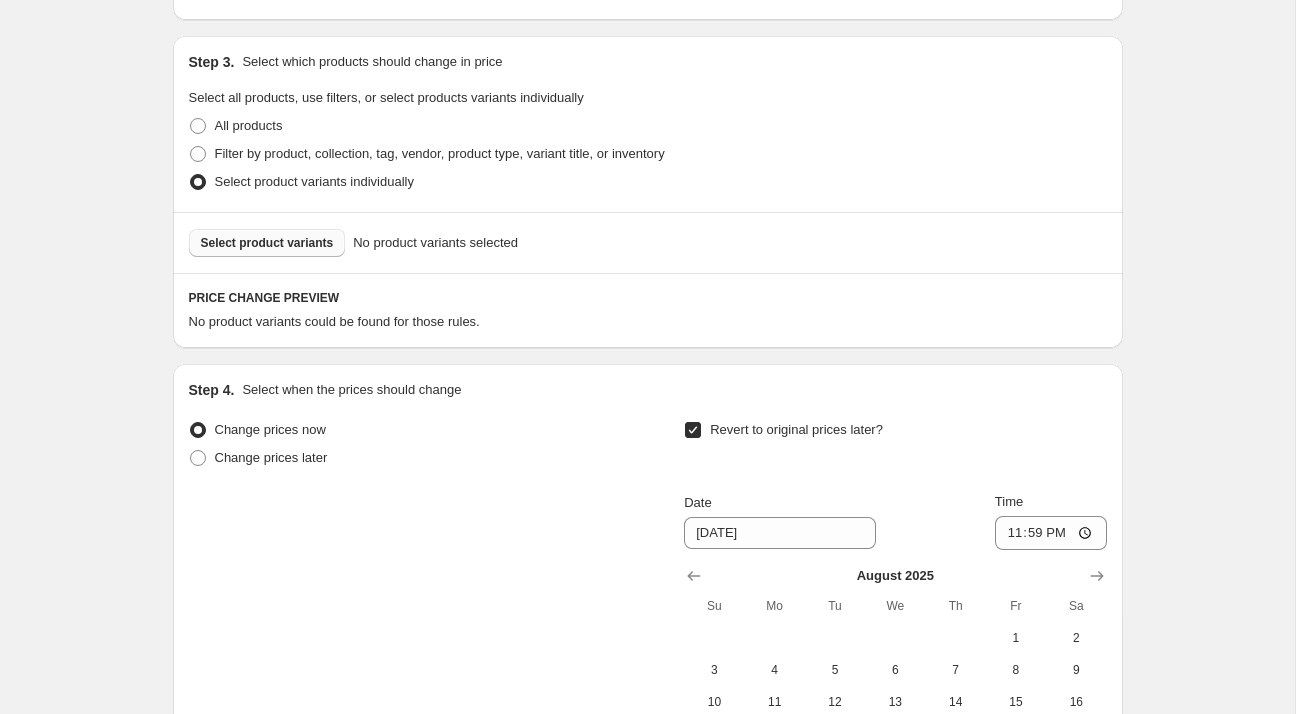 click on "Select product variants" at bounding box center (267, 243) 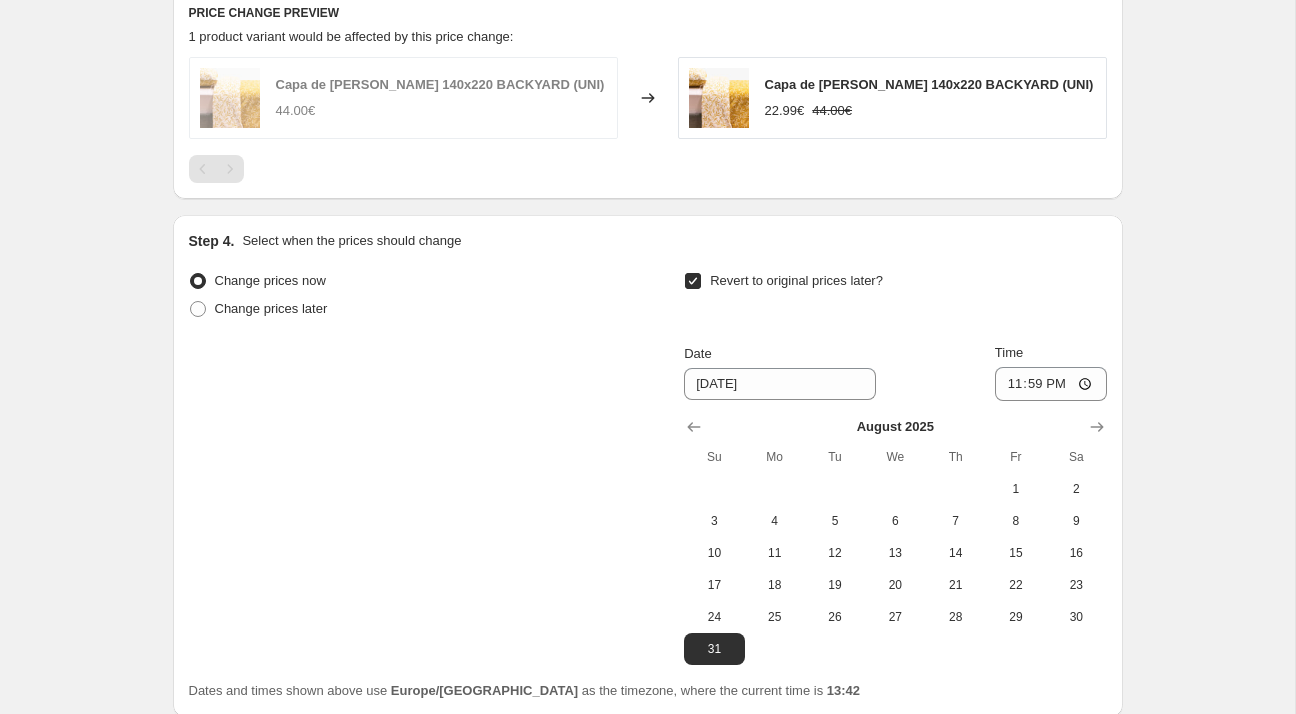 scroll, scrollTop: 1480, scrollLeft: 0, axis: vertical 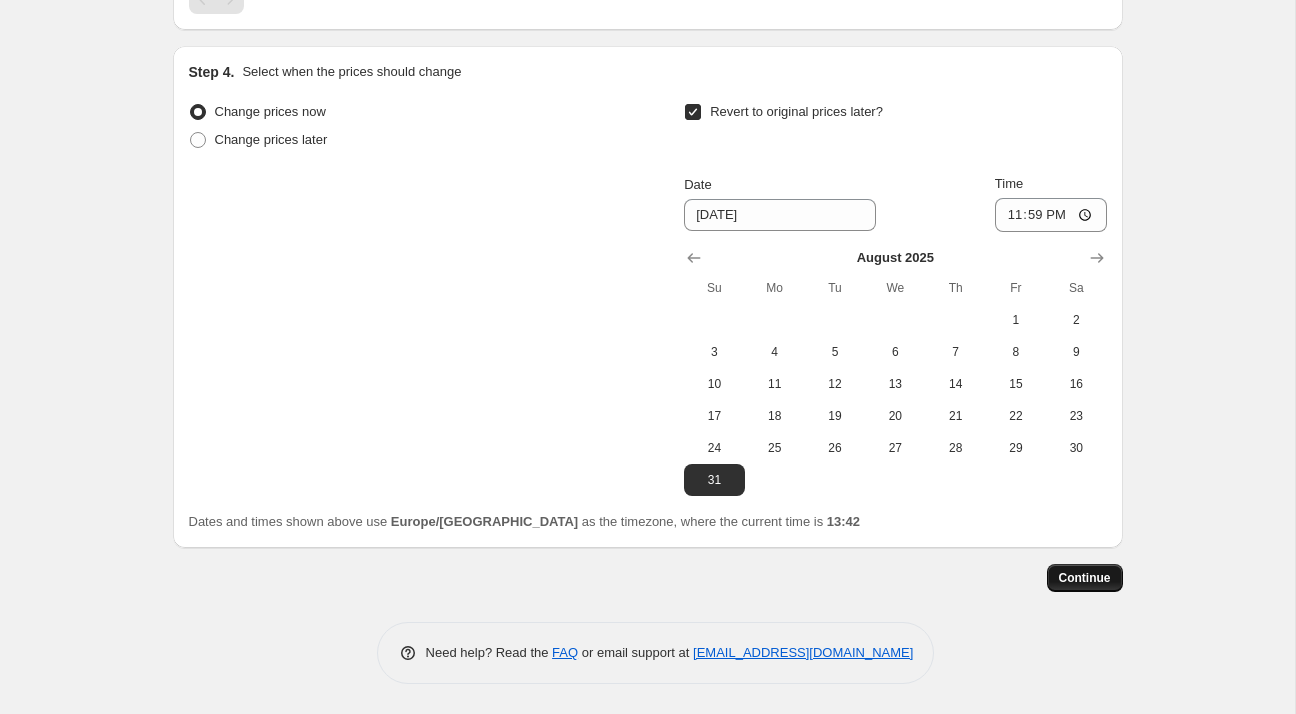 click on "Continue" at bounding box center [1085, 578] 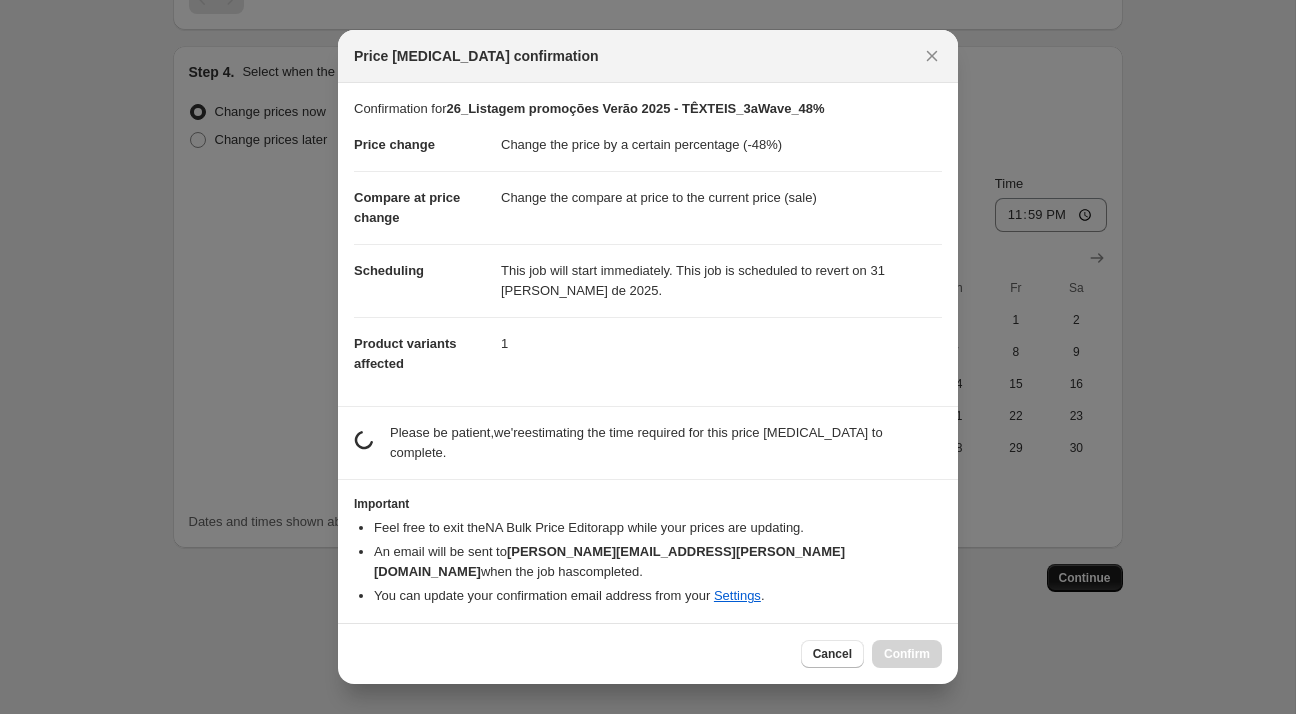 scroll, scrollTop: 0, scrollLeft: 0, axis: both 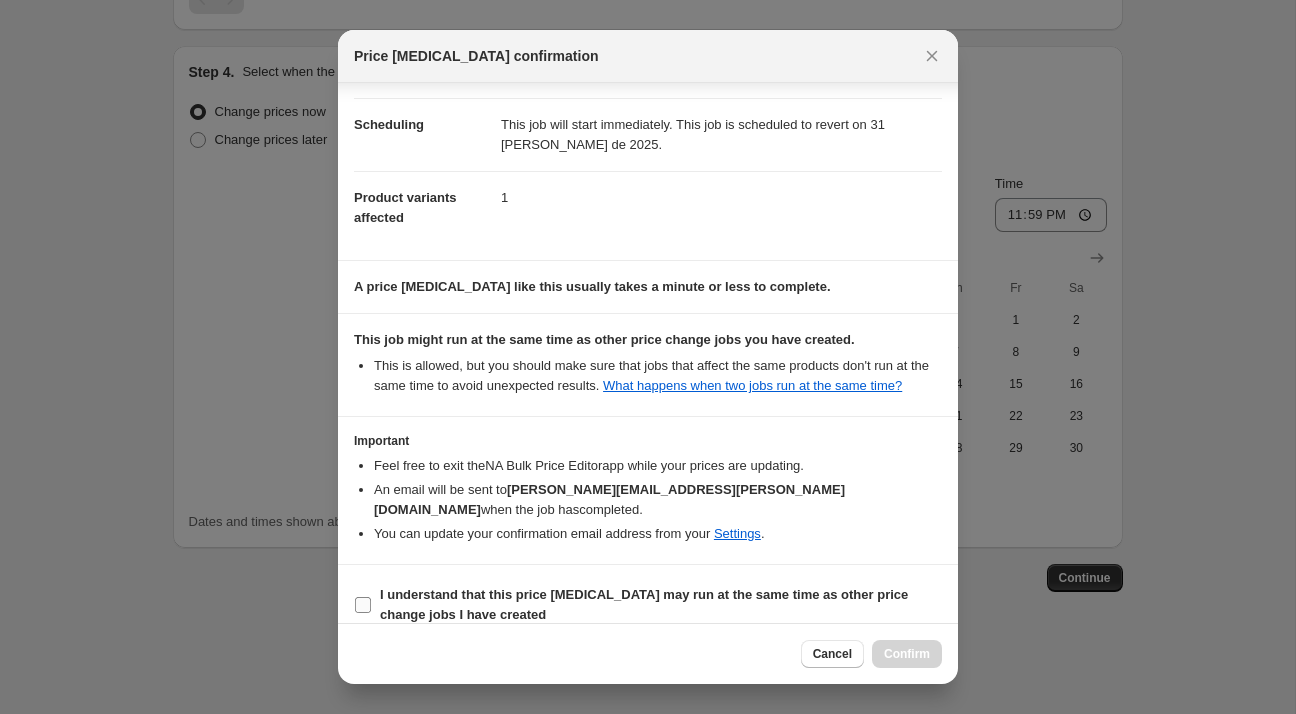 click on "I understand that this price [MEDICAL_DATA] may run at the same time as other price change jobs I have created" at bounding box center (661, 605) 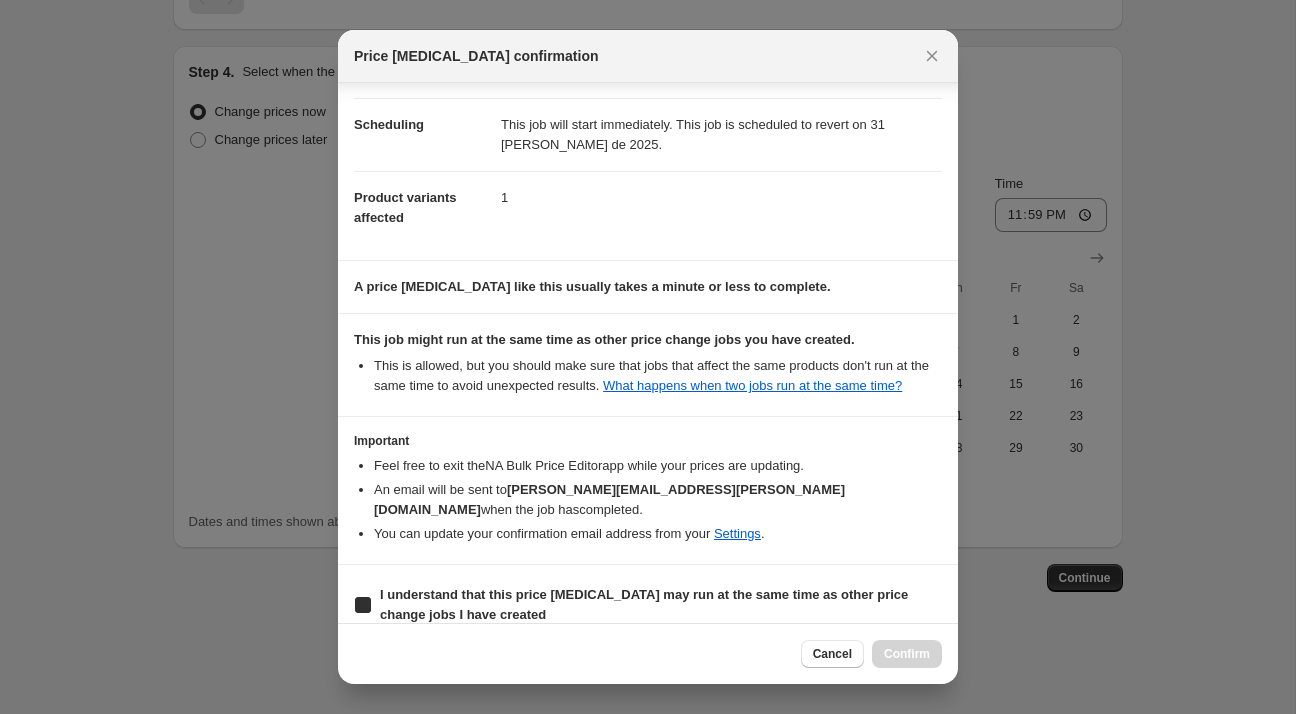 checkbox on "true" 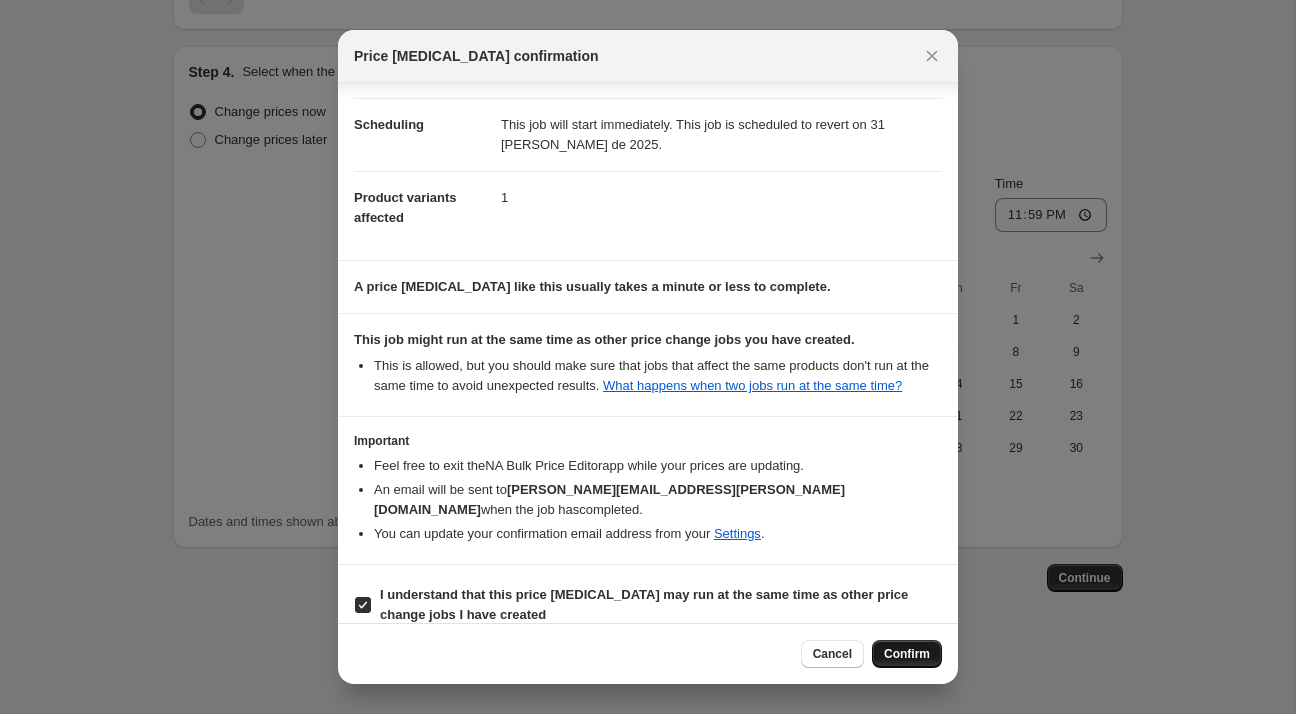 click on "Confirm" at bounding box center (907, 654) 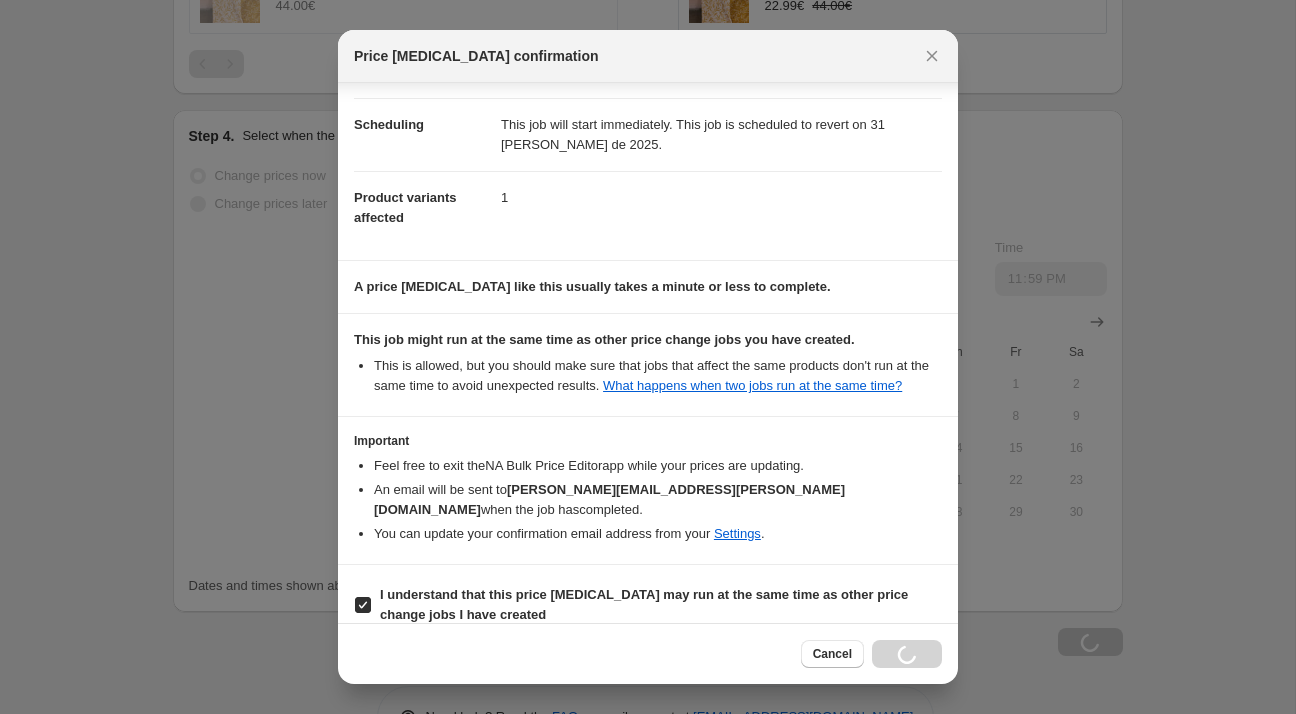 scroll, scrollTop: 1548, scrollLeft: 0, axis: vertical 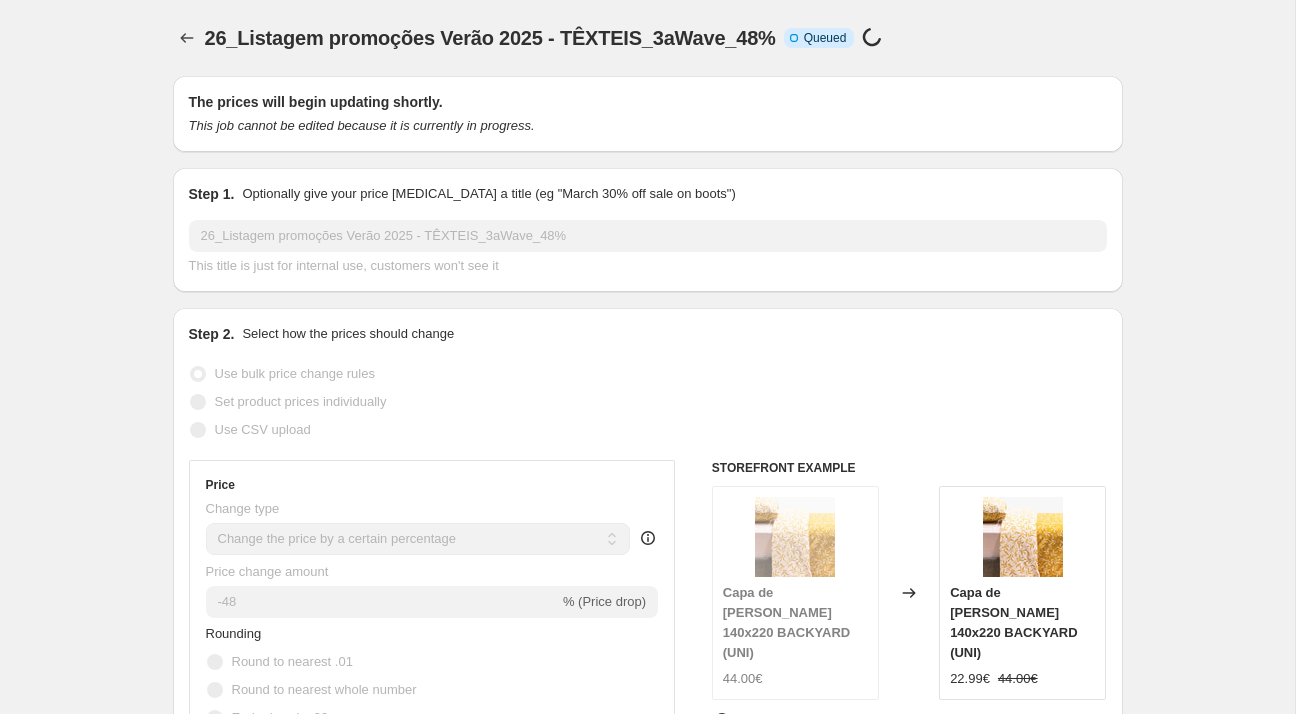 select on "percentage" 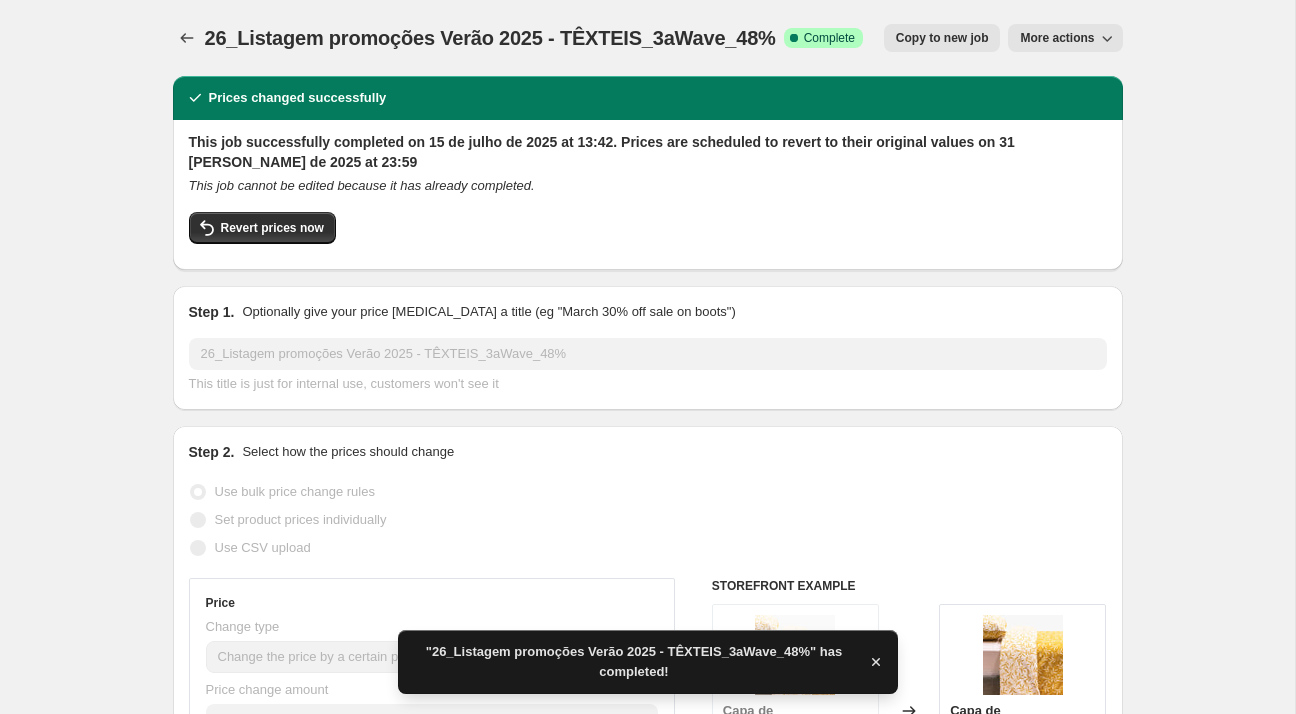 click on "26_Listagem promoções Verão 2025 - TÊXTEIS_3aWave_48%. This page is ready 26_Listagem promoções Verão 2025 - TÊXTEIS_3aWave_48% Success Complete Complete Price revert scheduling Copy to new job Export Recap CSV Delete job More actions Copy to new job More actions" at bounding box center (648, 38) 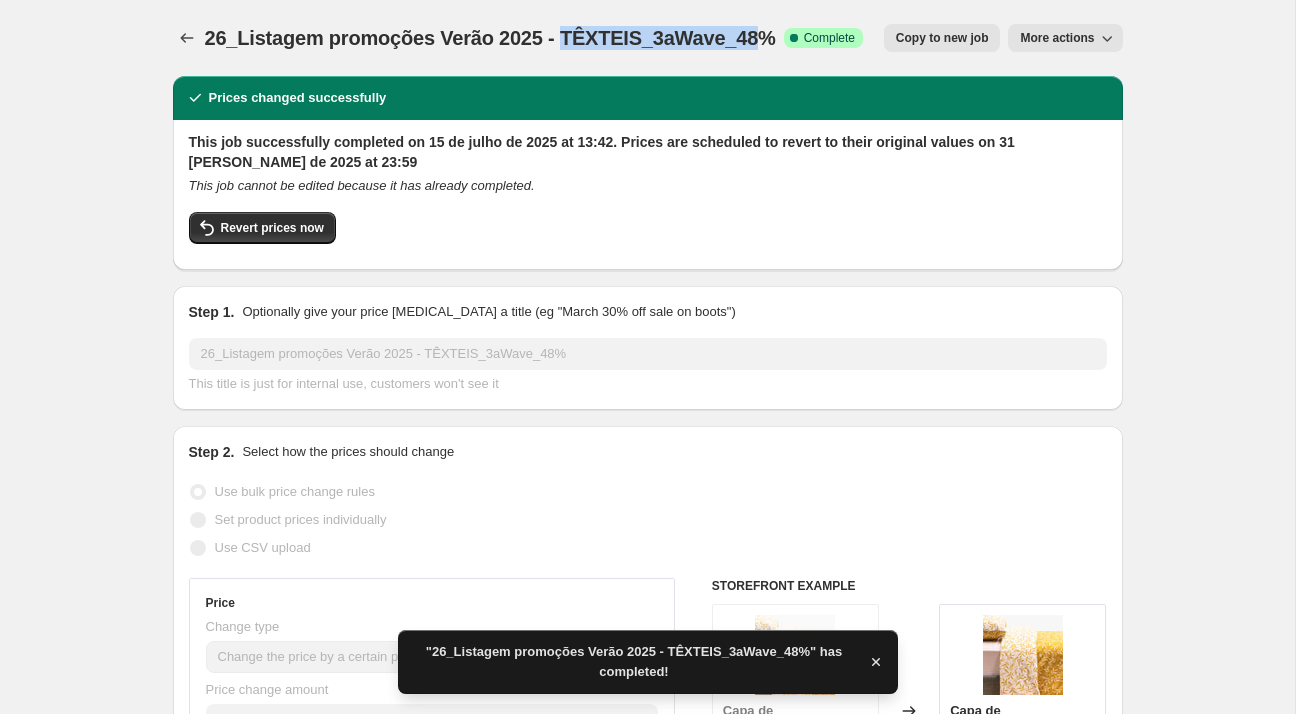 click on "26_Listagem promoções Verão 2025 - TÊXTEIS_3aWave_48%" at bounding box center [490, 38] 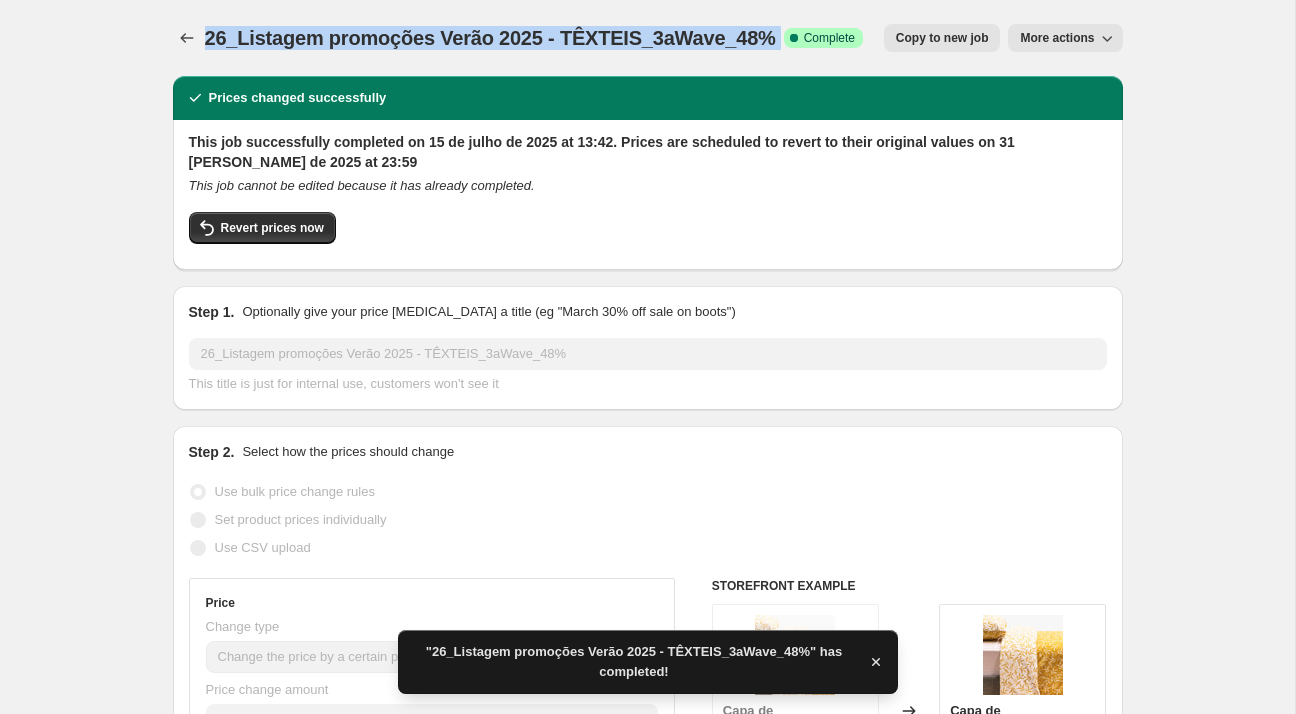click on "26_Listagem promoções Verão 2025 - TÊXTEIS_3aWave_48%" at bounding box center [490, 38] 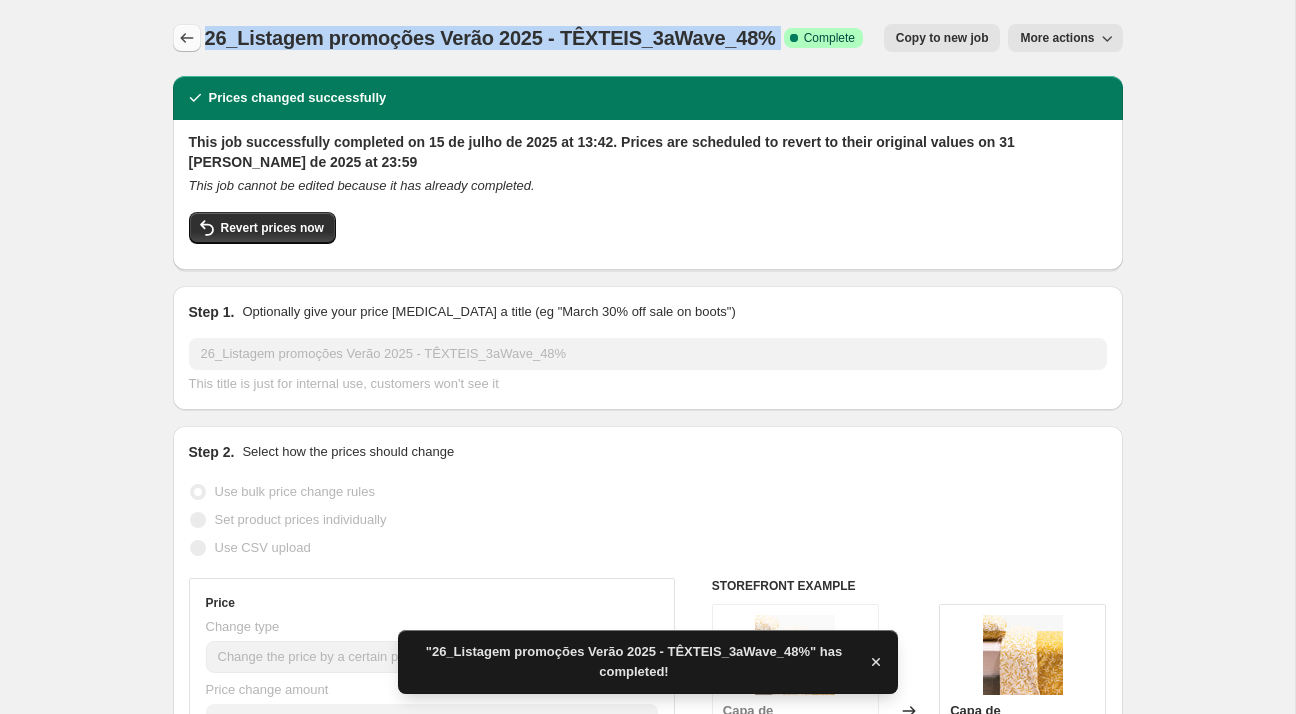 click at bounding box center [187, 38] 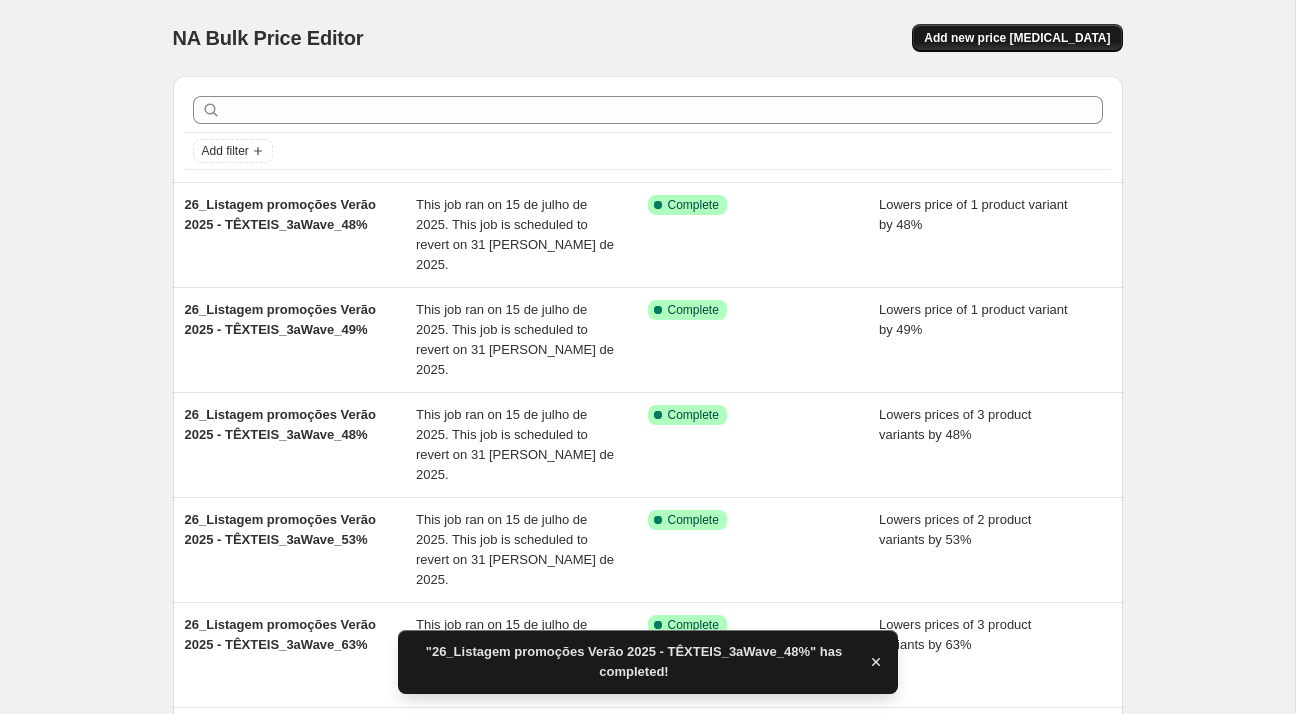 click on "Add new price [MEDICAL_DATA]" at bounding box center [1017, 38] 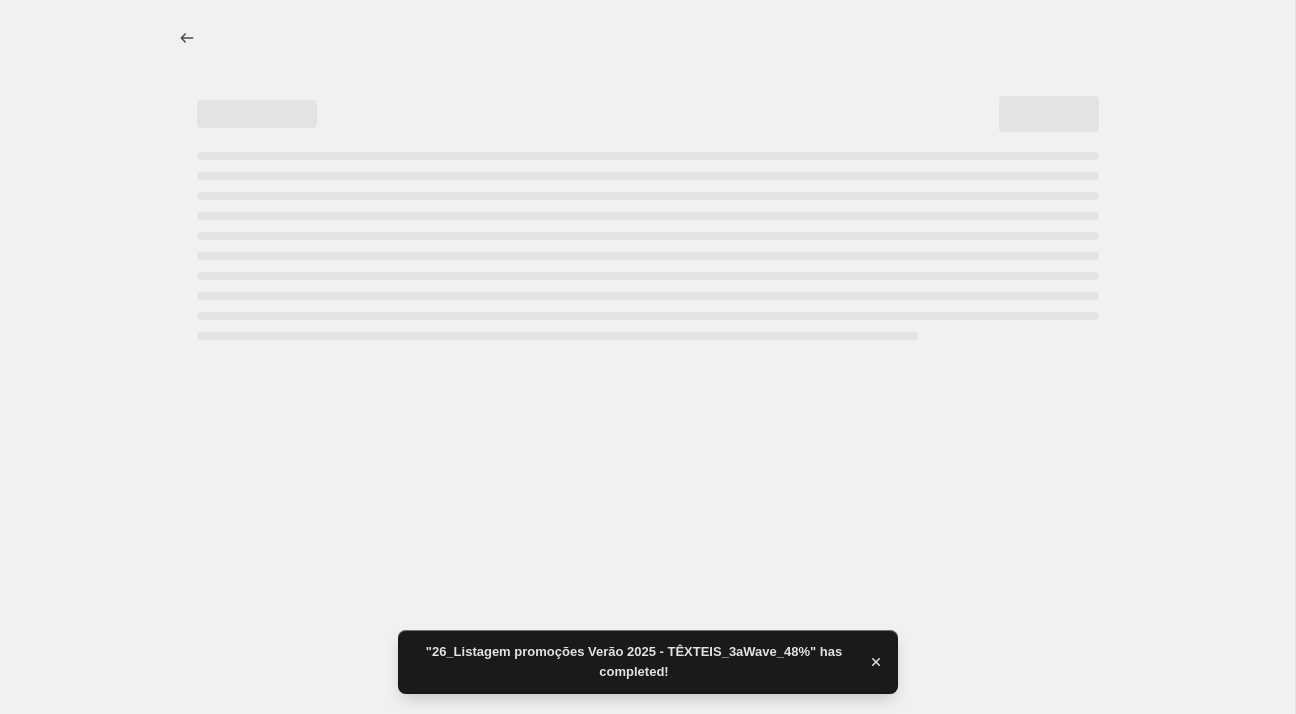 select on "percentage" 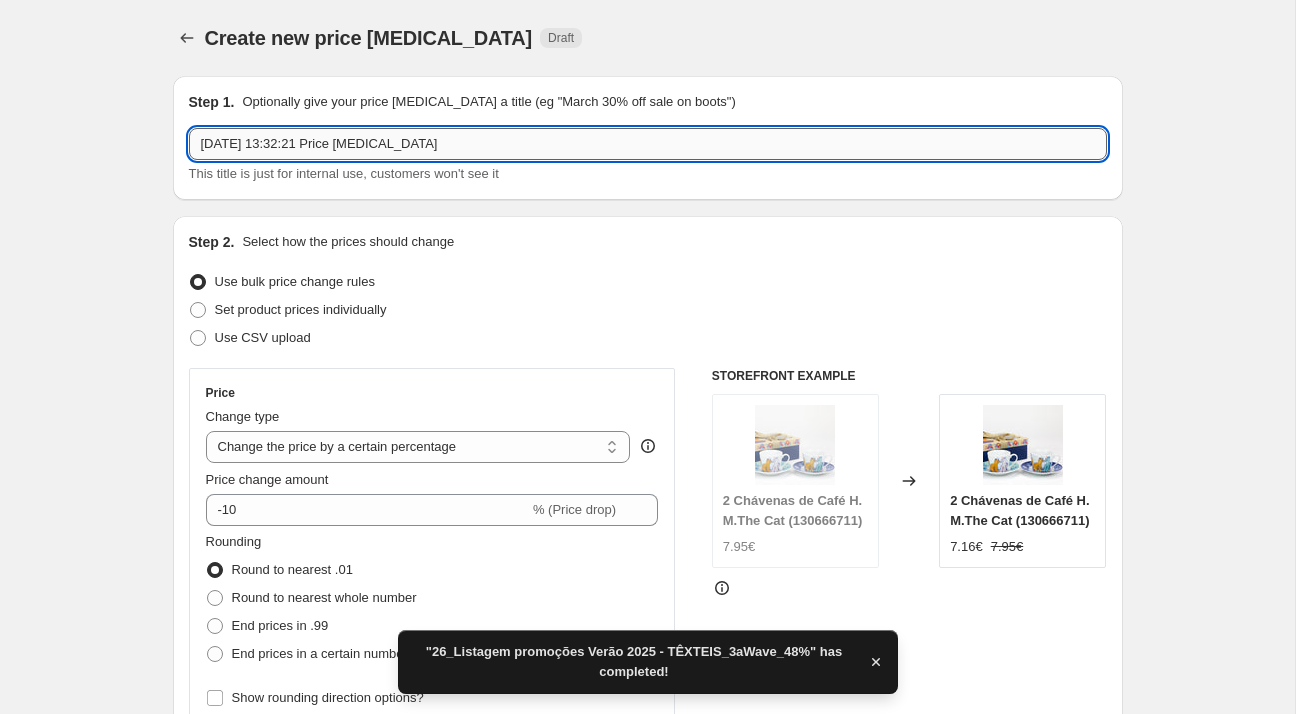 click on "[DATE] 13:32:21 Price [MEDICAL_DATA]" at bounding box center (648, 144) 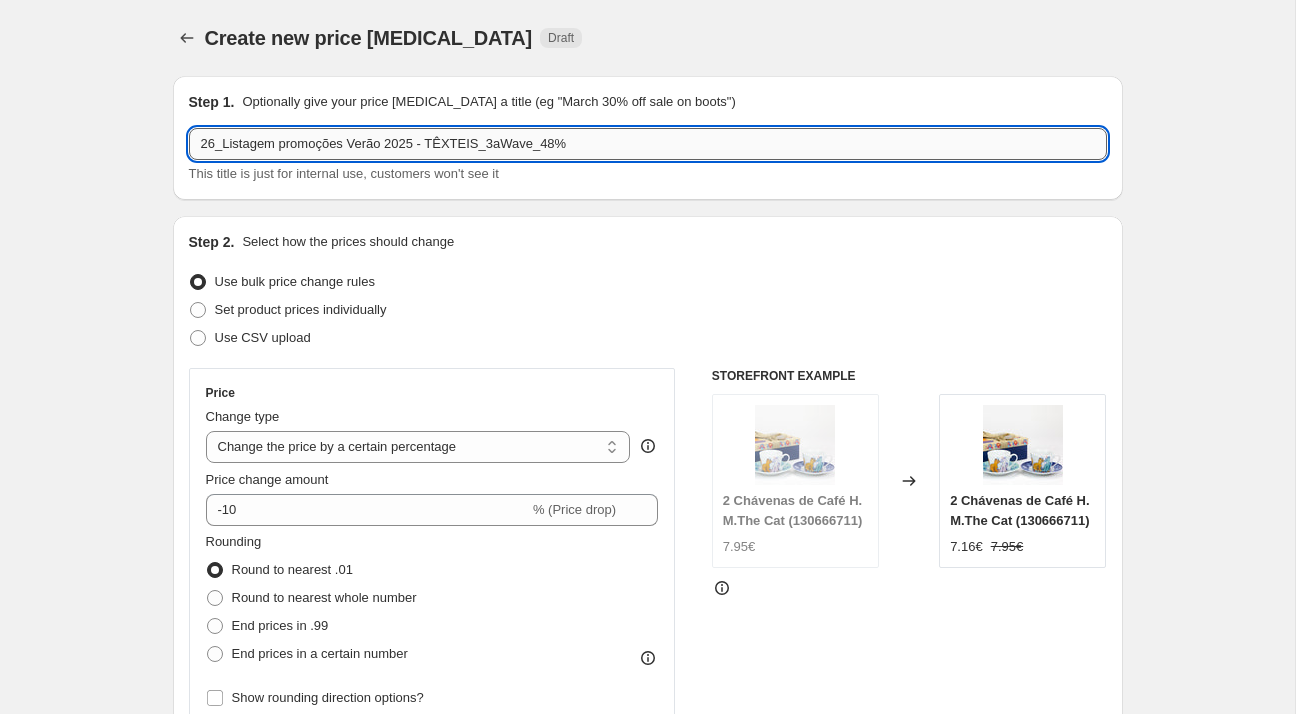 drag, startPoint x: 537, startPoint y: 140, endPoint x: 546, endPoint y: 145, distance: 10.29563 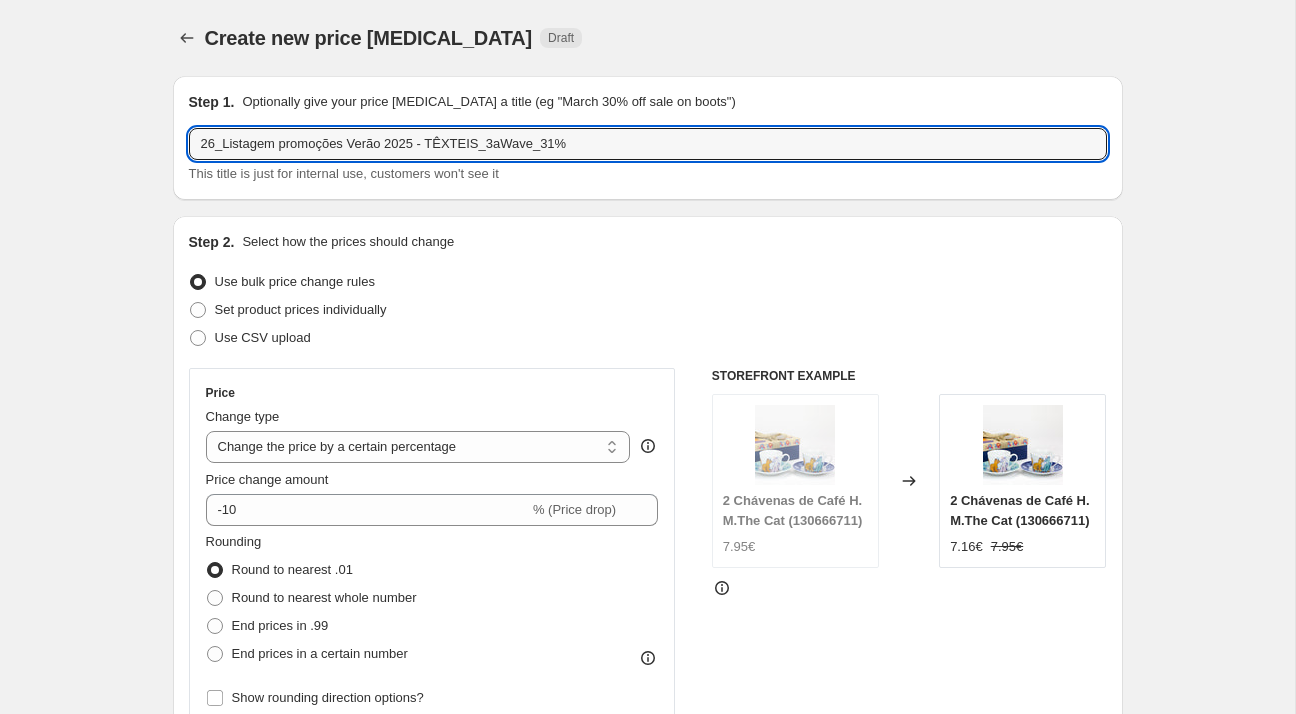 type on "26_Listagem promoções Verão 2025 - TÊXTEIS_3aWave_31%" 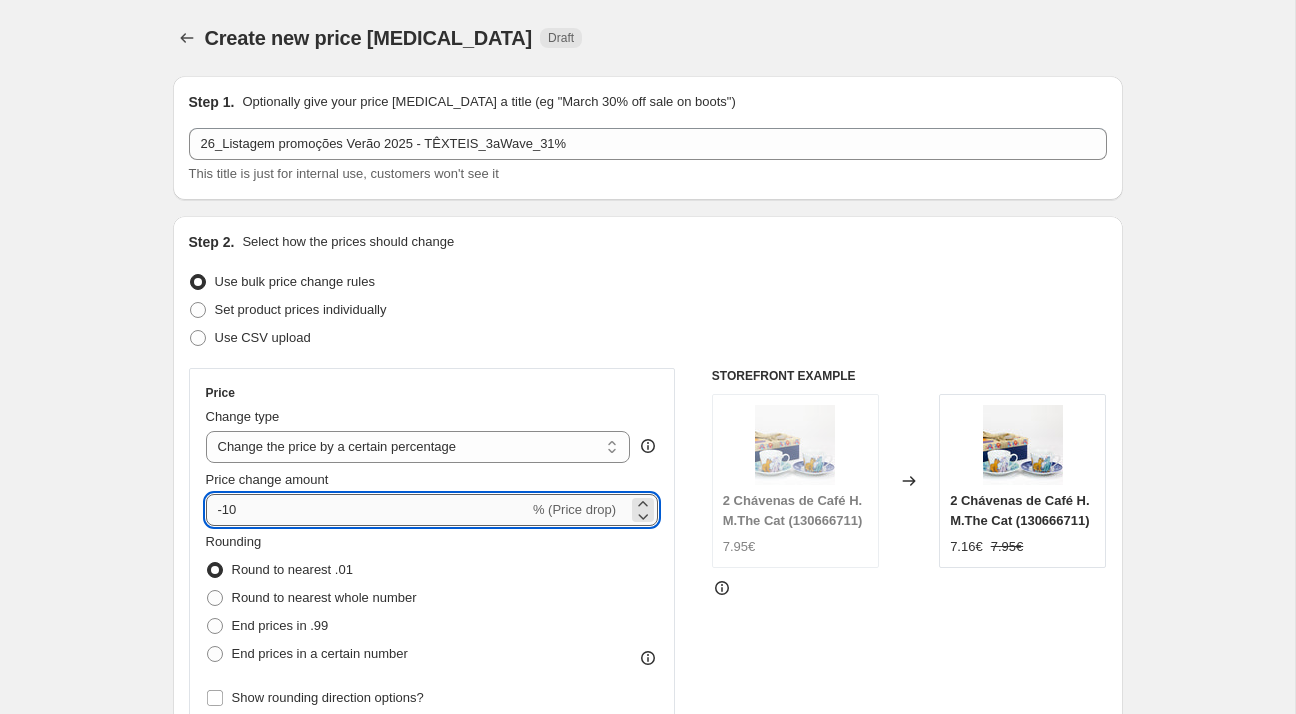 click on "-10" at bounding box center [367, 510] 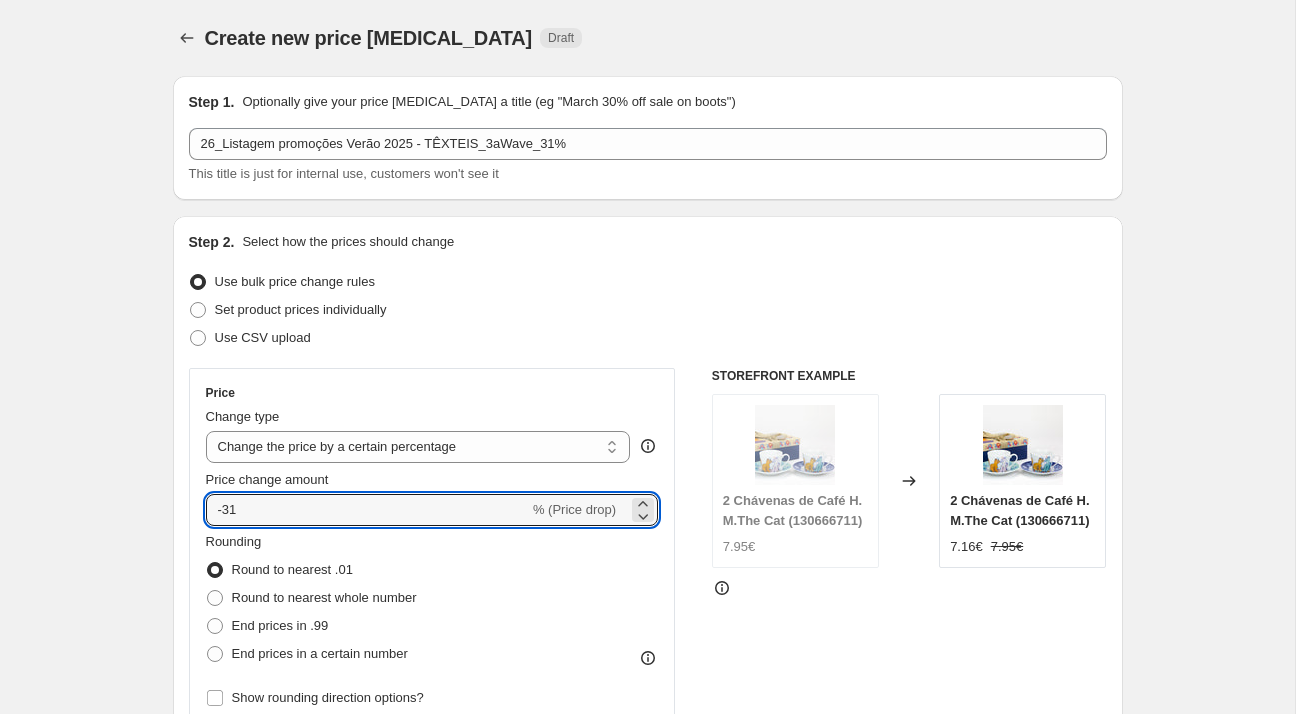 type on "-31" 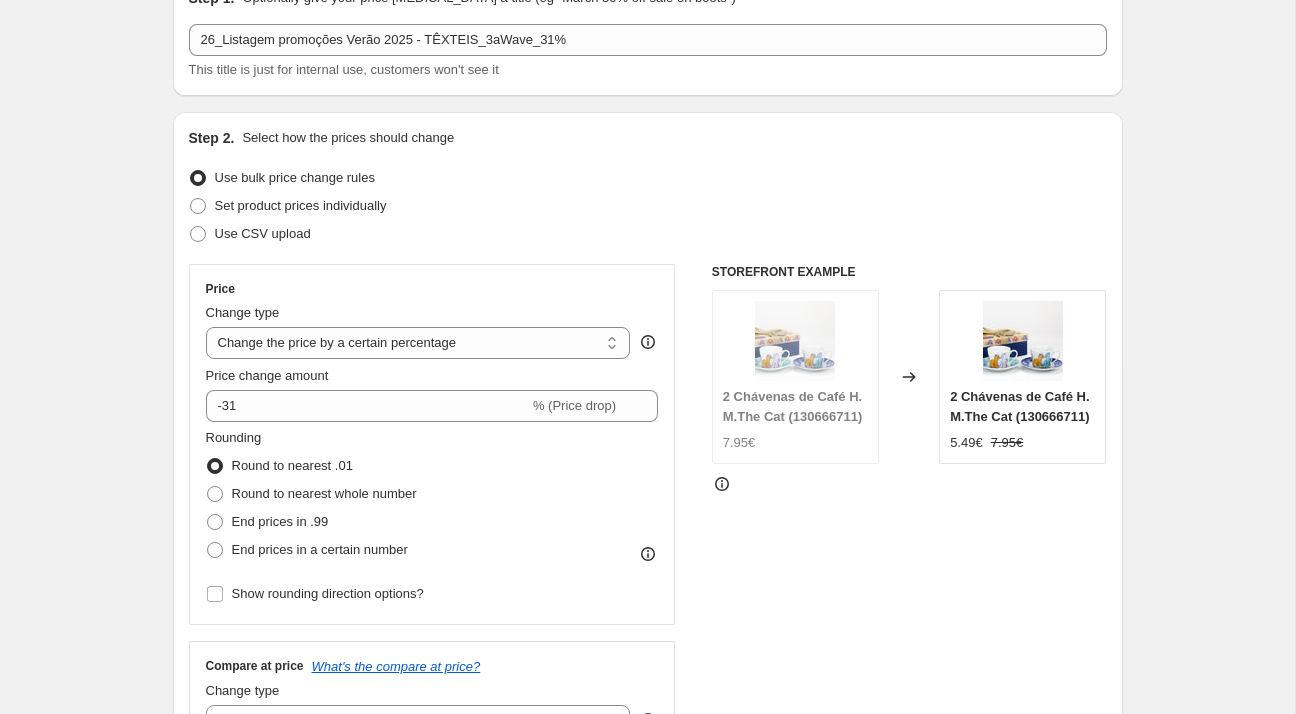 scroll, scrollTop: 352, scrollLeft: 0, axis: vertical 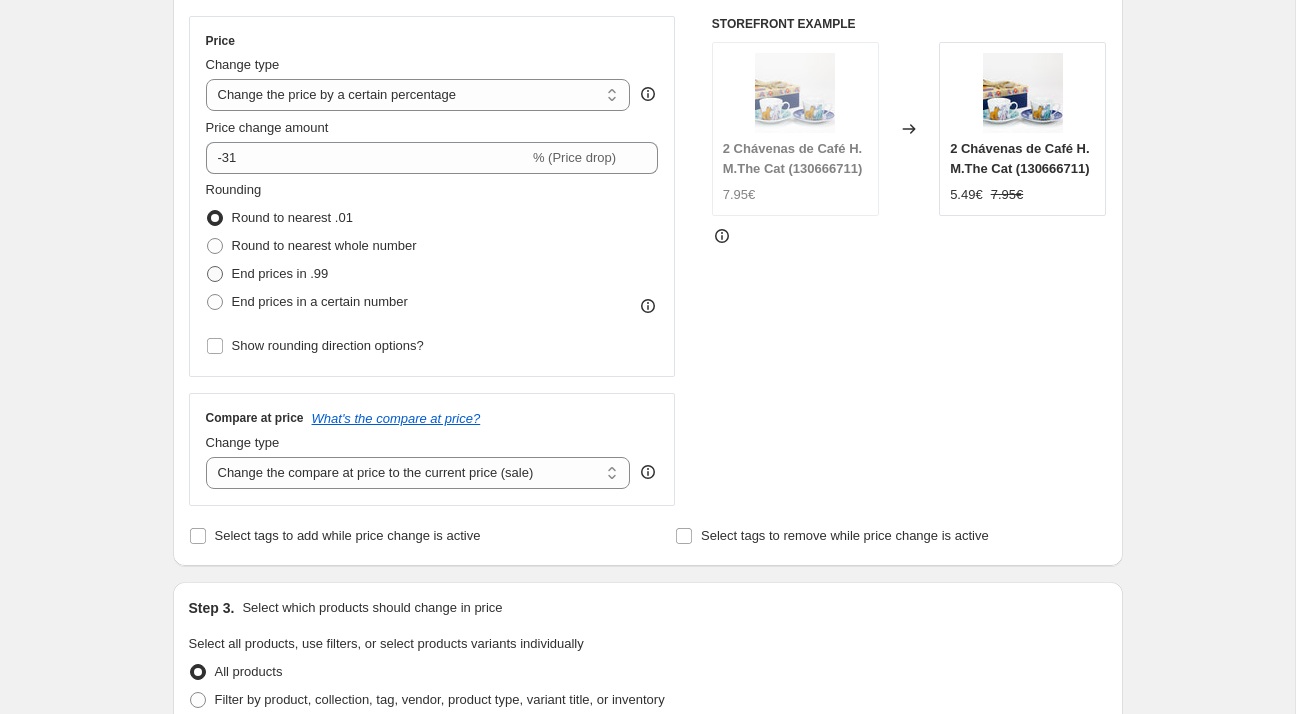 click on "End prices in .99" at bounding box center (280, 273) 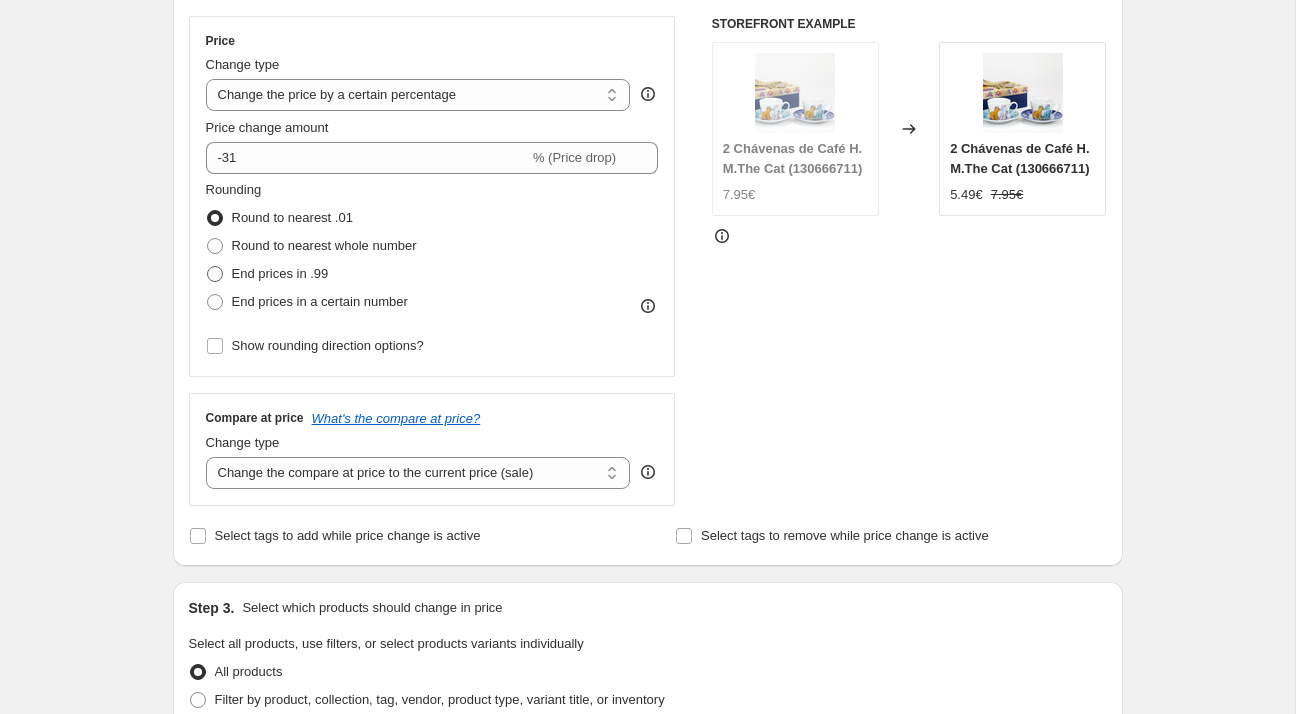 radio on "true" 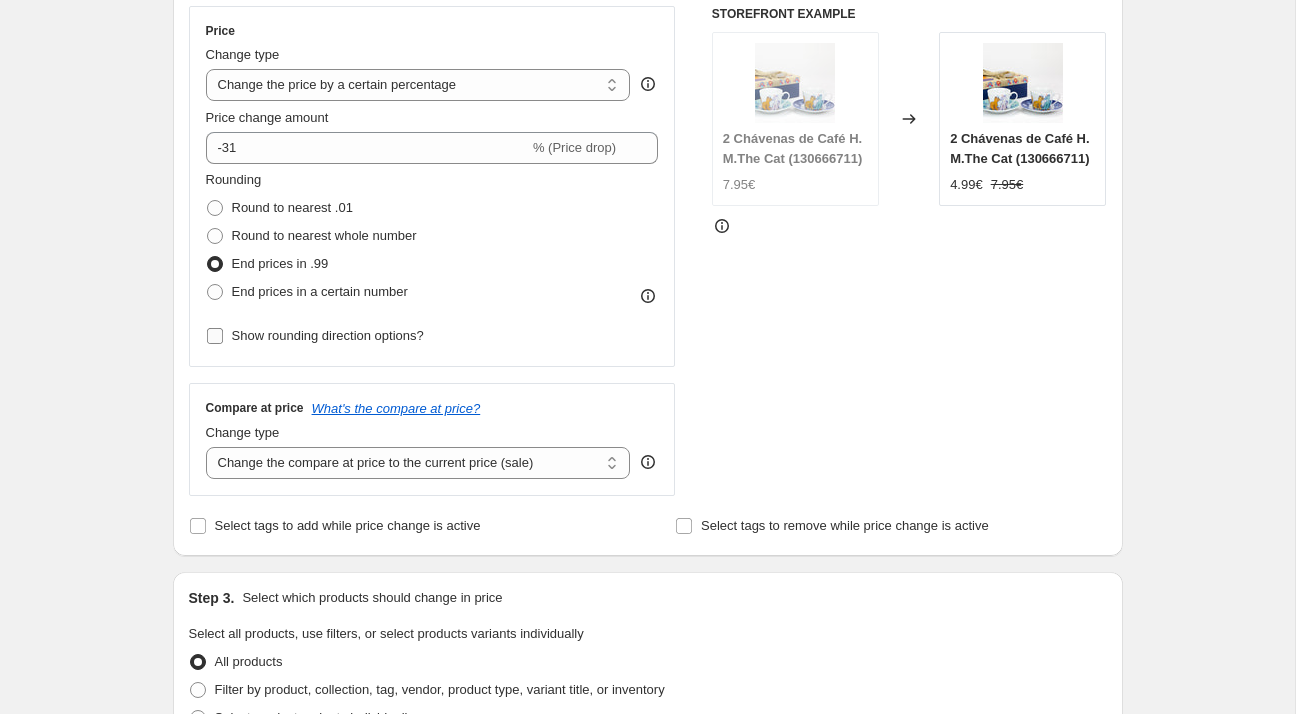 click on "Show rounding direction options?" at bounding box center (328, 336) 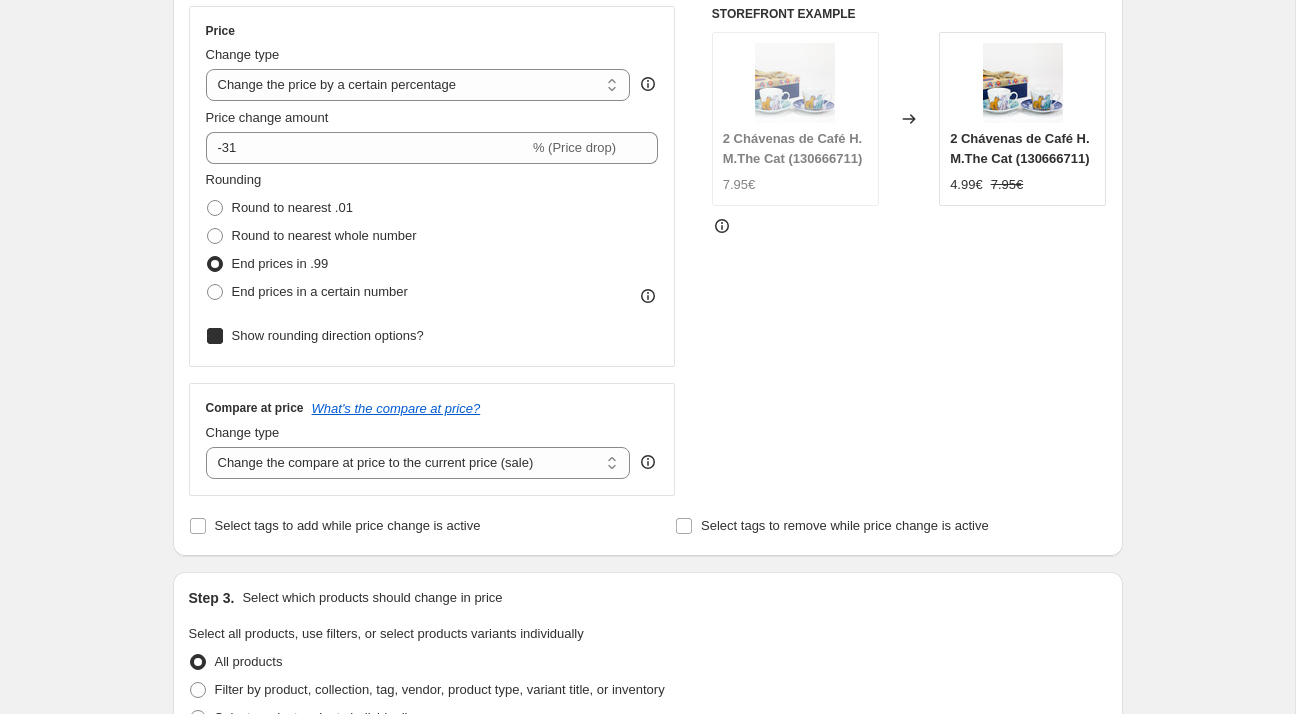 checkbox on "true" 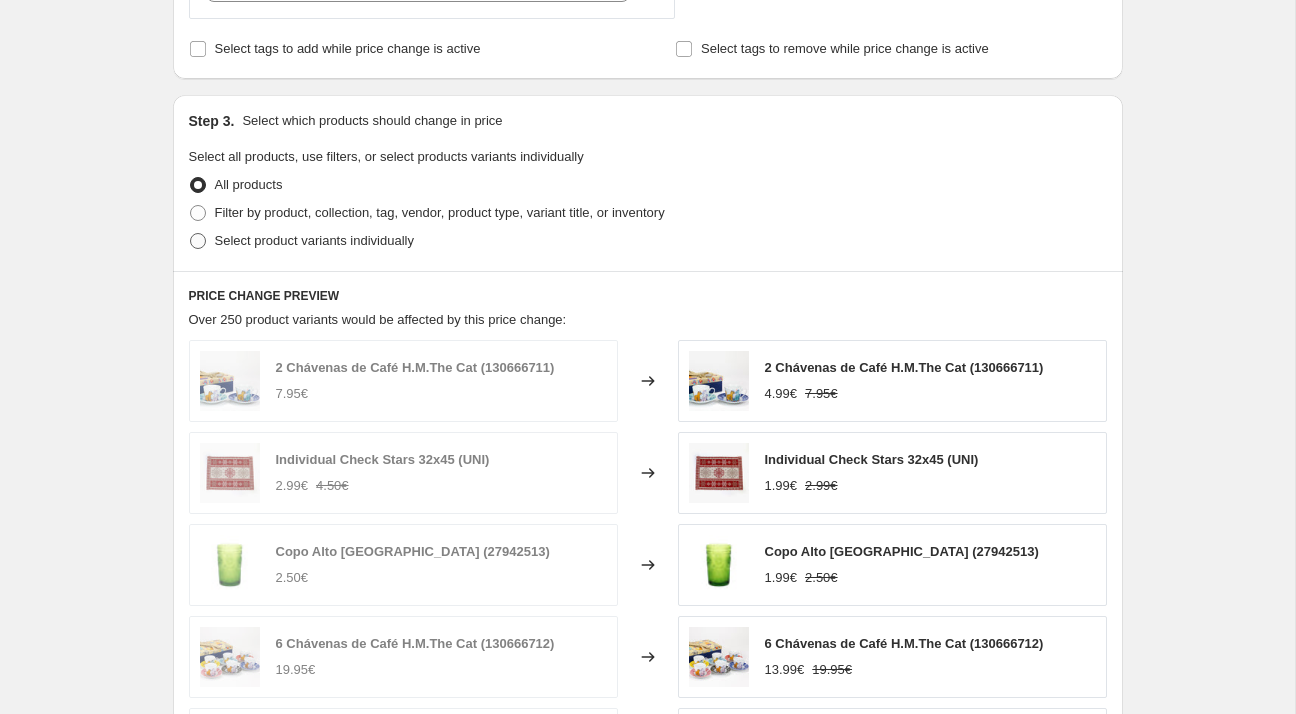 click on "Select product variants individually" at bounding box center (314, 240) 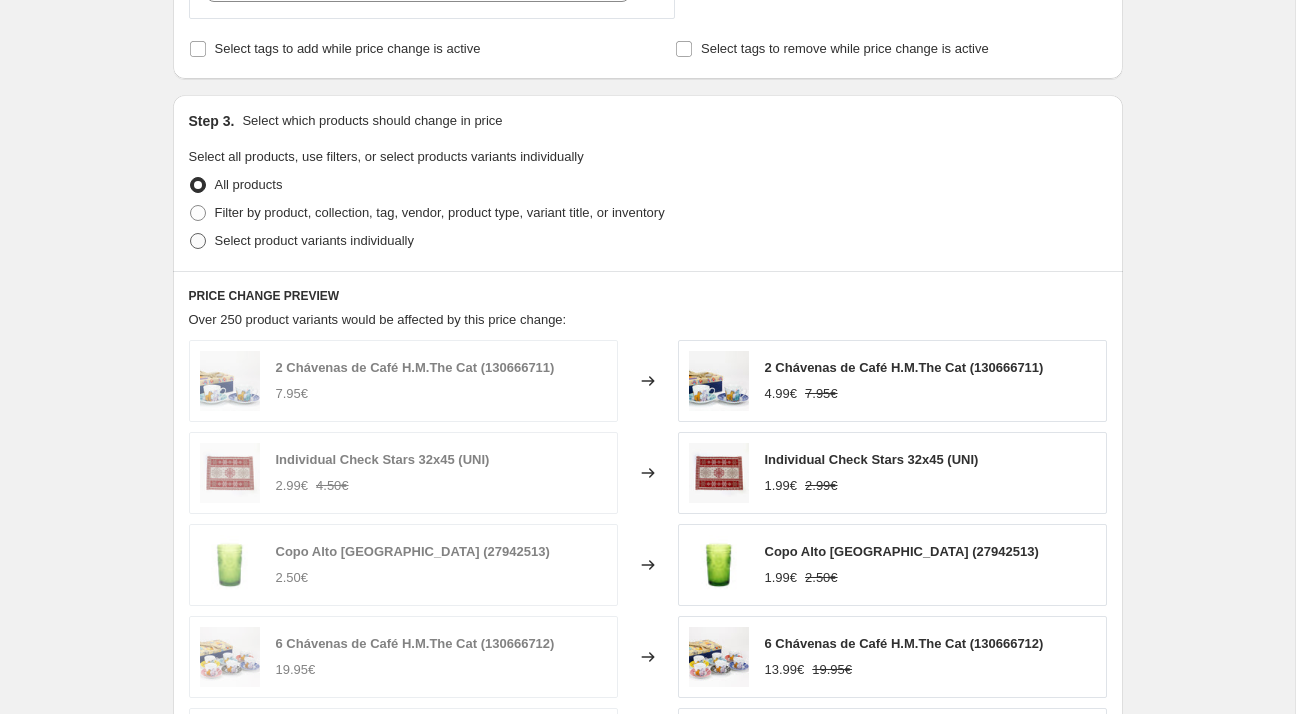 radio on "true" 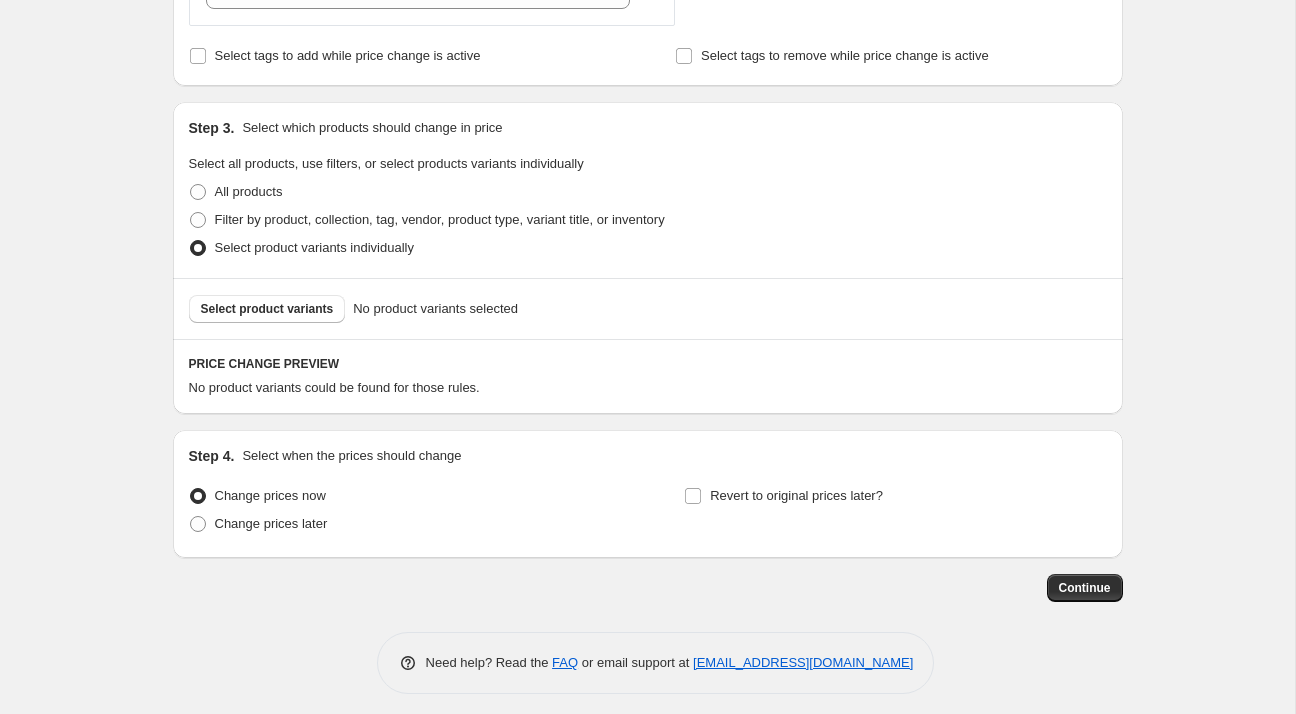 scroll, scrollTop: 964, scrollLeft: 0, axis: vertical 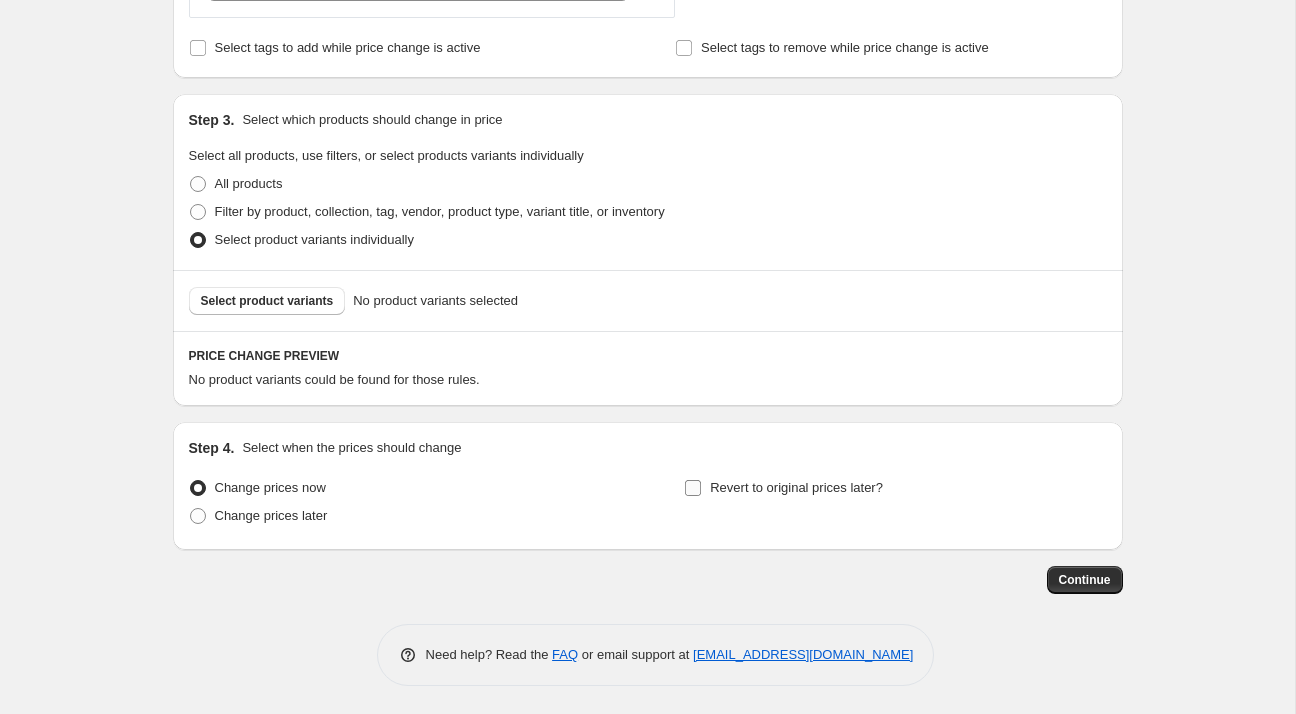 click on "Revert to original prices later?" at bounding box center [693, 488] 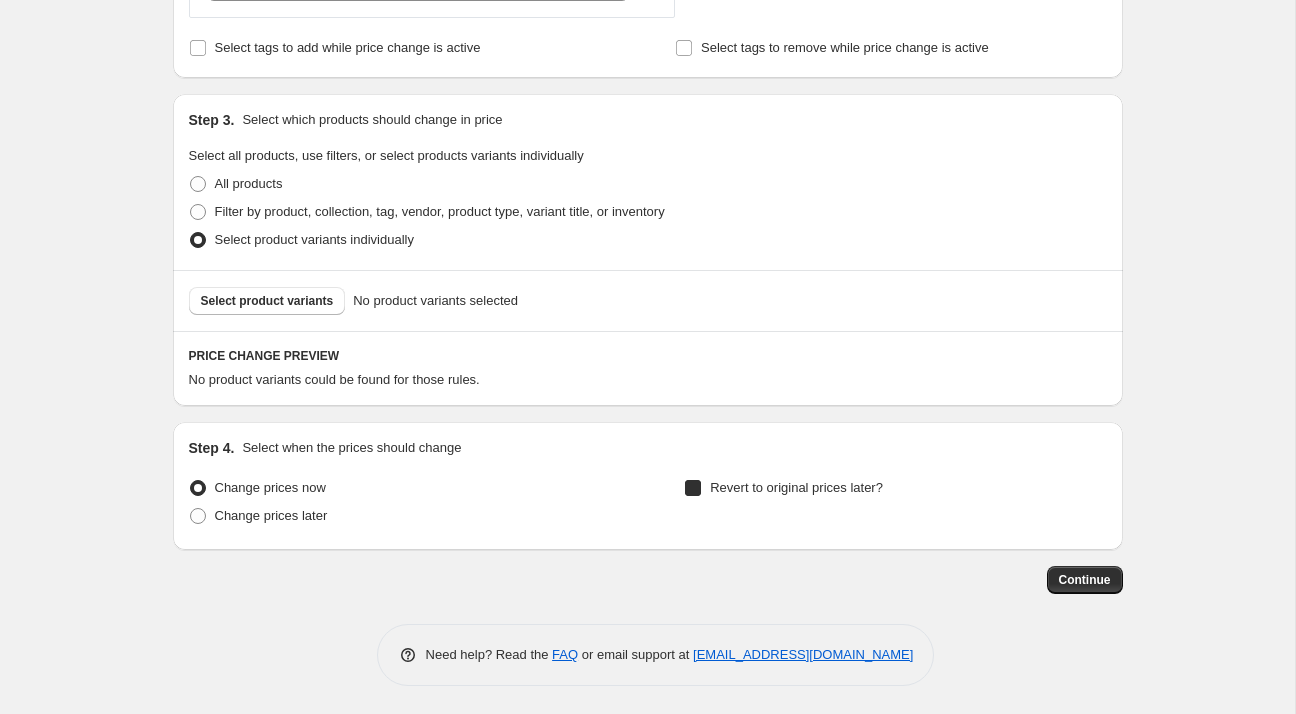 checkbox on "true" 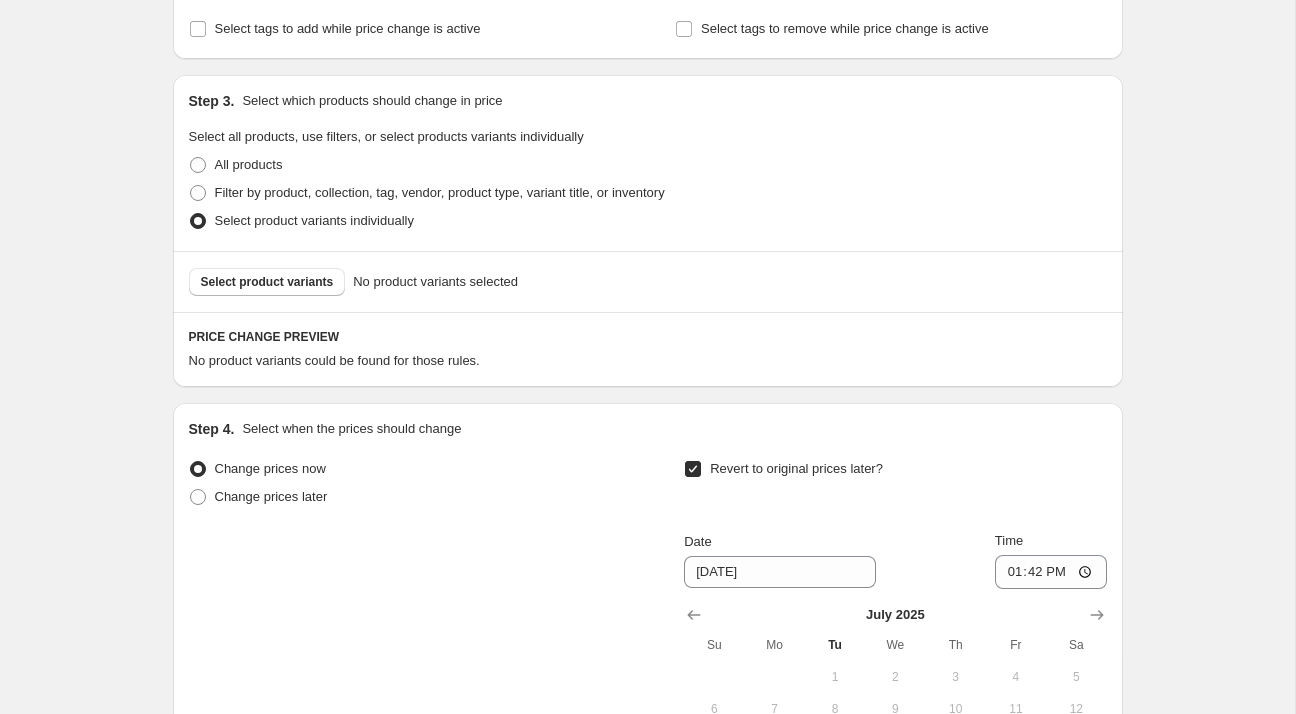 scroll, scrollTop: 1307, scrollLeft: 0, axis: vertical 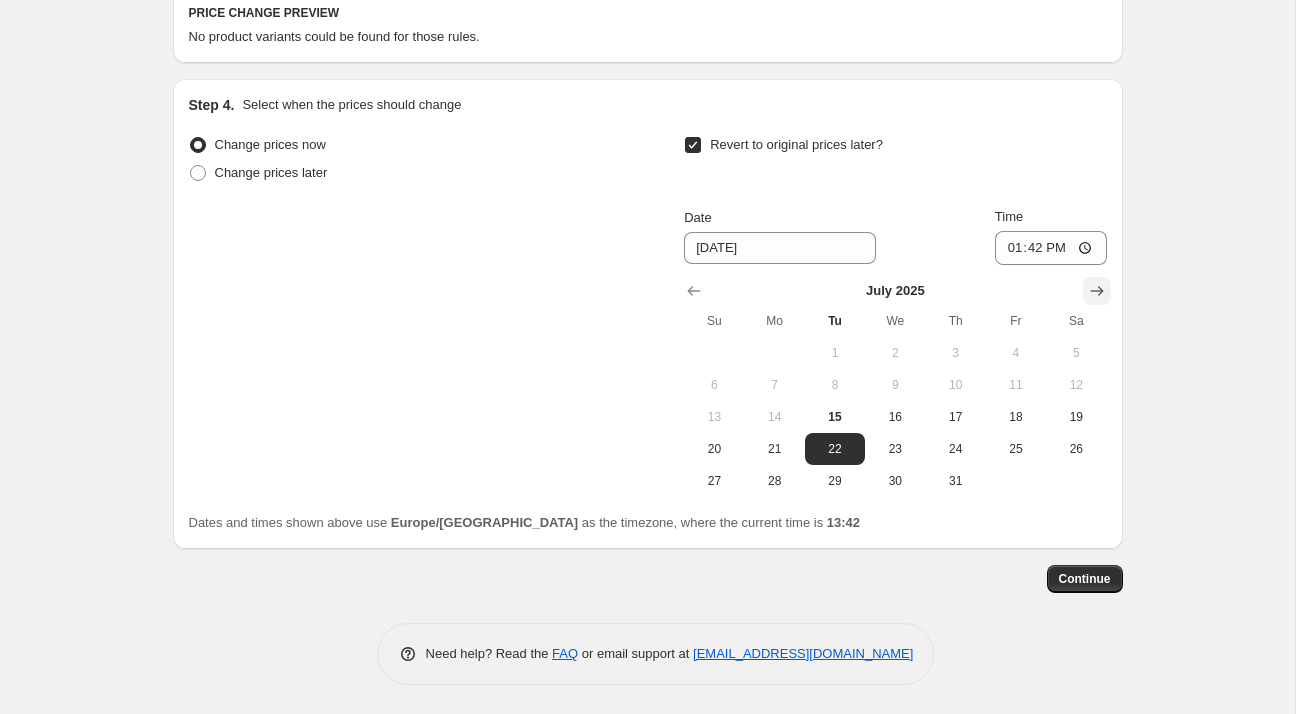 click at bounding box center (1097, 291) 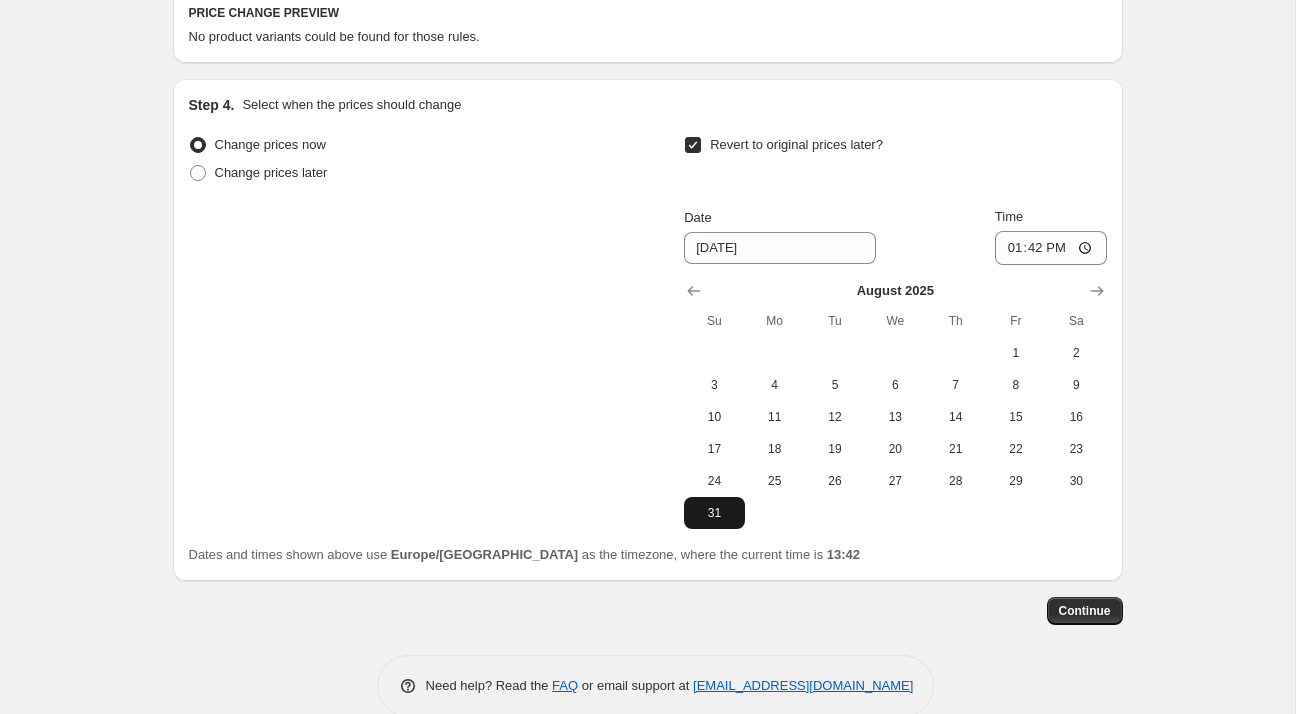click on "31" at bounding box center (714, 513) 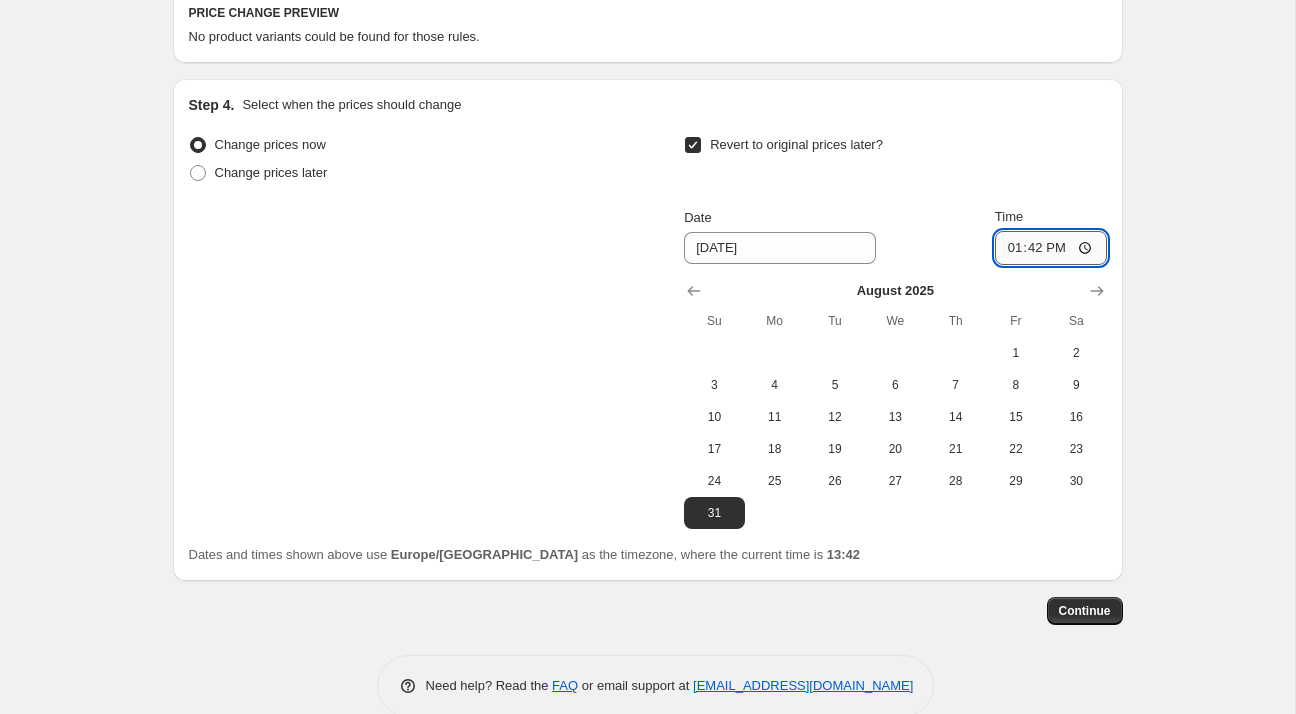 click on "13:42" at bounding box center (1051, 248) 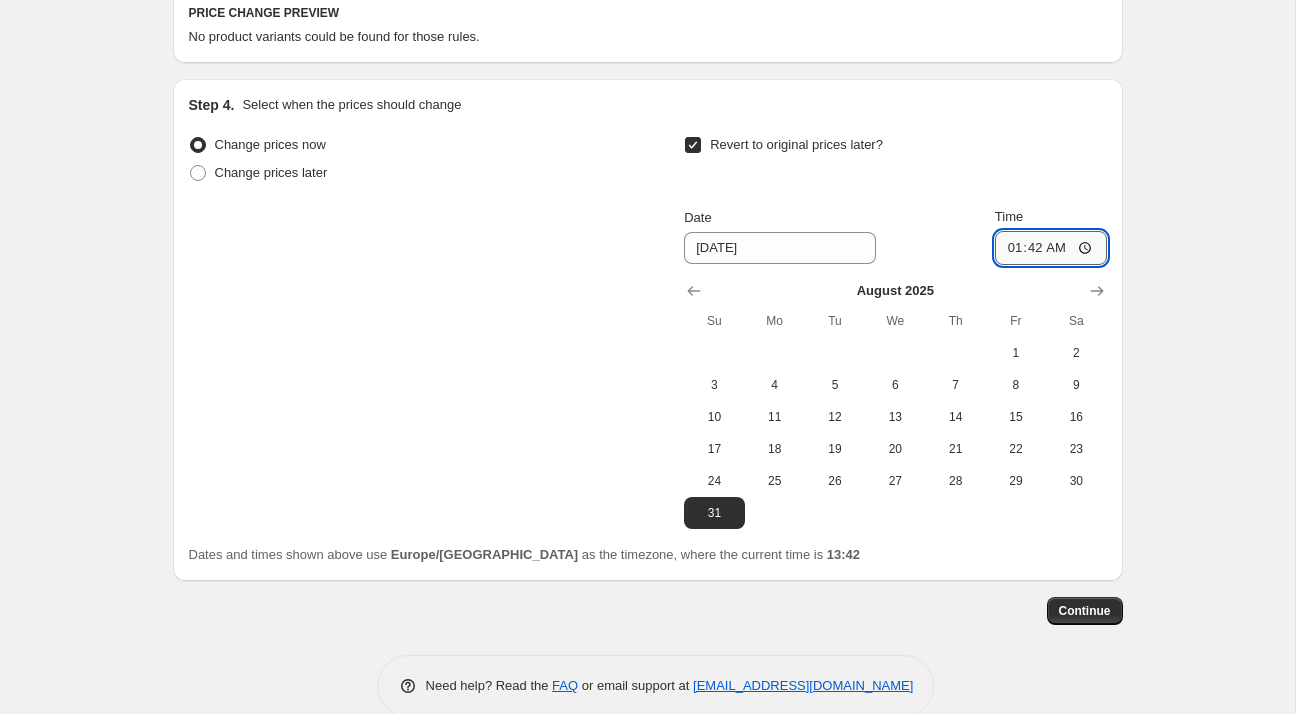 type on "13:42" 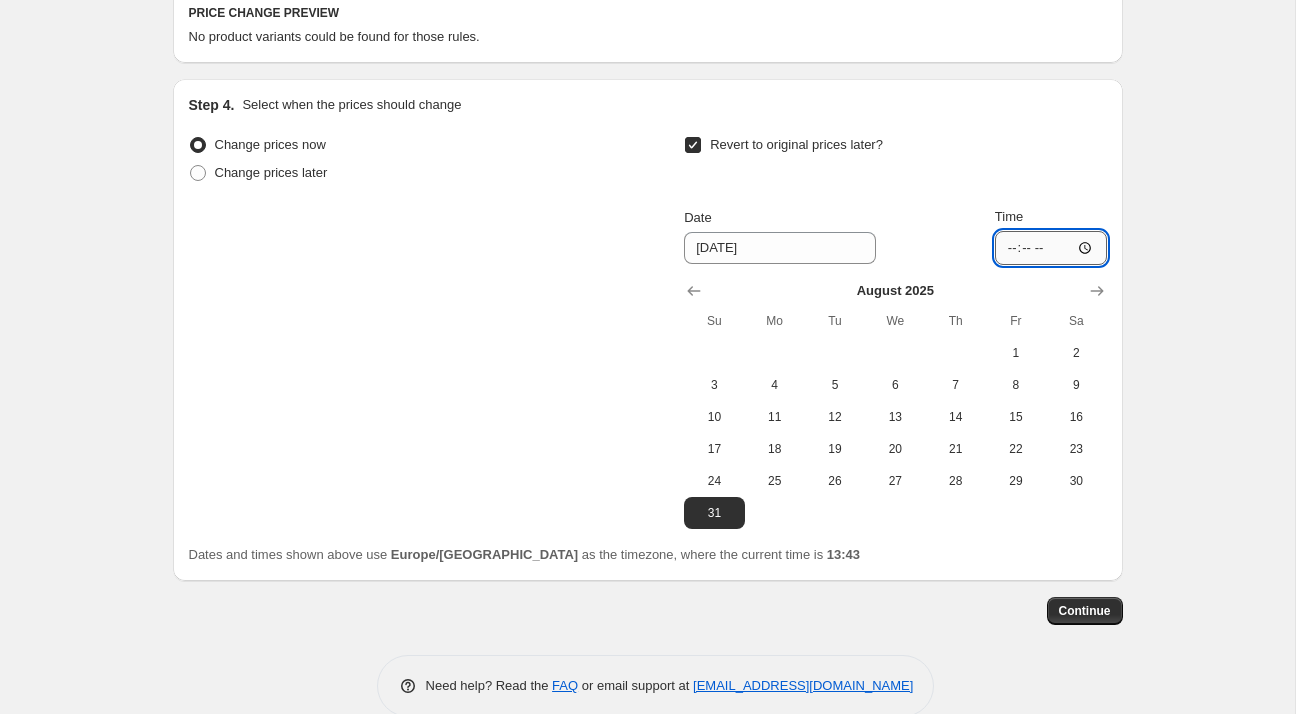 click on "Time" at bounding box center (1051, 248) 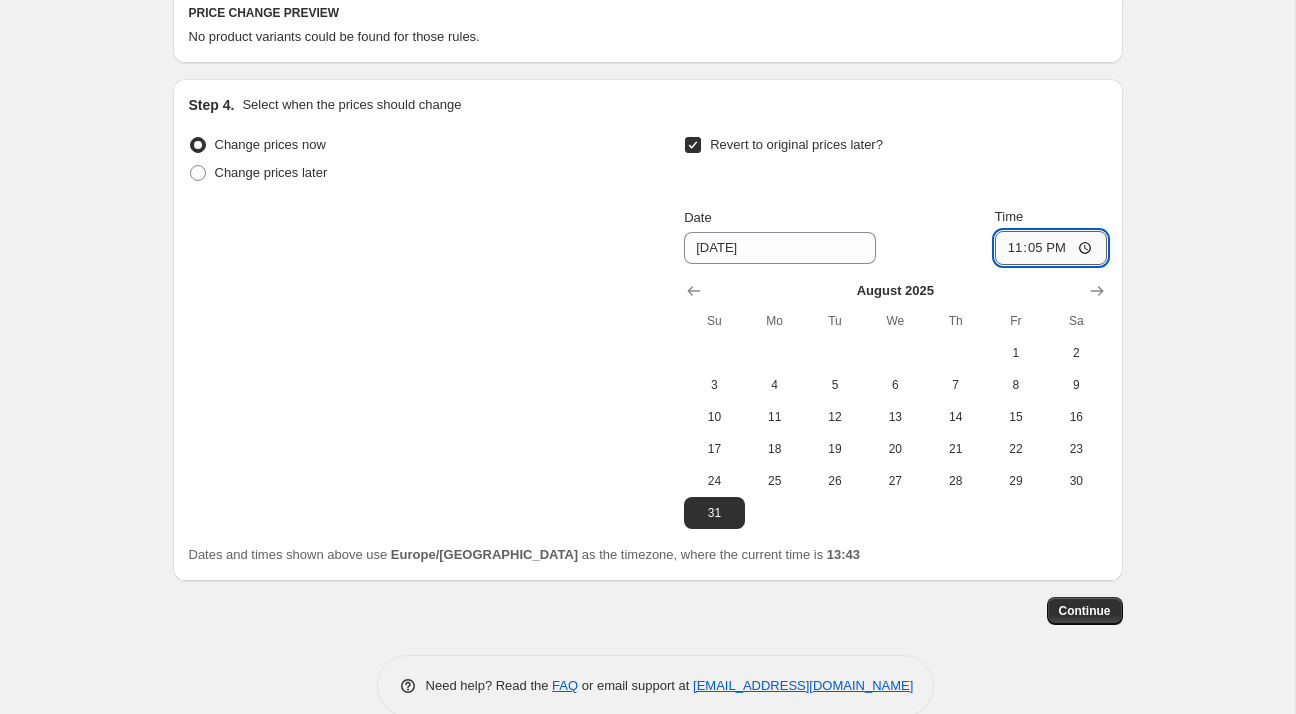 type on "23:59" 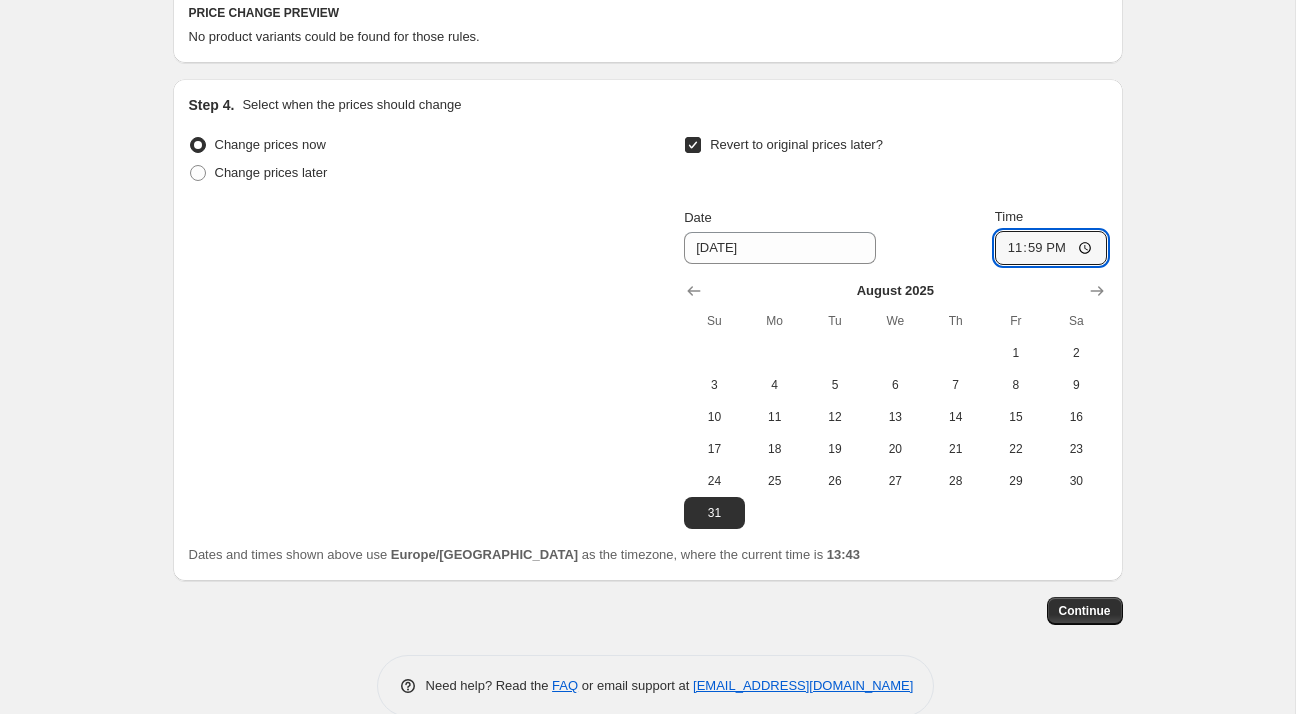 click on "Create new price [MEDICAL_DATA]. This page is ready Create new price [MEDICAL_DATA] Draft Step 1. Optionally give your price [MEDICAL_DATA] a title (eg "March 30% off sale on boots") 26_Listagem promoções Verão 2025 - TÊXTEIS_3aWave_31% This title is just for internal use, customers won't see it Step 2. Select how the prices should change Use bulk price change rules Set product prices individually Use CSV upload Price Change type Change the price to a certain amount Change the price by a certain amount Change the price by a certain percentage Change the price to the current compare at price (price before sale) Change the price by a certain amount relative to the compare at price Change the price by a certain percentage relative to the compare at price Don't change the price Change the price by a certain percentage relative to the cost per item Change price to certain cost margin Change the price by a certain percentage Price change amount -31 % (Price drop) Rounding Round to nearest .01 Round to nearest whole number" at bounding box center [647, -280] 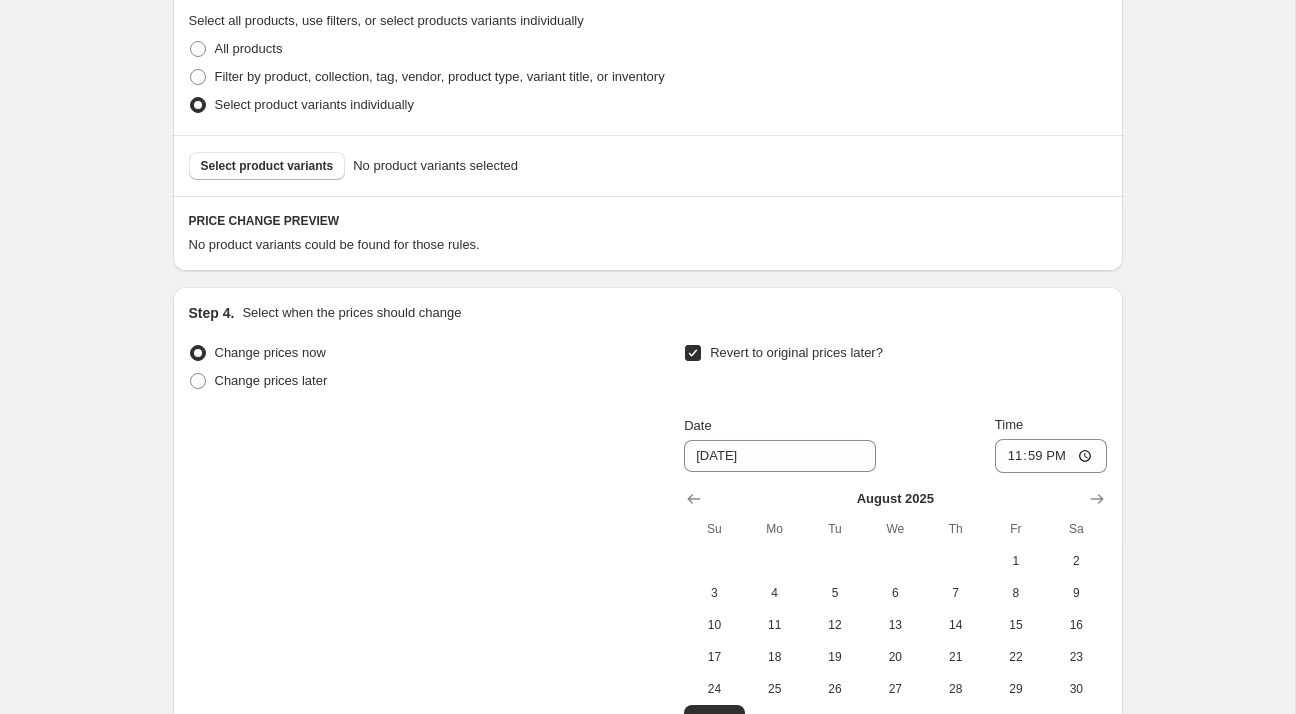 scroll, scrollTop: 1097, scrollLeft: 0, axis: vertical 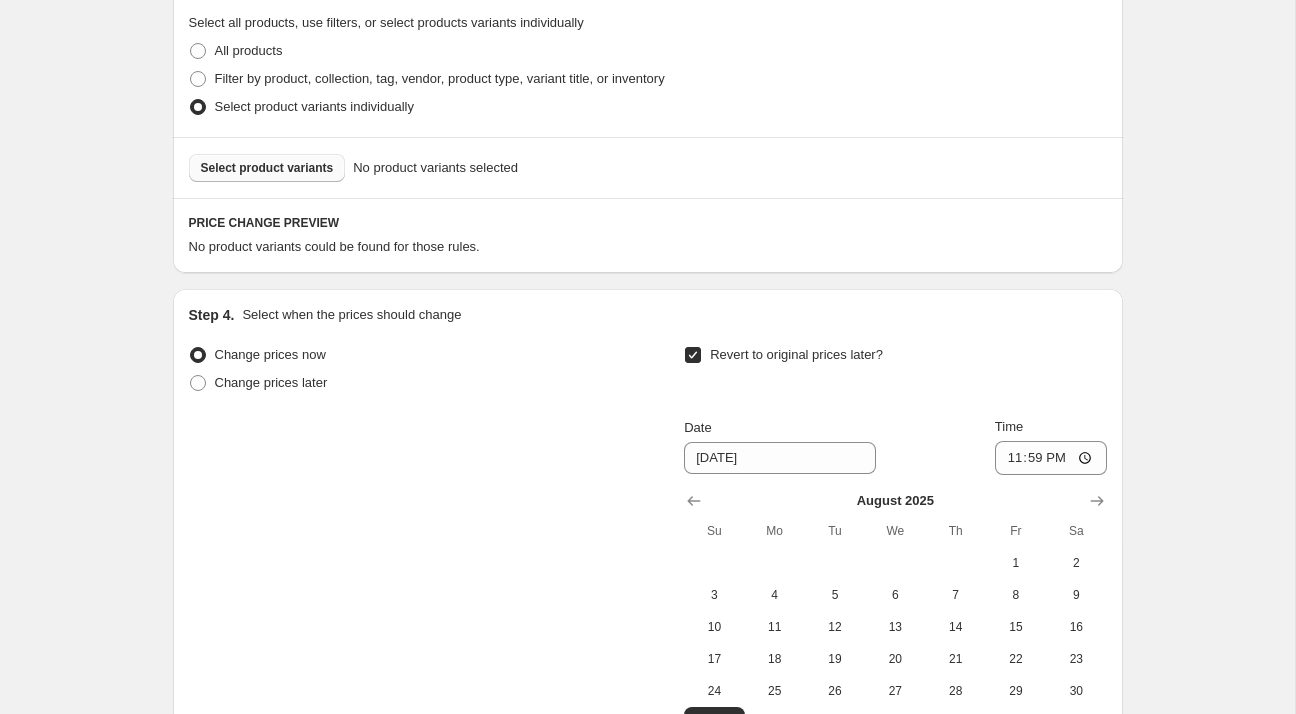 click on "Select product variants" at bounding box center (267, 168) 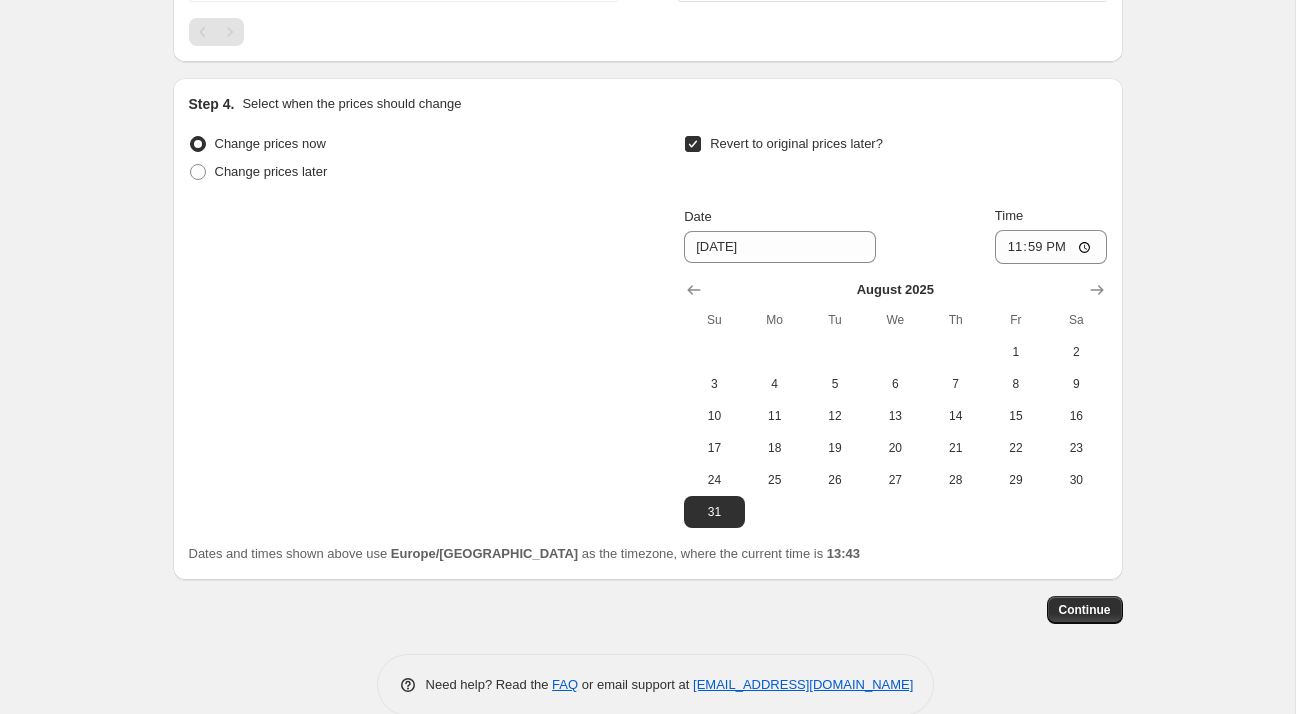 scroll, scrollTop: 1480, scrollLeft: 0, axis: vertical 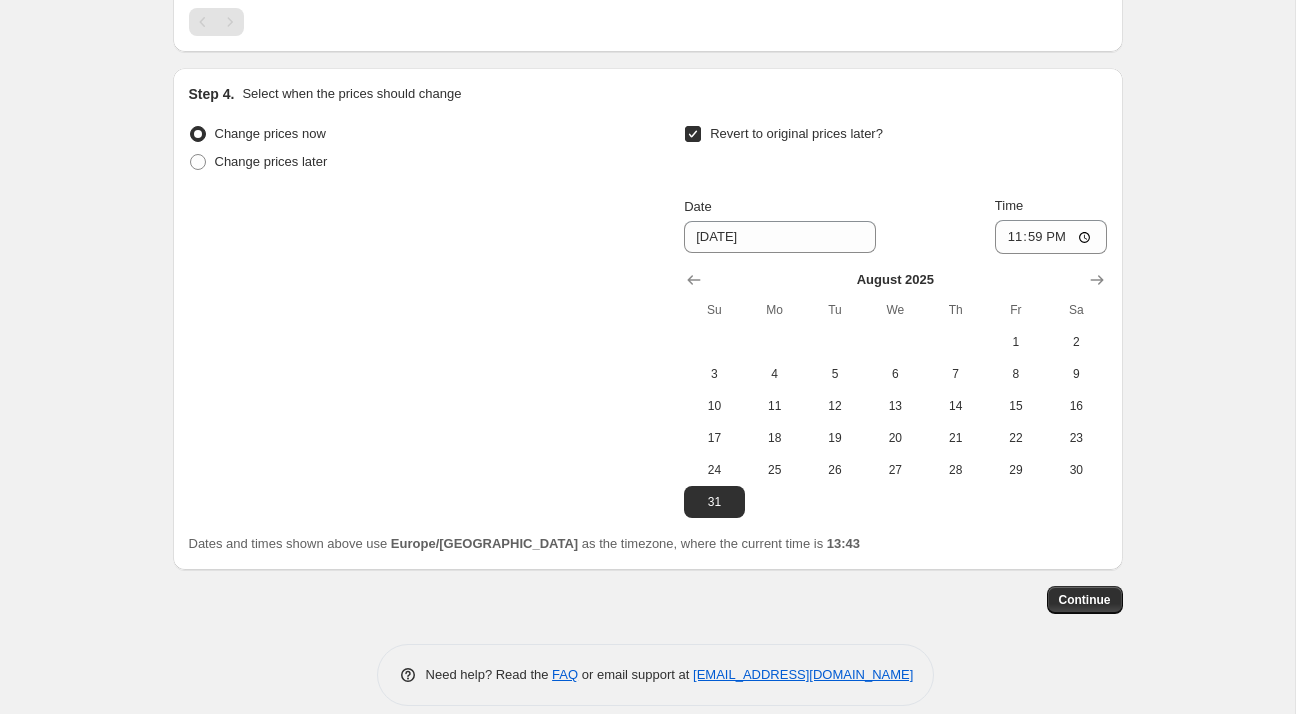 click on "Step 1. Optionally give your price [MEDICAL_DATA] a title (eg "March 30% off sale on boots") 26_Listagem promoções Verão 2025 - TÊXTEIS_3aWave_31% This title is just for internal use, customers won't see it Step 2. Select how the prices should change Use bulk price change rules Set product prices individually Use CSV upload Price Change type Change the price to a certain amount Change the price by a certain amount Change the price by a certain percentage Change the price to the current compare at price (price before sale) Change the price by a certain amount relative to the compare at price Change the price by a certain percentage relative to the compare at price Don't change the price Change the price by a certain percentage relative to the cost per item Change price to certain cost margin Change the price by a certain percentage Price change amount -31 % (Price drop) Rounding Round to nearest .01 Round to nearest whole number End prices in .99 End prices in a certain number Show rounding direction options?" at bounding box center (648, -357) 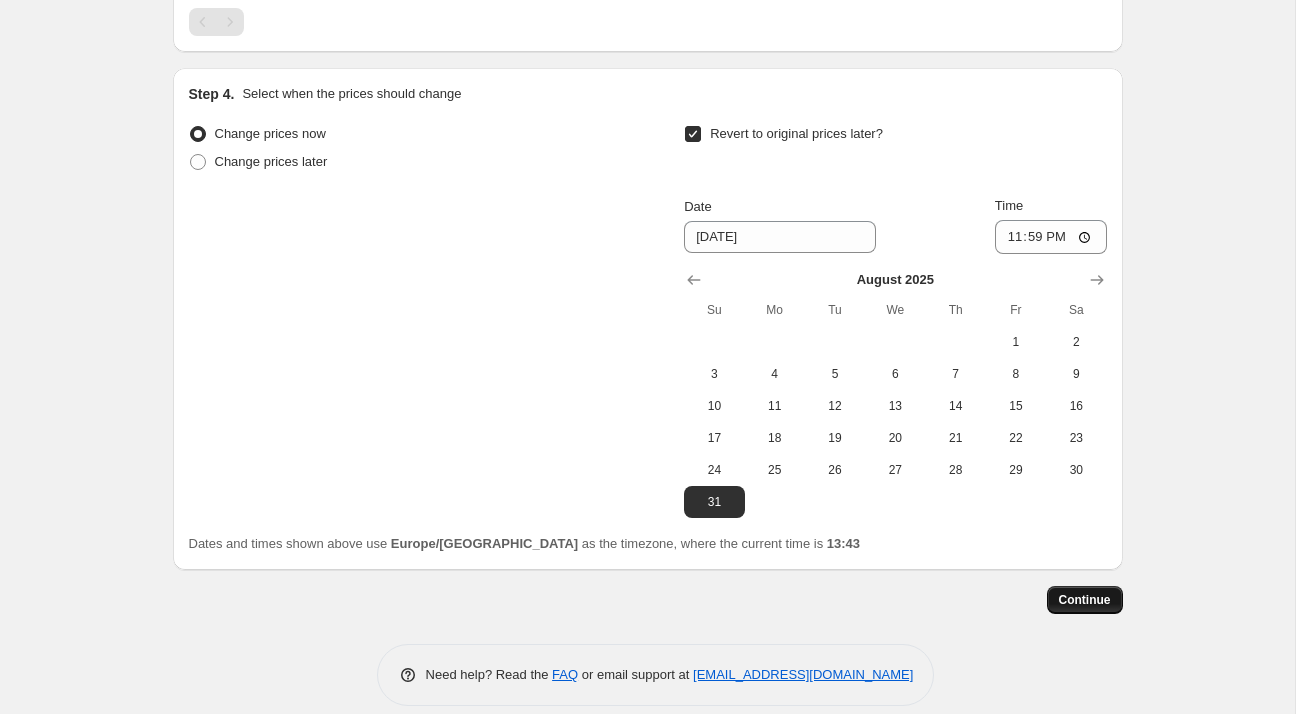 click on "Continue" at bounding box center (1085, 600) 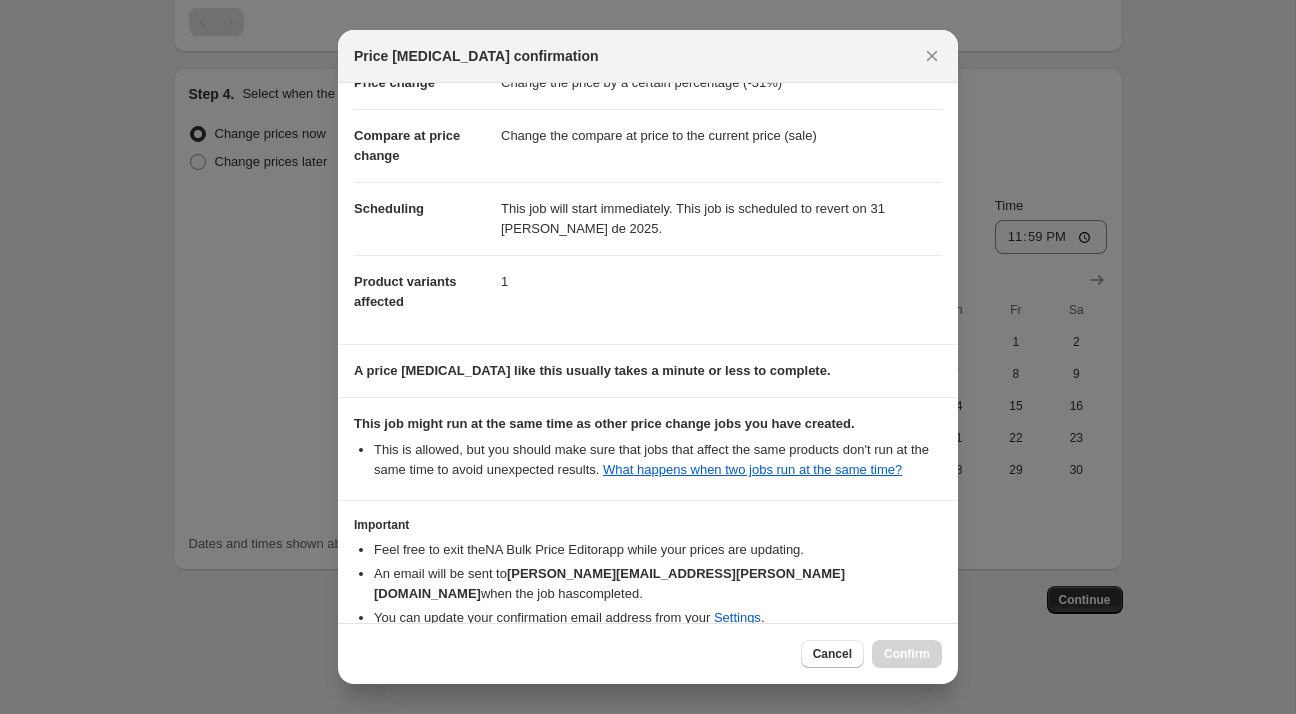 scroll, scrollTop: 146, scrollLeft: 0, axis: vertical 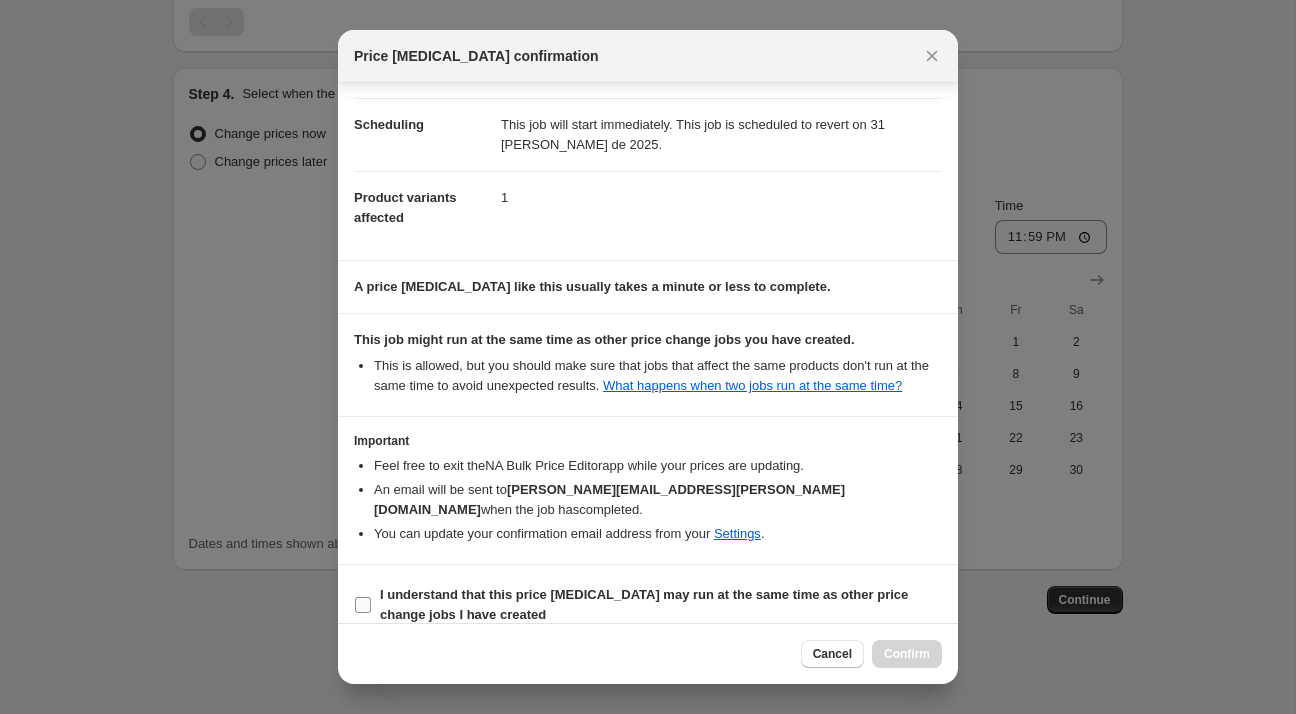 click on "I understand that this price [MEDICAL_DATA] may run at the same time as other price change jobs I have created" at bounding box center [661, 605] 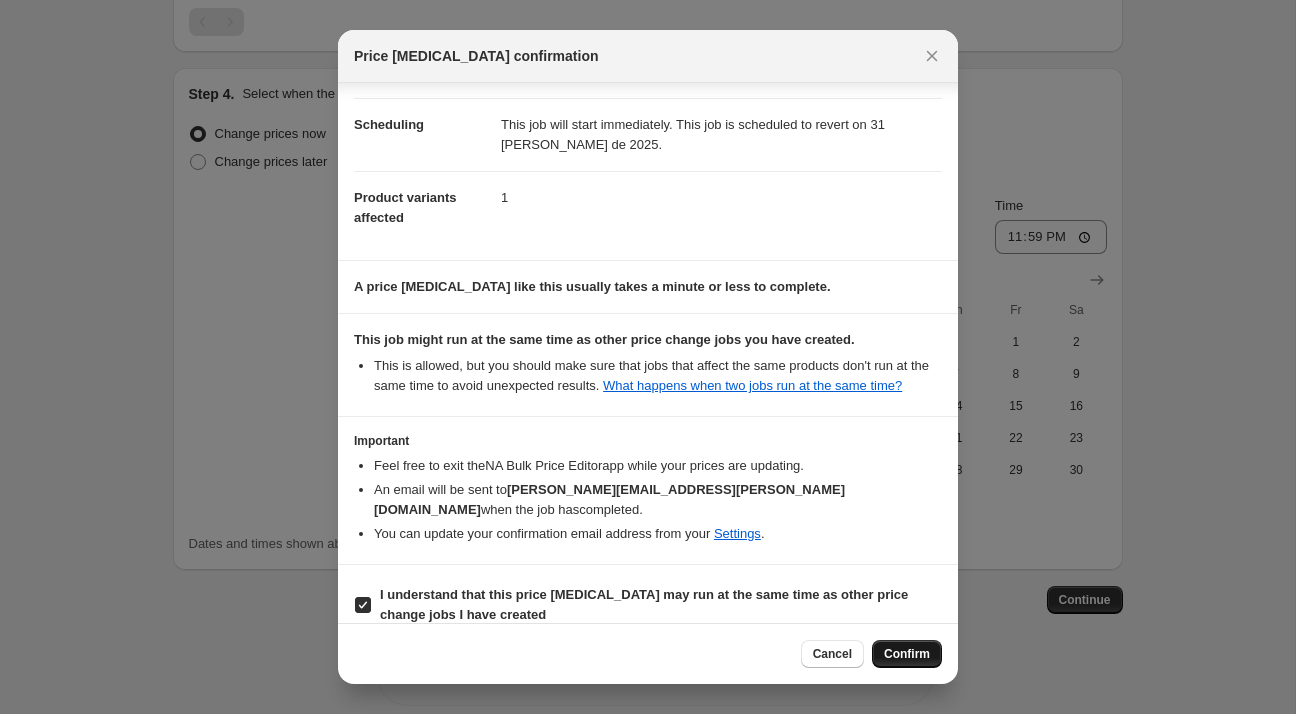 click on "Confirm" at bounding box center (907, 654) 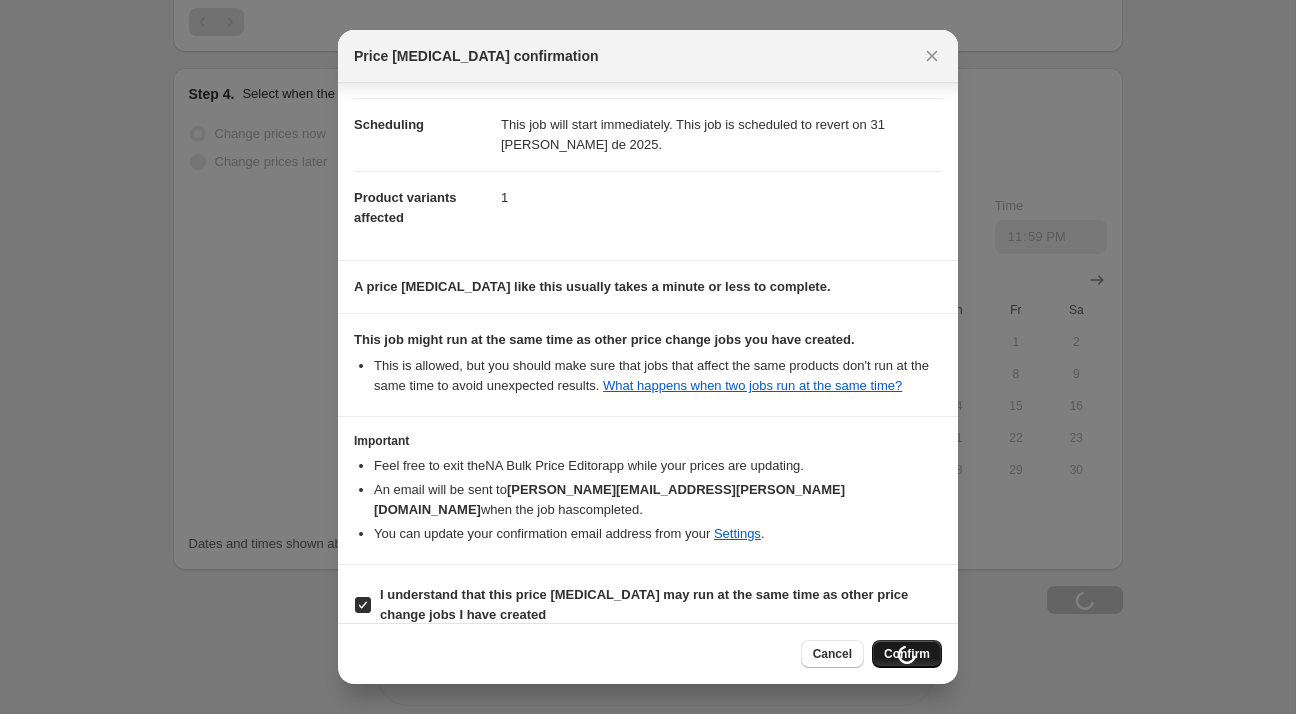 scroll, scrollTop: 1548, scrollLeft: 0, axis: vertical 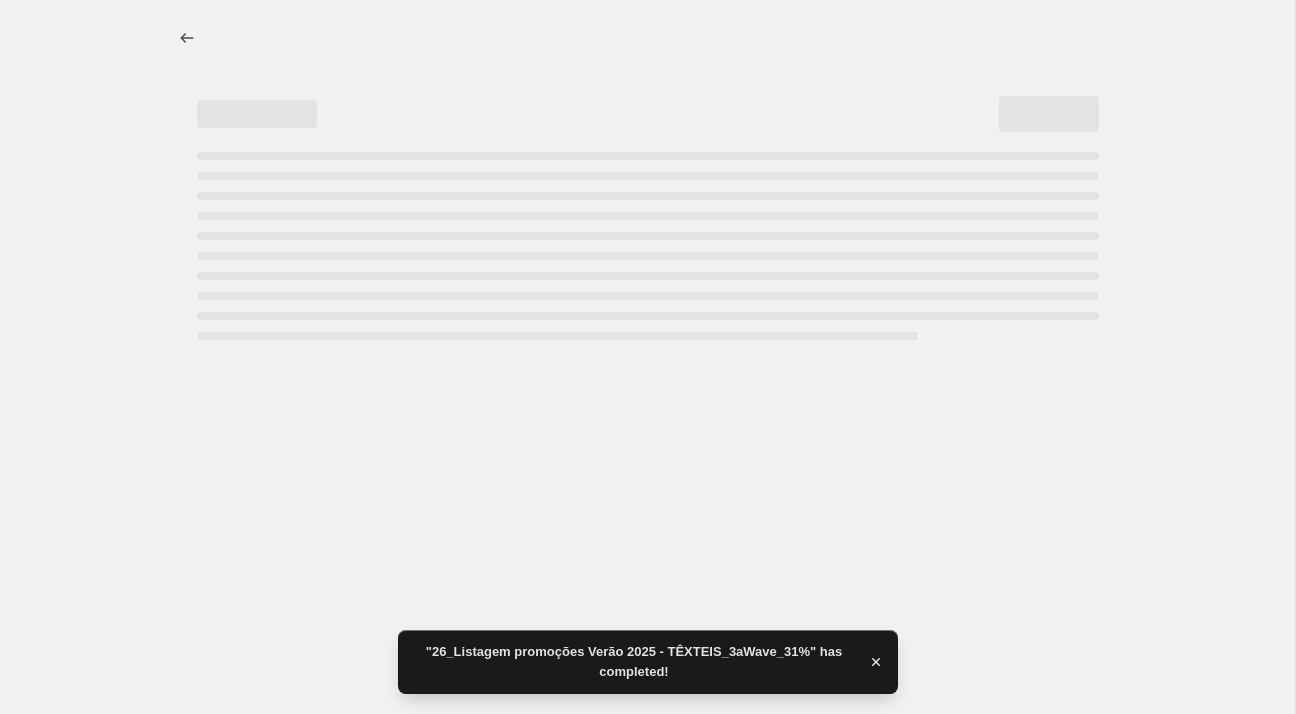 select on "percentage" 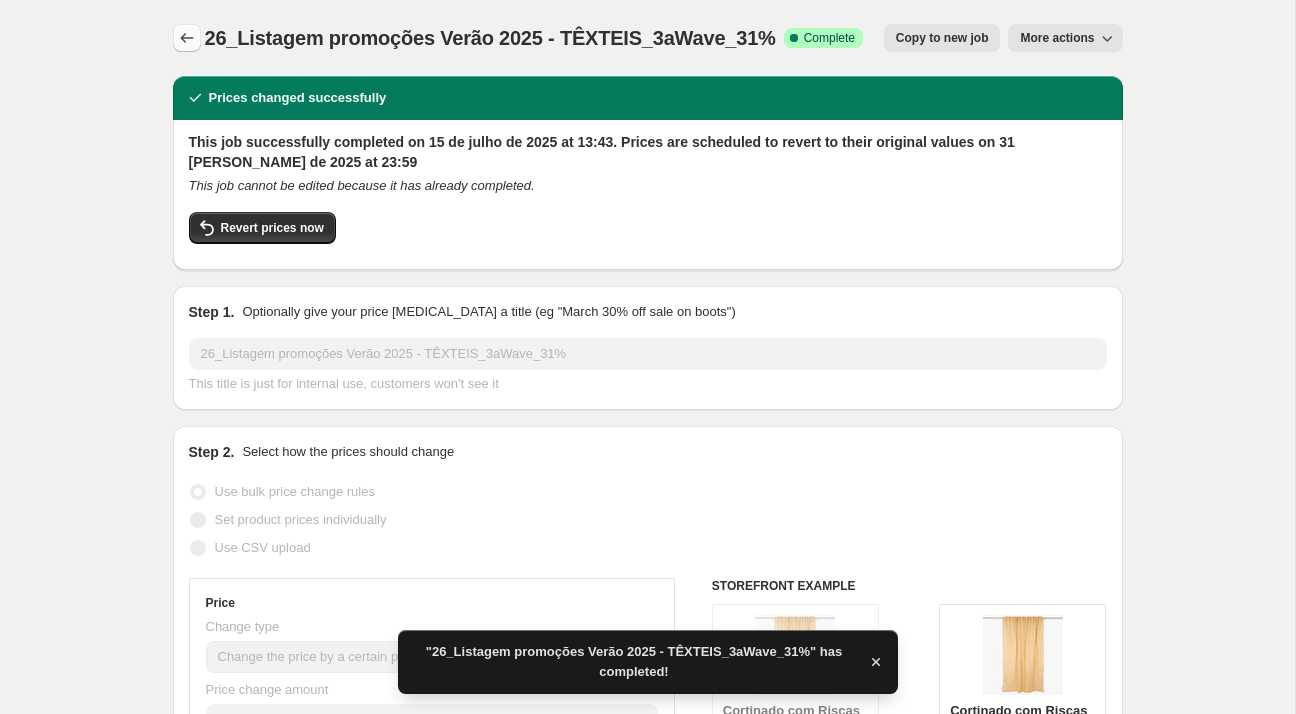 click 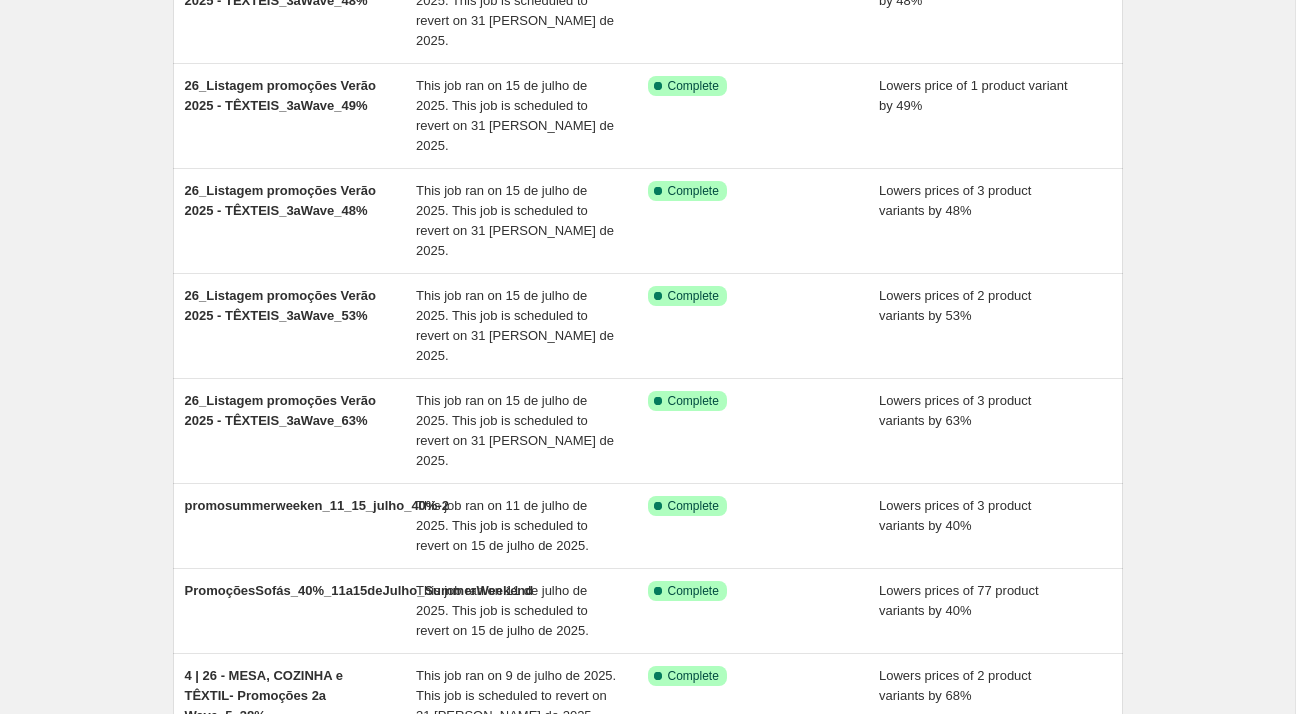 scroll, scrollTop: 0, scrollLeft: 0, axis: both 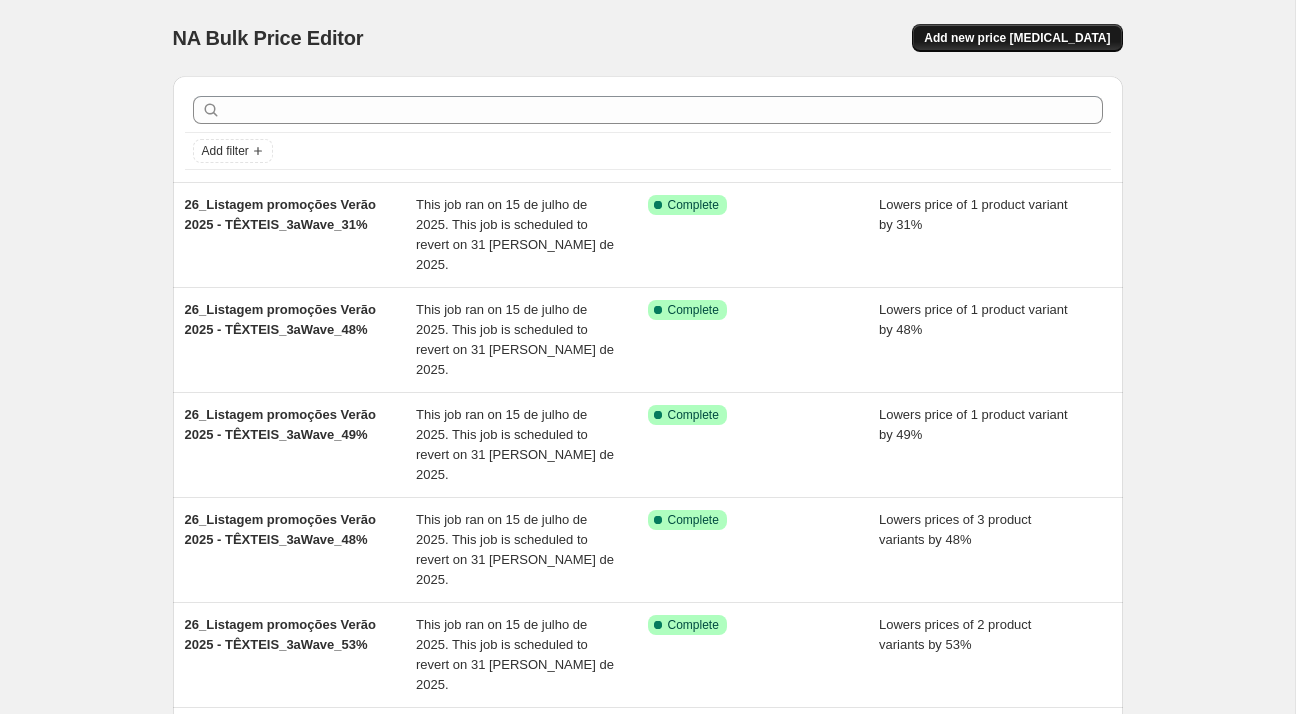 click on "Add new price [MEDICAL_DATA]" at bounding box center [1017, 38] 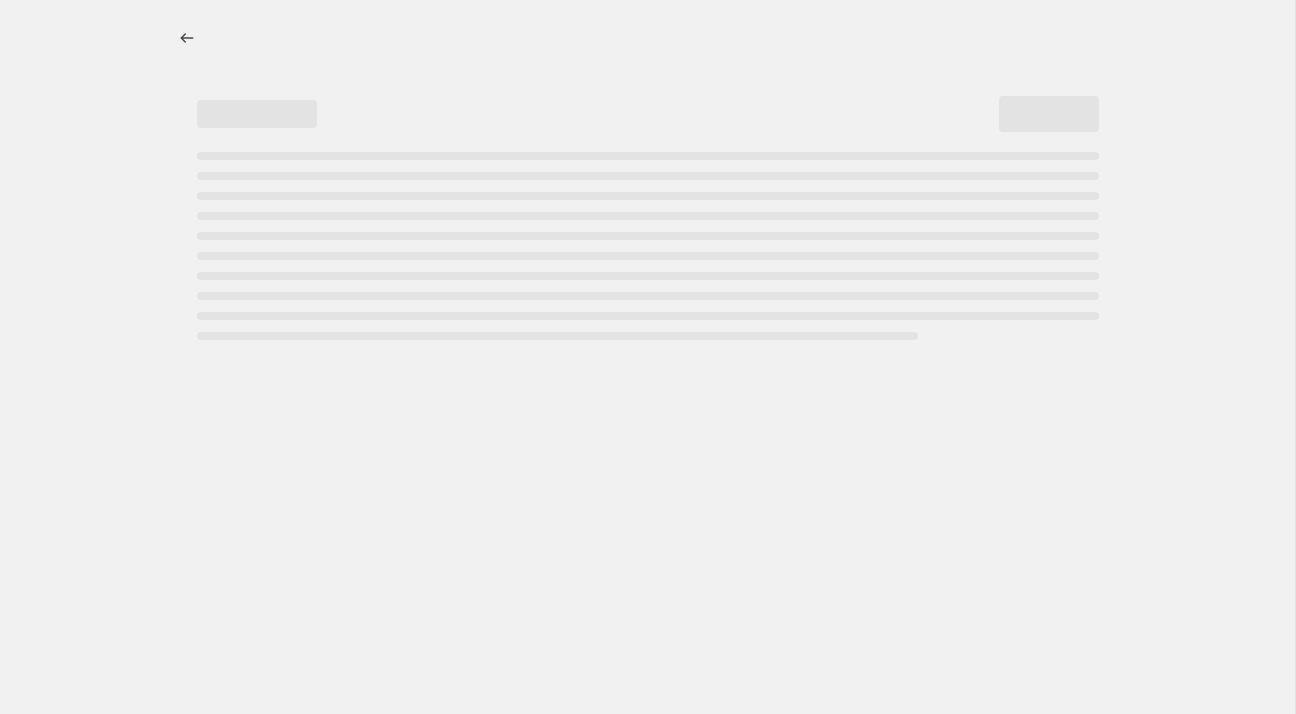 select on "percentage" 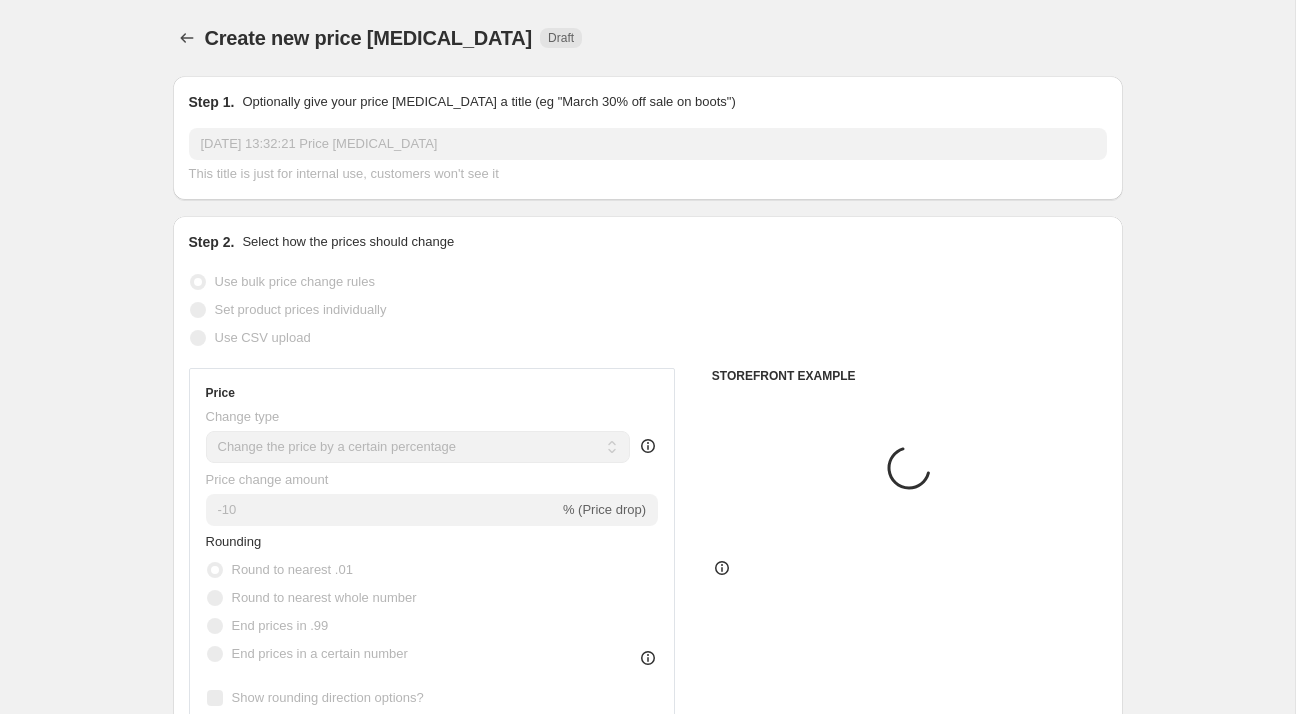 click on "Step 1. Optionally give your price [MEDICAL_DATA] a title (eg "March 30% off sale on boots") [DATE] 13:32:21 Price [MEDICAL_DATA] This title is just for internal use, customers won't see it" at bounding box center [648, 138] 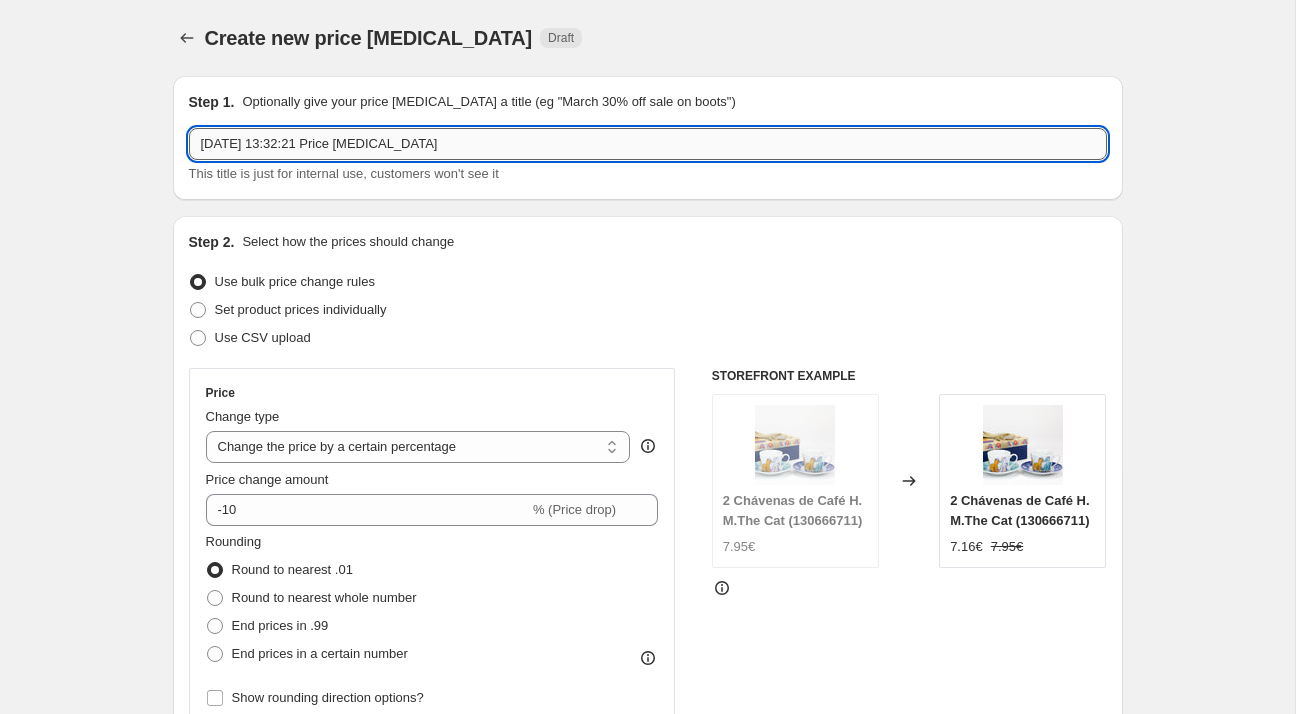 click on "[DATE] 13:32:21 Price [MEDICAL_DATA]" at bounding box center [648, 144] 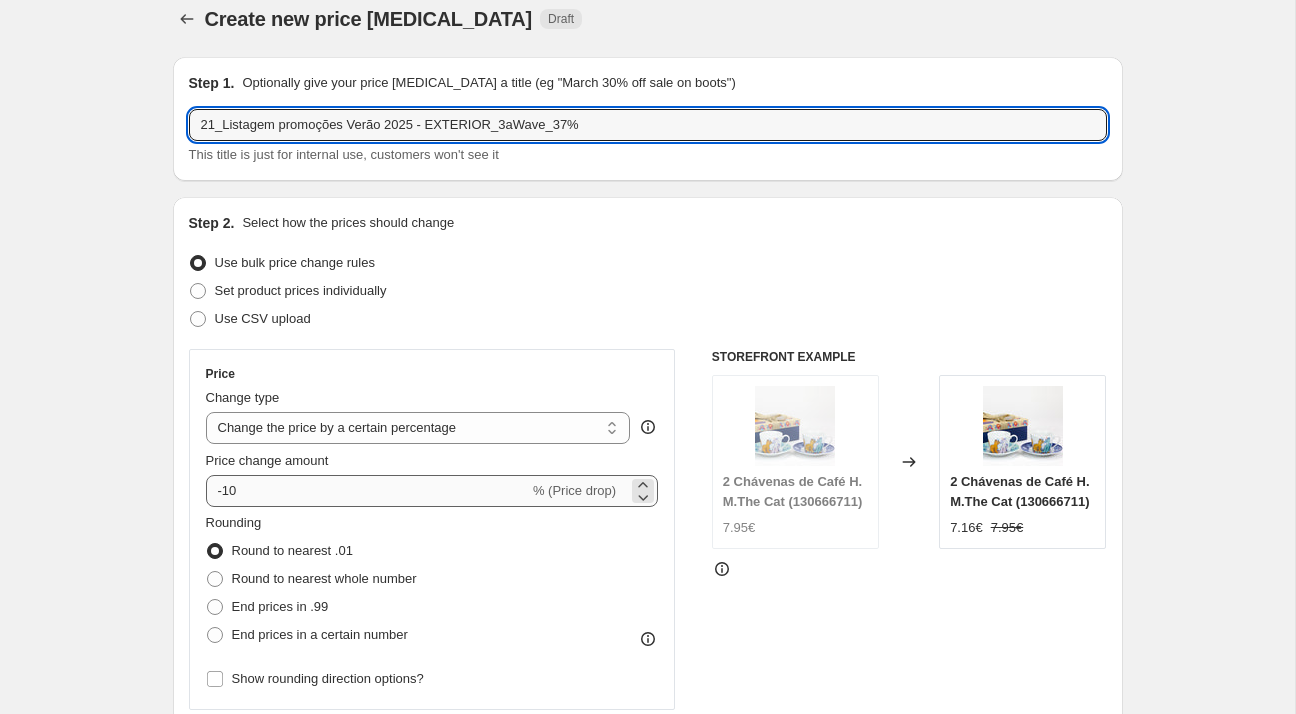 scroll, scrollTop: 20, scrollLeft: 0, axis: vertical 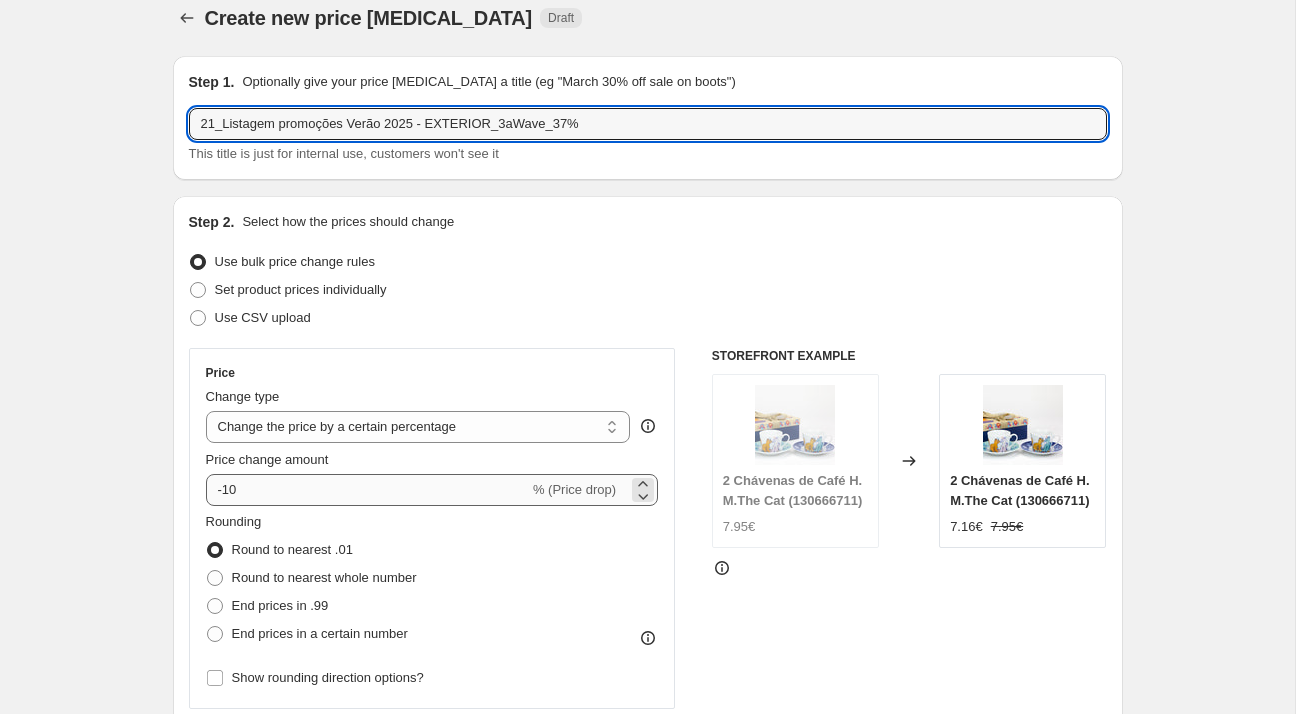 type on "21_Listagem promoções Verão 2025 - EXTERIOR_3aWave_37%" 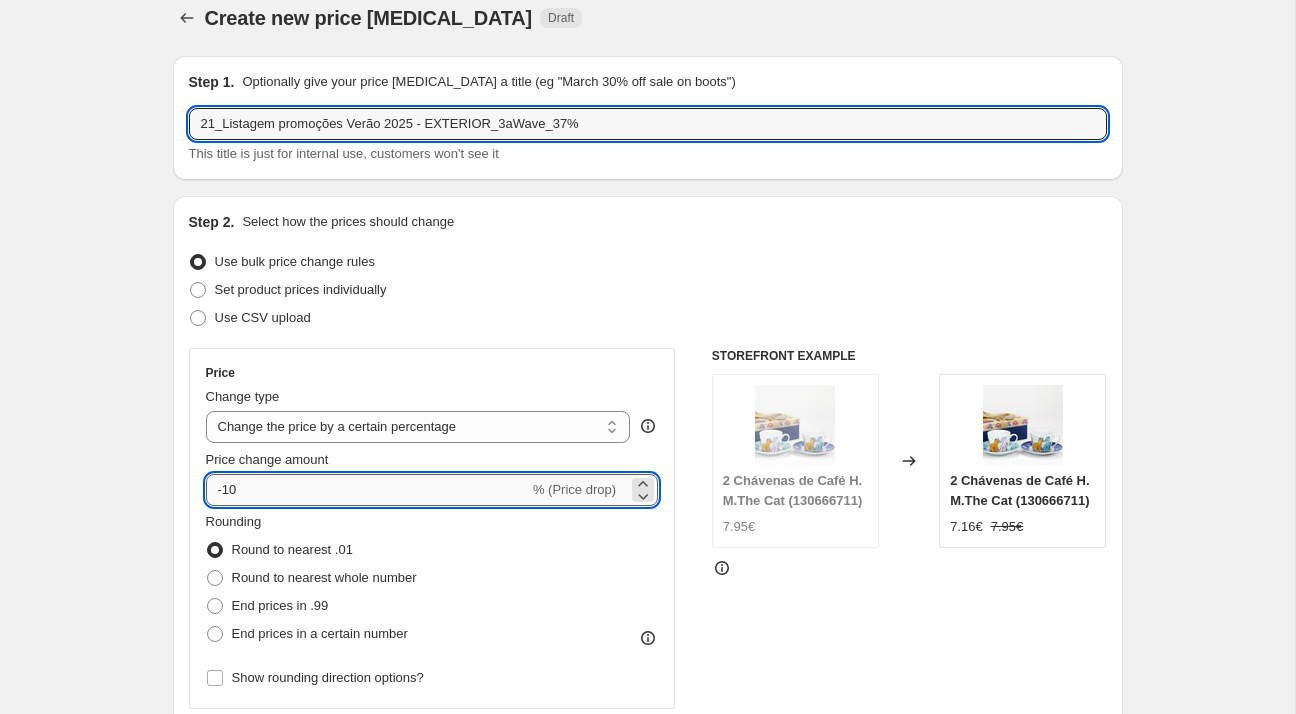 click on "-10" at bounding box center (367, 490) 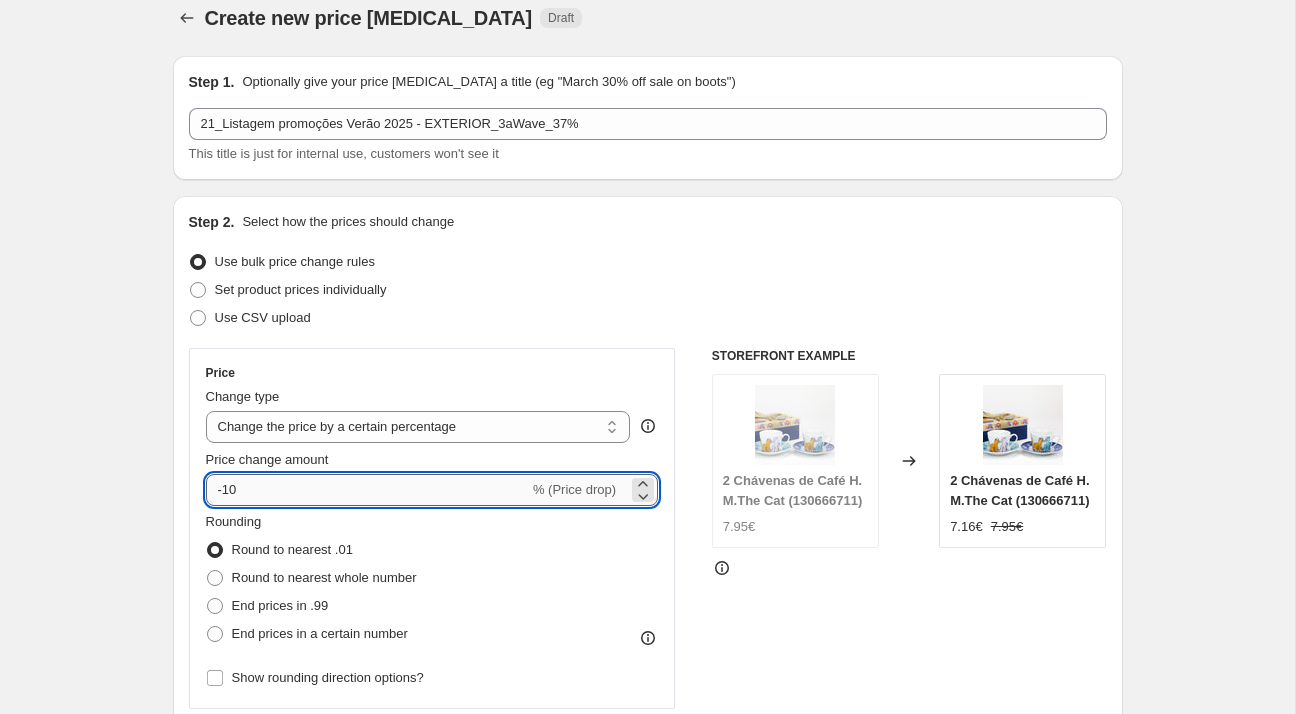 type on "-1" 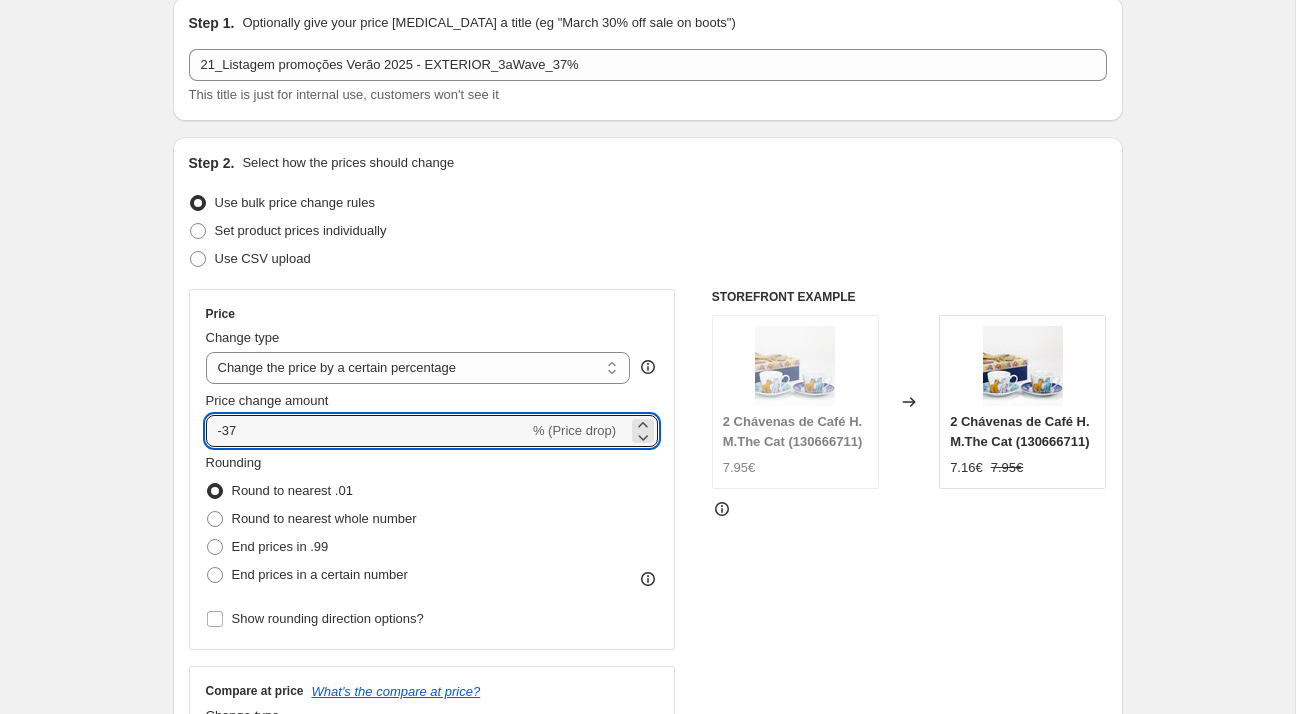 scroll, scrollTop: 108, scrollLeft: 0, axis: vertical 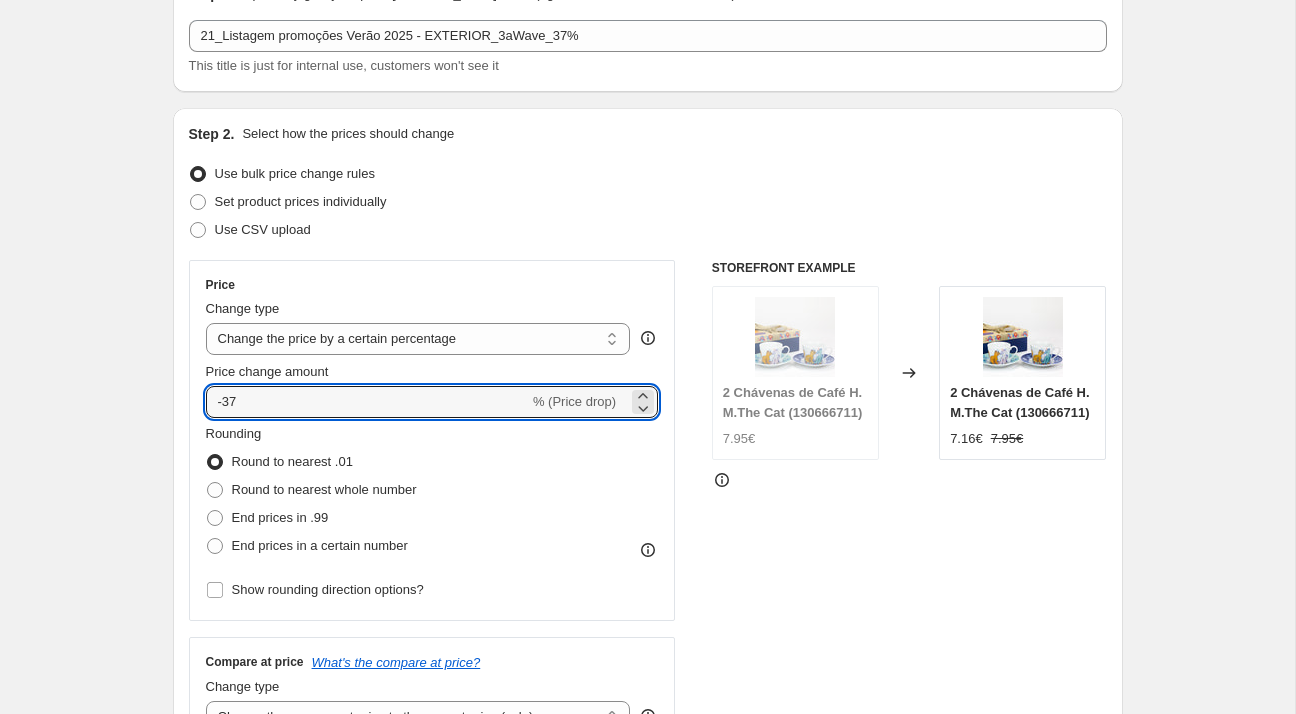 type on "-37" 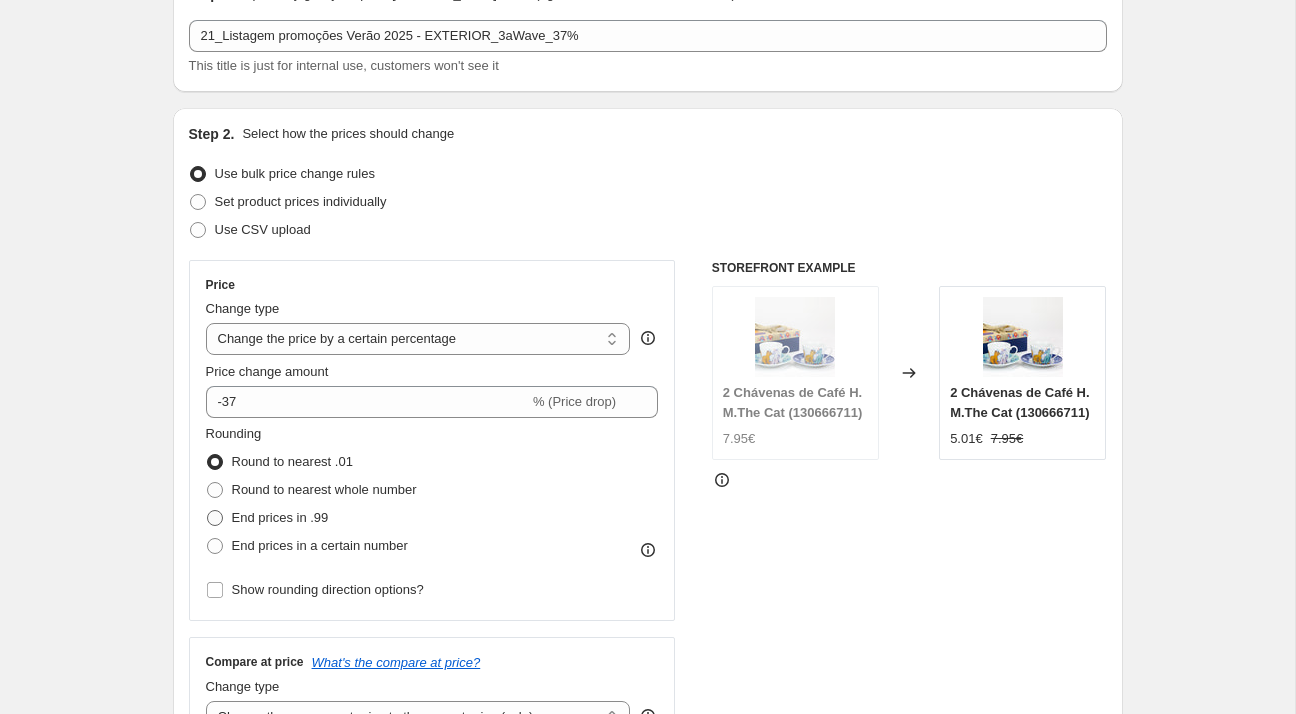 click on "End prices in .99" at bounding box center (280, 517) 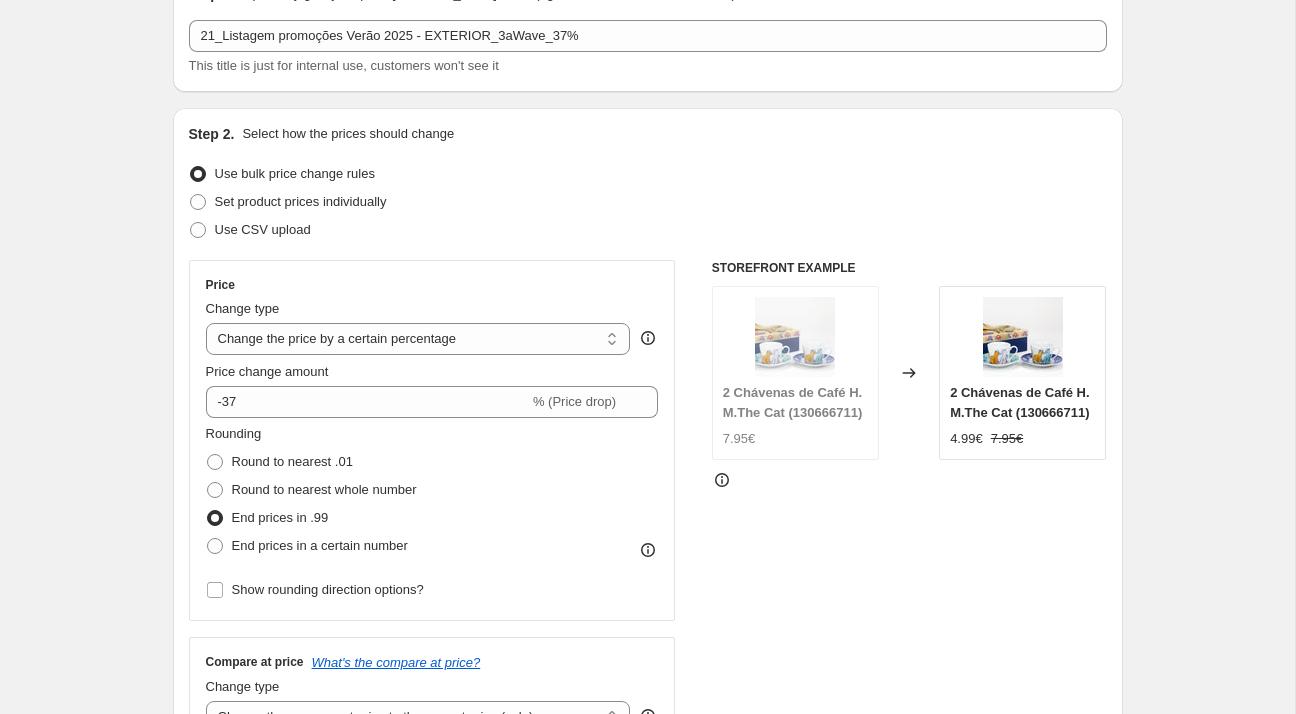 click on "Create new price [MEDICAL_DATA]. This page is ready Create new price [MEDICAL_DATA] Draft Step 1. Optionally give your price [MEDICAL_DATA] a title (eg "March 30% off sale on boots") 21_Listagem promoções Verão 2025 - EXTERIOR_3aWave_37% This title is just for internal use, customers won't see it Step 2. Select how the prices should change Use bulk price change rules Set product prices individually Use CSV upload Price Change type Change the price to a certain amount Change the price by a certain amount Change the price by a certain percentage Change the price to the current compare at price (price before sale) Change the price by a certain amount relative to the compare at price Change the price by a certain percentage relative to the compare at price Don't change the price Change the price by a certain percentage relative to the cost per item Change price to certain cost margin Change the price by a certain percentage Price change amount -37 % (Price drop) Rounding Round to nearest .01 Round to nearest whole number" at bounding box center (647, 891) 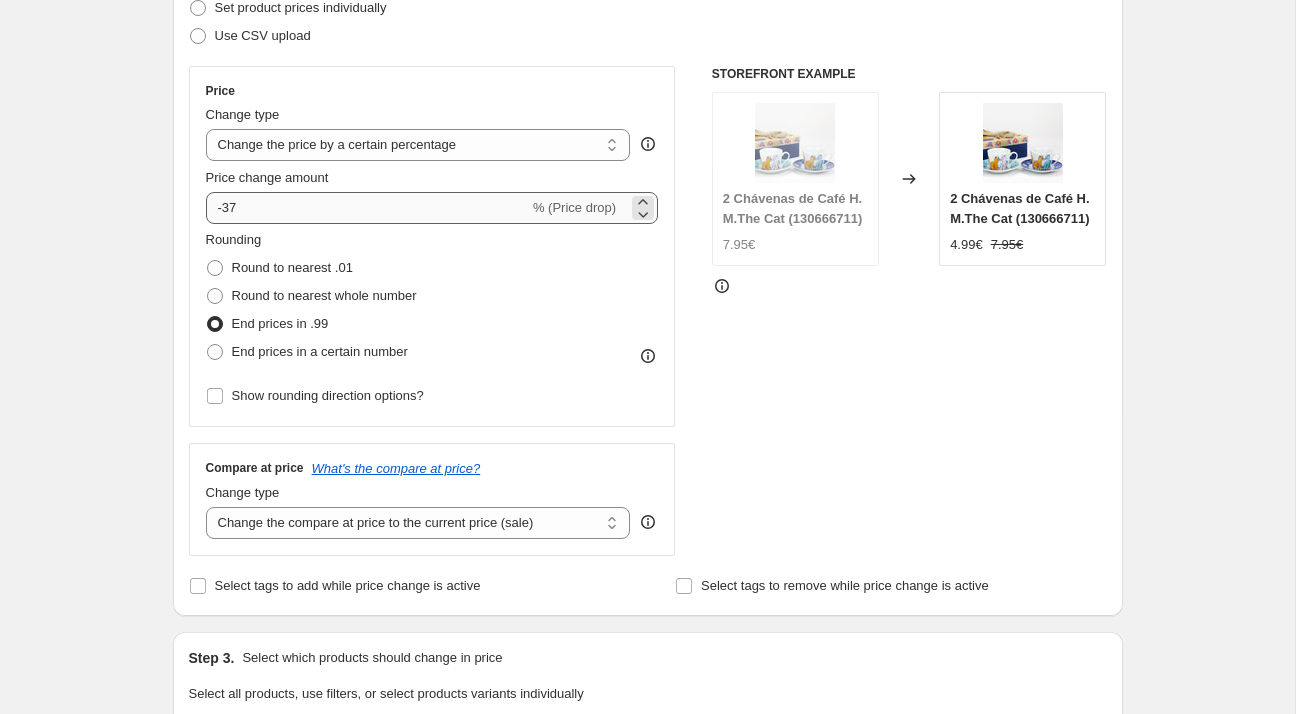scroll, scrollTop: 366, scrollLeft: 0, axis: vertical 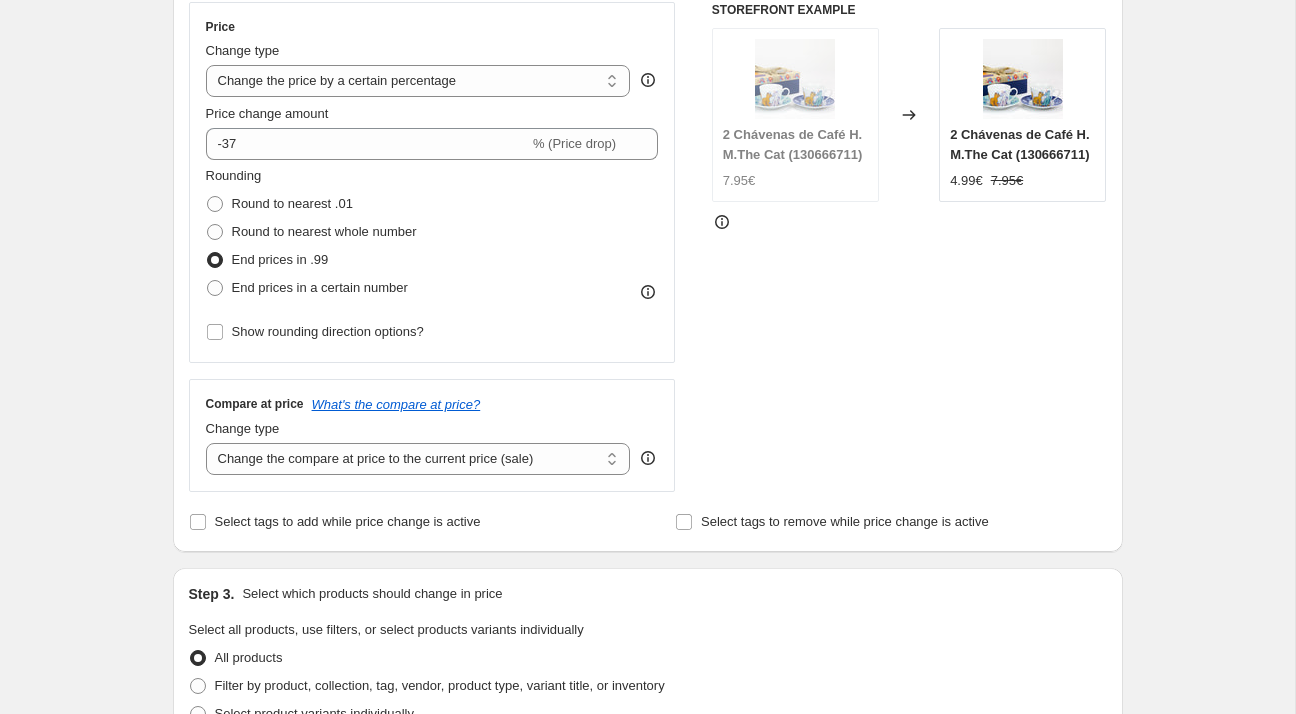 click on "Price Change type Change the price to a certain amount Change the price by a certain amount Change the price by a certain percentage Change the price to the current compare at price (price before sale) Change the price by a certain amount relative to the compare at price Change the price by a certain percentage relative to the compare at price Don't change the price Change the price by a certain percentage relative to the cost per item Change price to certain cost margin Change the price by a certain percentage Price change amount -37 % (Price drop) Rounding Round to nearest .01 Round to nearest whole number End prices in .99 End prices in a certain number Show rounding direction options? Compare at price What's the compare at price? Change type Change the compare at price to the current price (sale) Change the compare at price to a certain amount Change the compare at price by a certain amount Change the compare at price by a certain percentage Don't change the compare at price Remove the compare at price" at bounding box center [432, 247] 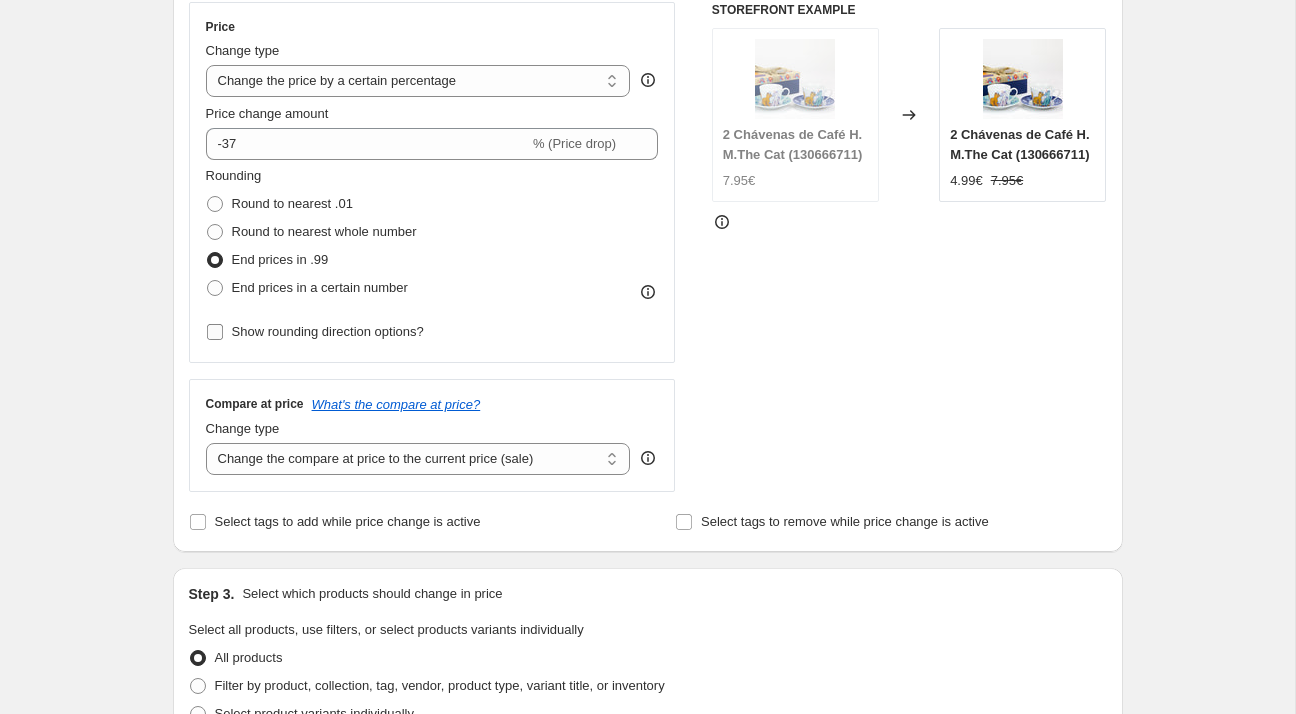 click on "Show rounding direction options?" at bounding box center (315, 332) 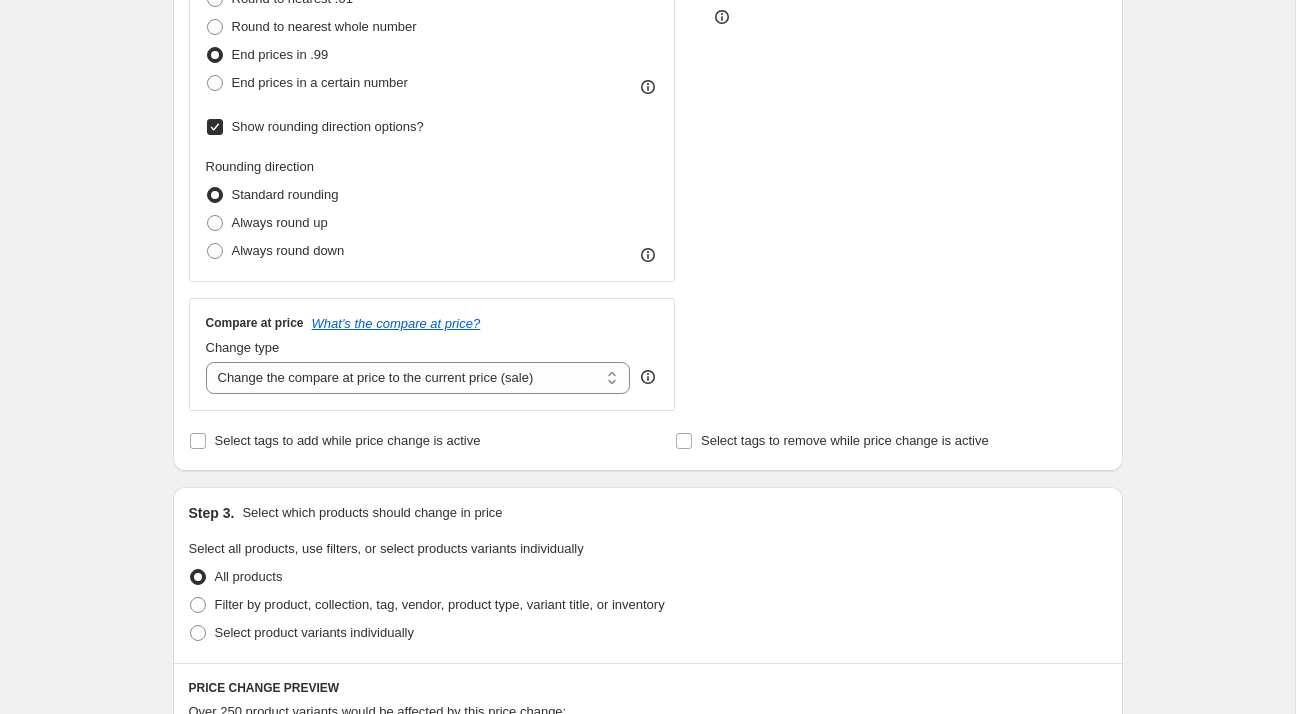 scroll, scrollTop: 614, scrollLeft: 0, axis: vertical 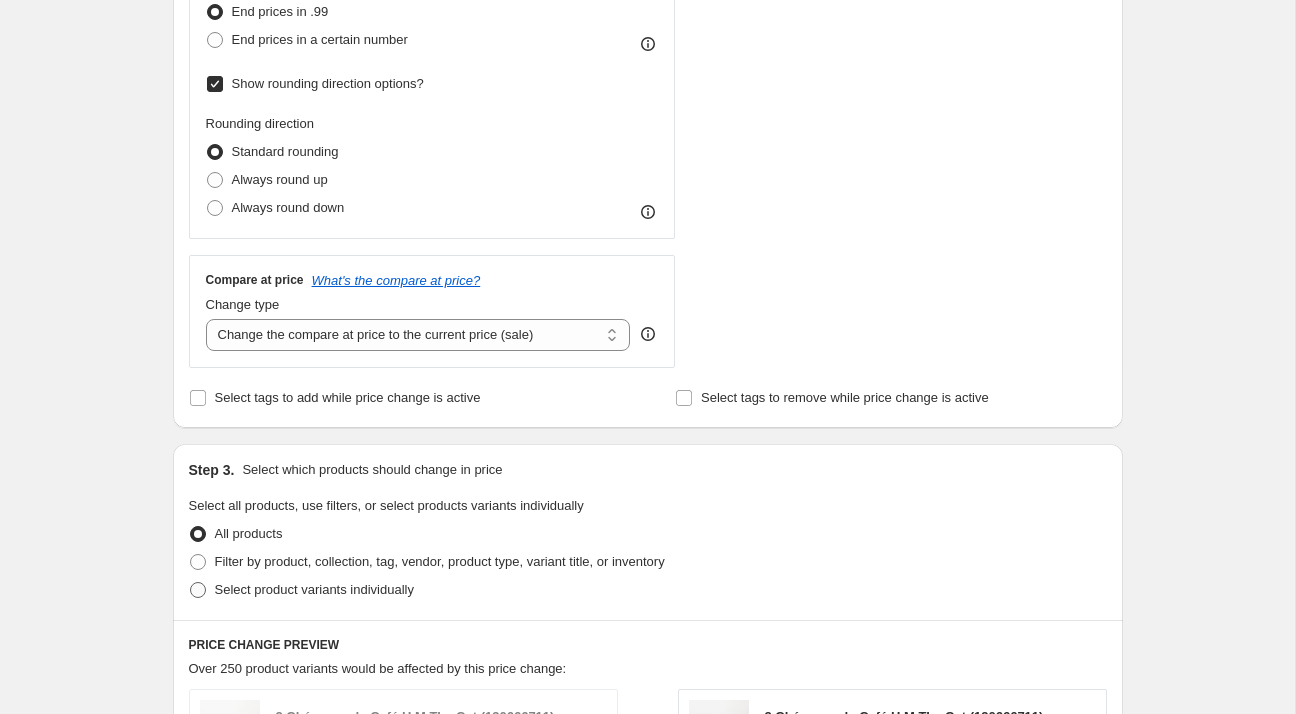 click on "Select product variants individually" at bounding box center [301, 590] 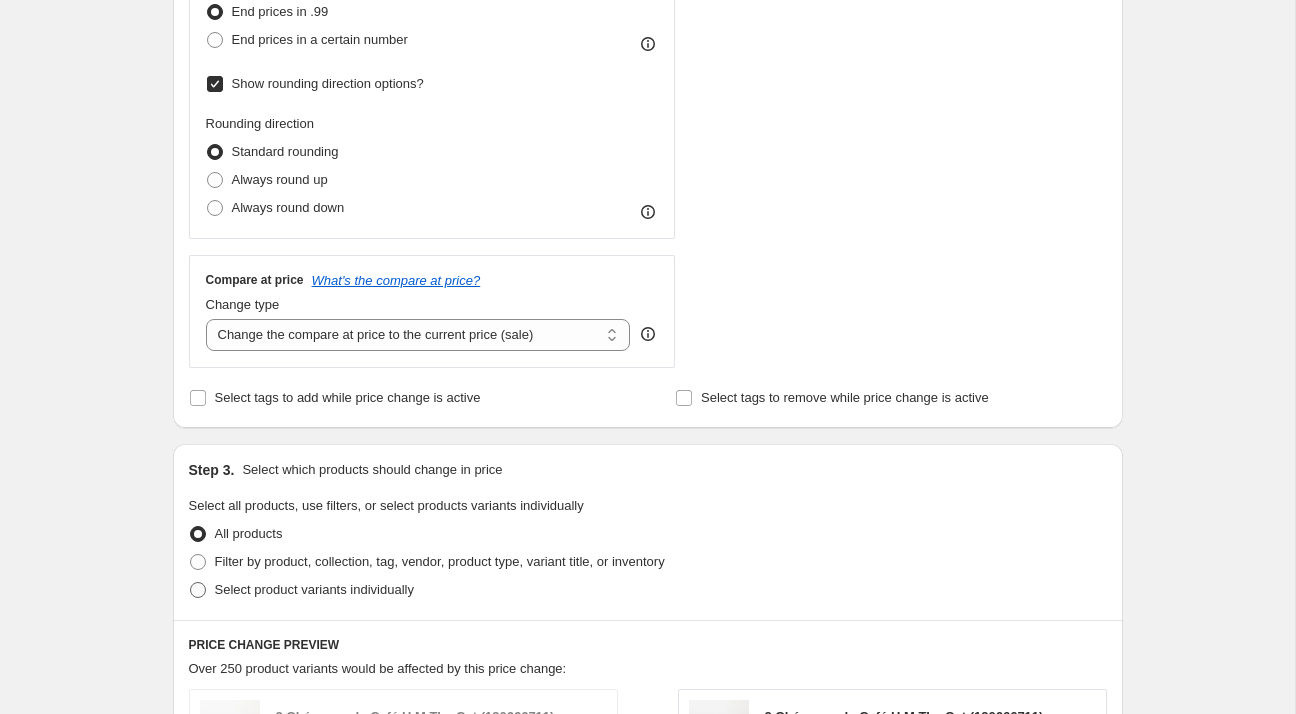 radio on "true" 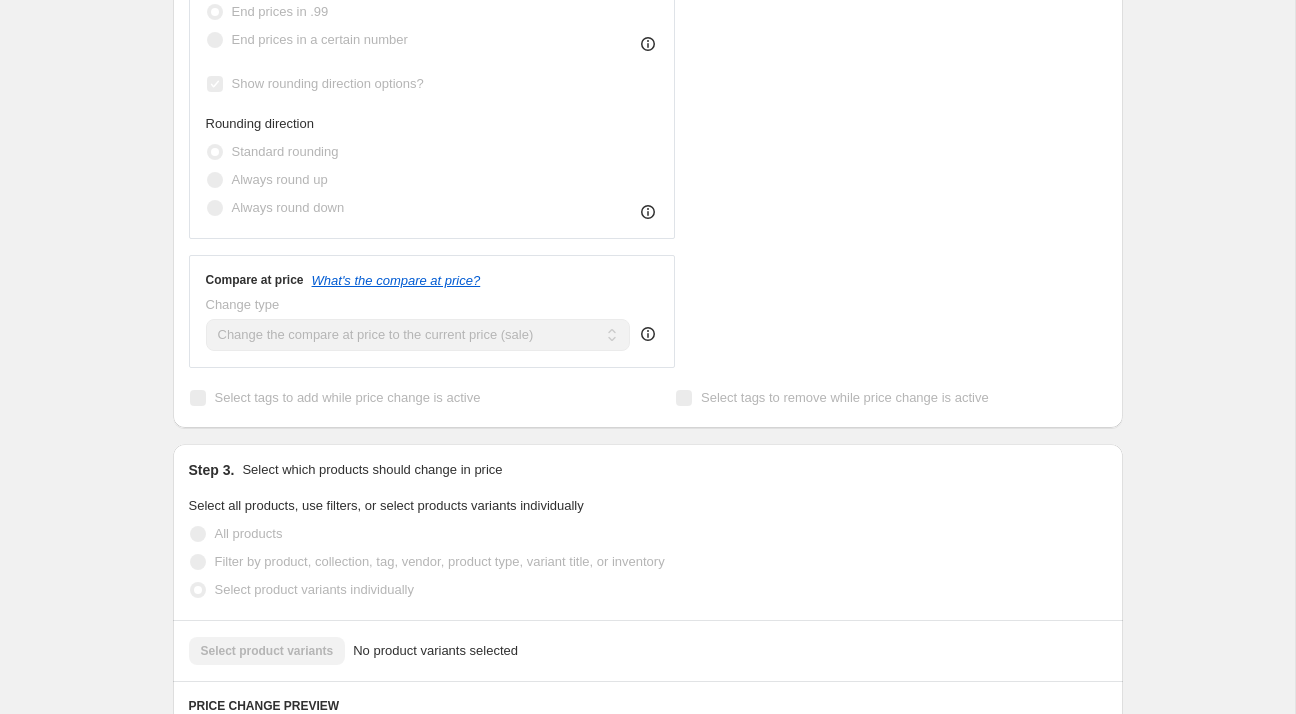 scroll, scrollTop: 964, scrollLeft: 0, axis: vertical 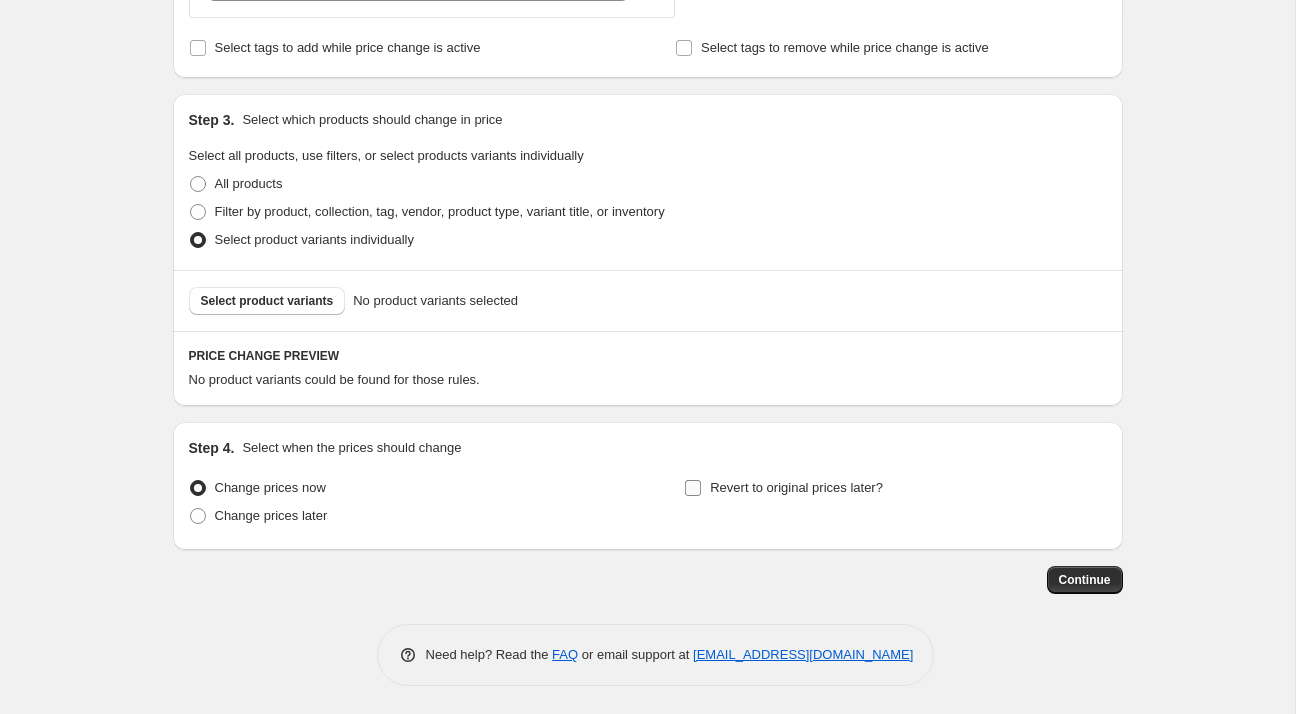 click on "Revert to original prices later?" at bounding box center (796, 487) 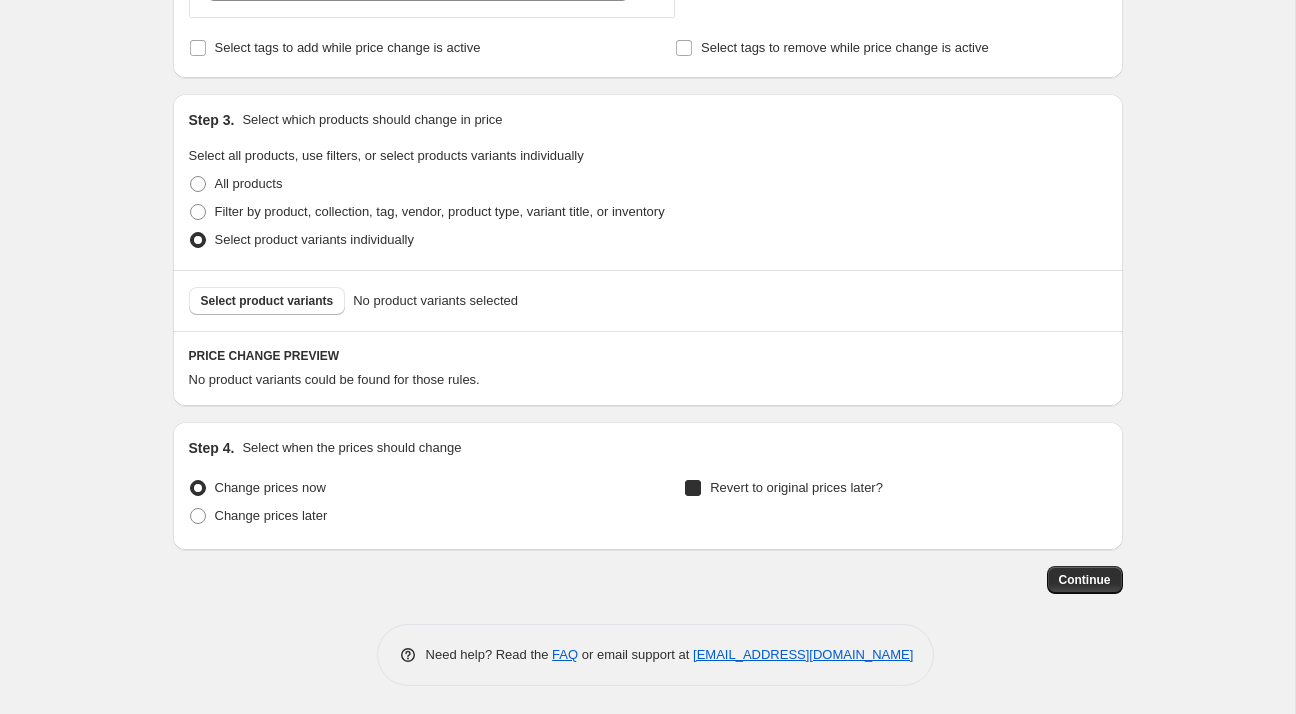 checkbox on "true" 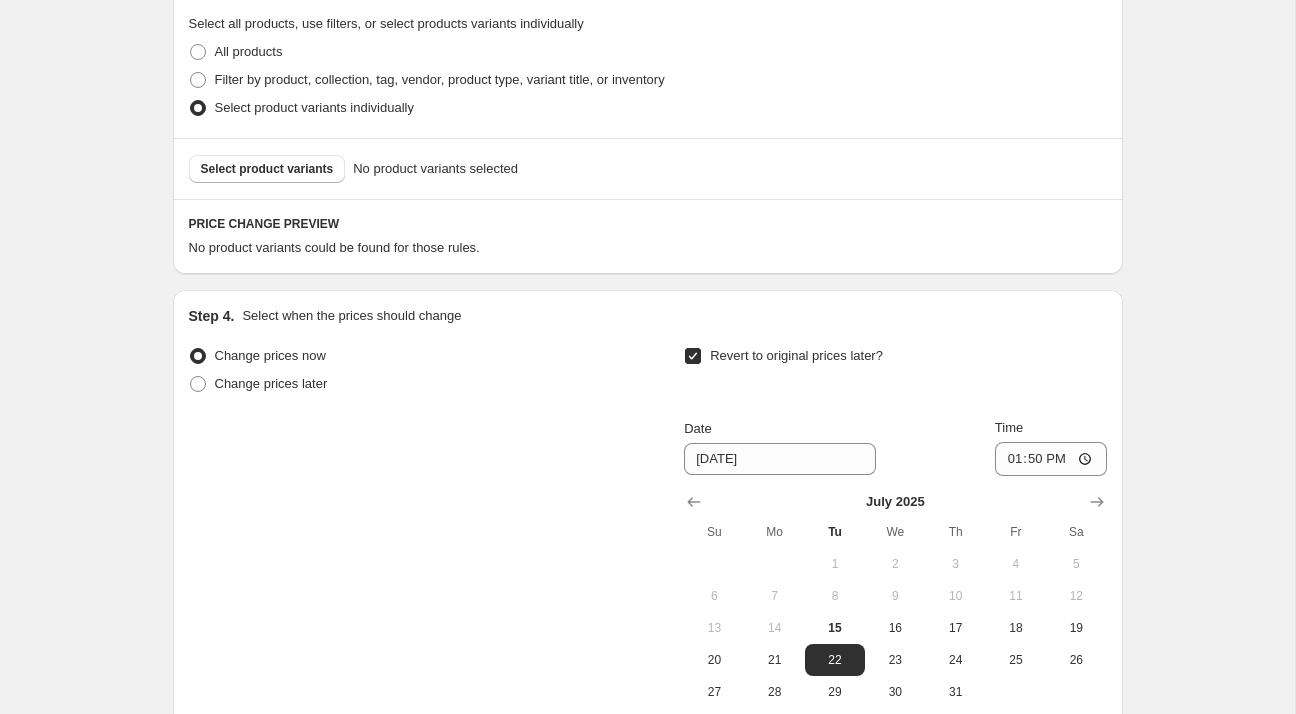scroll, scrollTop: 1180, scrollLeft: 0, axis: vertical 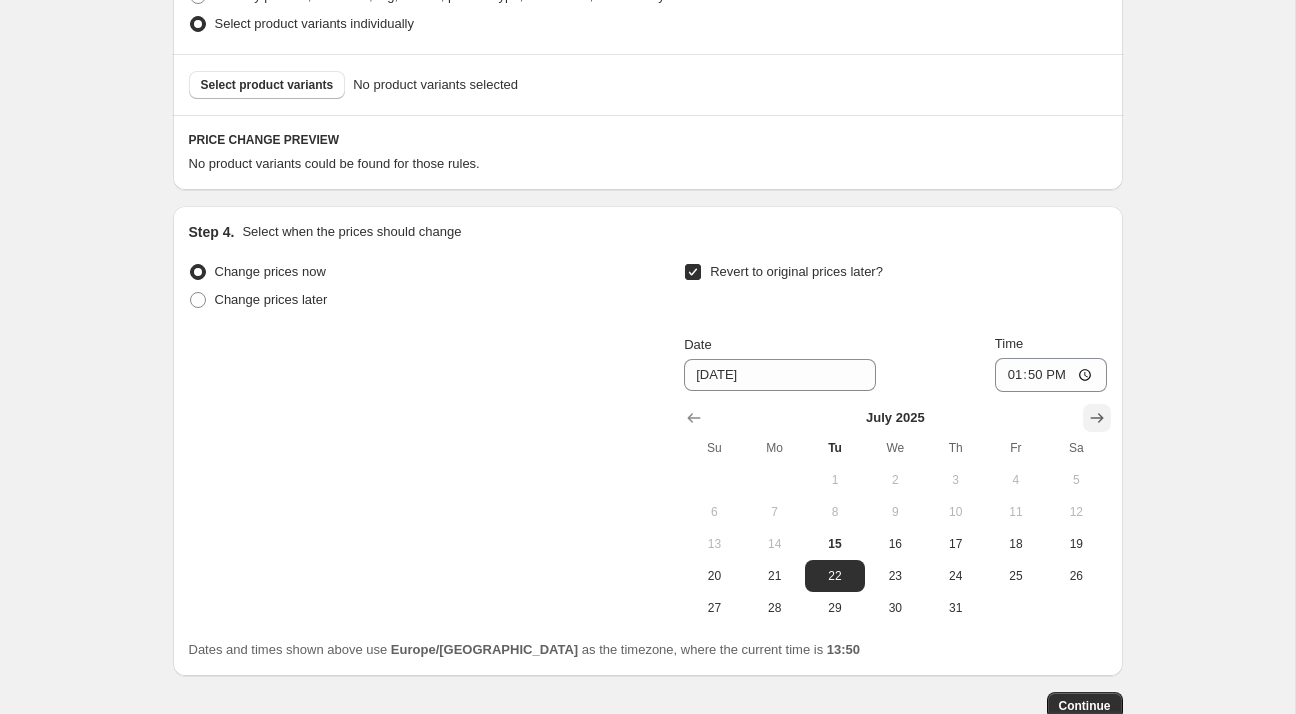 click 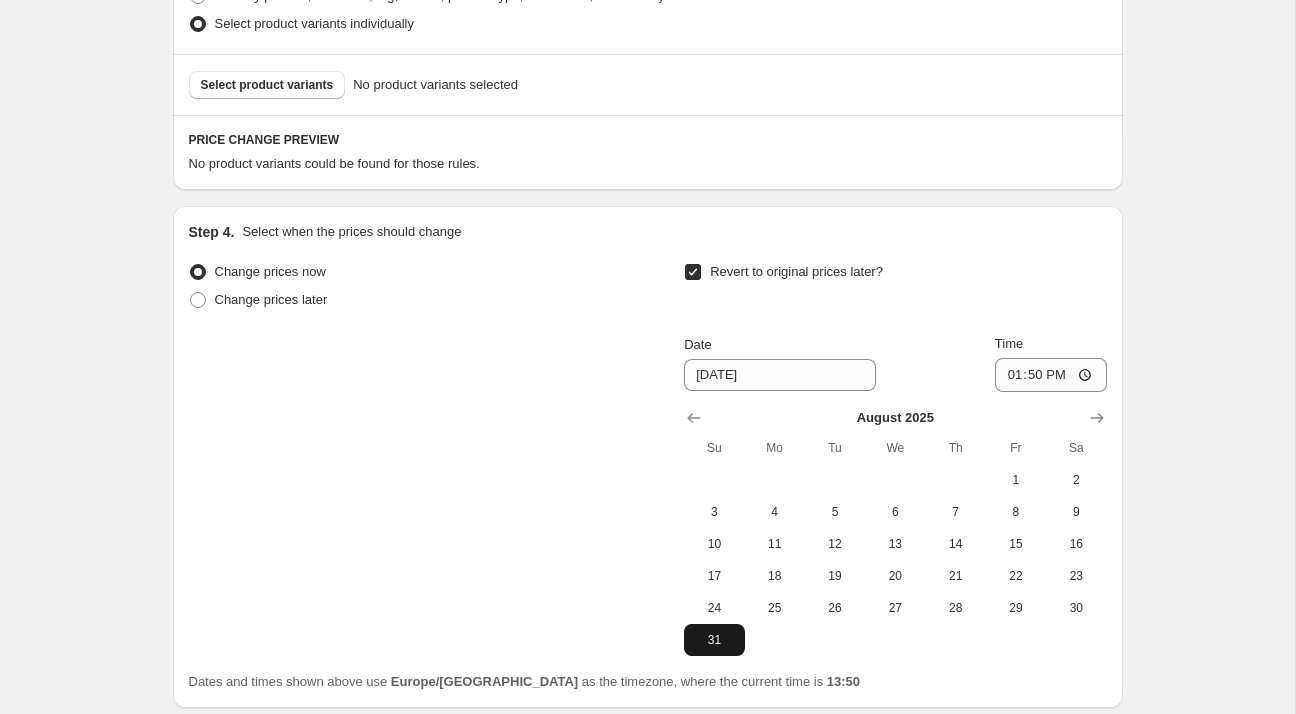click on "31" at bounding box center (714, 640) 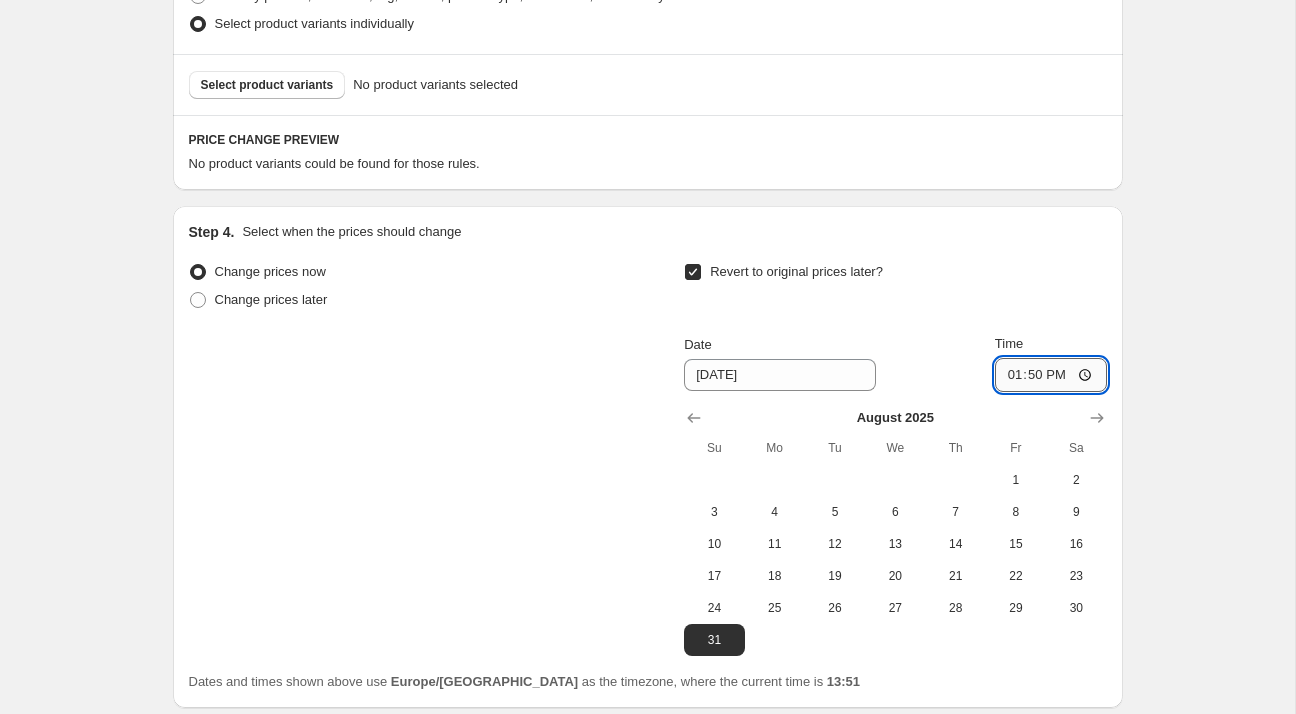 click on "13:50" at bounding box center [1051, 375] 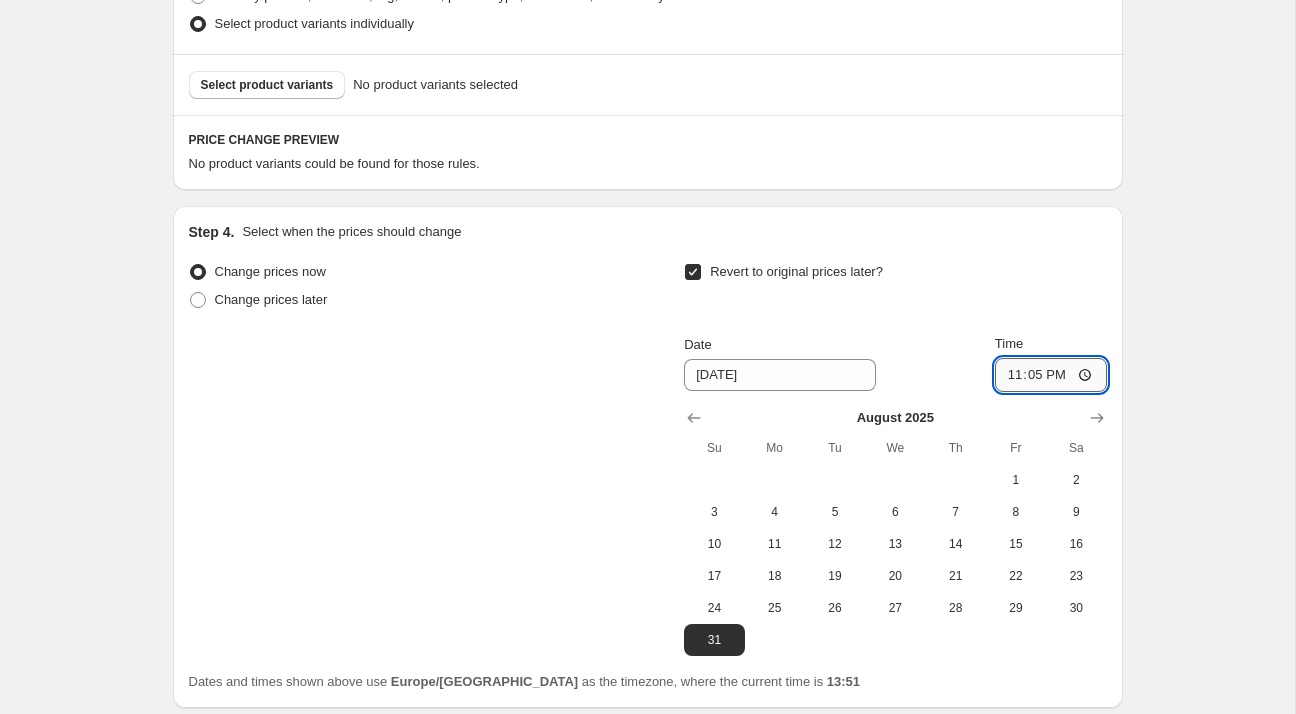 type on "23:59" 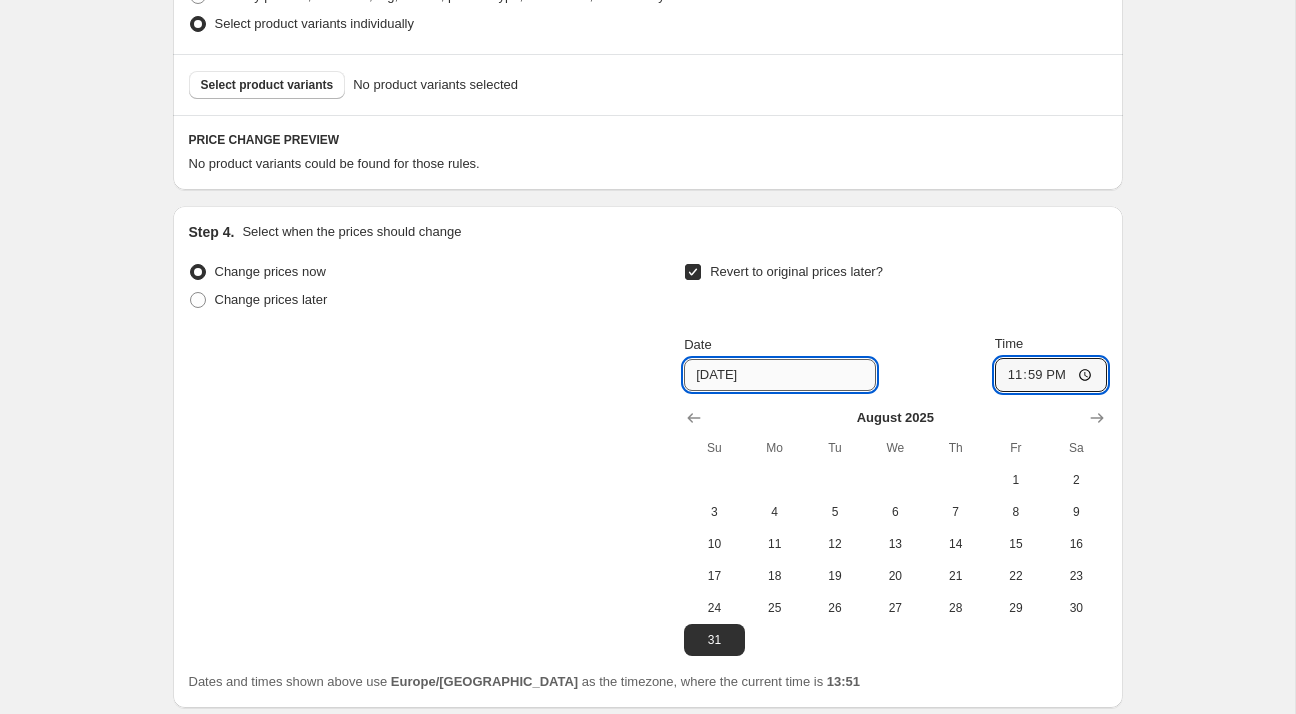 click on "[DATE]" at bounding box center [780, 375] 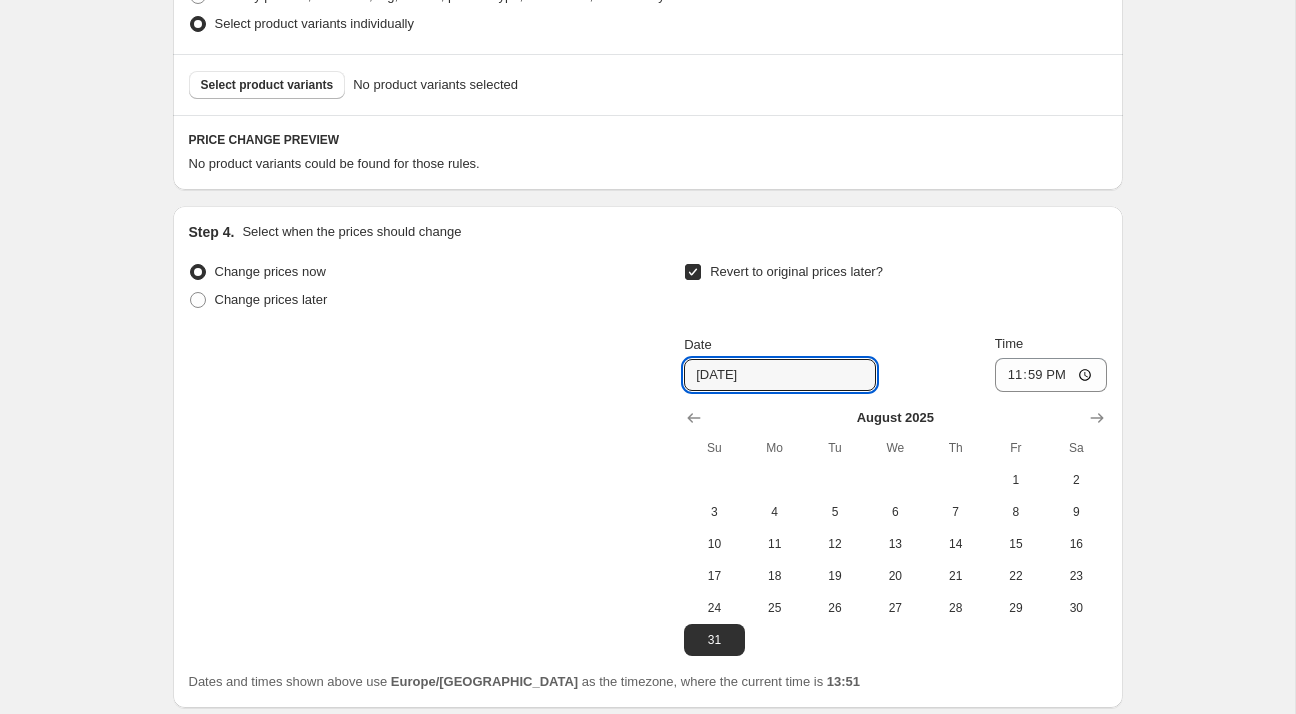 click on "Change prices now Change prices later Revert to original prices later? Date [DATE] Time 23:59 [DATE] Su Mo Tu We Th Fr Sa 1 2 3 4 5 6 7 8 9 10 11 12 13 14 15 16 17 18 19 20 21 22 23 24 25 26 27 28 29 30 31" at bounding box center (648, 457) 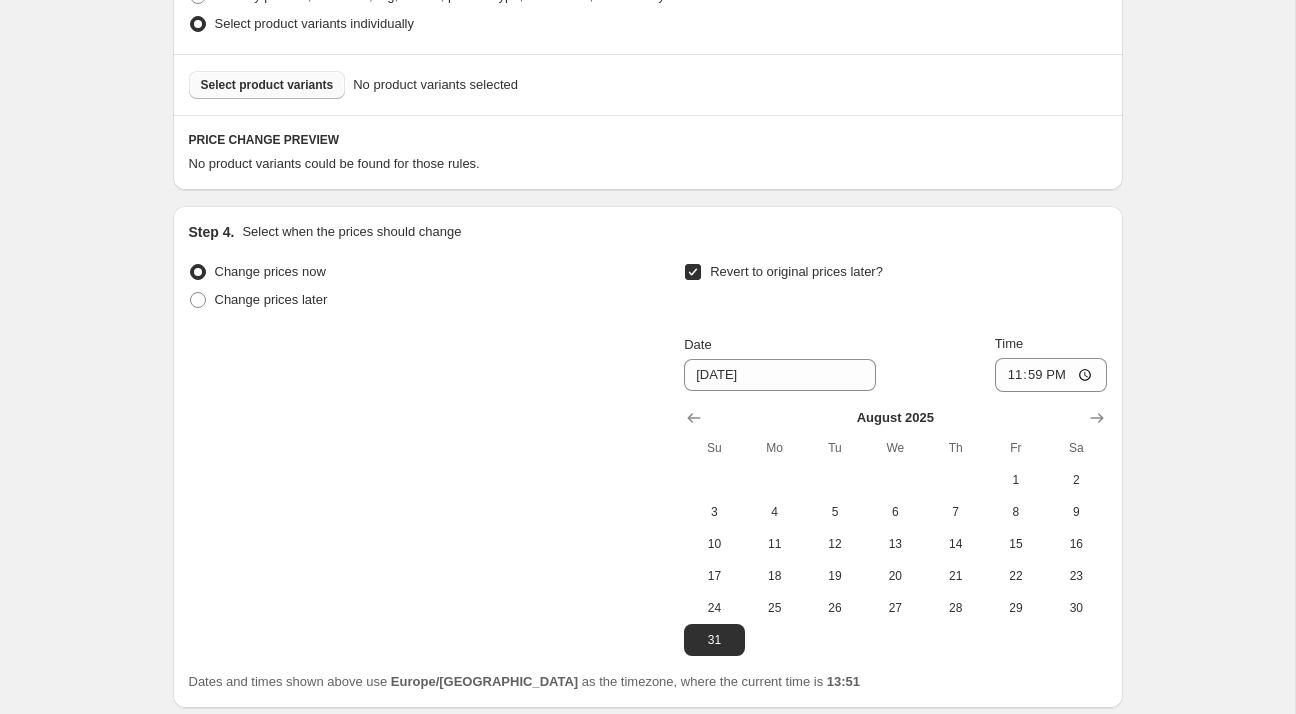 click on "Select product variants" at bounding box center [267, 85] 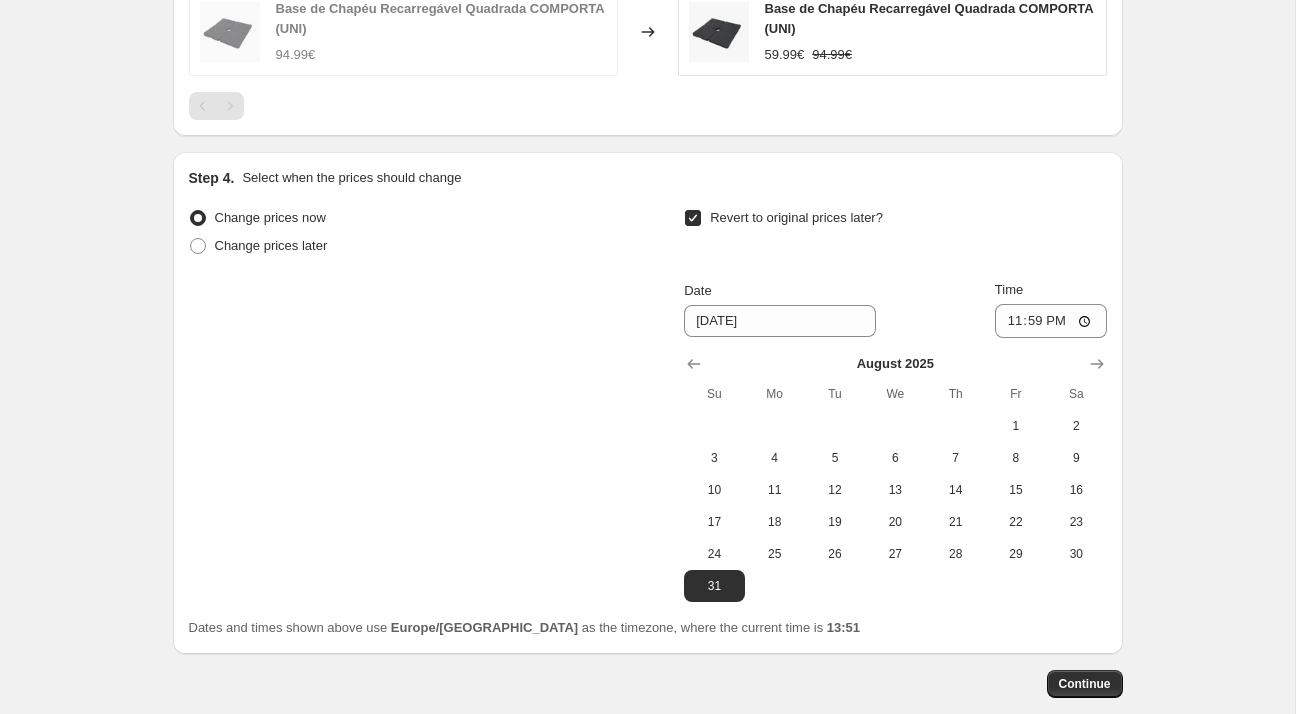 scroll, scrollTop: 1480, scrollLeft: 0, axis: vertical 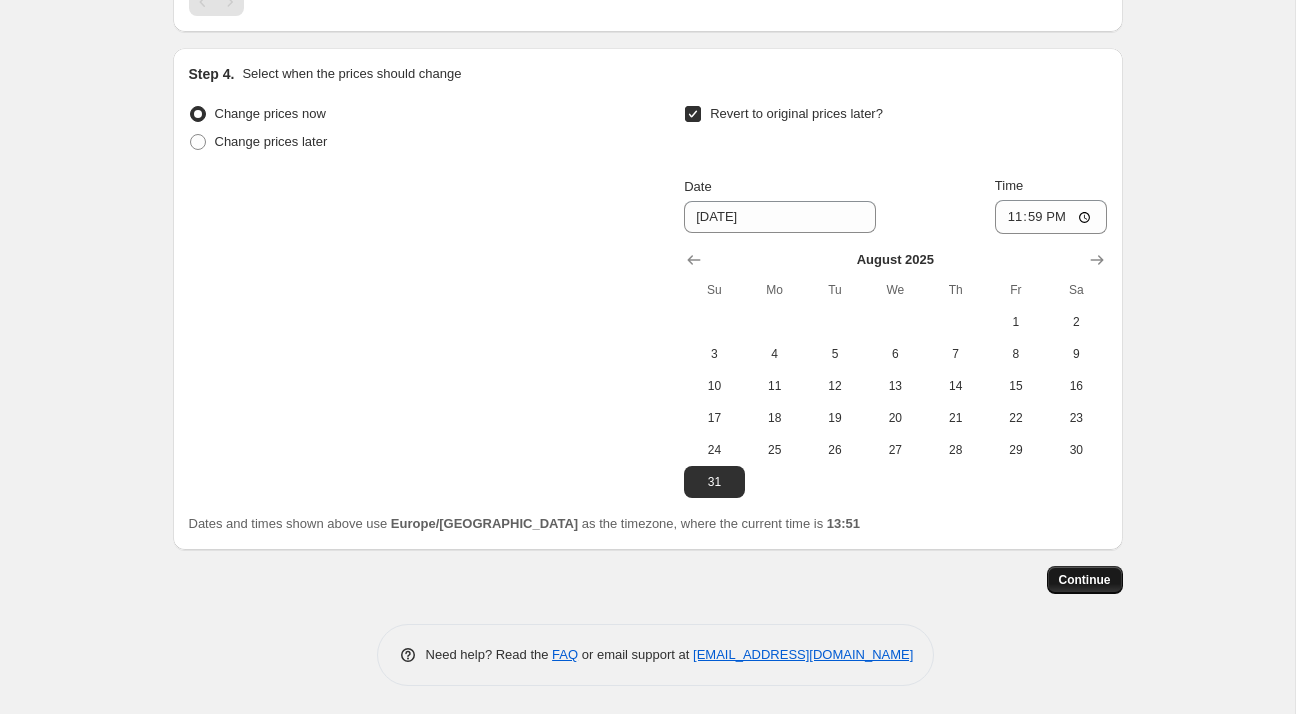 click on "Continue" at bounding box center (1085, 580) 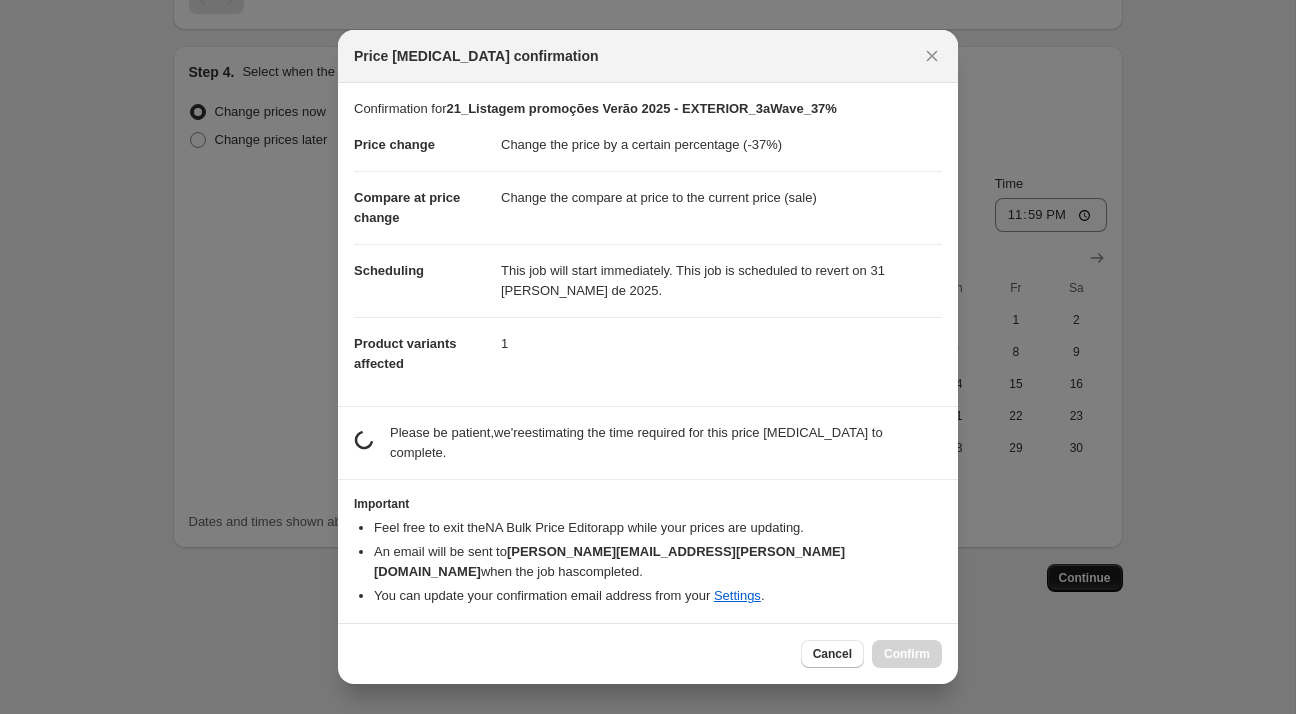 scroll, scrollTop: 0, scrollLeft: 0, axis: both 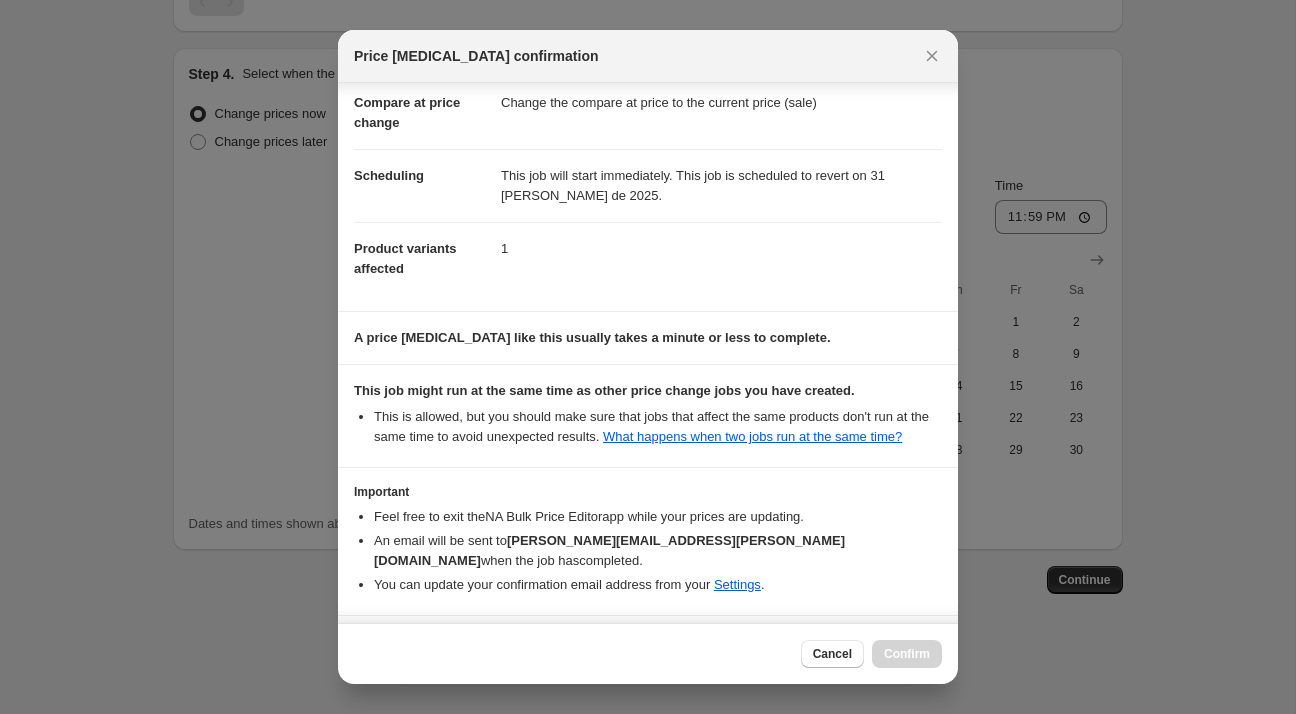 click on "You can update your confirmation email address from your   Settings ." at bounding box center (658, 585) 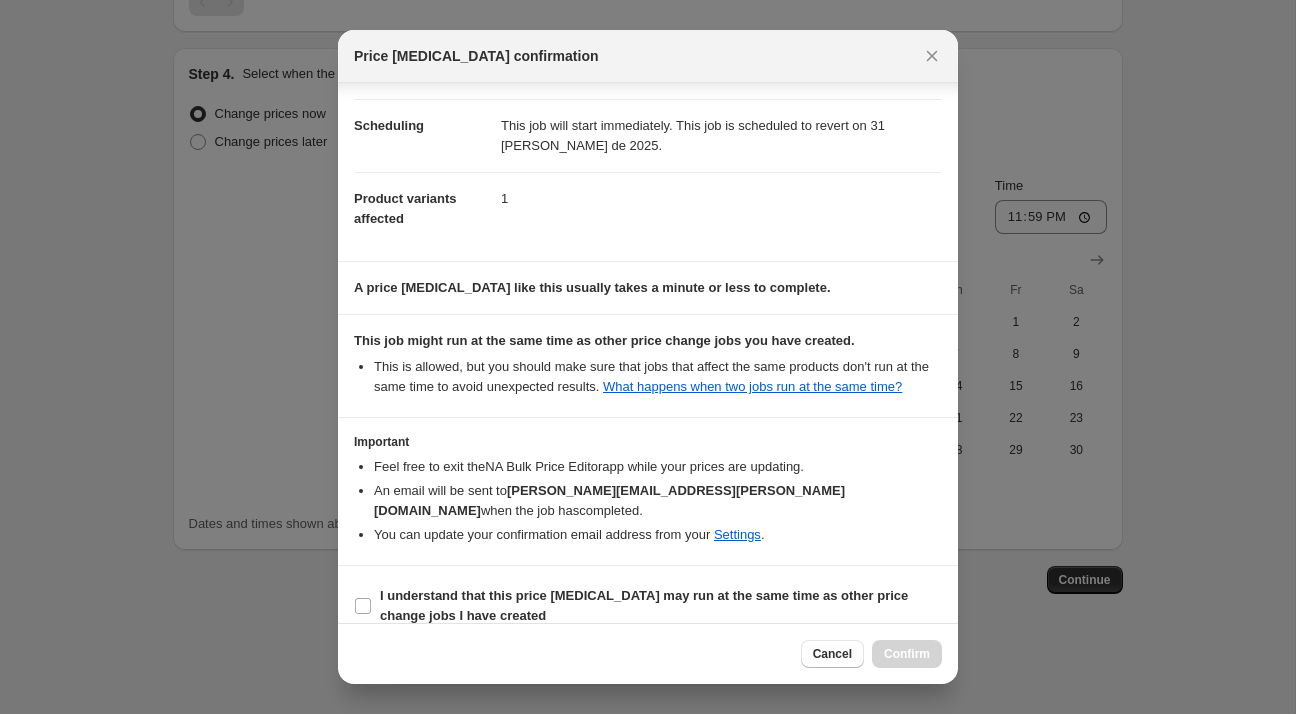 scroll, scrollTop: 146, scrollLeft: 0, axis: vertical 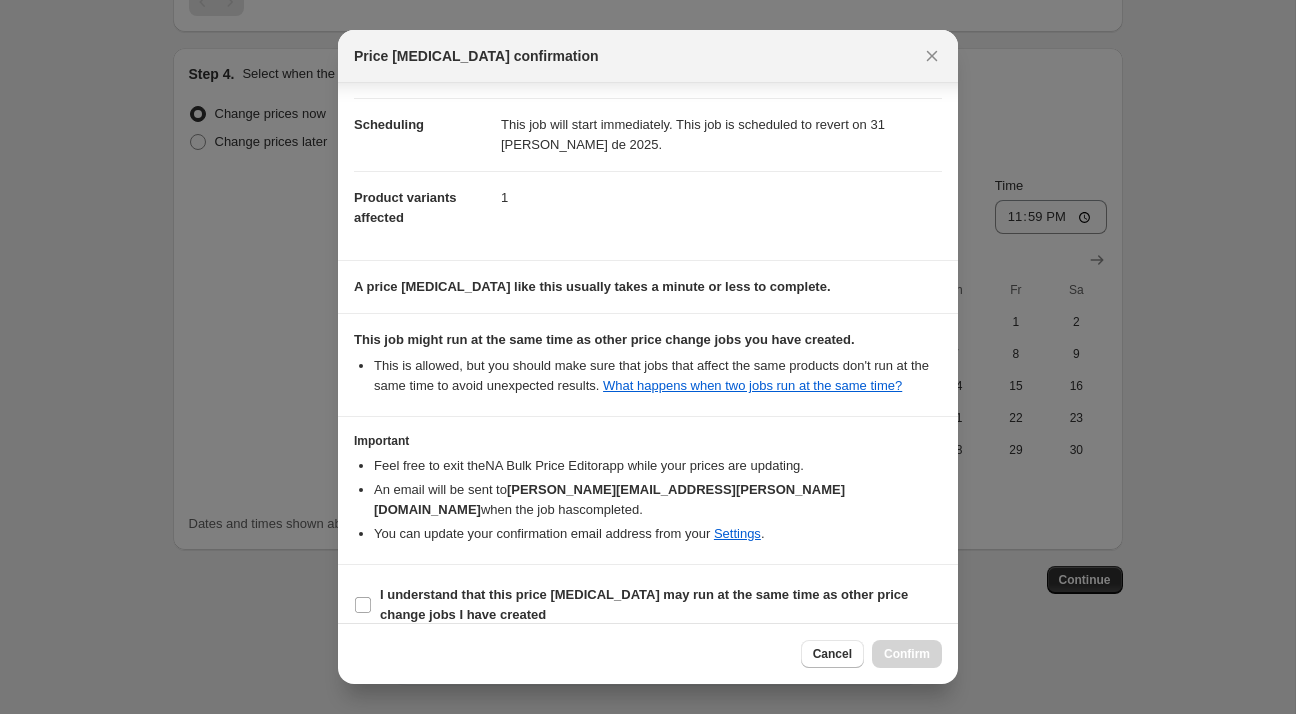 click on "I understand that this price [MEDICAL_DATA] may run at the same time as other price change jobs I have created" at bounding box center [644, 604] 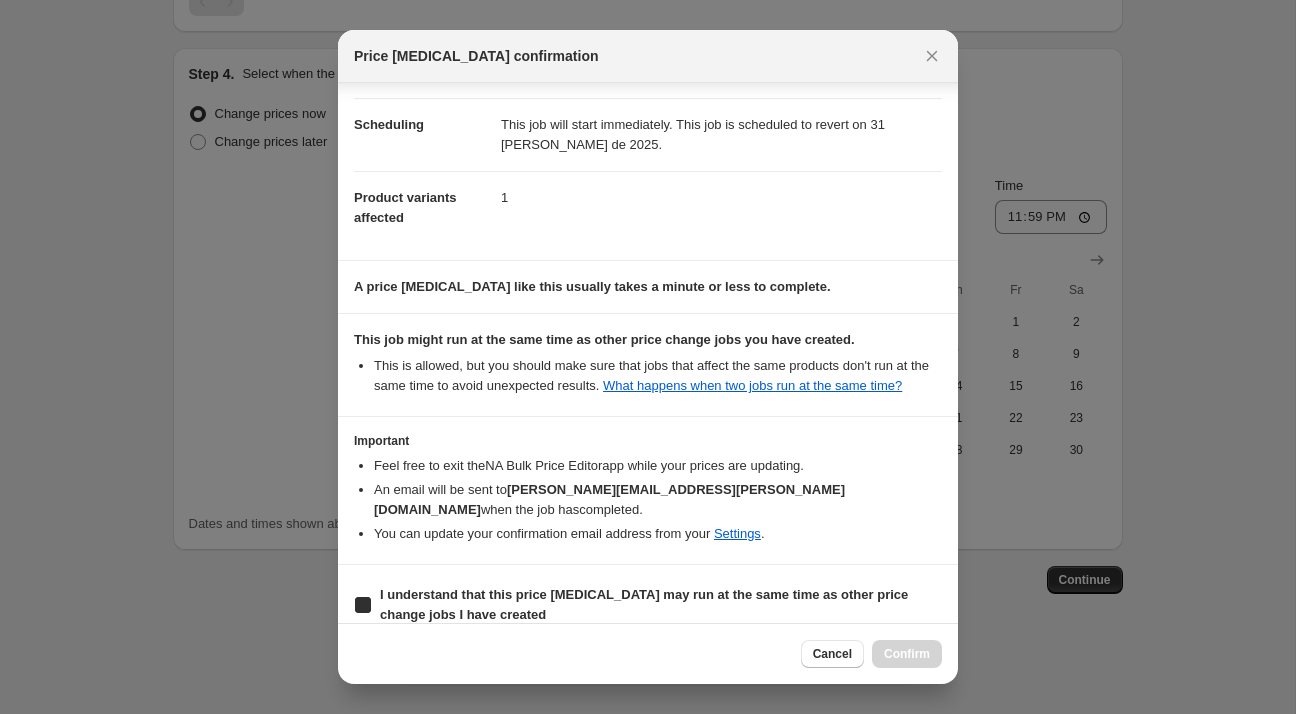 checkbox on "true" 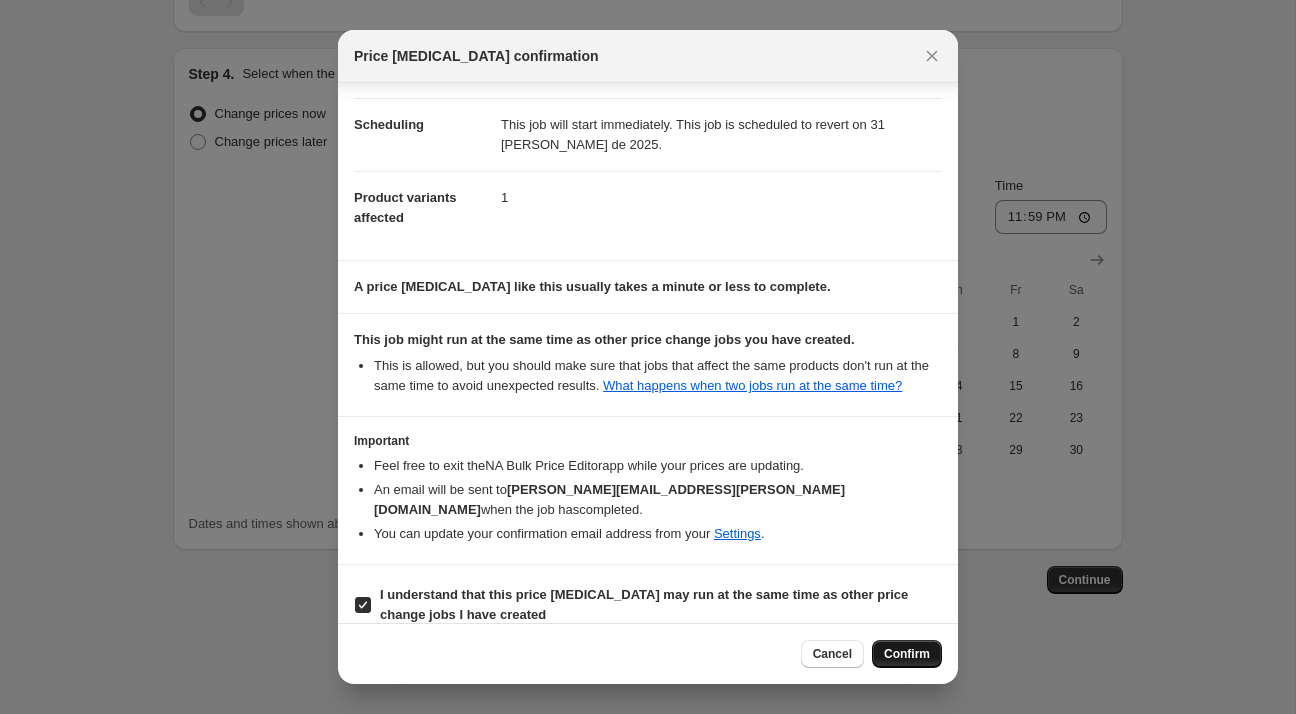 click on "Confirm" at bounding box center (907, 654) 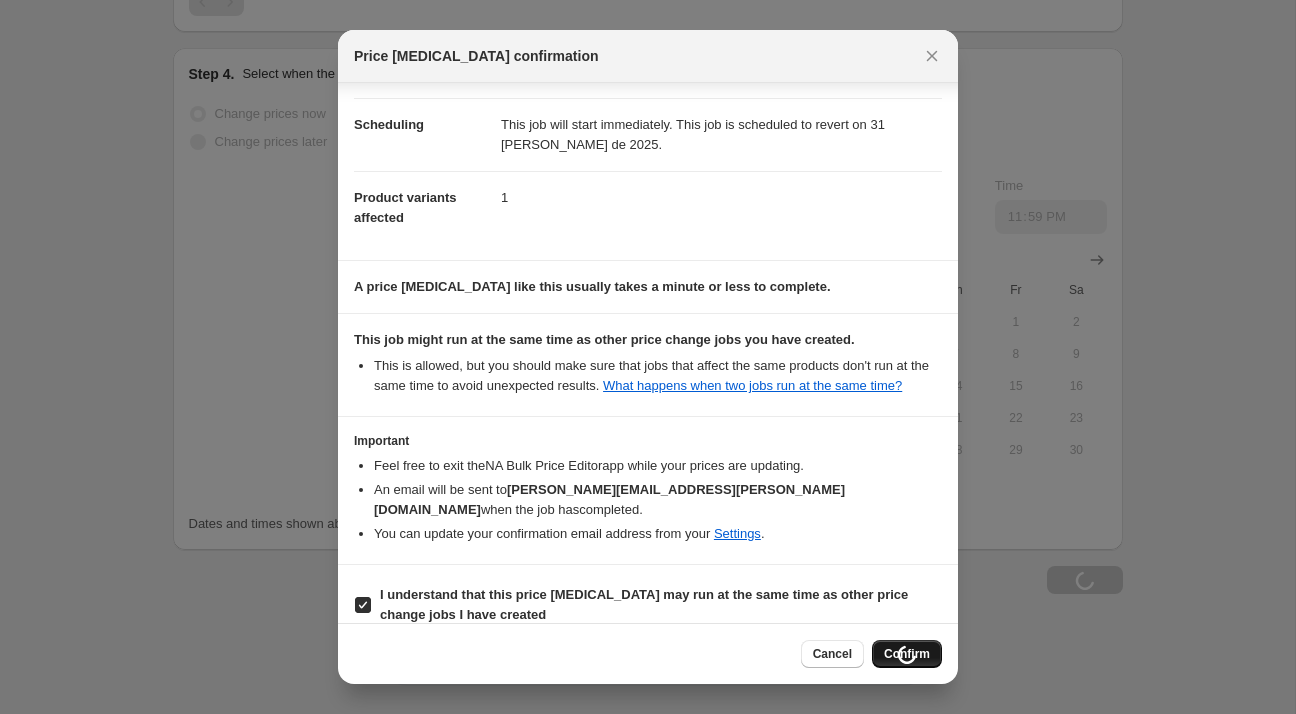 scroll, scrollTop: 1548, scrollLeft: 0, axis: vertical 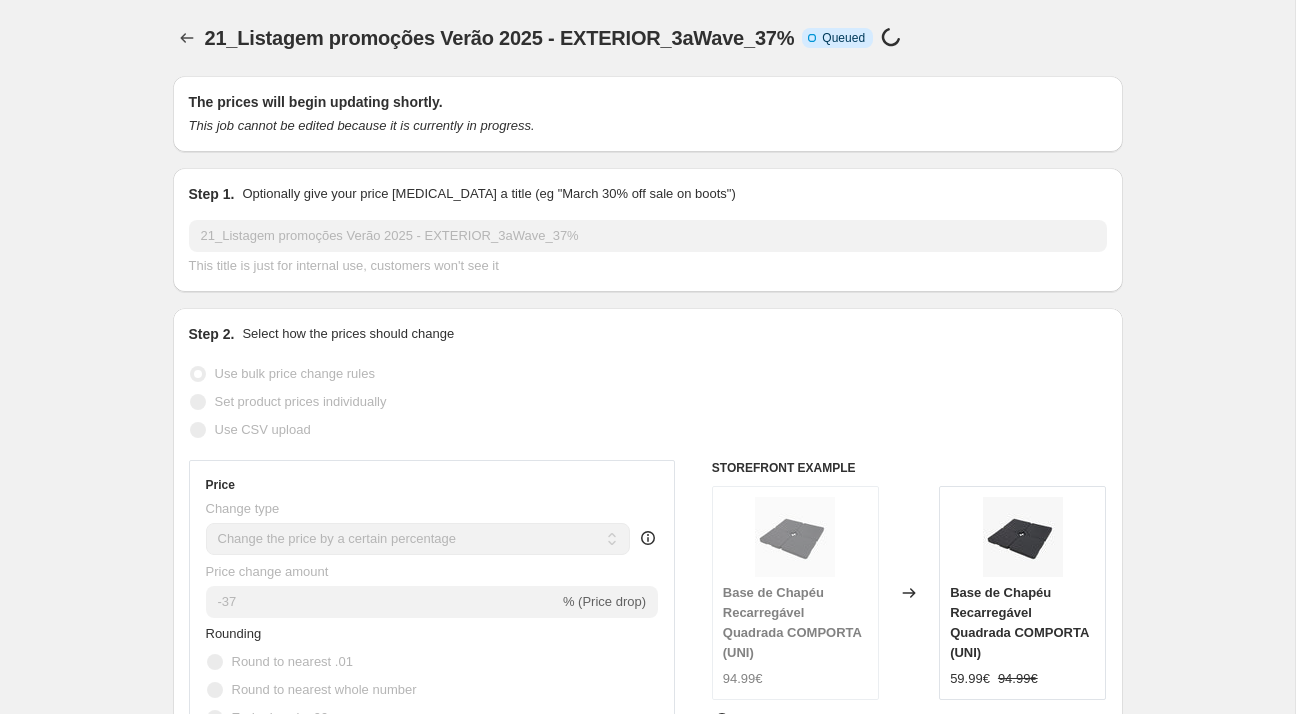 select on "percentage" 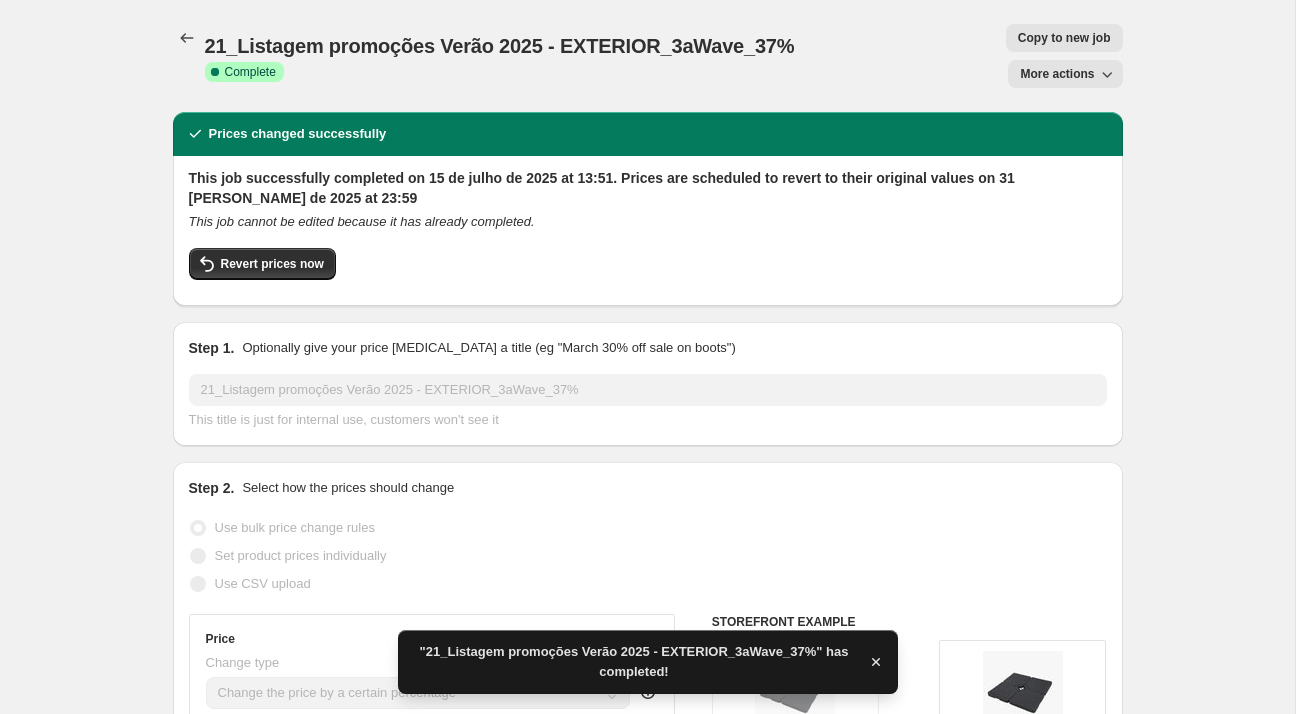click on "21_Listagem promoções Verão 2025 - EXTERIOR_3aWave_37%" at bounding box center (500, 46) 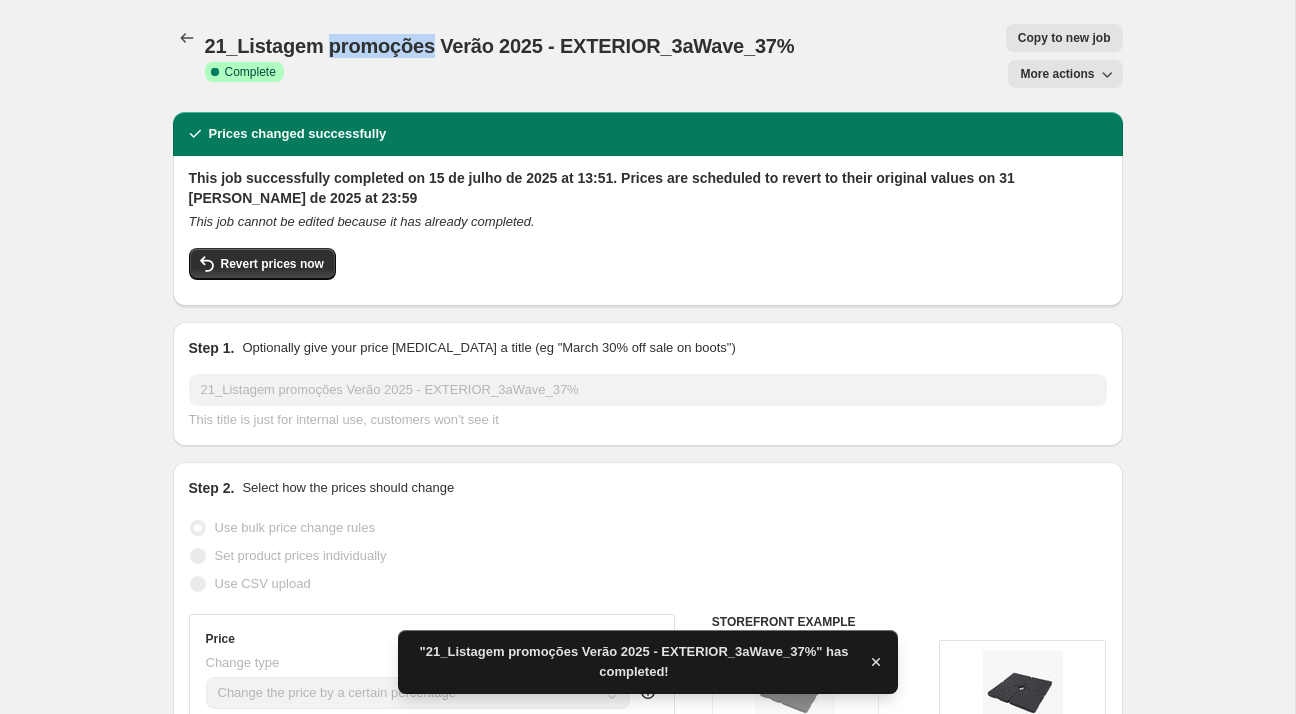 click on "21_Listagem promoções Verão 2025 - EXTERIOR_3aWave_37%" at bounding box center [500, 46] 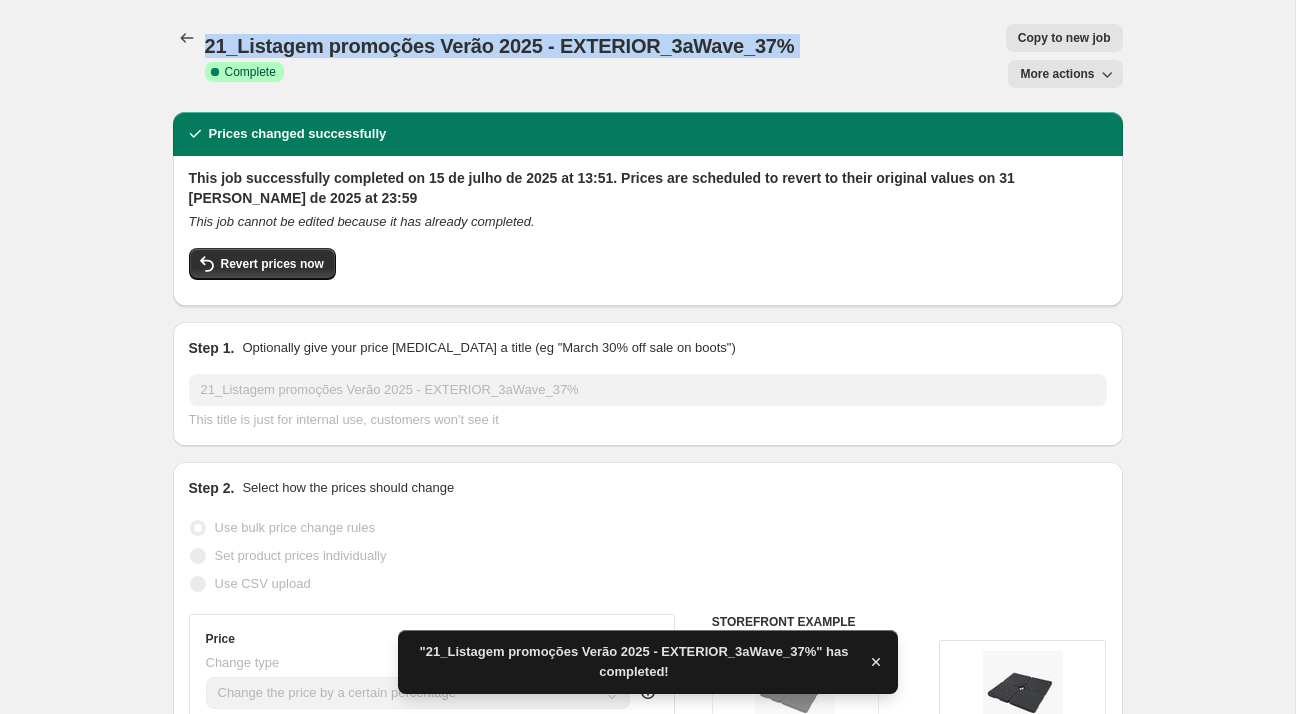click on "21_Listagem promoções Verão 2025 - EXTERIOR_3aWave_37%" at bounding box center [500, 46] 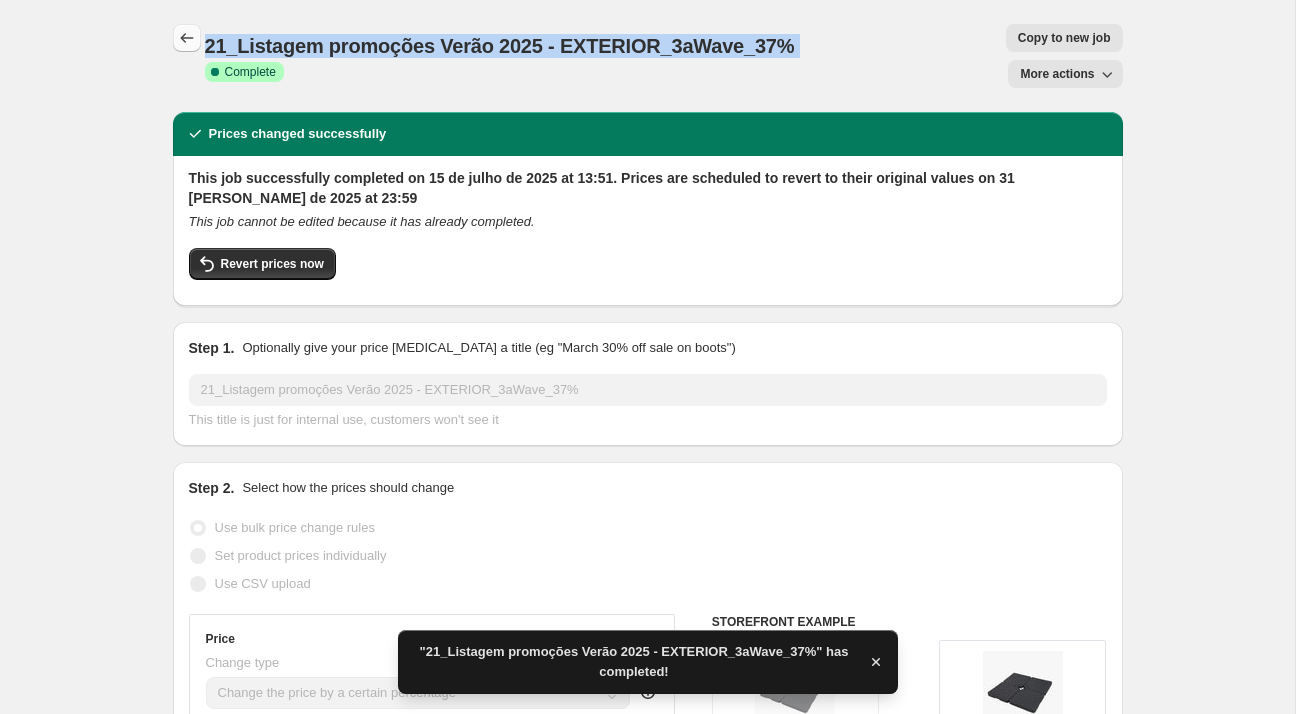 click 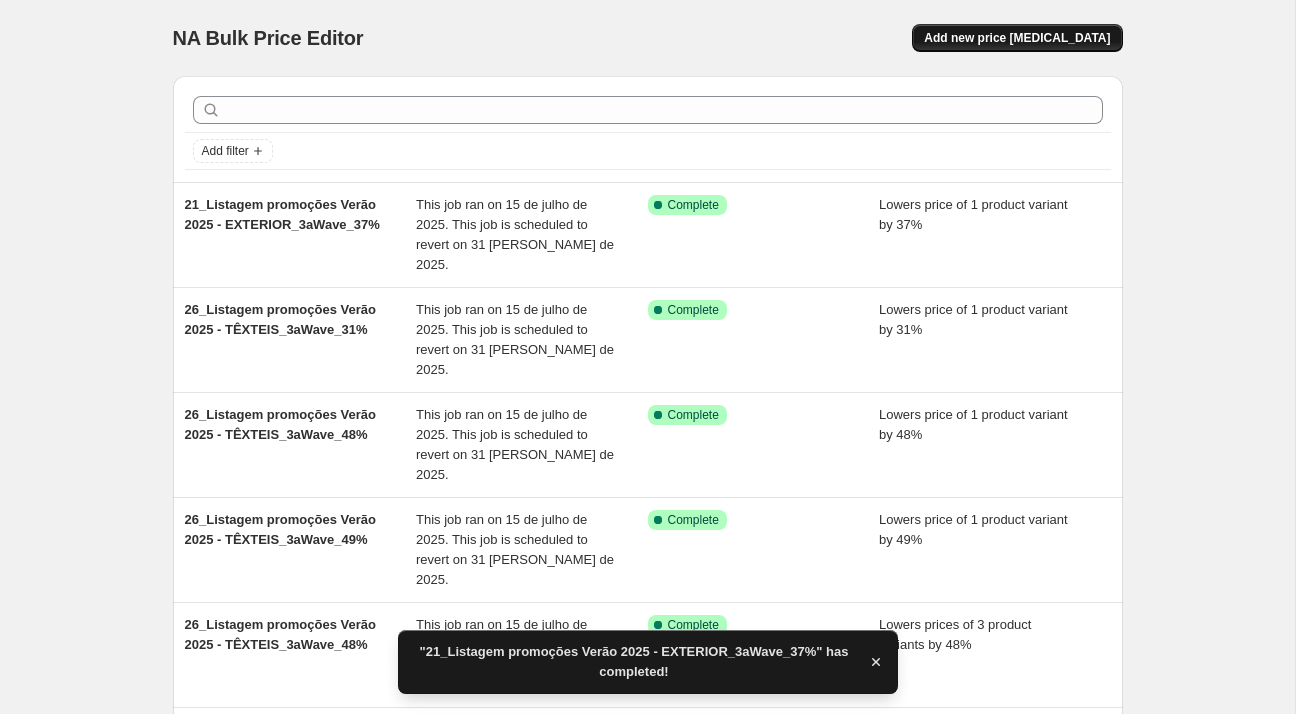 click on "Add new price [MEDICAL_DATA]" at bounding box center (1017, 38) 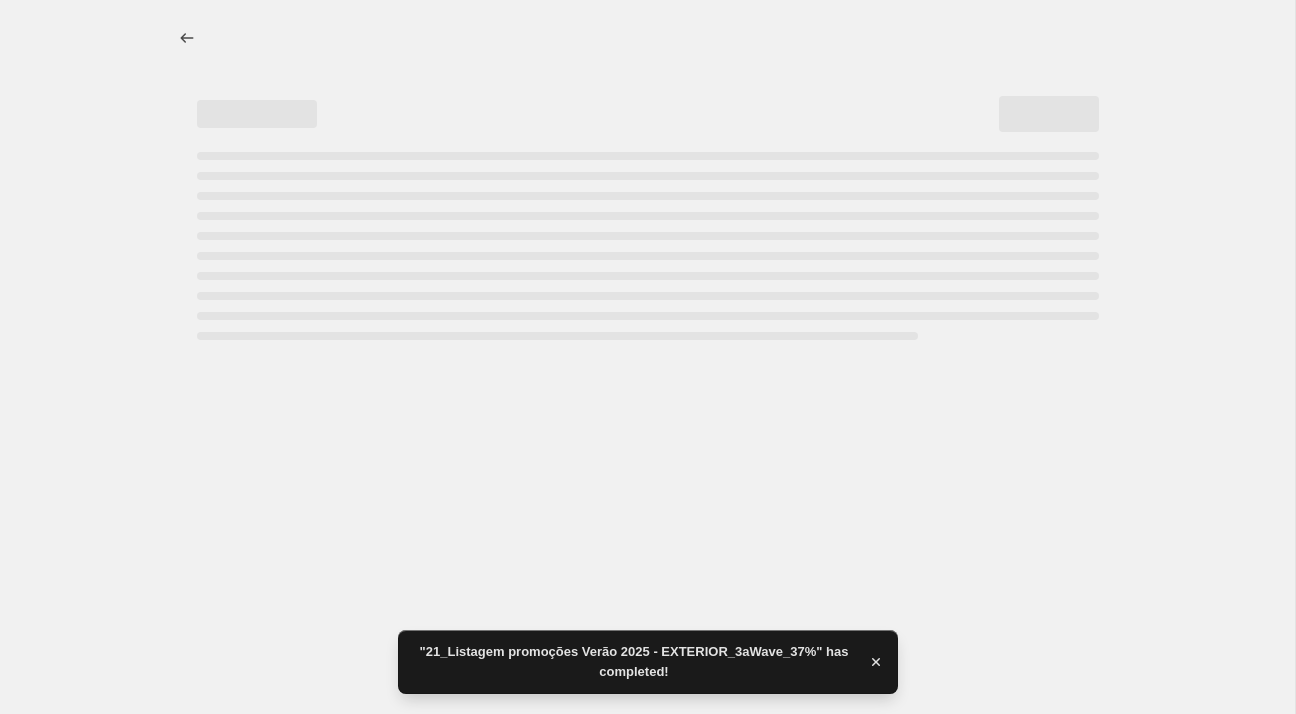 select on "percentage" 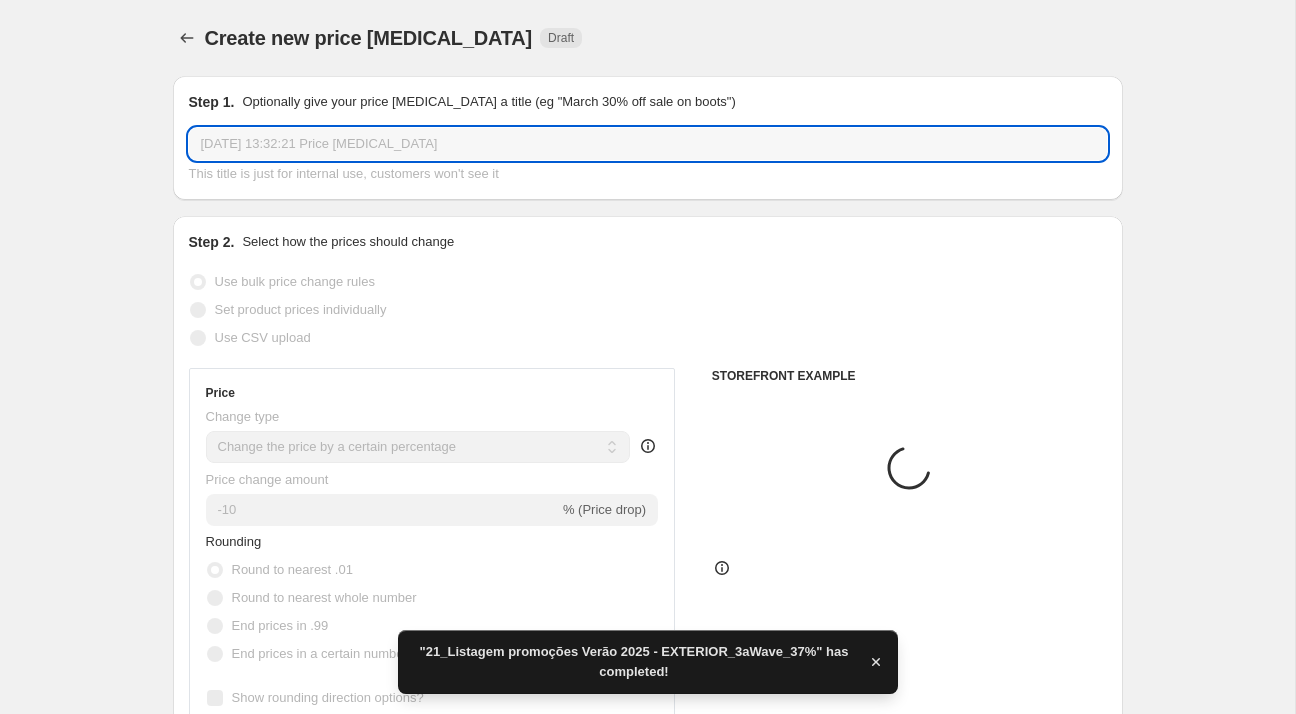 click on "[DATE] 13:32:21 Price [MEDICAL_DATA]" at bounding box center (648, 144) 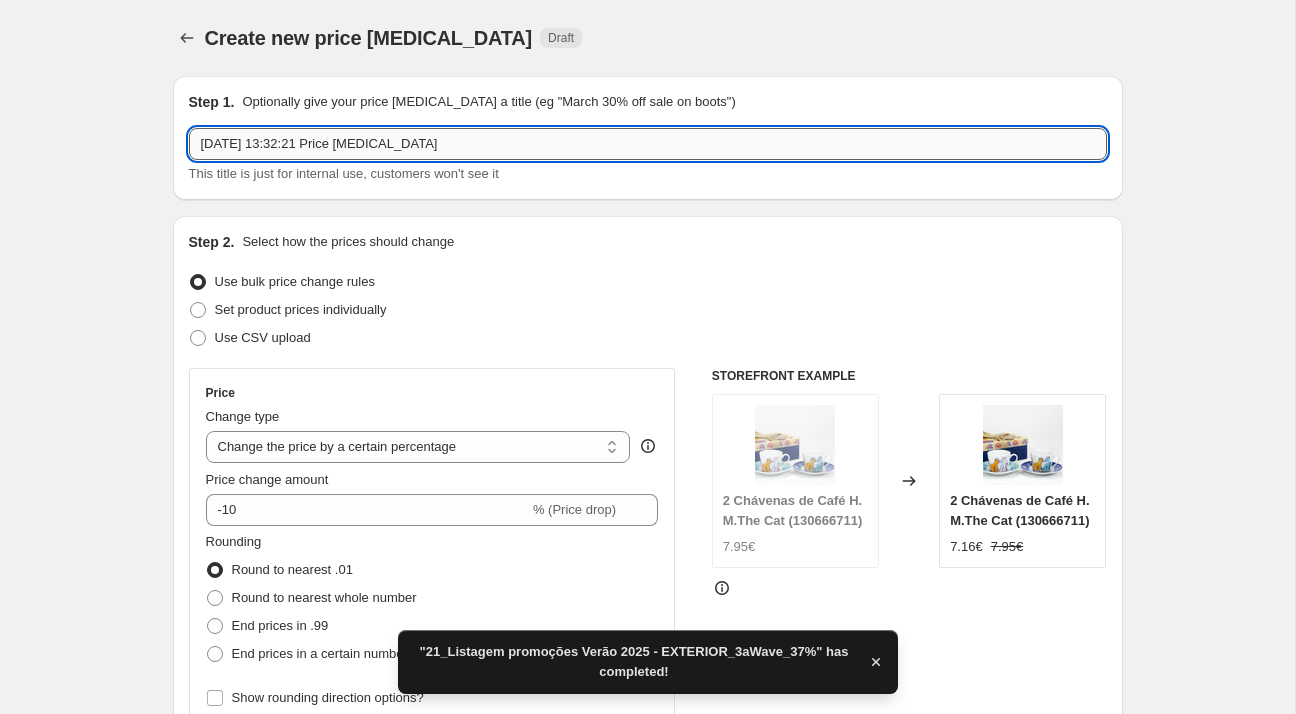 click on "[DATE] 13:32:21 Price [MEDICAL_DATA]" at bounding box center (648, 144) 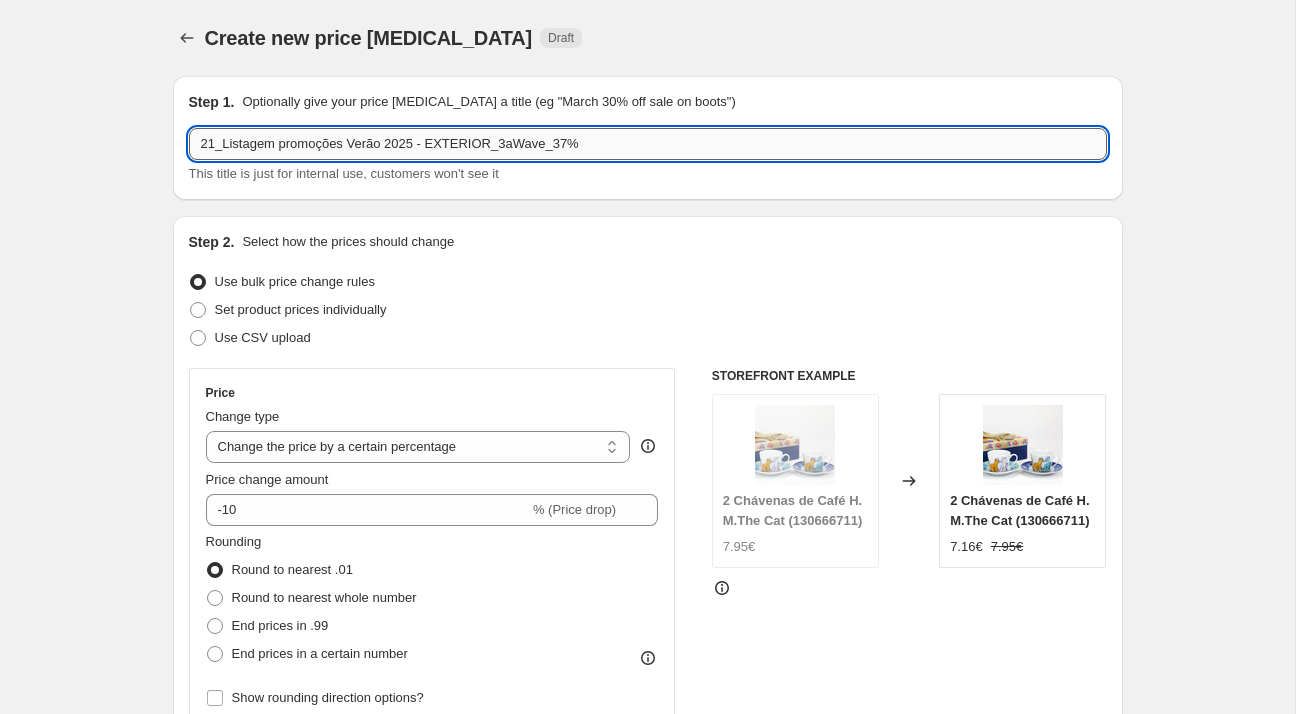 click on "21_Listagem promoções Verão 2025 - EXTERIOR_3aWave_37%" at bounding box center [648, 144] 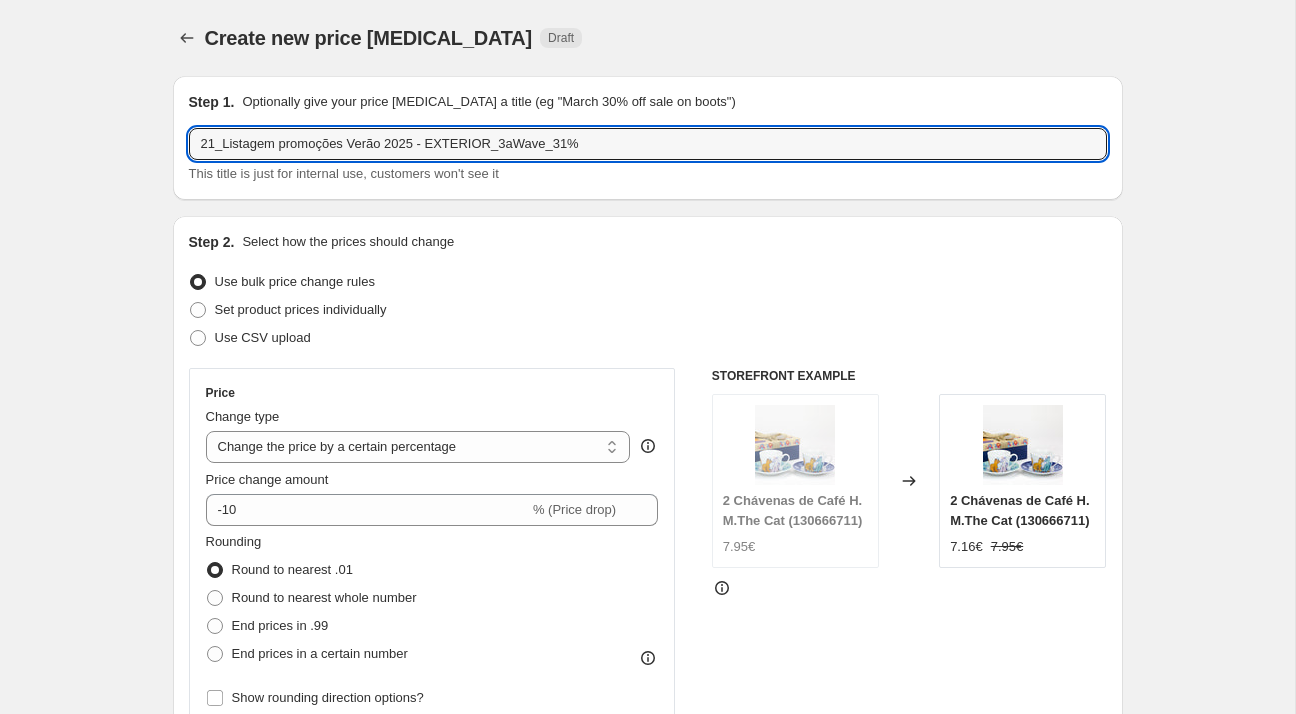 type on "21_Listagem promoções Verão 2025 - EXTERIOR_3aWave_31%" 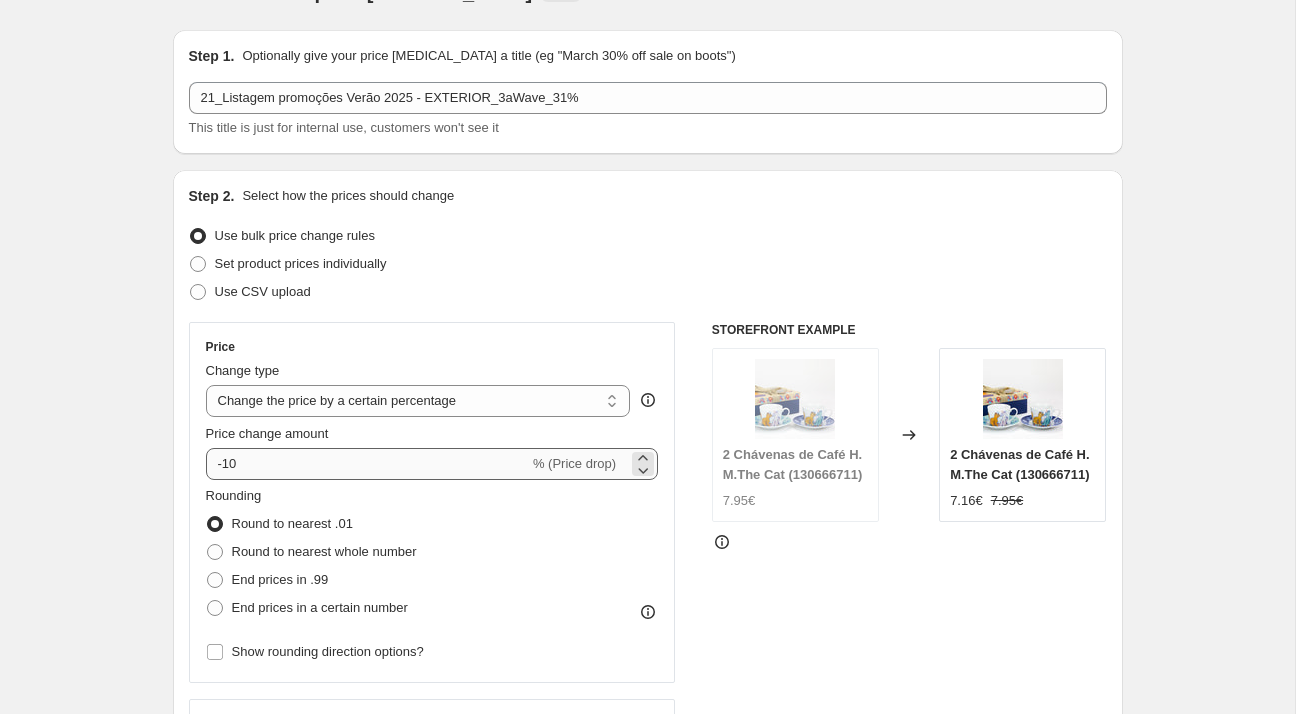 scroll, scrollTop: 47, scrollLeft: 0, axis: vertical 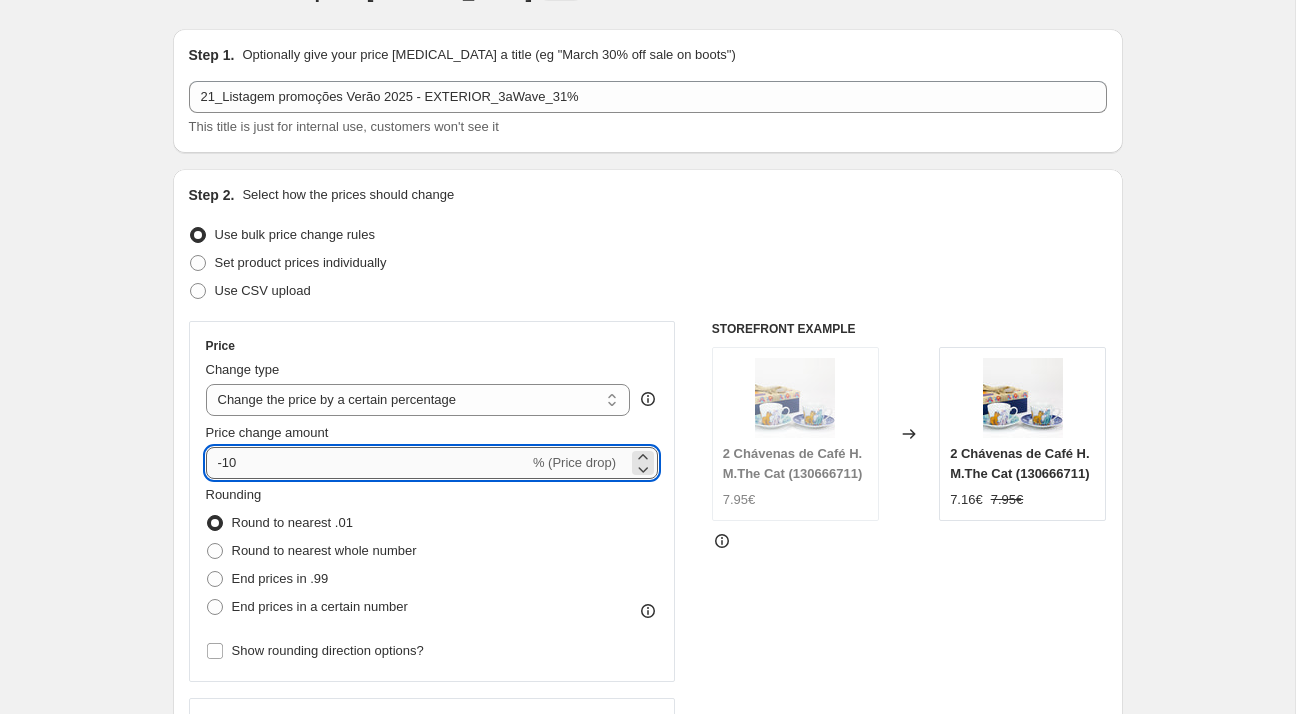 click on "-10" at bounding box center (367, 463) 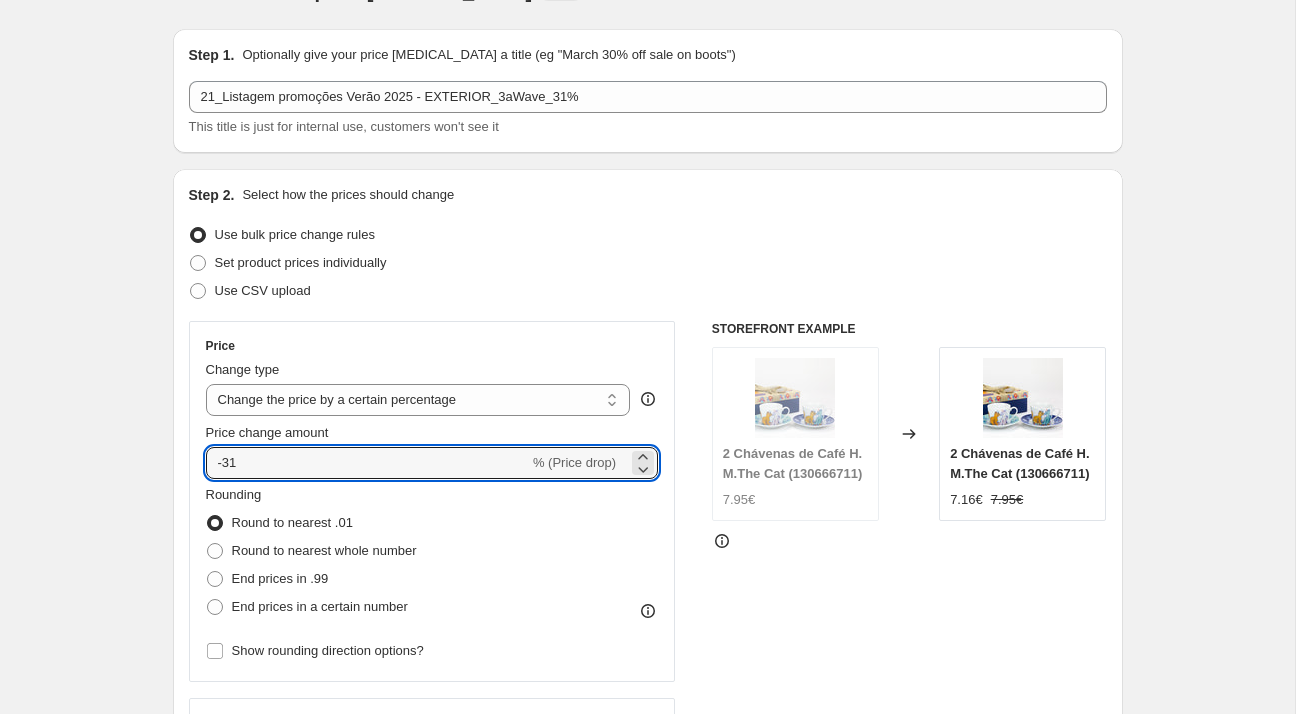 type on "-31" 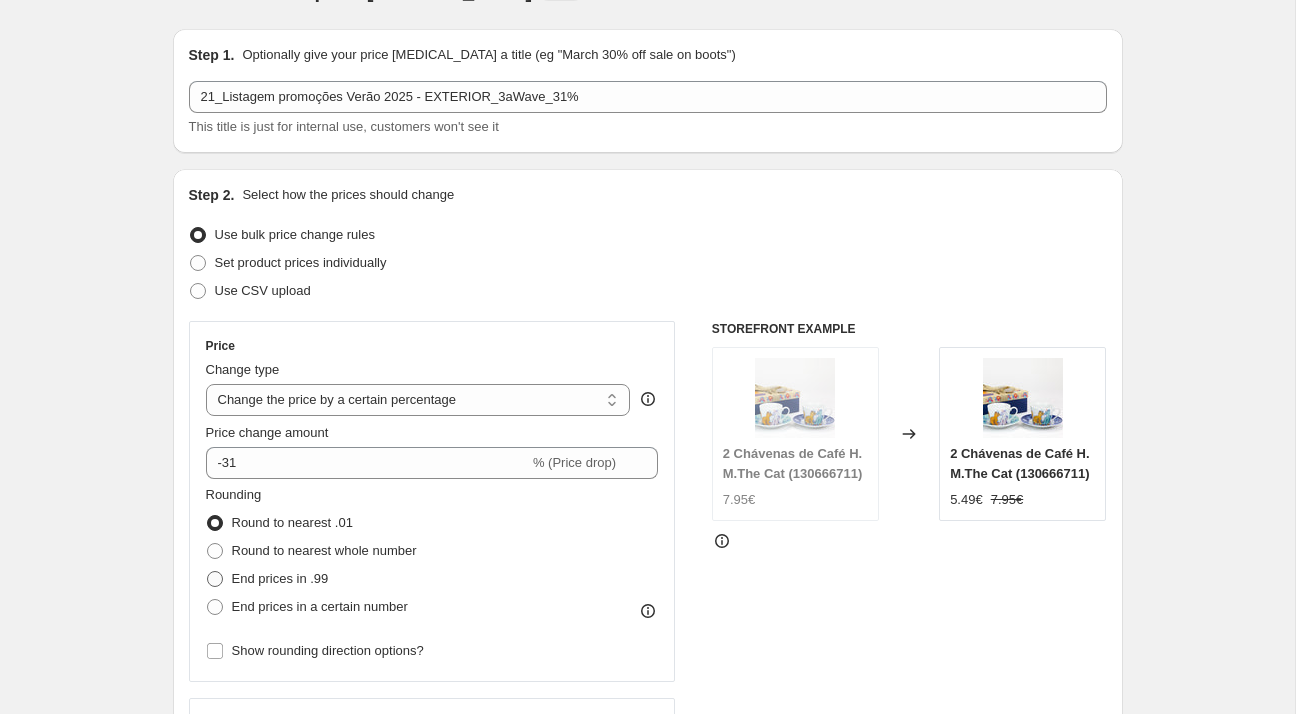 click on "End prices in .99" at bounding box center (280, 578) 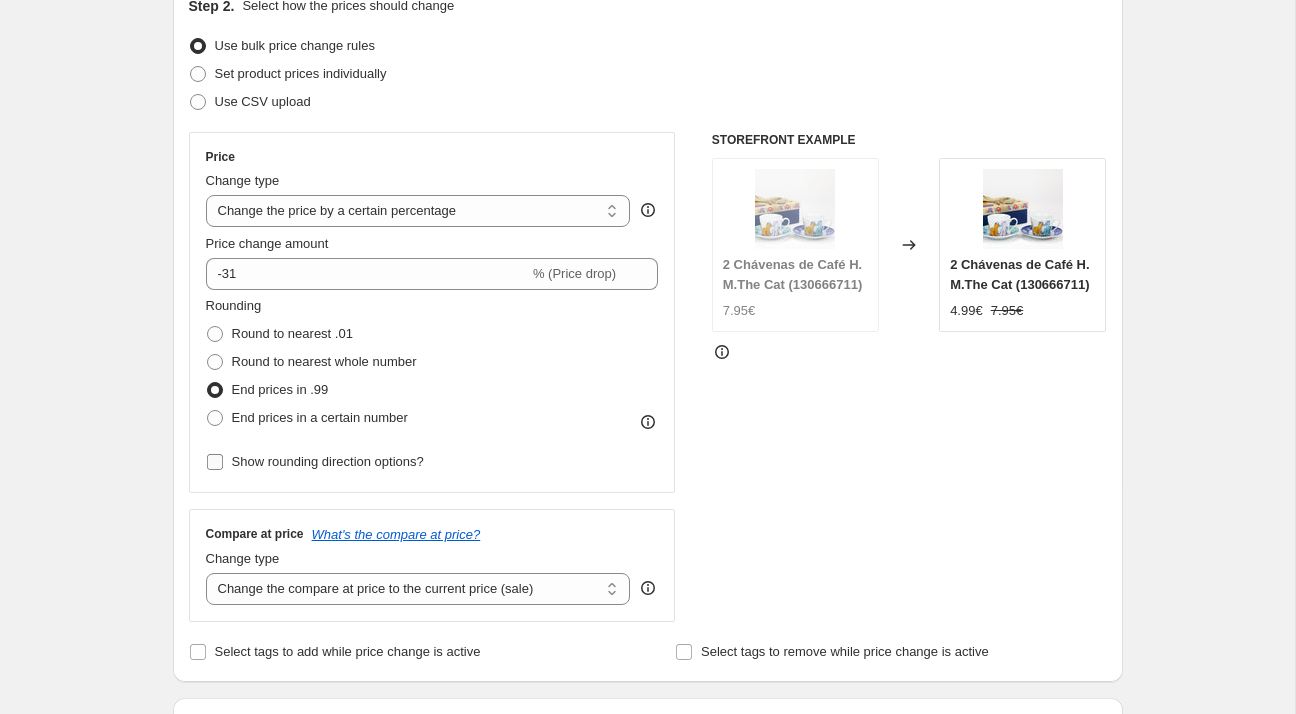 click on "Show rounding direction options?" at bounding box center (328, 462) 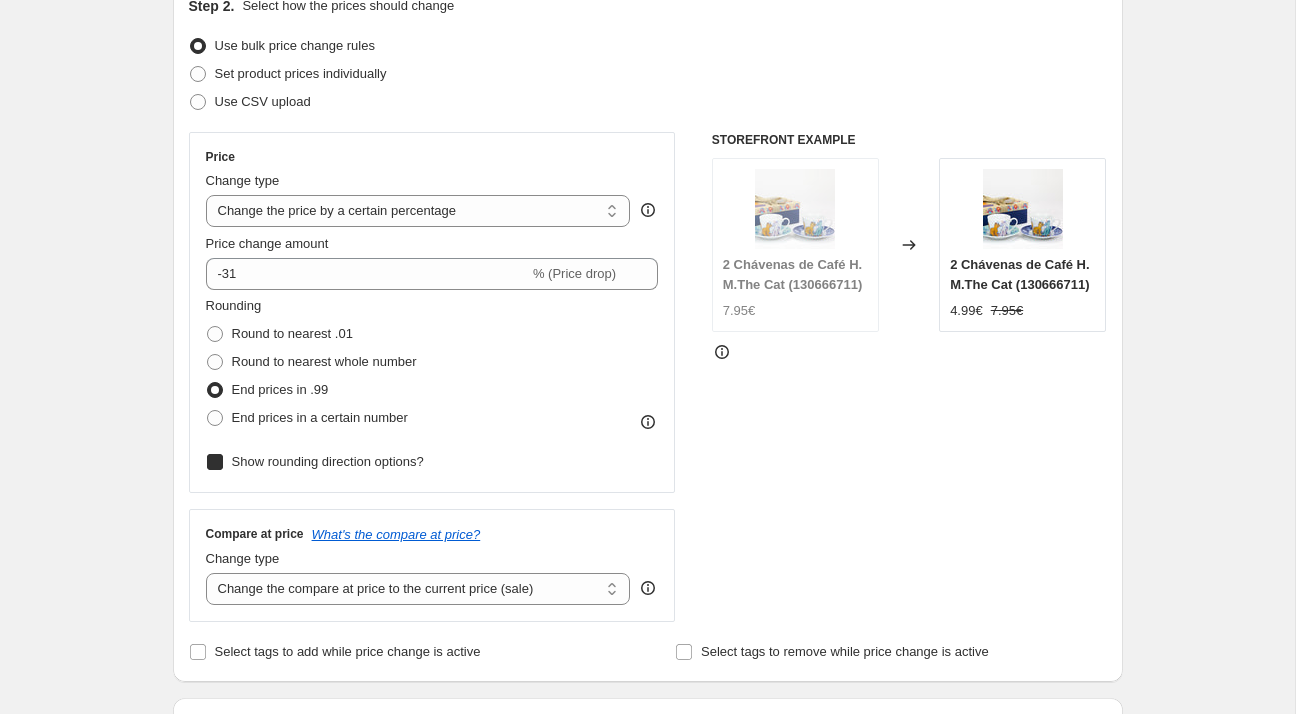 checkbox on "true" 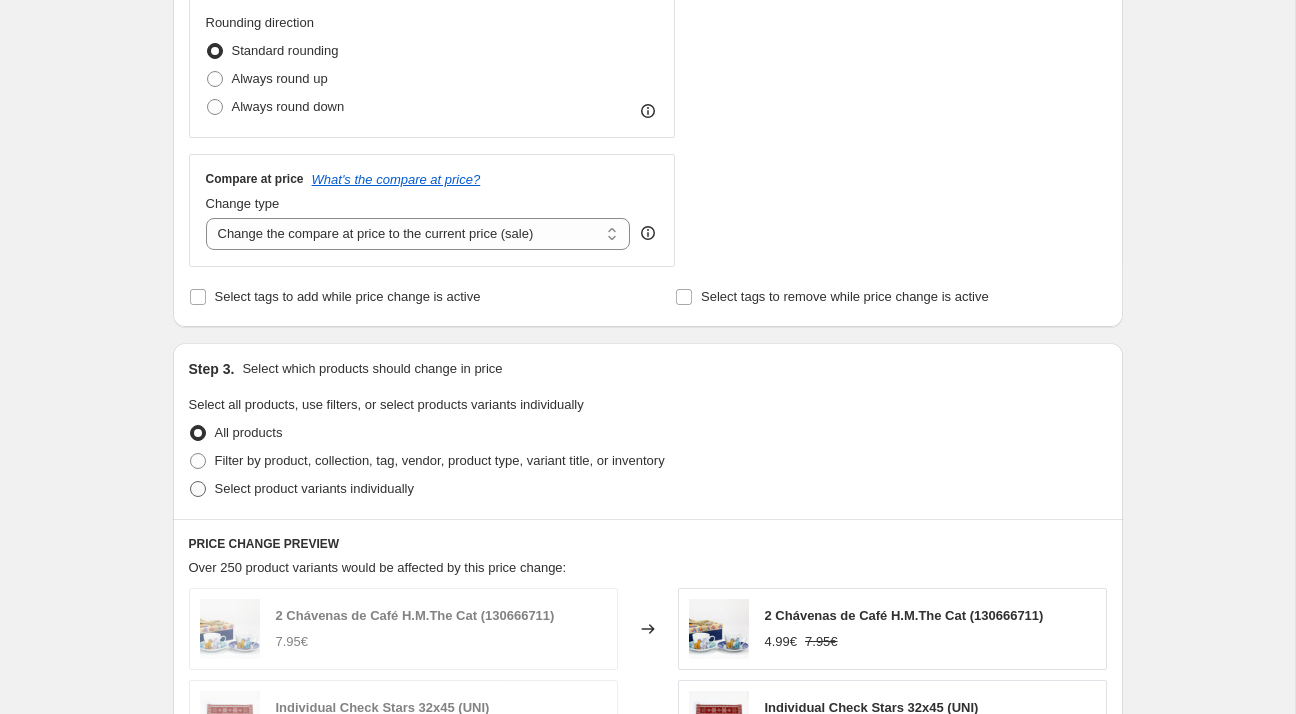 click on "Select product variants individually" at bounding box center (314, 488) 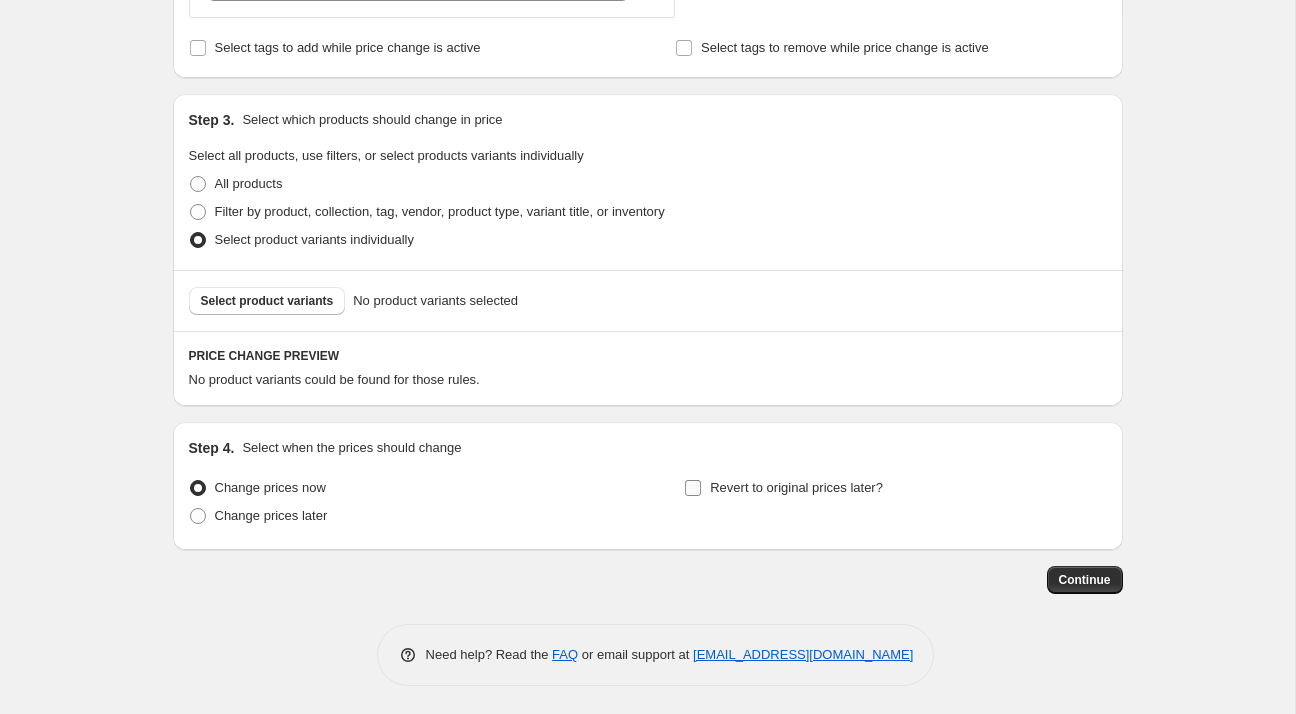click on "Revert to original prices later?" at bounding box center (783, 488) 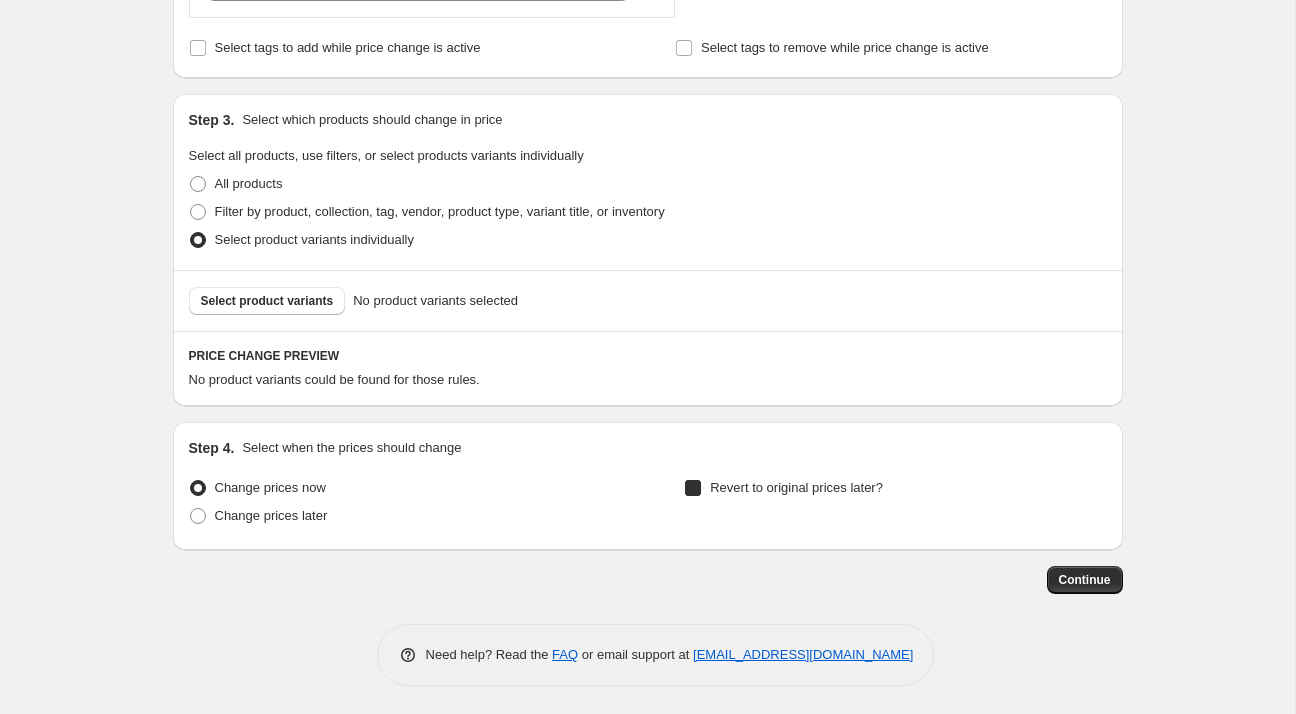 checkbox on "true" 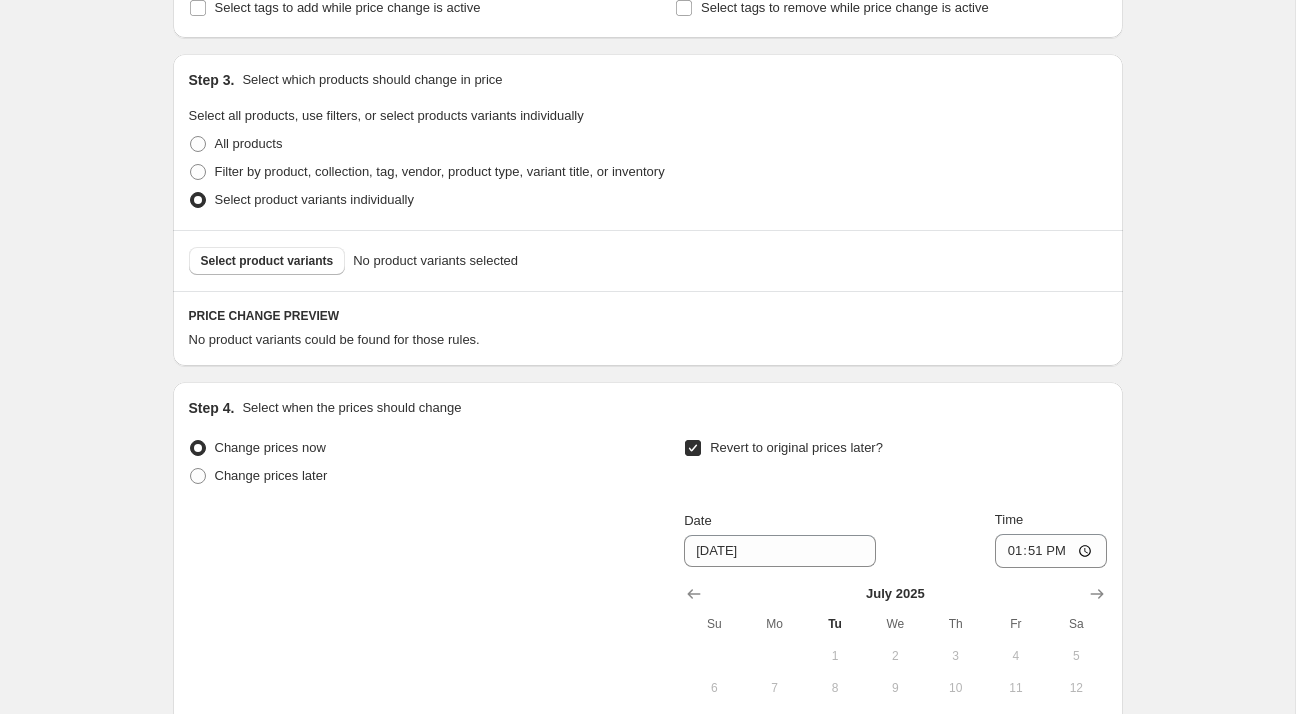 scroll, scrollTop: 1181, scrollLeft: 0, axis: vertical 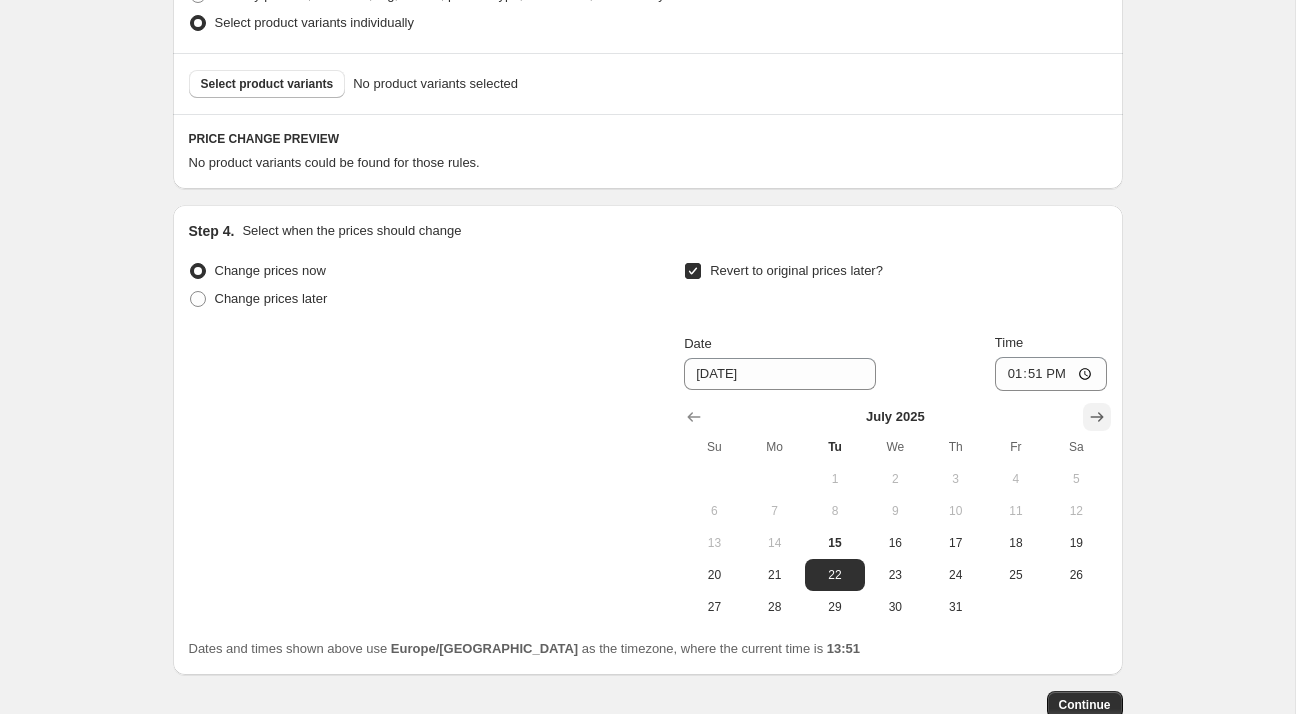 click at bounding box center [1097, 417] 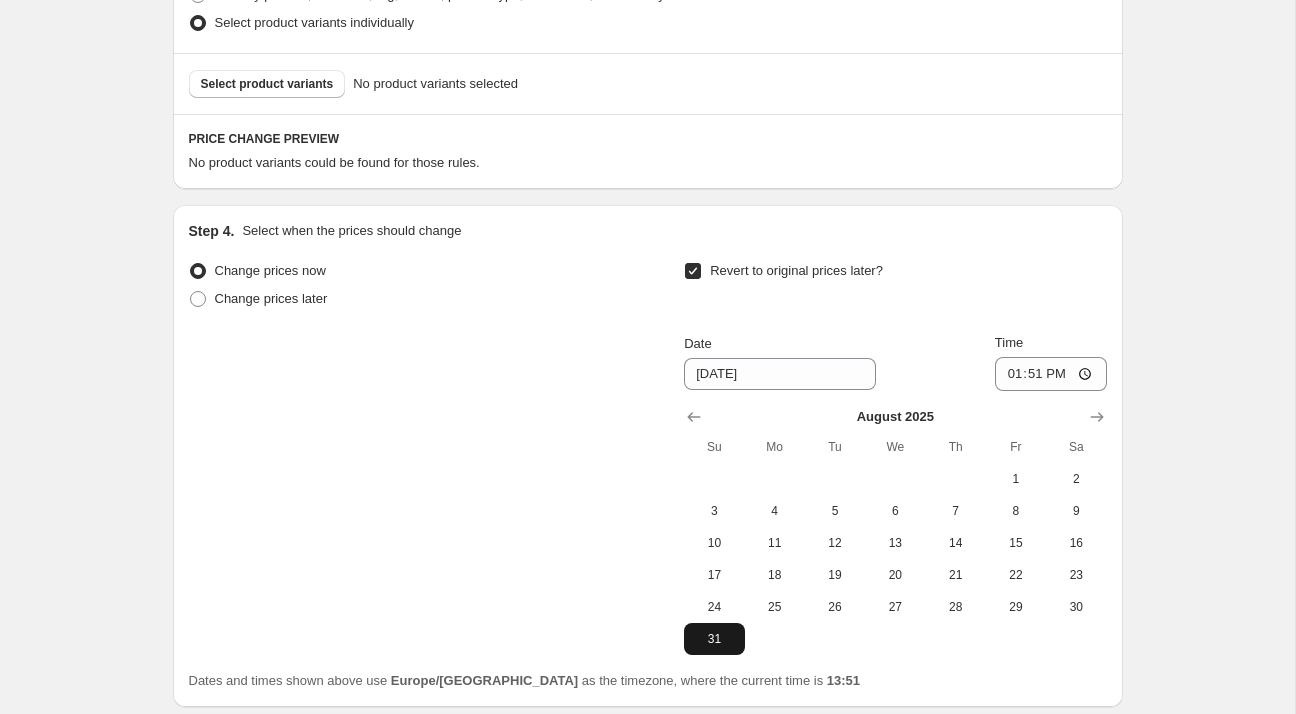 click on "31" at bounding box center [714, 639] 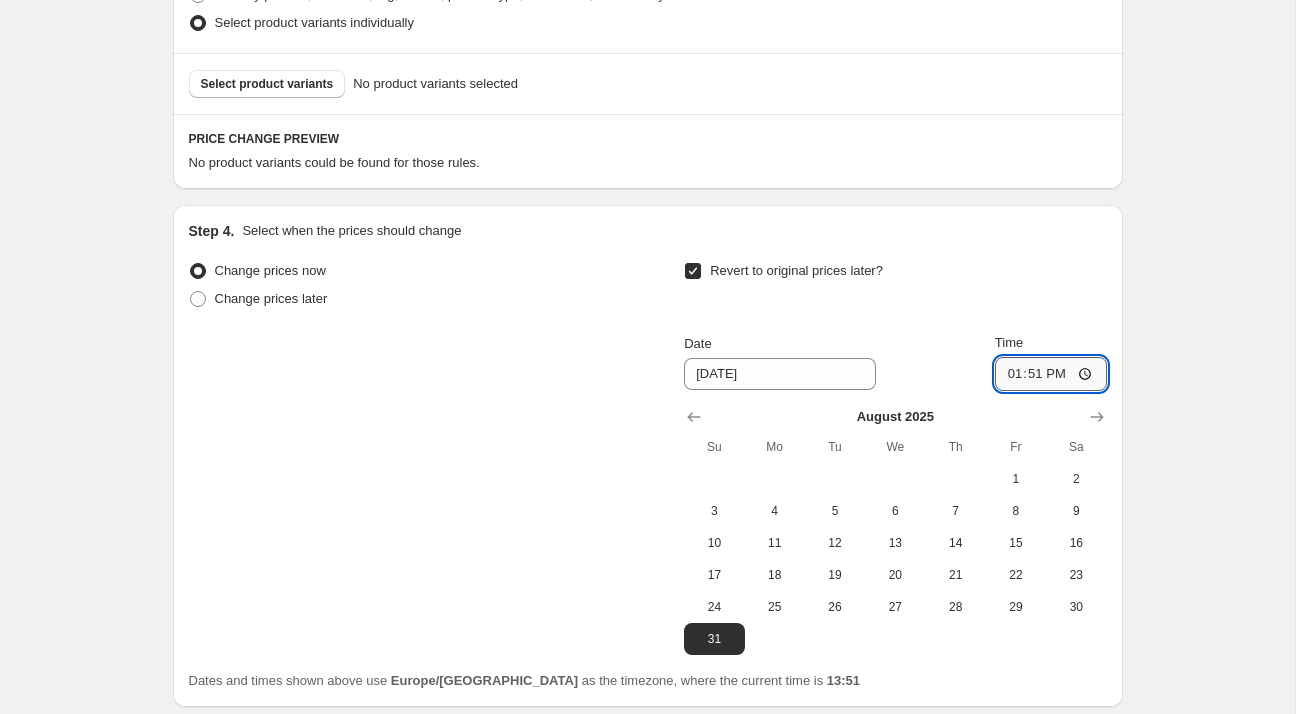 click on "13:51" at bounding box center [1051, 374] 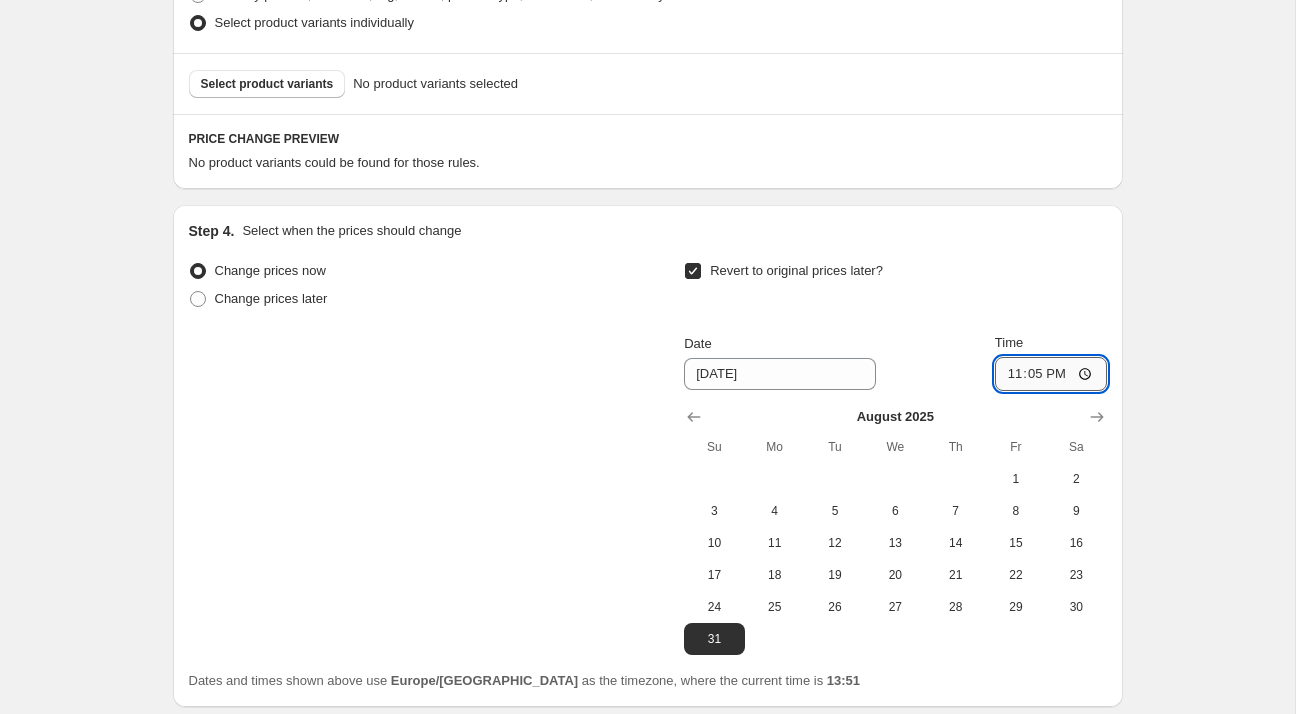 type on "23:59" 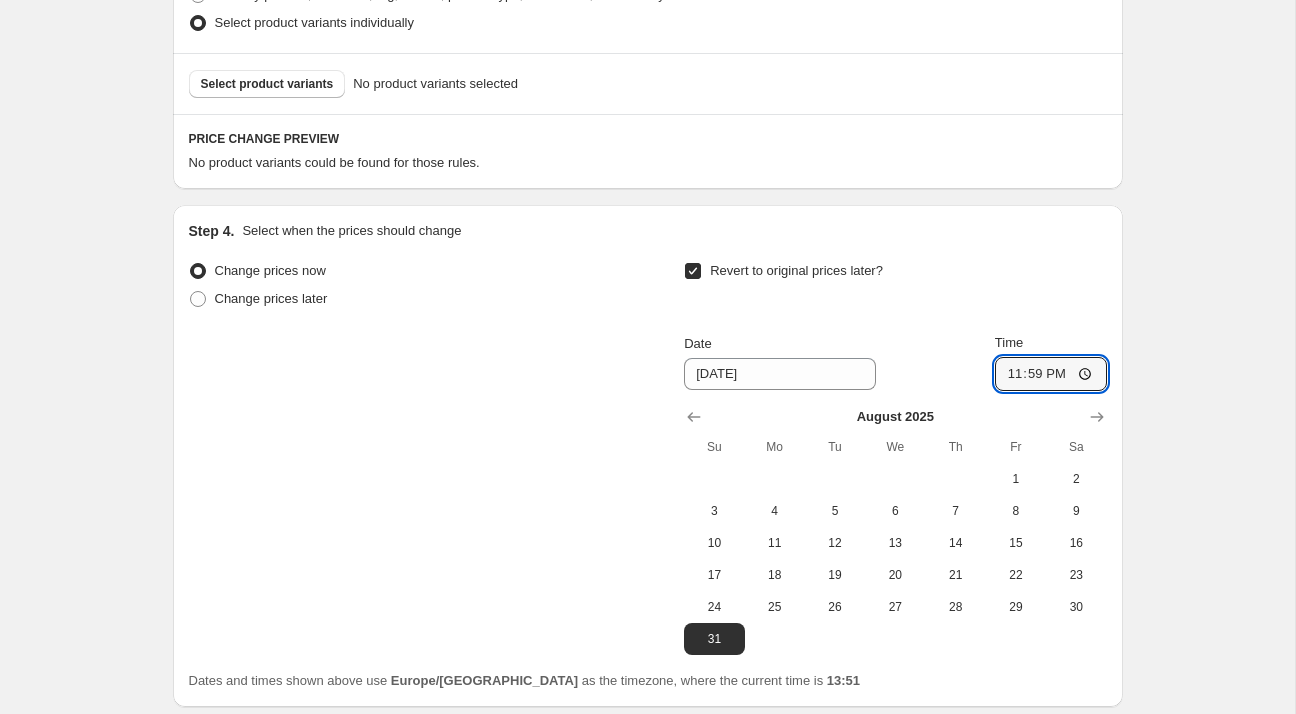 click on "Change prices now Change prices later Revert to original prices later? Date [DATE] Time 23:59 [DATE] Su Mo Tu We Th Fr Sa 1 2 3 4 5 6 7 8 9 10 11 12 13 14 15 16 17 18 19 20 21 22 23 24 25 26 27 28 29 30 31" at bounding box center [648, 456] 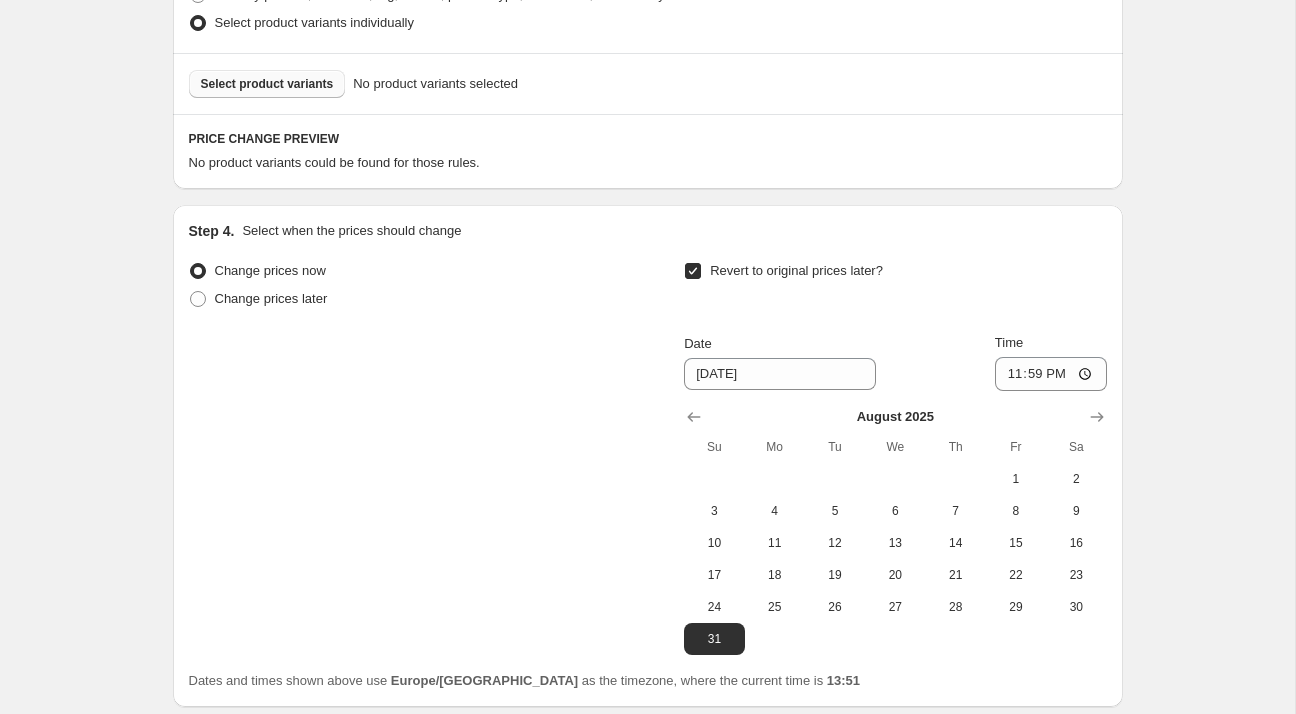click on "Select product variants" at bounding box center [267, 84] 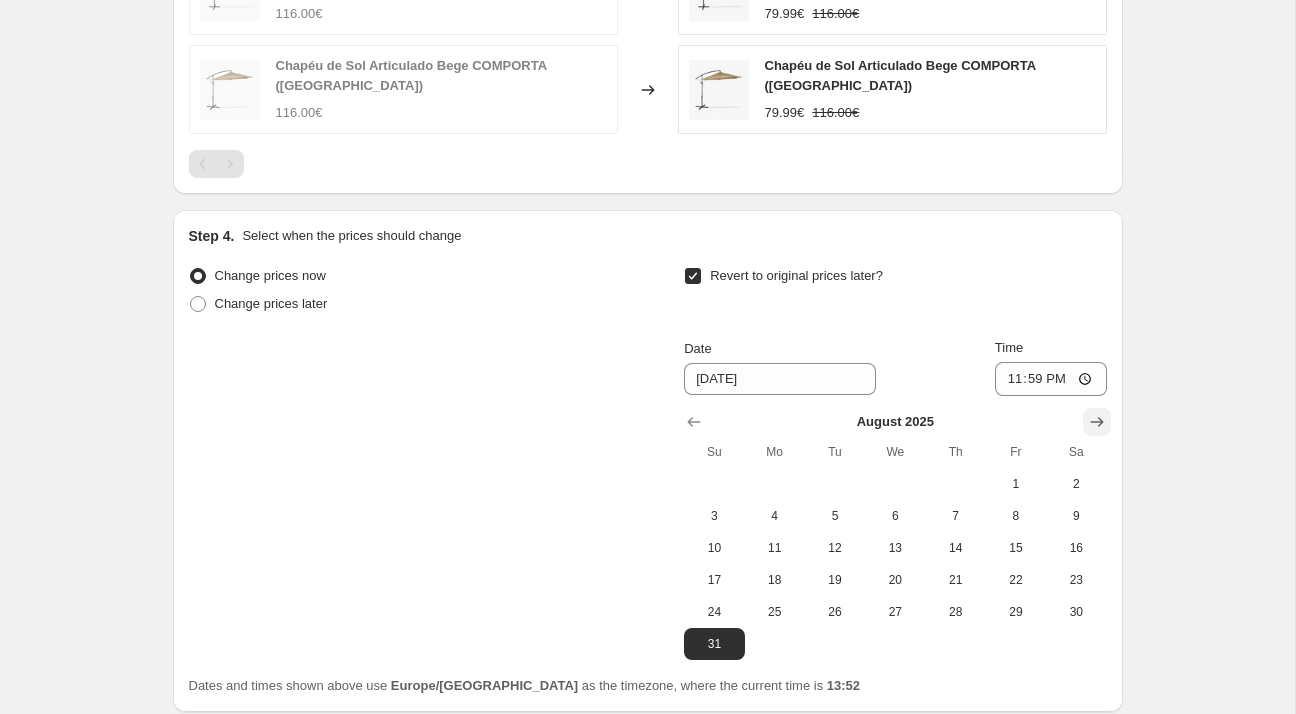 scroll, scrollTop: 1566, scrollLeft: 0, axis: vertical 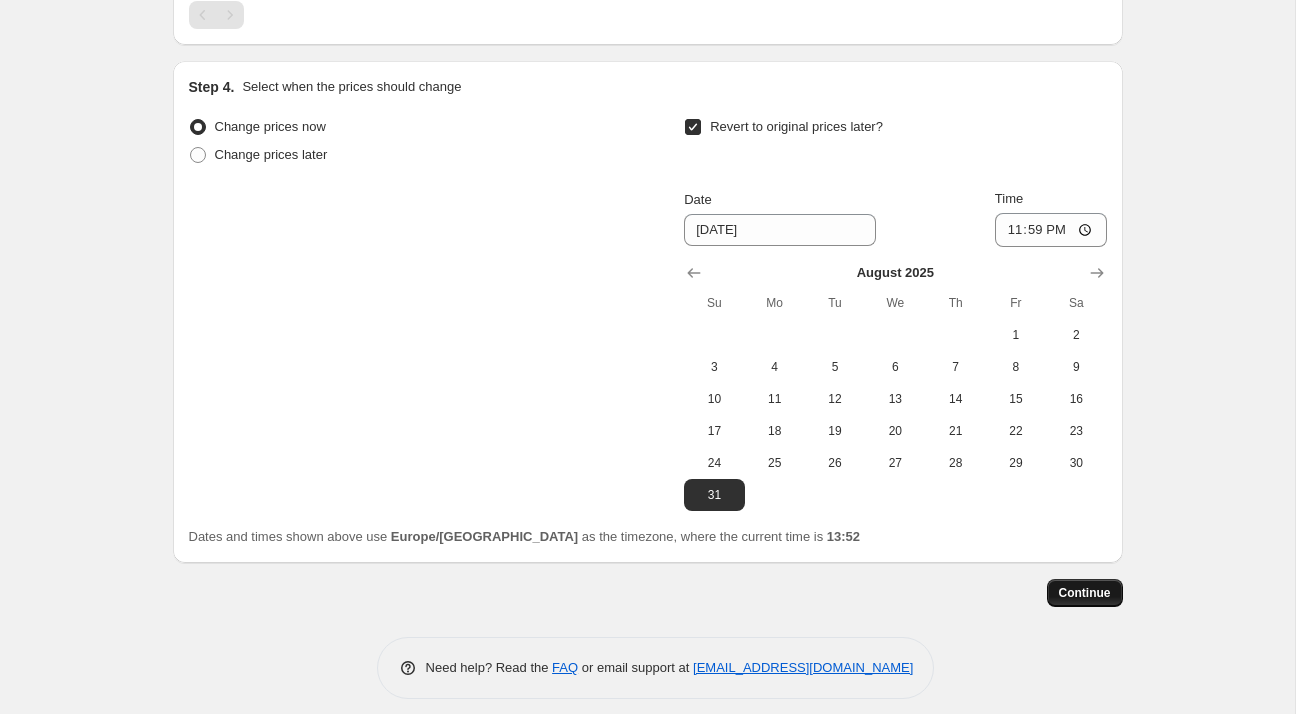 click on "Continue" at bounding box center [1085, 593] 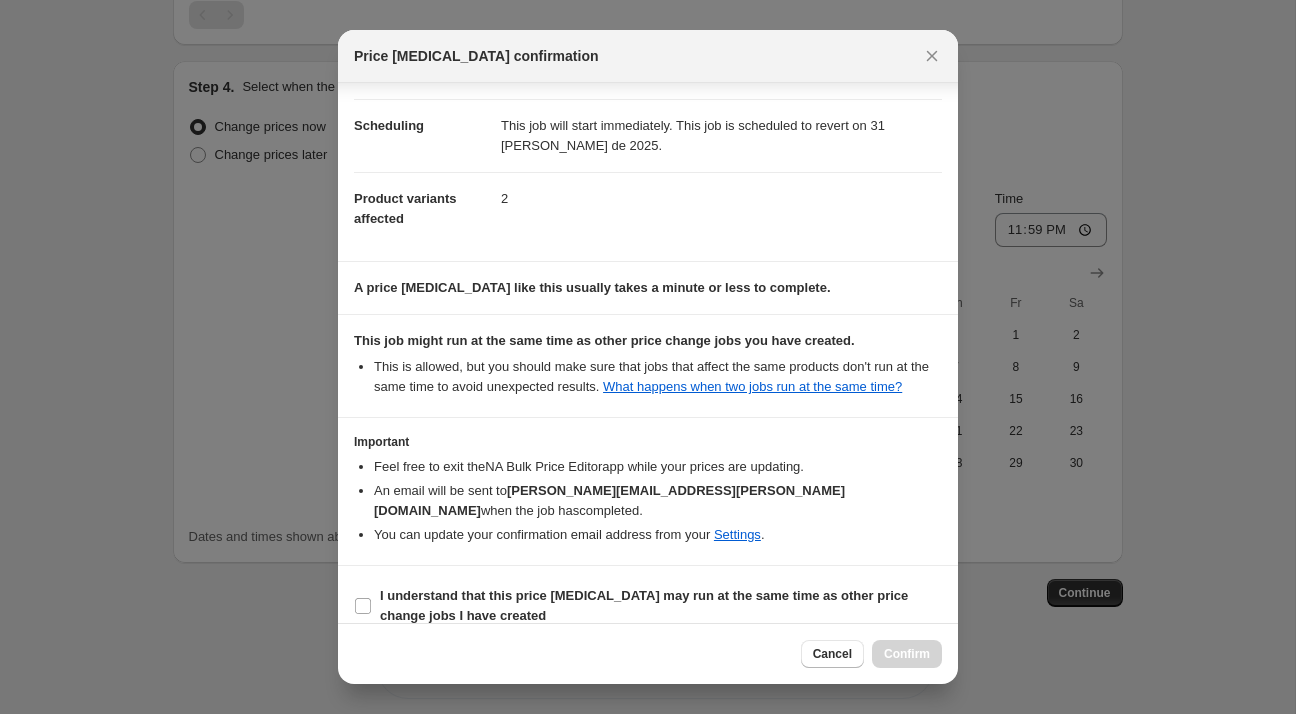 scroll, scrollTop: 146, scrollLeft: 0, axis: vertical 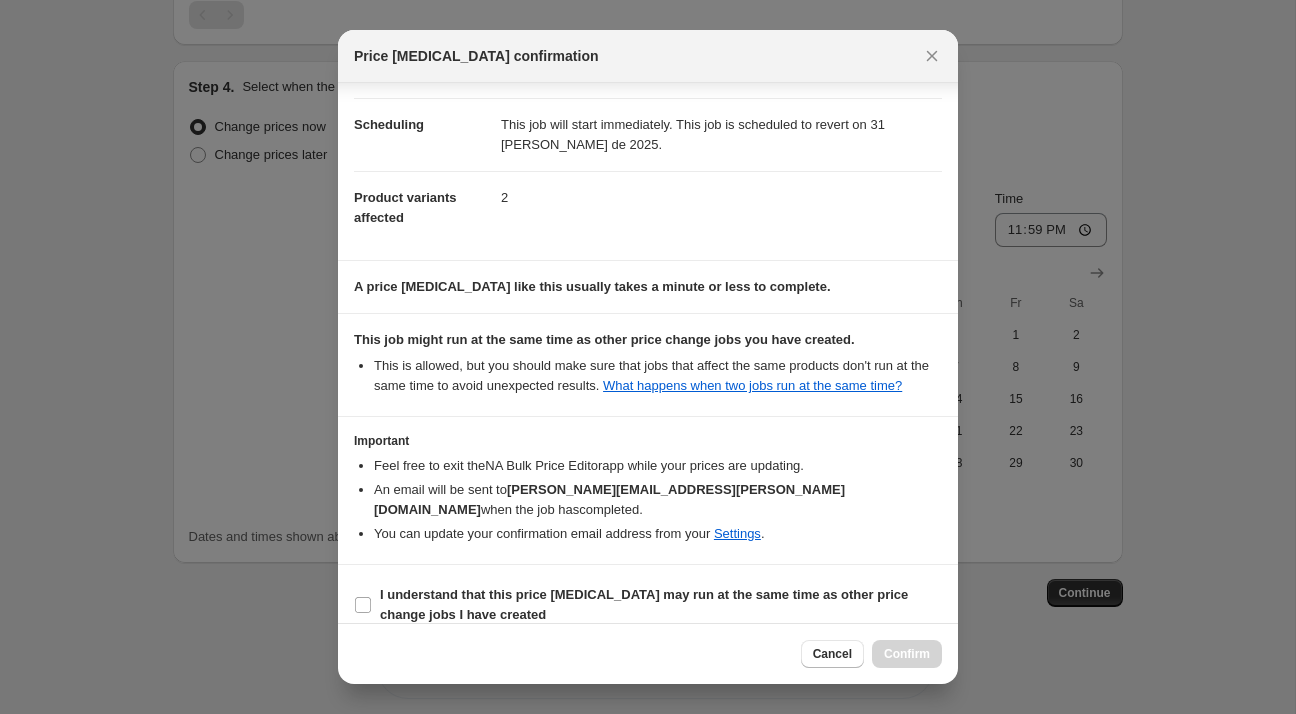 click on "I understand that this price [MEDICAL_DATA] may run at the same time as other price change jobs I have created" at bounding box center [648, 605] 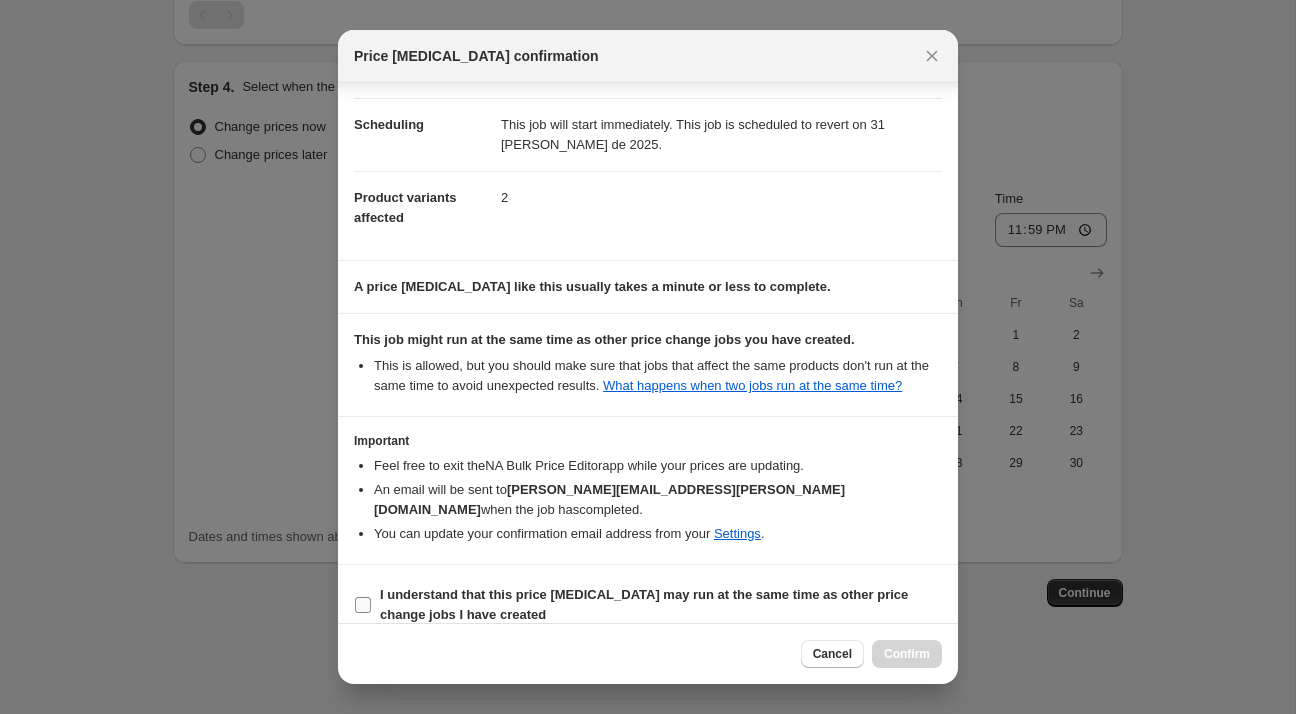 click on "I understand that this price [MEDICAL_DATA] may run at the same time as other price change jobs I have created" at bounding box center (661, 605) 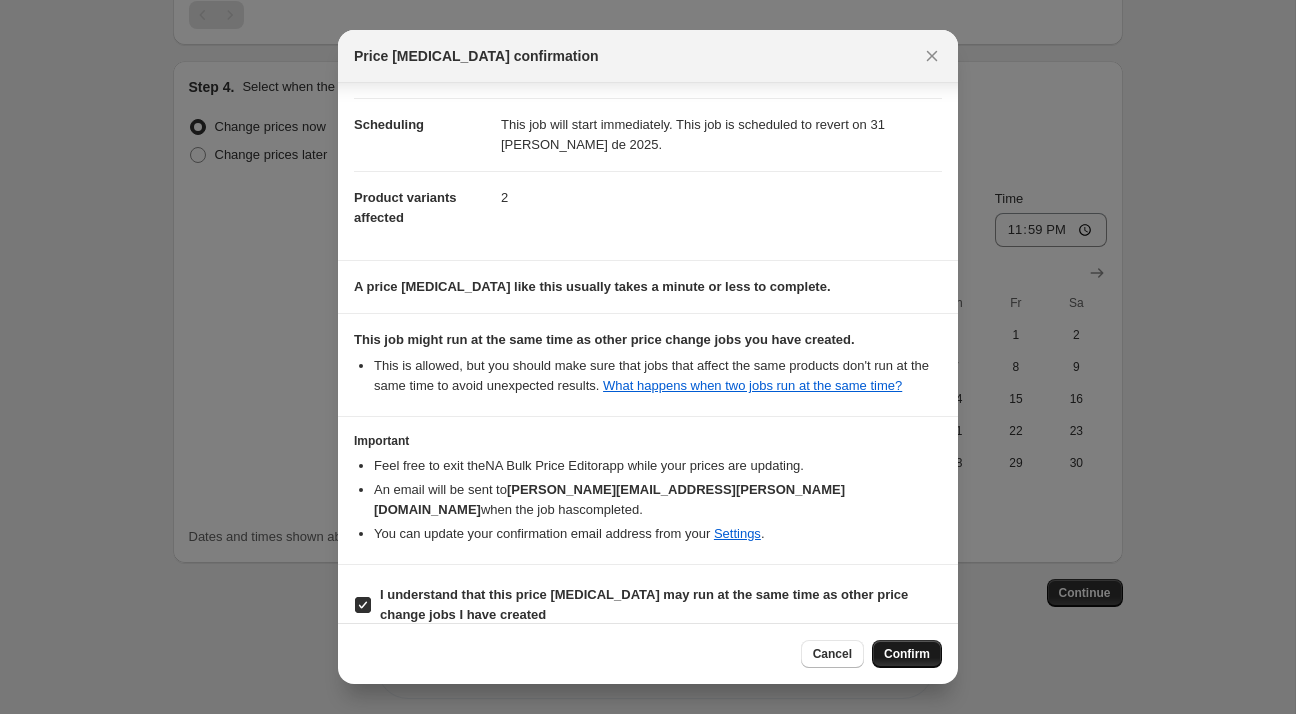 click on "Confirm" at bounding box center (907, 654) 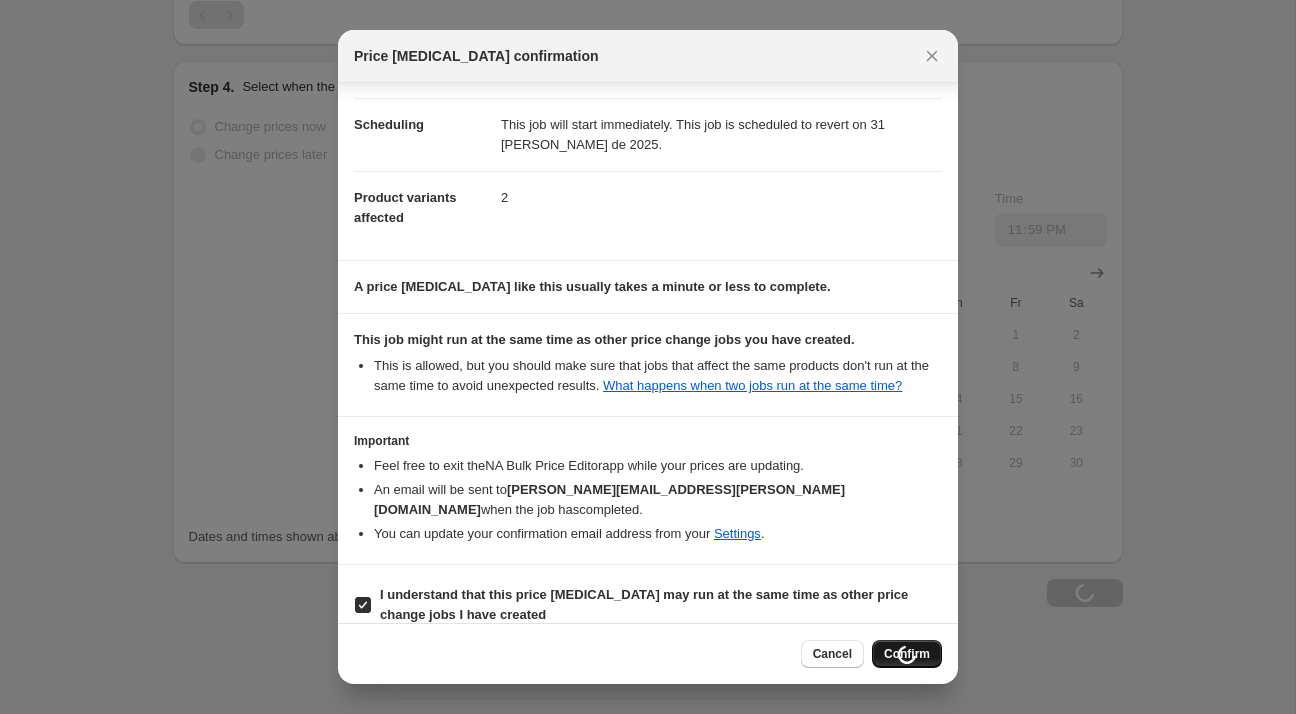 scroll, scrollTop: 1634, scrollLeft: 0, axis: vertical 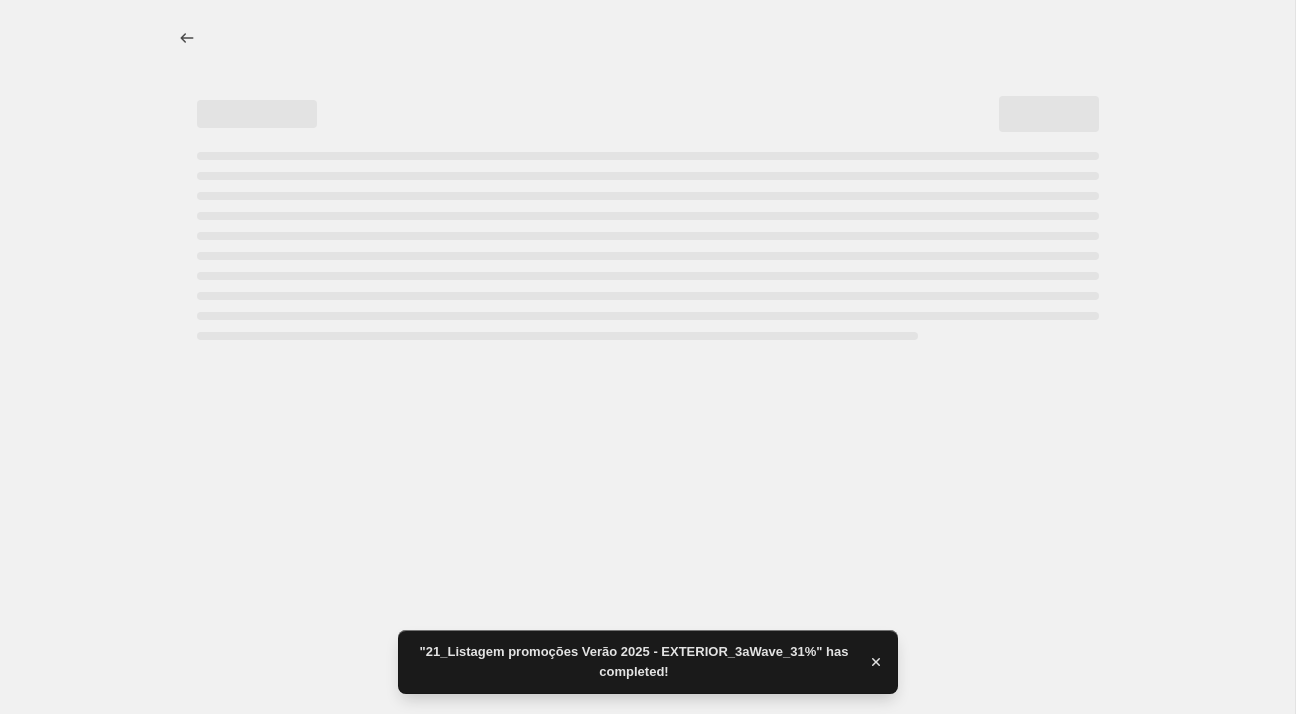select on "percentage" 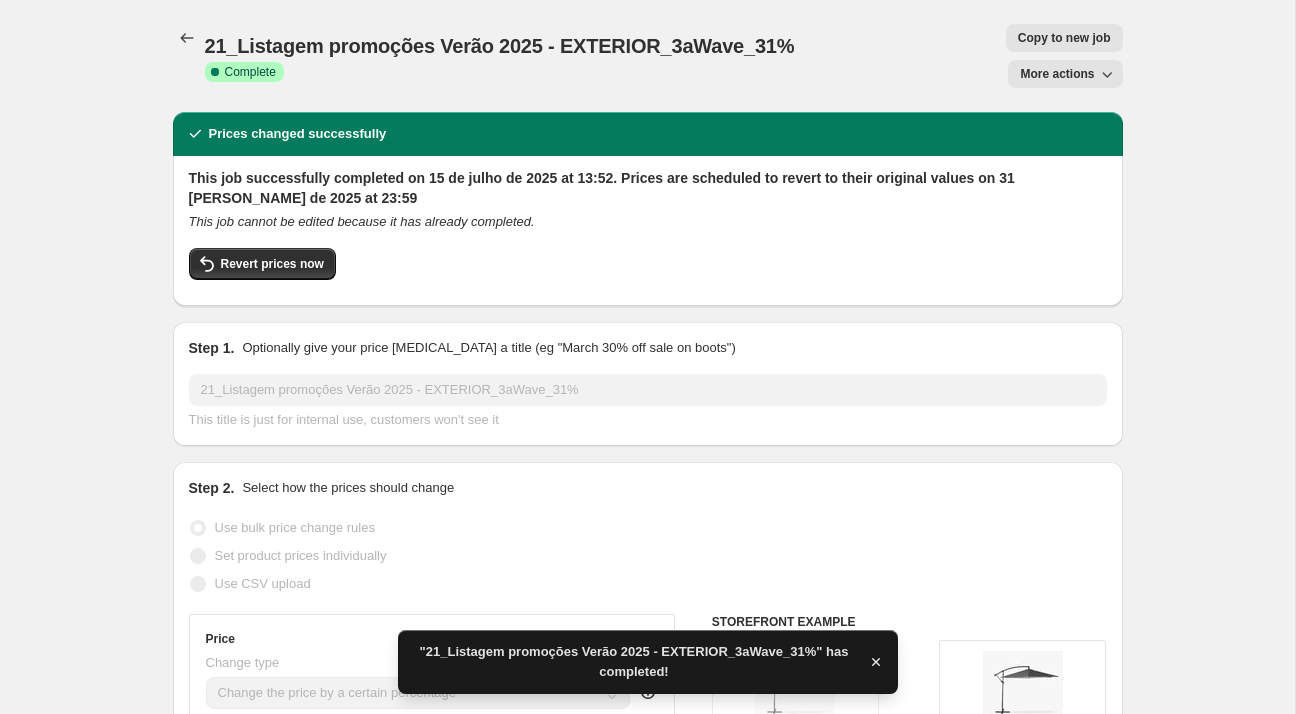 click on "21_Listagem promoções Verão 2025 - EXTERIOR_3aWave_31%" at bounding box center (500, 46) 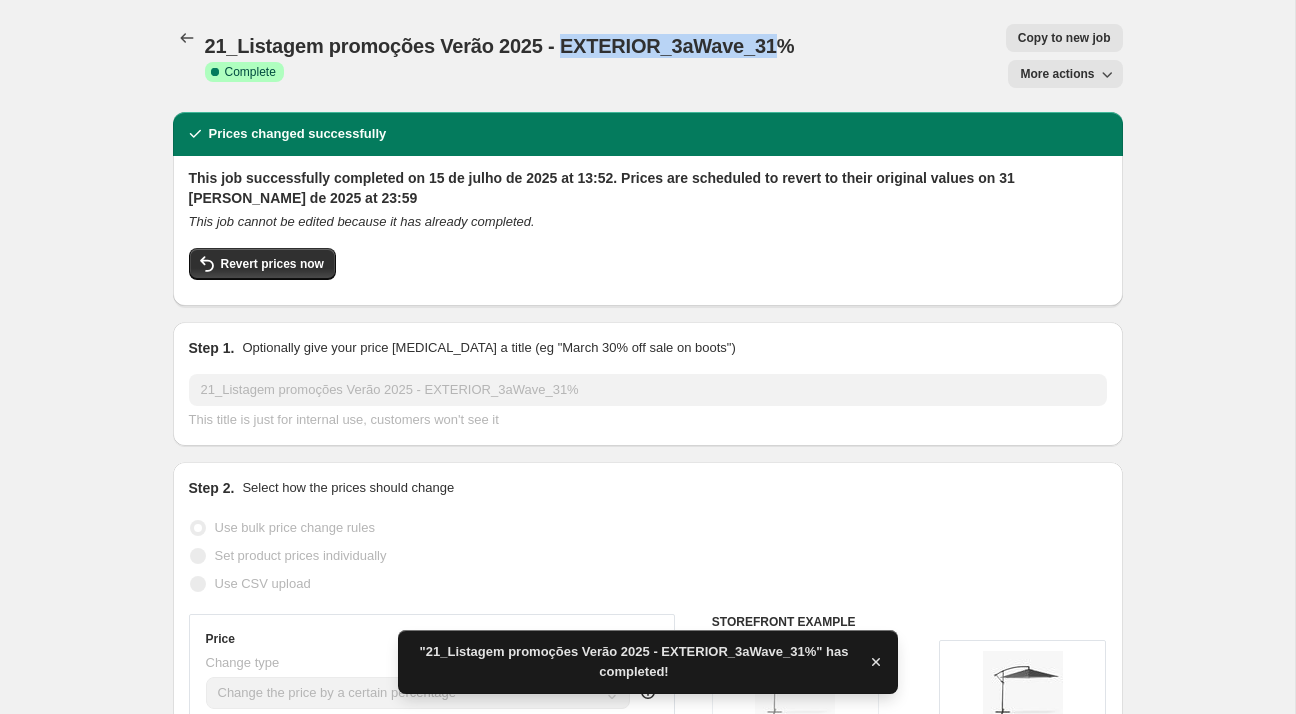 click on "21_Listagem promoções Verão 2025 - EXTERIOR_3aWave_31%" at bounding box center [500, 46] 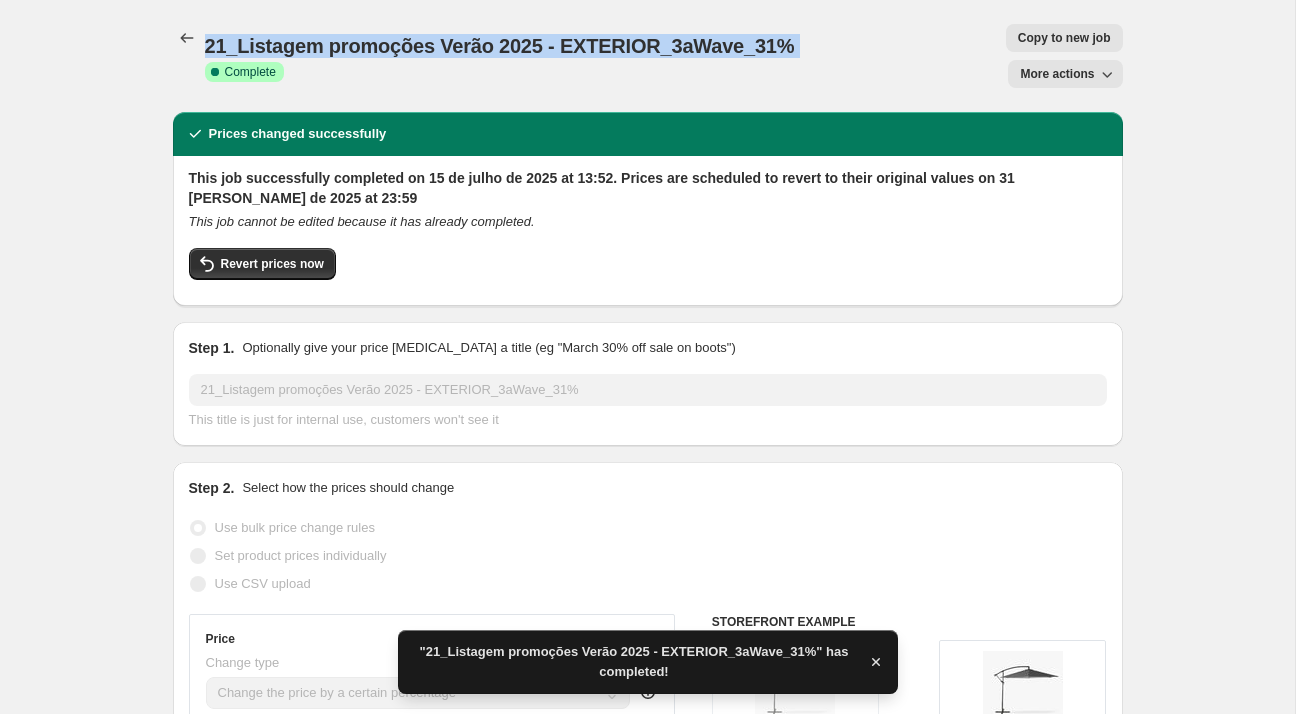 click on "21_Listagem promoções Verão 2025 - EXTERIOR_3aWave_31%" at bounding box center [500, 46] 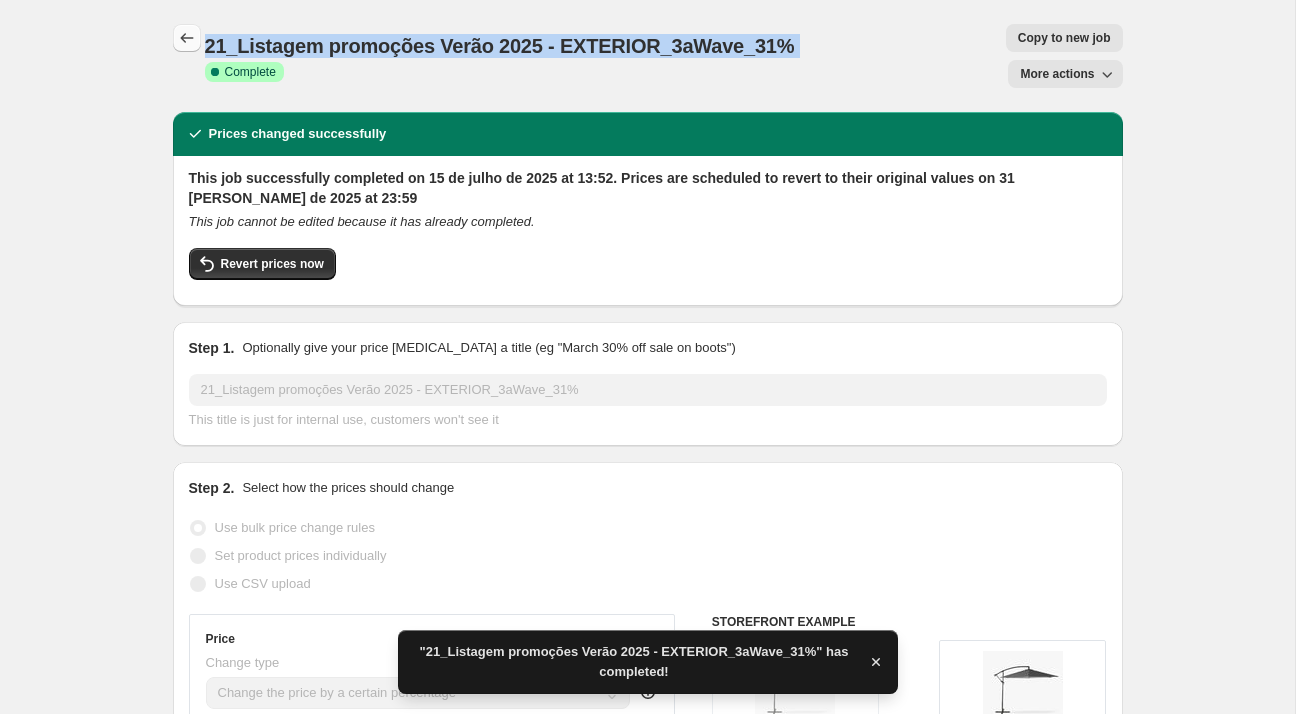 click 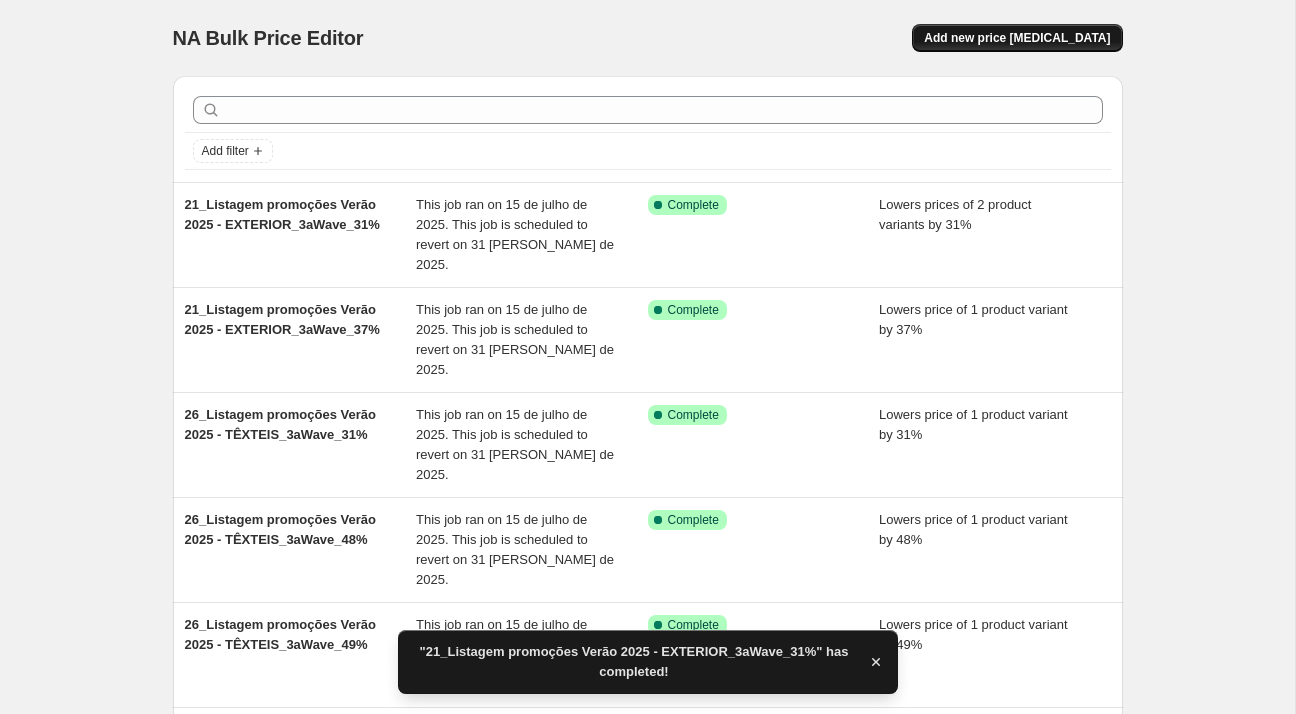 click on "Add new price [MEDICAL_DATA]" at bounding box center [1017, 38] 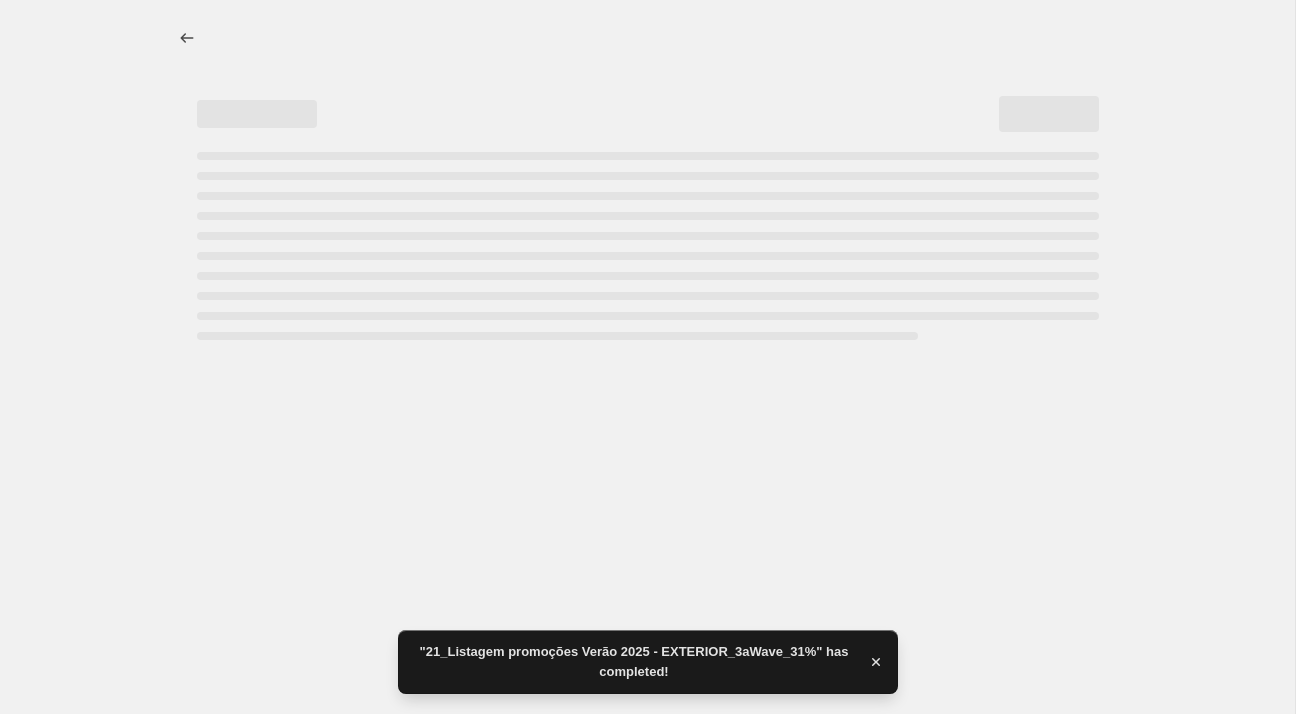 select on "percentage" 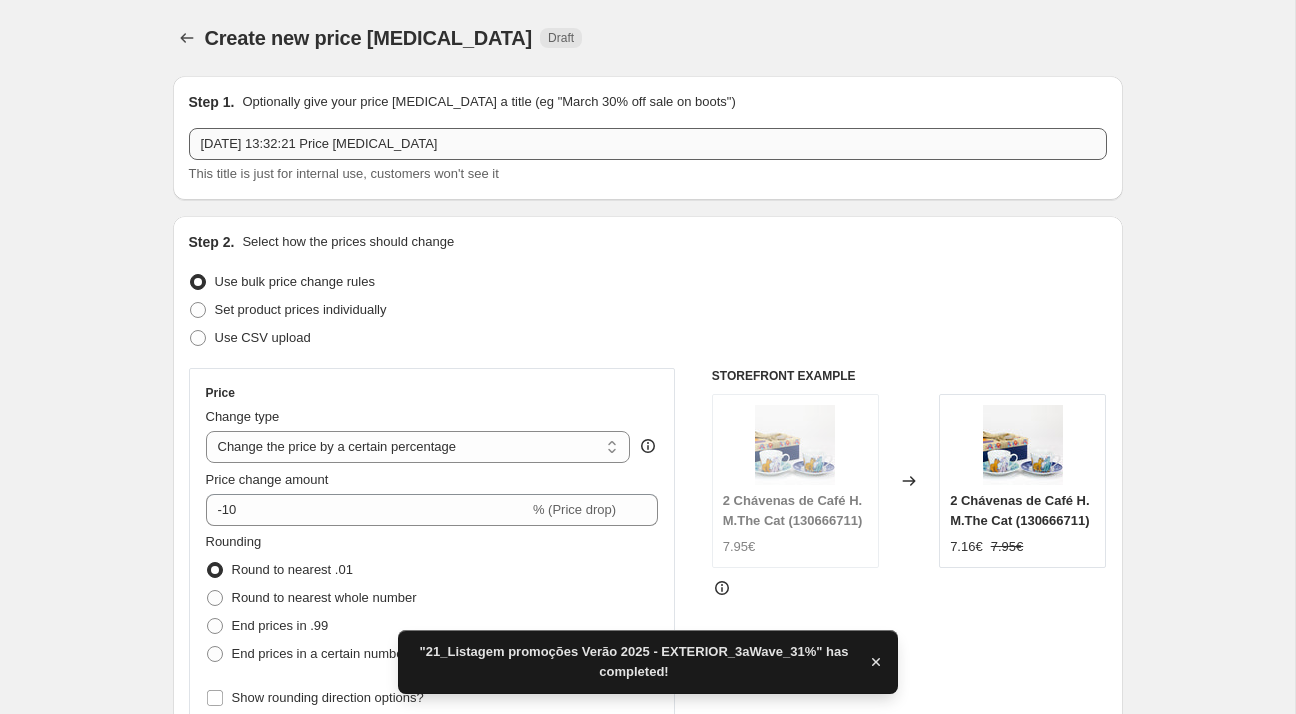click on "[DATE] 13:32:21 Price [MEDICAL_DATA]" at bounding box center (648, 144) 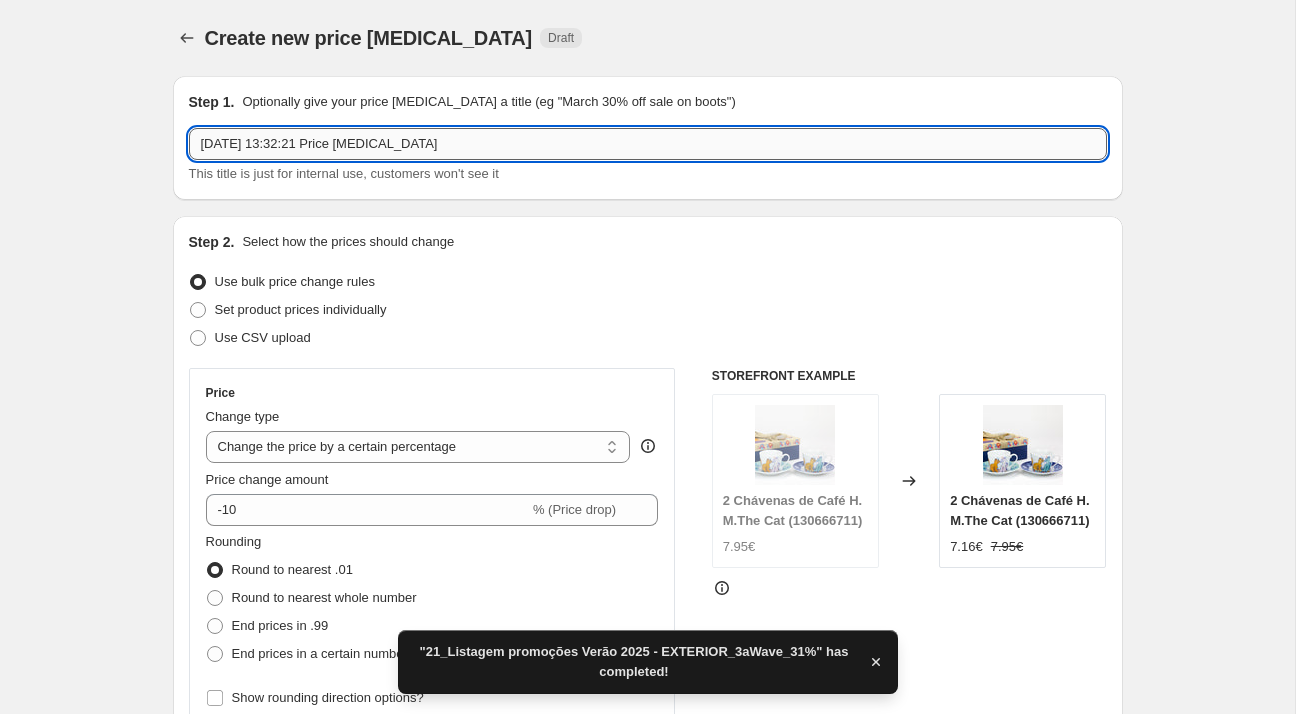 click on "[DATE] 13:32:21 Price [MEDICAL_DATA]" at bounding box center [648, 144] 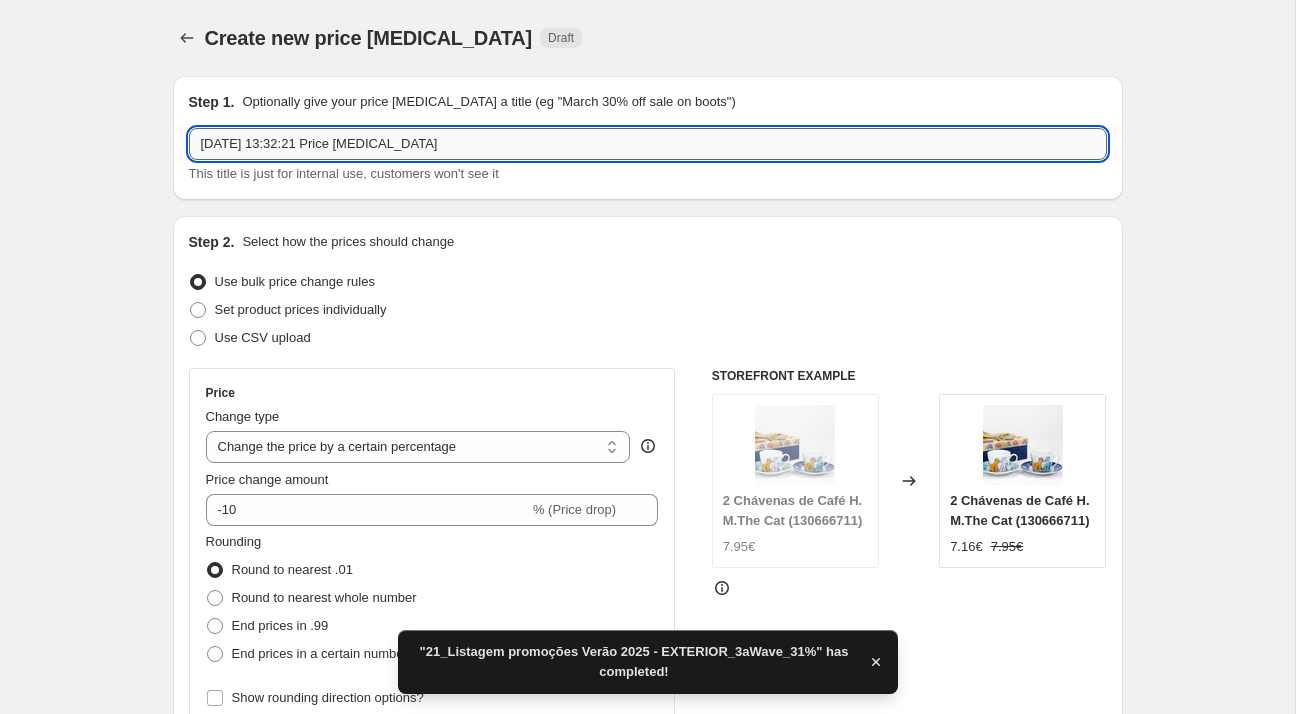 paste on "21_Listagem promoções Verão 2025 - EXTERIOR_3aWave_31%" 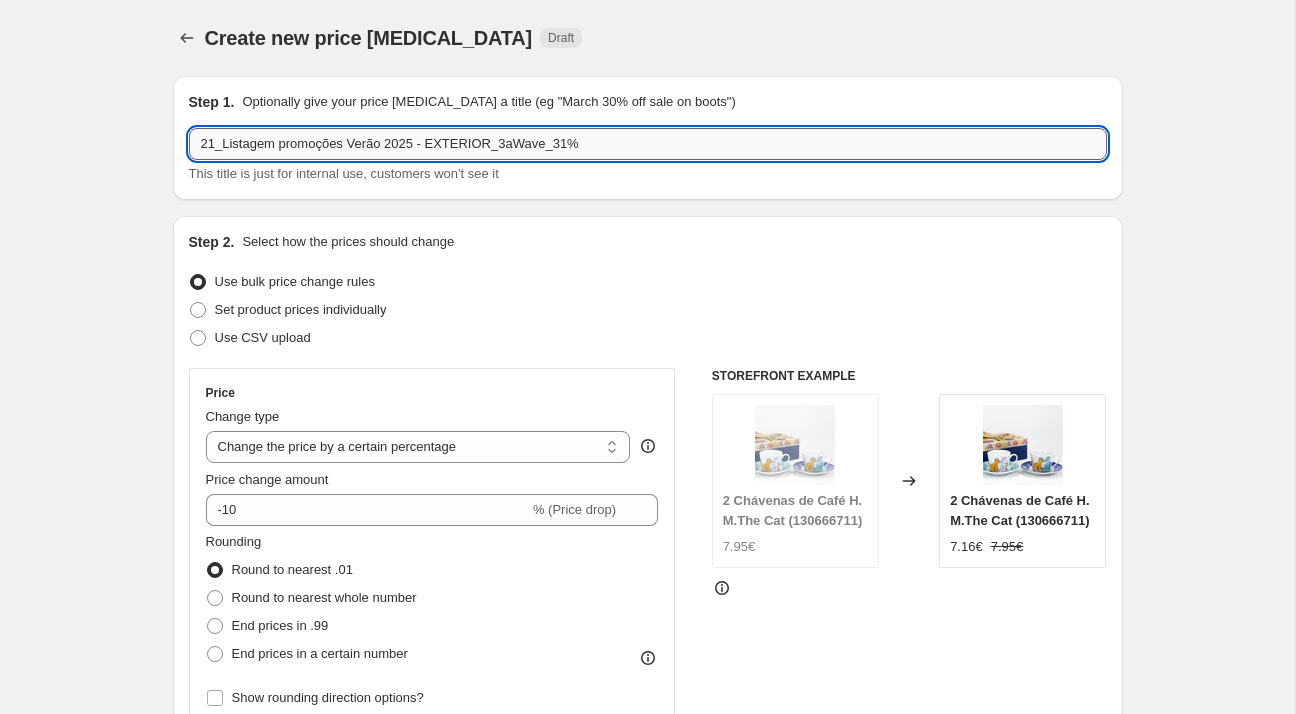 drag, startPoint x: 555, startPoint y: 140, endPoint x: 544, endPoint y: 141, distance: 11.045361 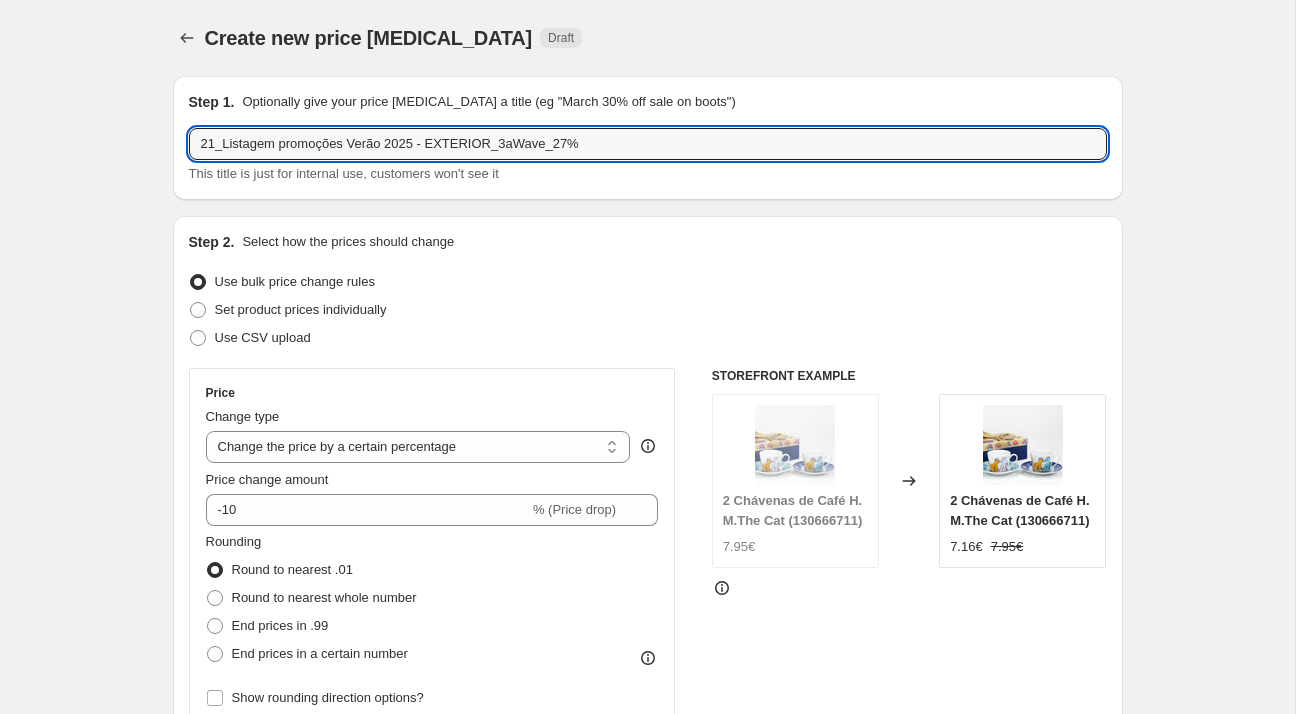 type on "21_Listagem promoções Verão 2025 - EXTERIOR_3aWave_27%" 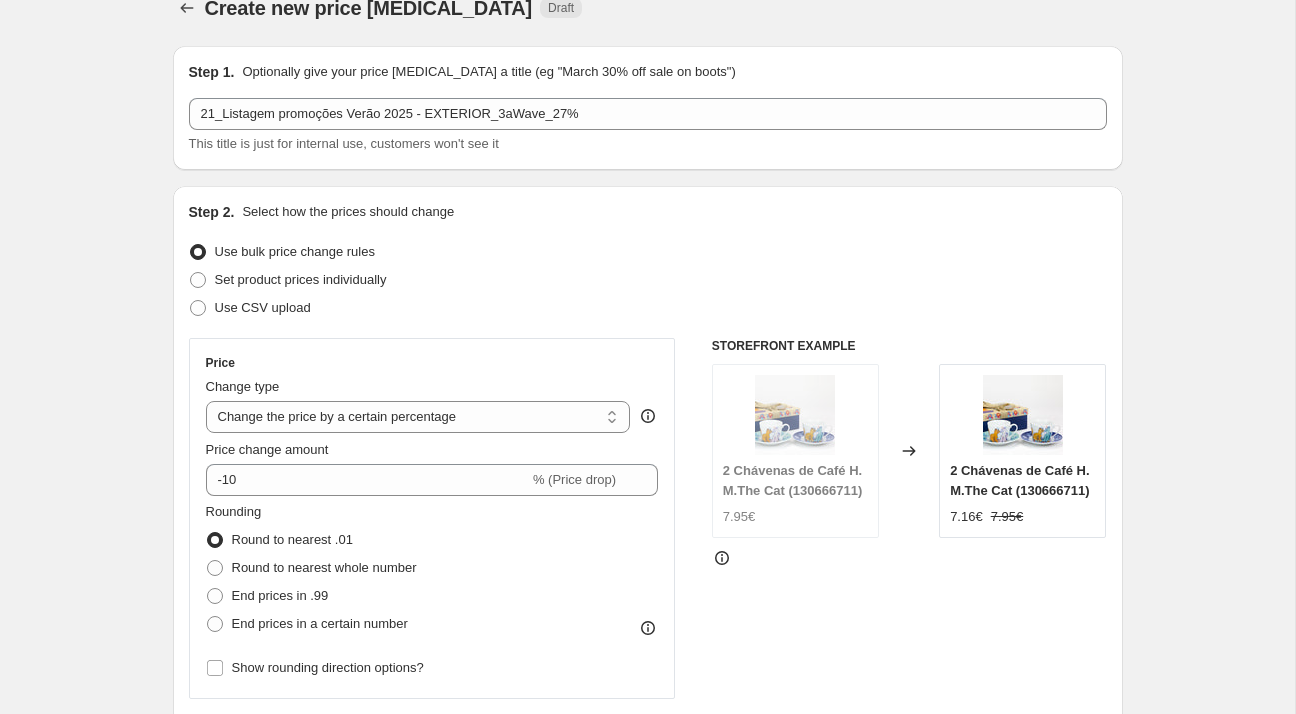 scroll, scrollTop: 31, scrollLeft: 0, axis: vertical 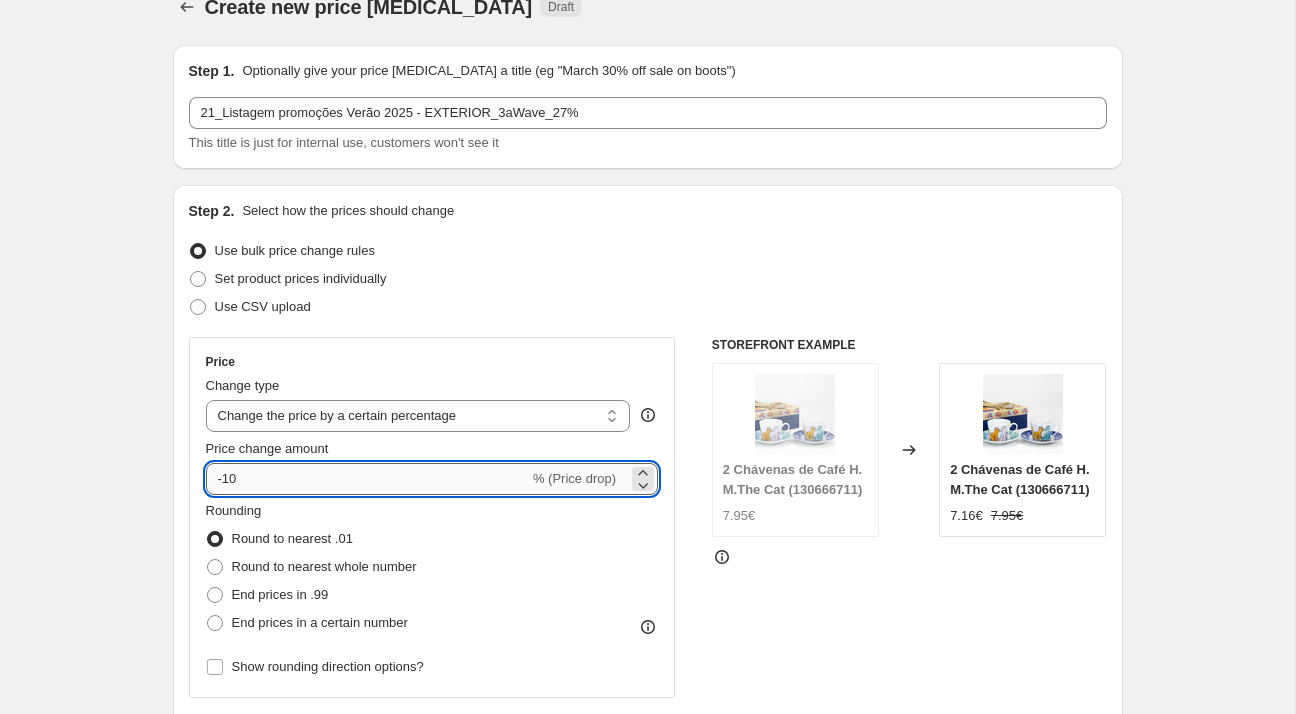 click on "-10" at bounding box center (367, 479) 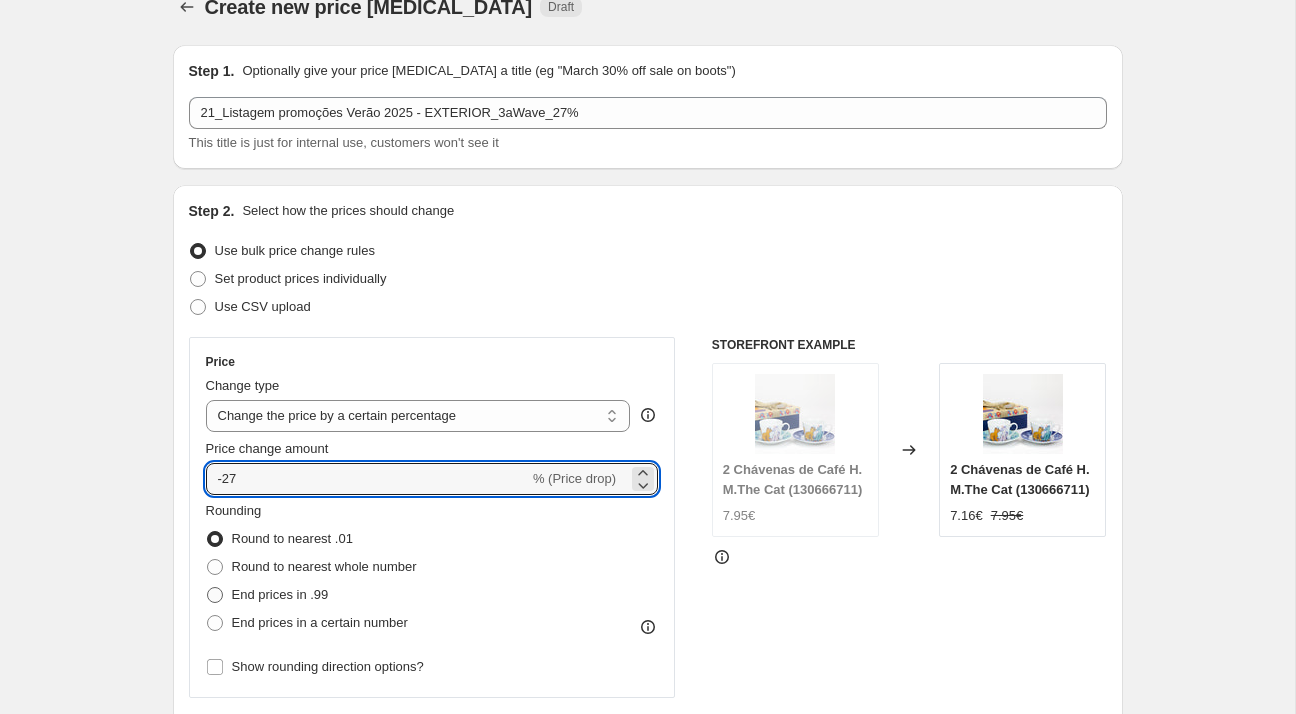type on "-27" 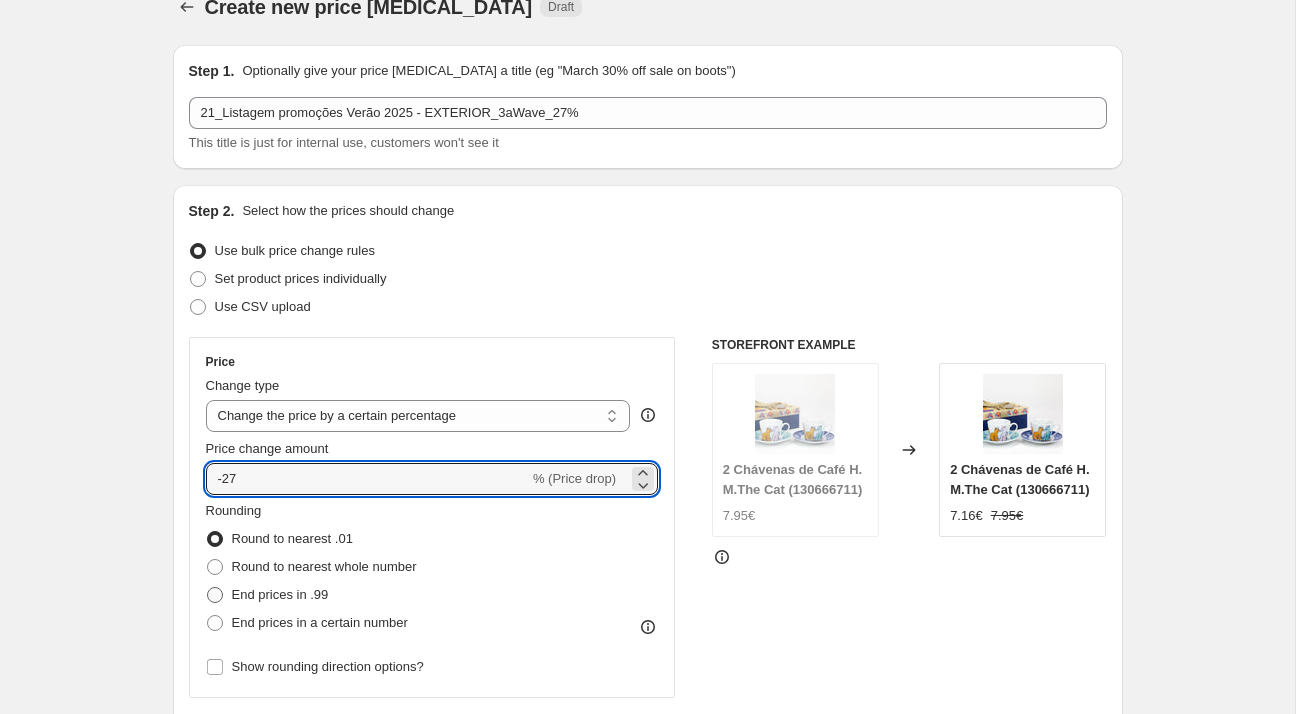radio on "true" 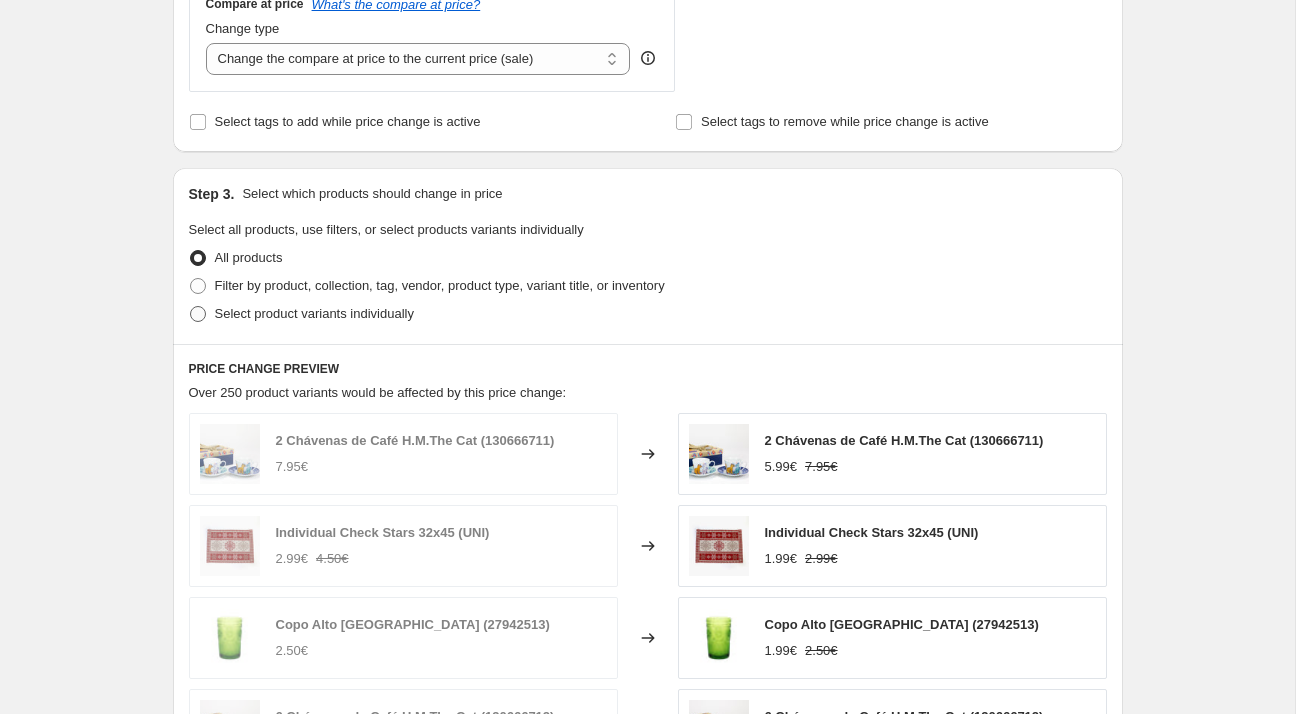 click on "Select product variants individually" at bounding box center [314, 313] 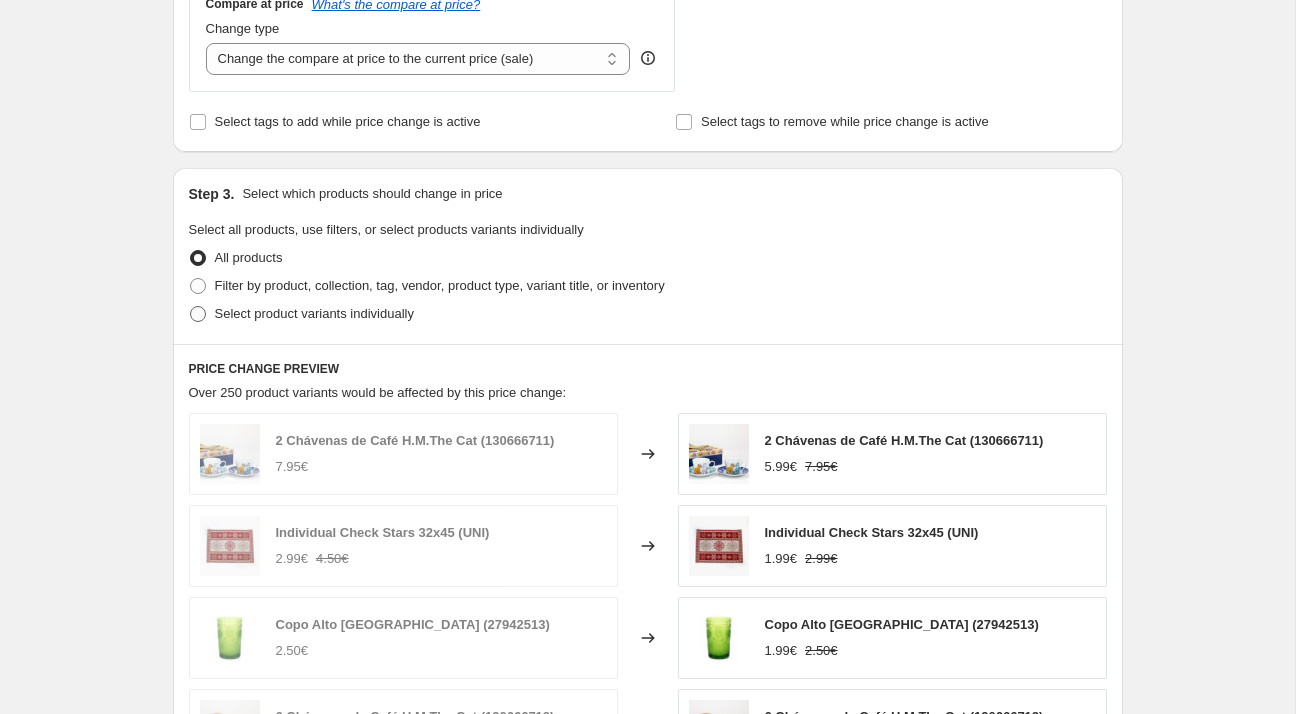 radio on "true" 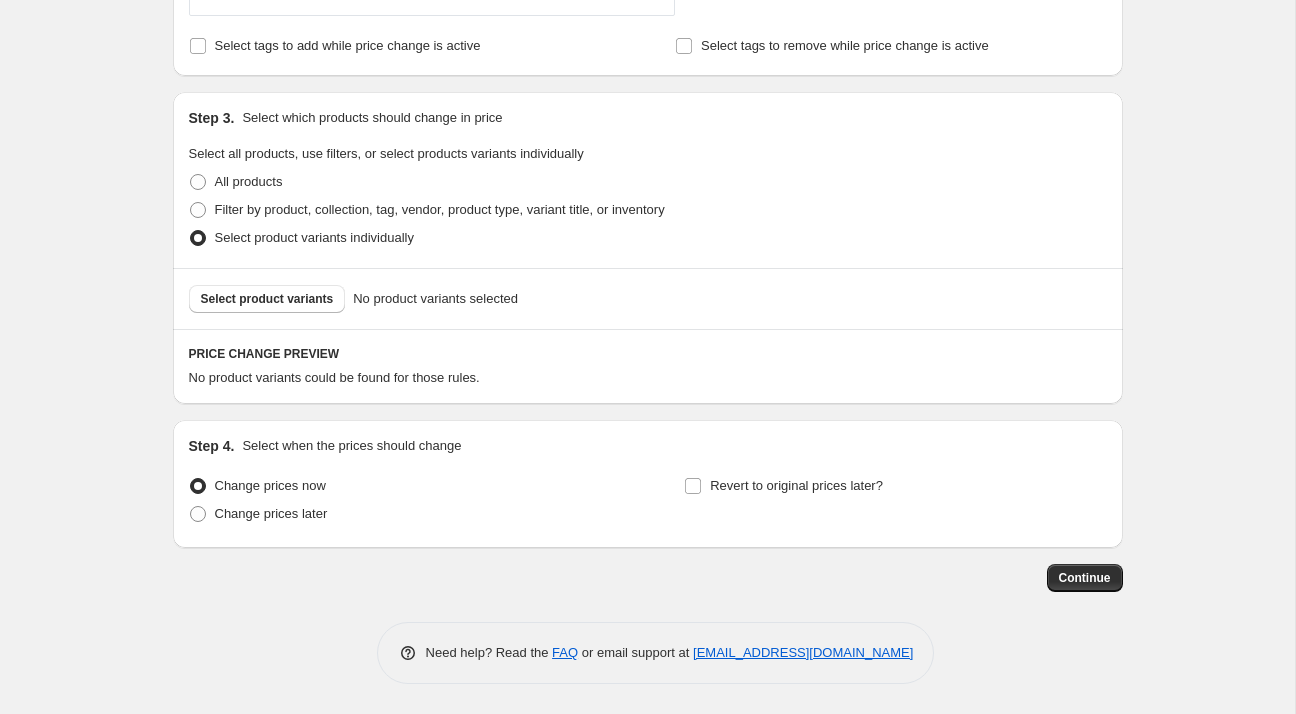 scroll, scrollTop: 840, scrollLeft: 0, axis: vertical 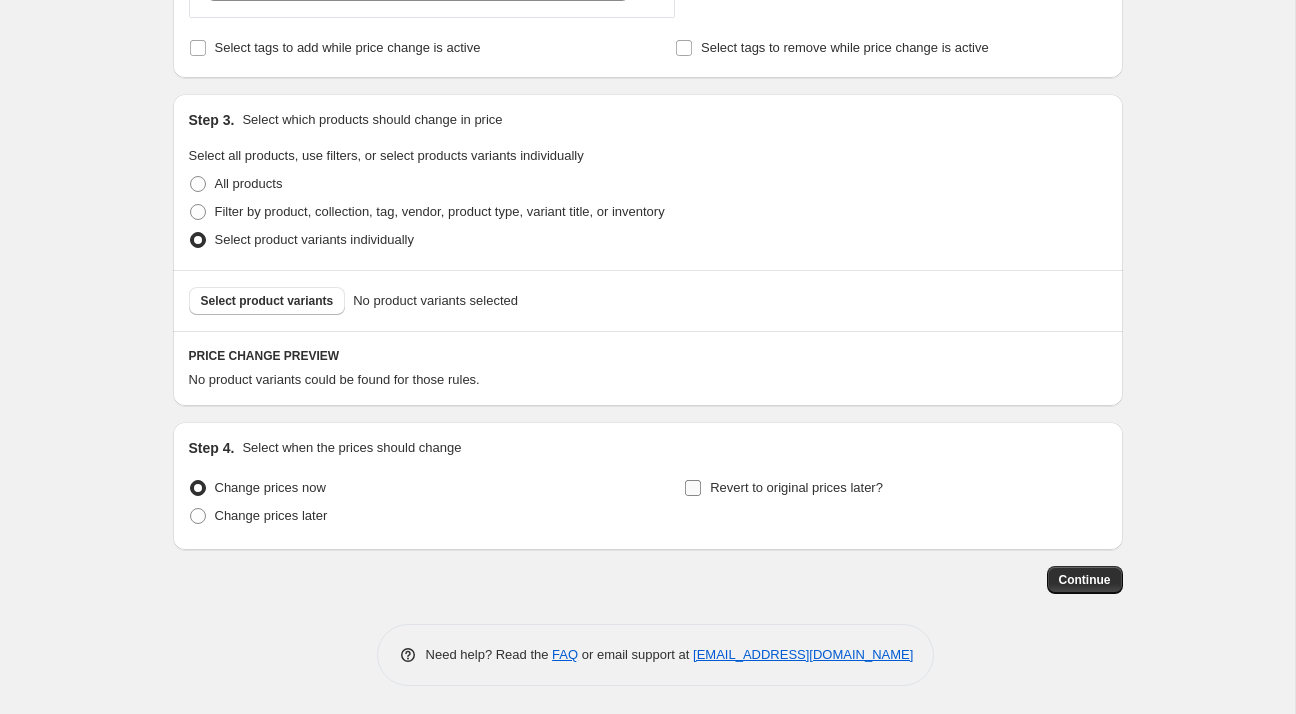 click on "Revert to original prices later?" at bounding box center [796, 488] 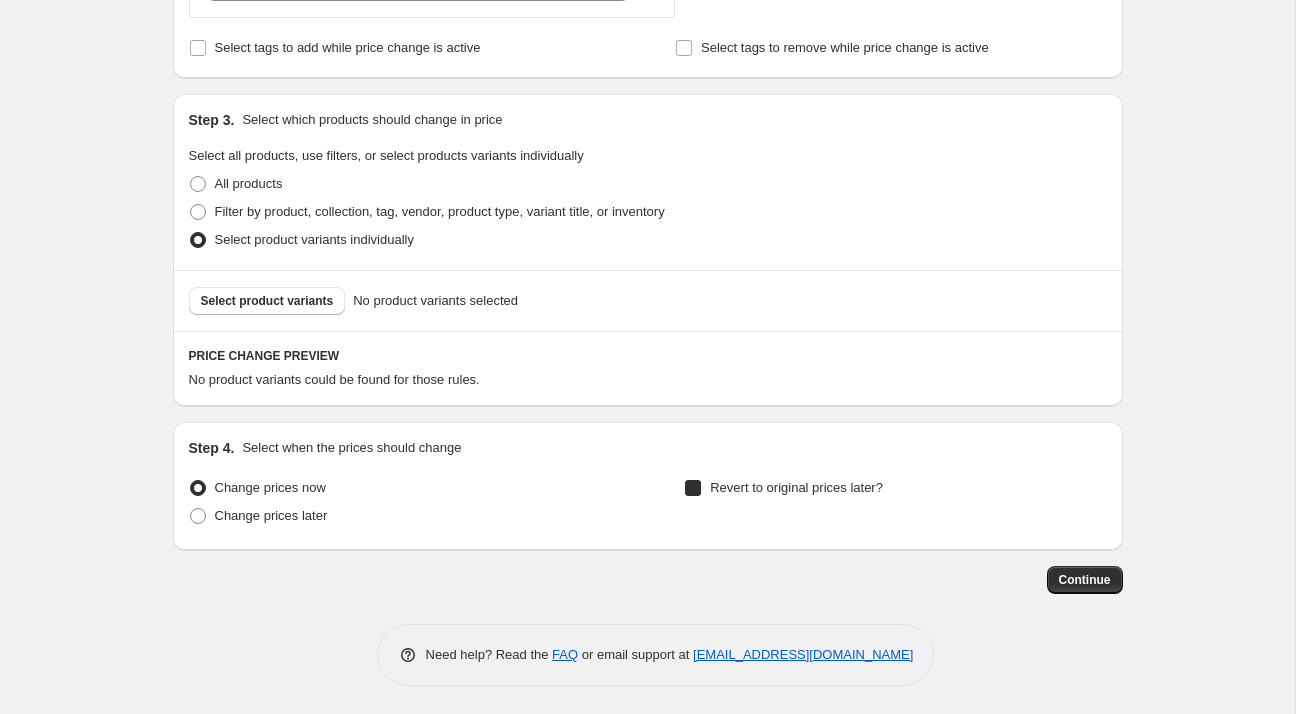 checkbox on "true" 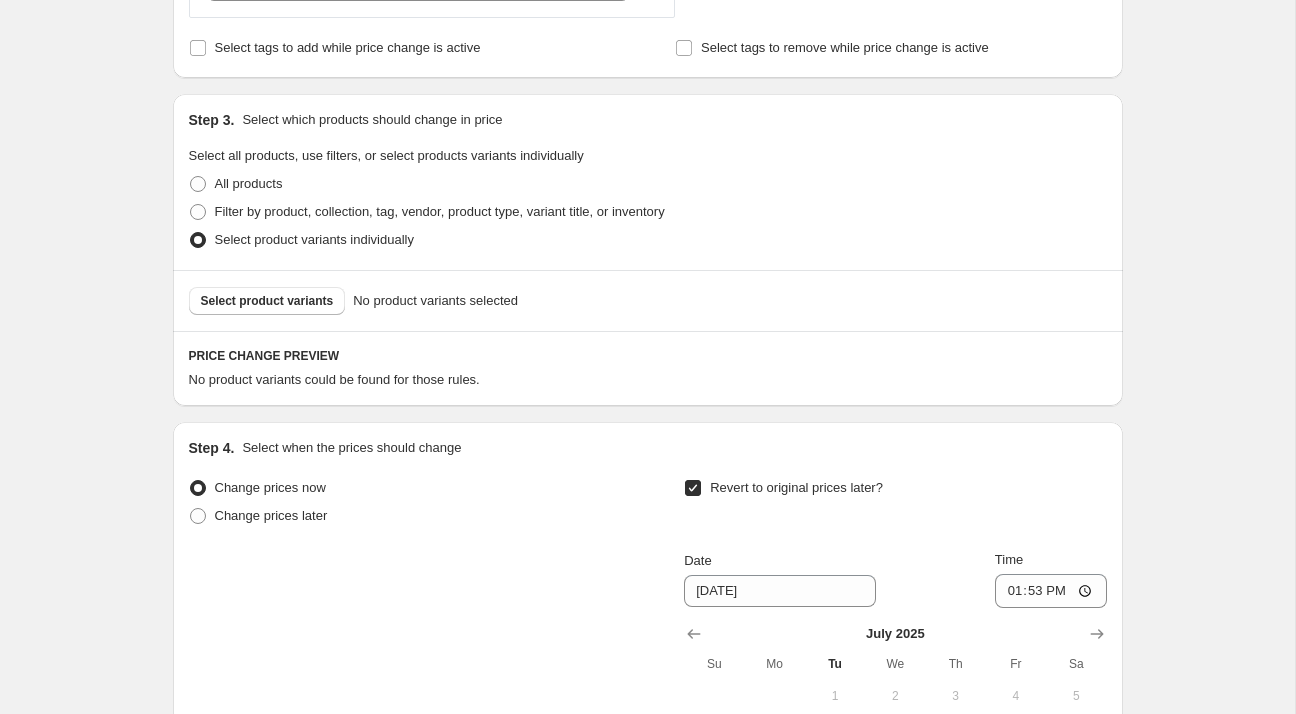 click on "[DATE] Su Mo Tu We Th Fr Sa 1 2 3 4 5 6 7 8 9 10 11 12 13 14 15 16 17 18 19 20 21 22 23 24 25 26 27 28 29 30 31" at bounding box center [887, 724] 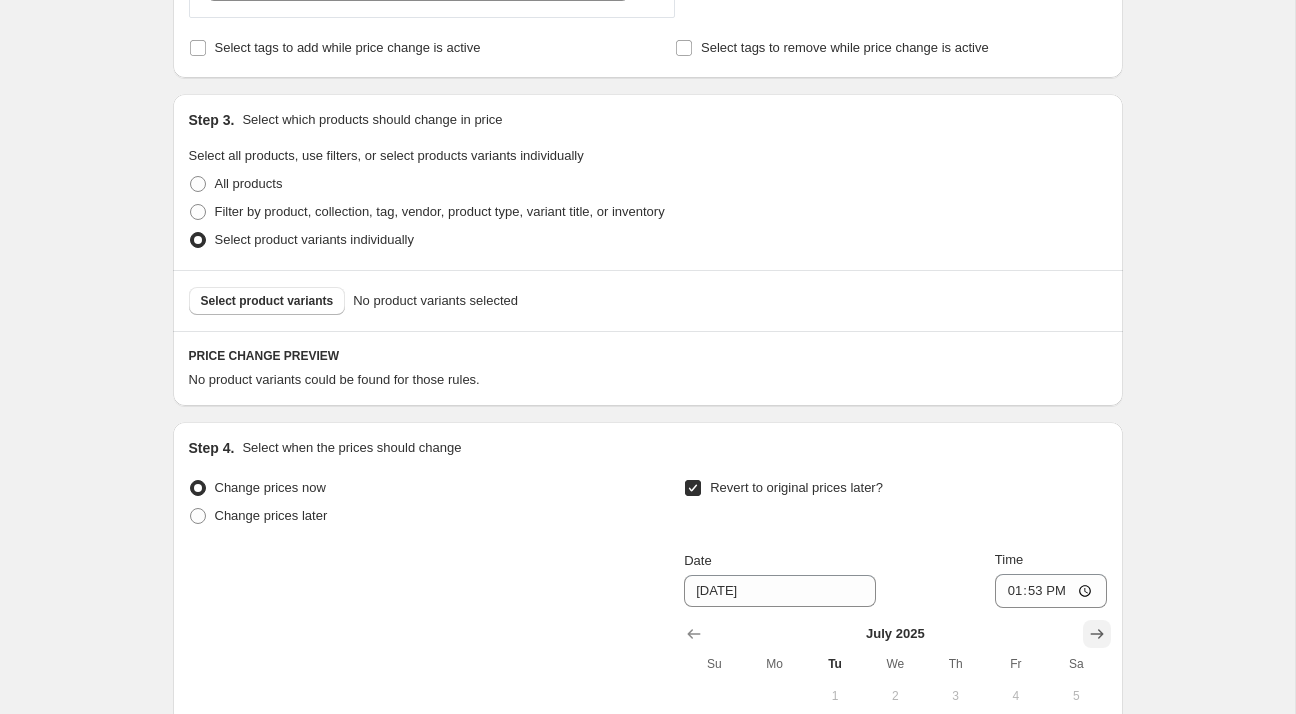 click at bounding box center [1097, 634] 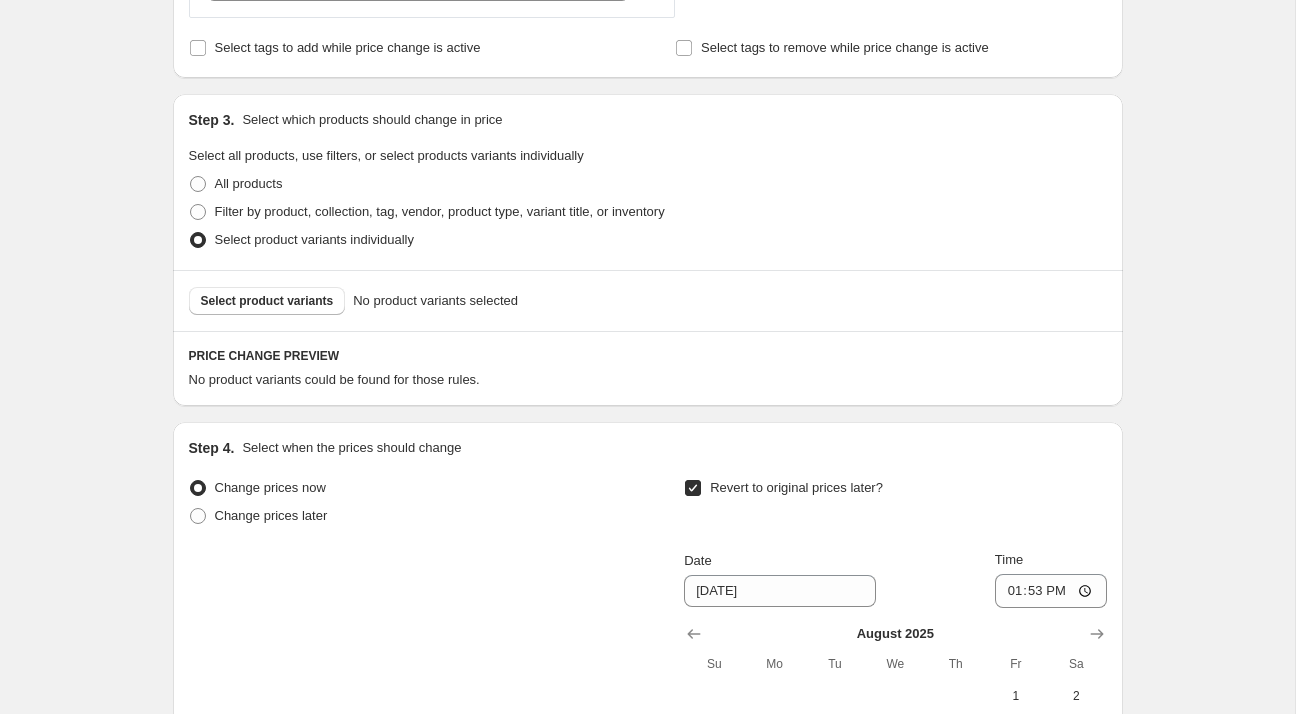 scroll, scrollTop: 1215, scrollLeft: 0, axis: vertical 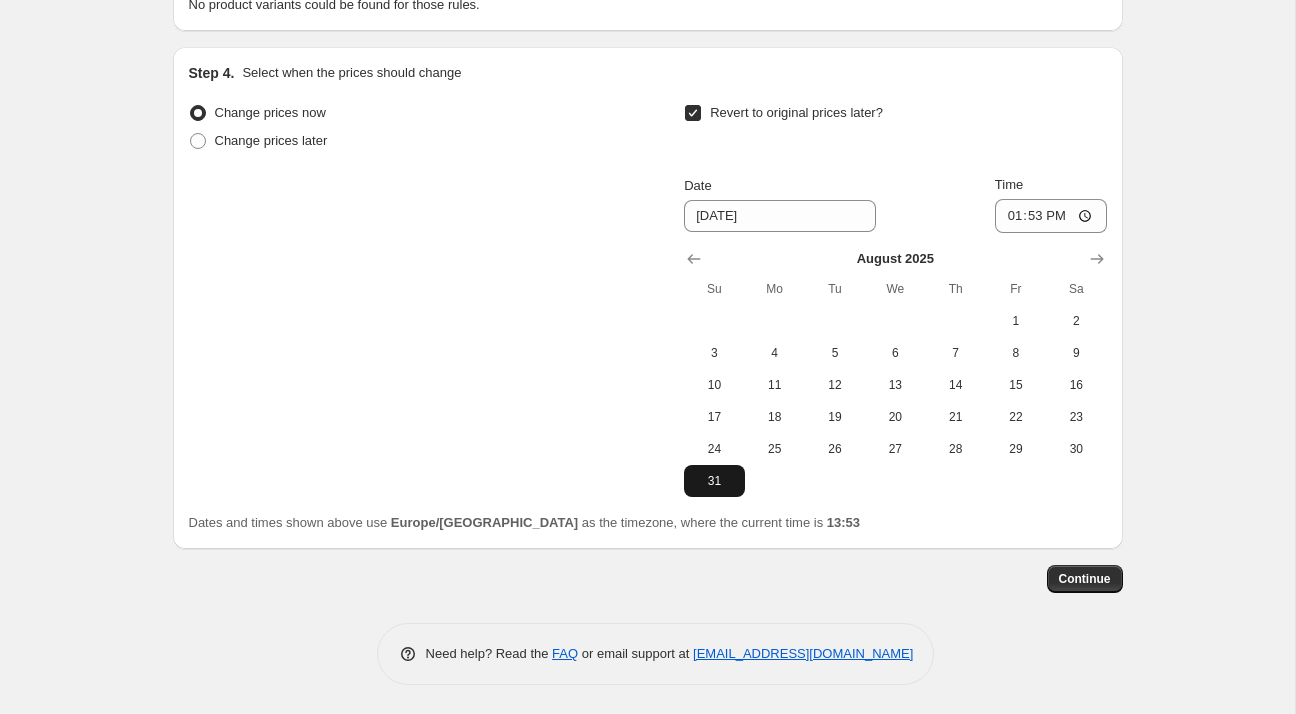 click on "31" at bounding box center [714, 481] 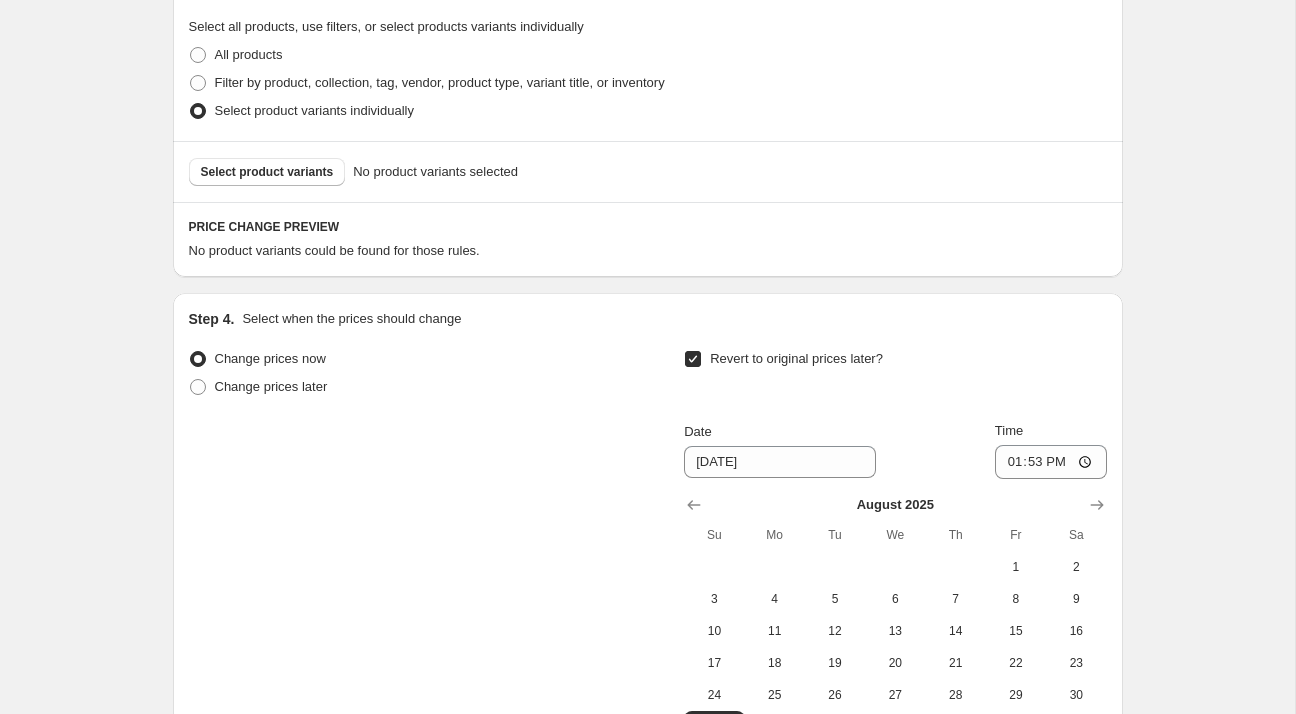 scroll, scrollTop: 960, scrollLeft: 0, axis: vertical 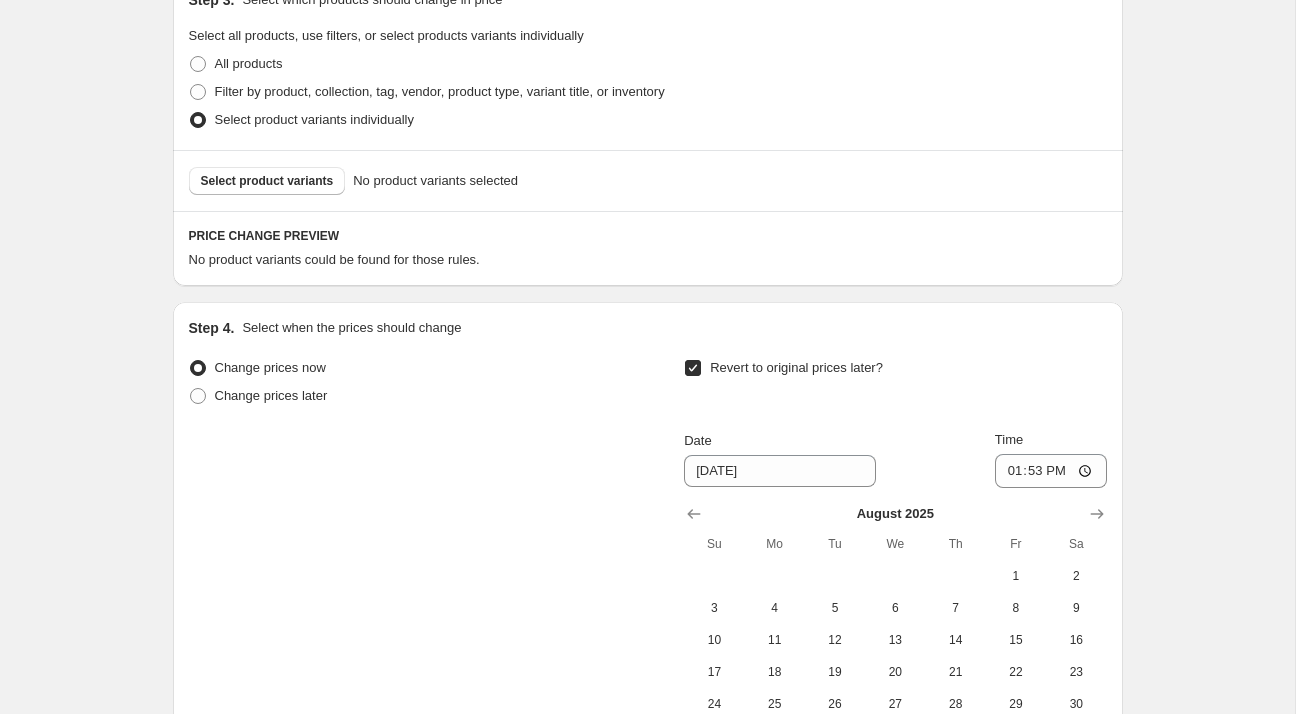 click on "Select product variants No   product variants selected" at bounding box center (648, 180) 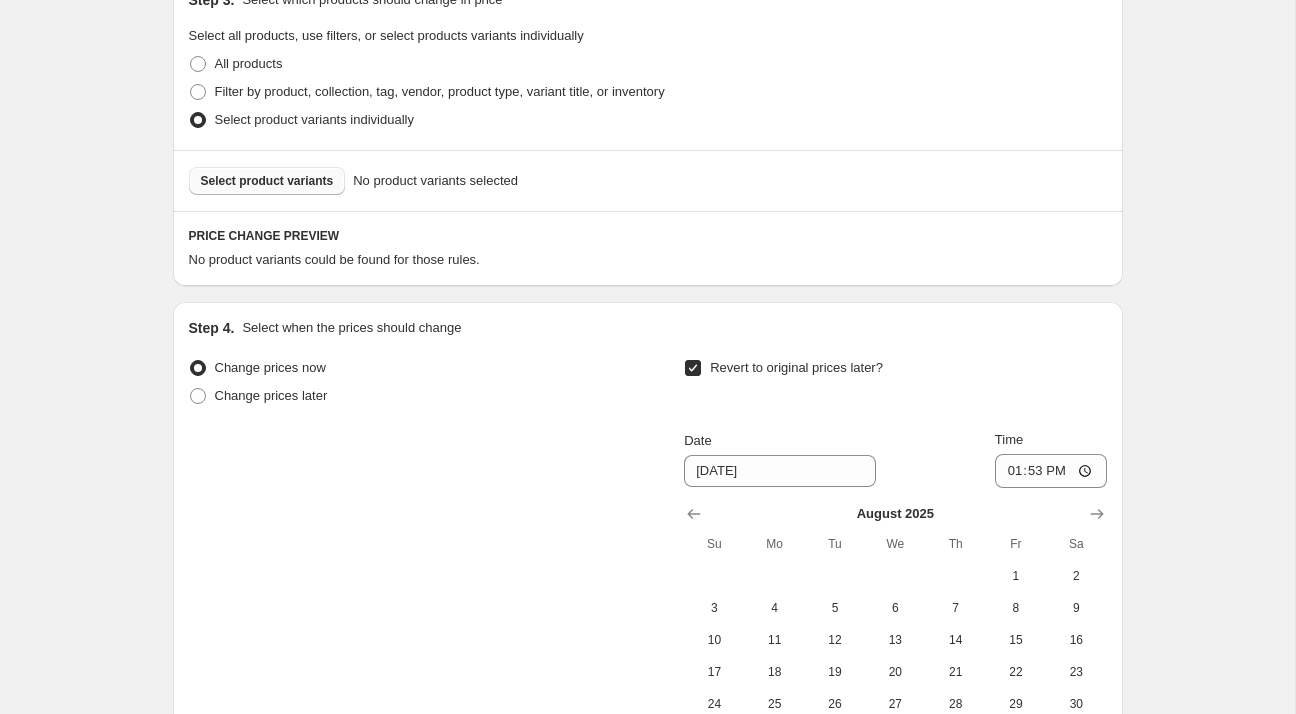 click on "Select product variants" at bounding box center [267, 181] 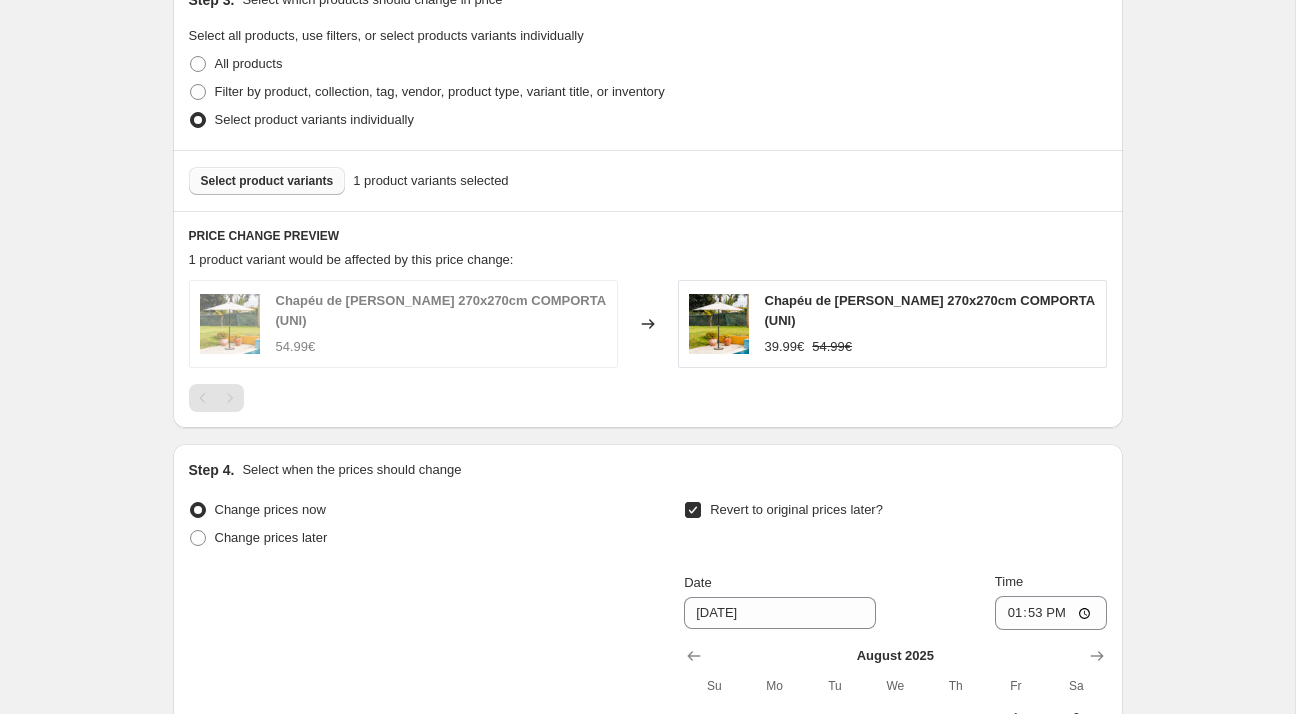 click on "Select product variants 1   product variants selected" at bounding box center [648, 180] 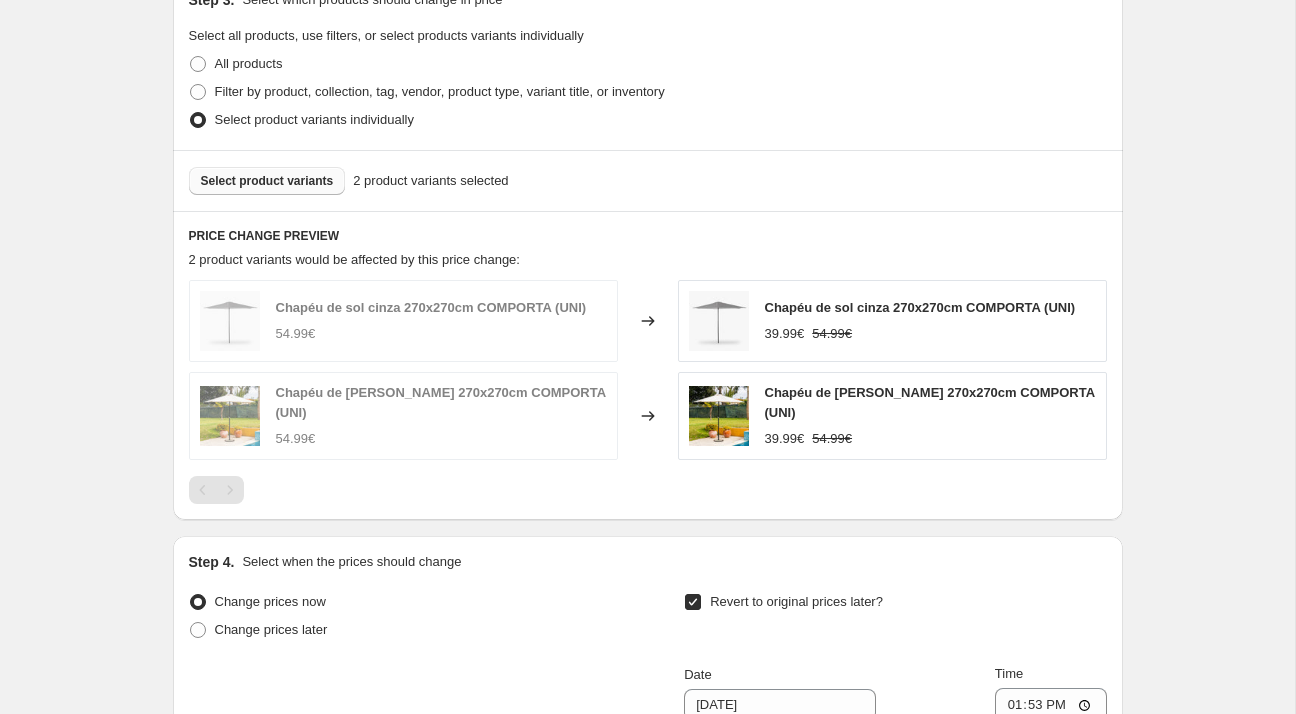 click on "Select product variants" at bounding box center (267, 181) 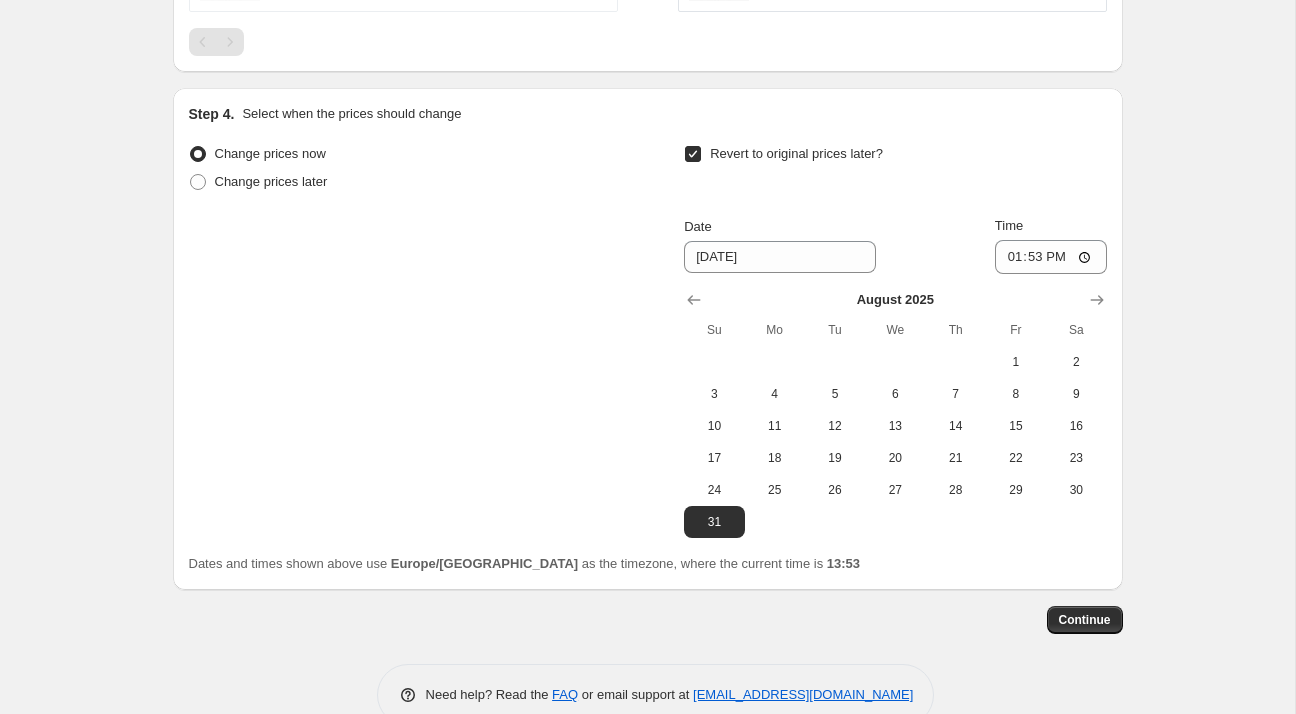 scroll, scrollTop: 1508, scrollLeft: 0, axis: vertical 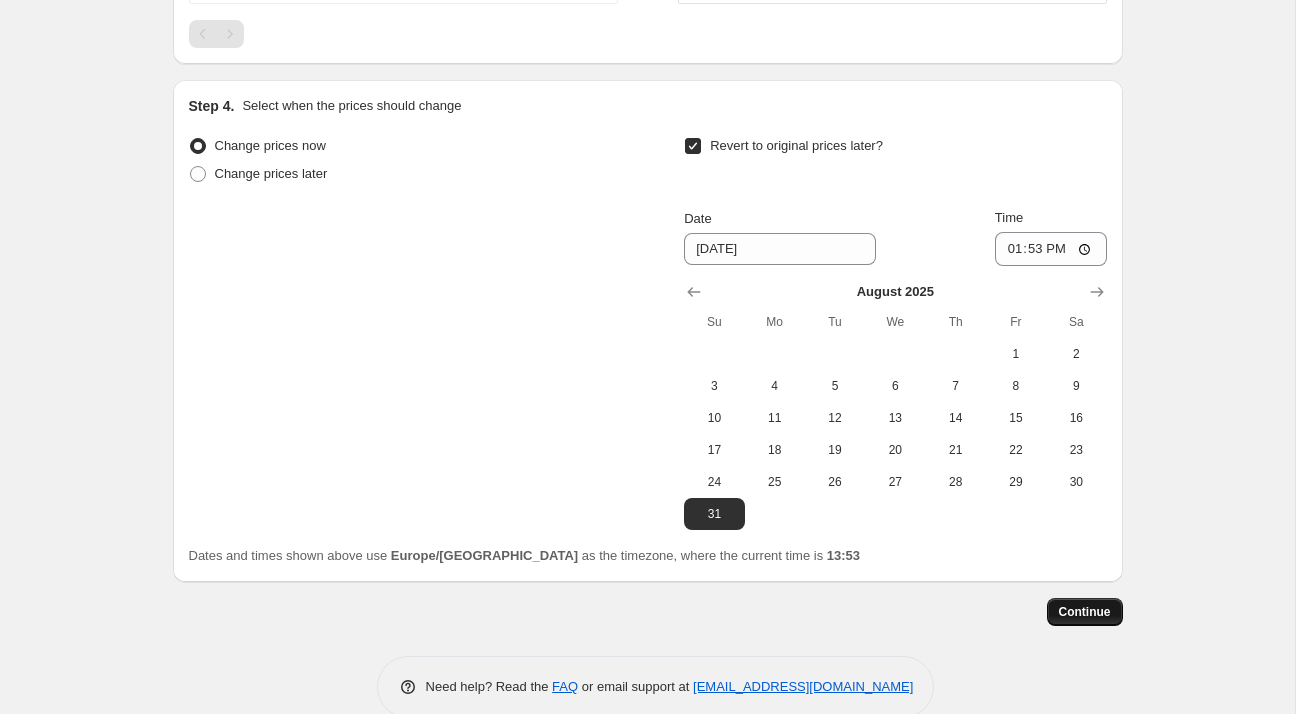 click on "Continue" at bounding box center [1085, 612] 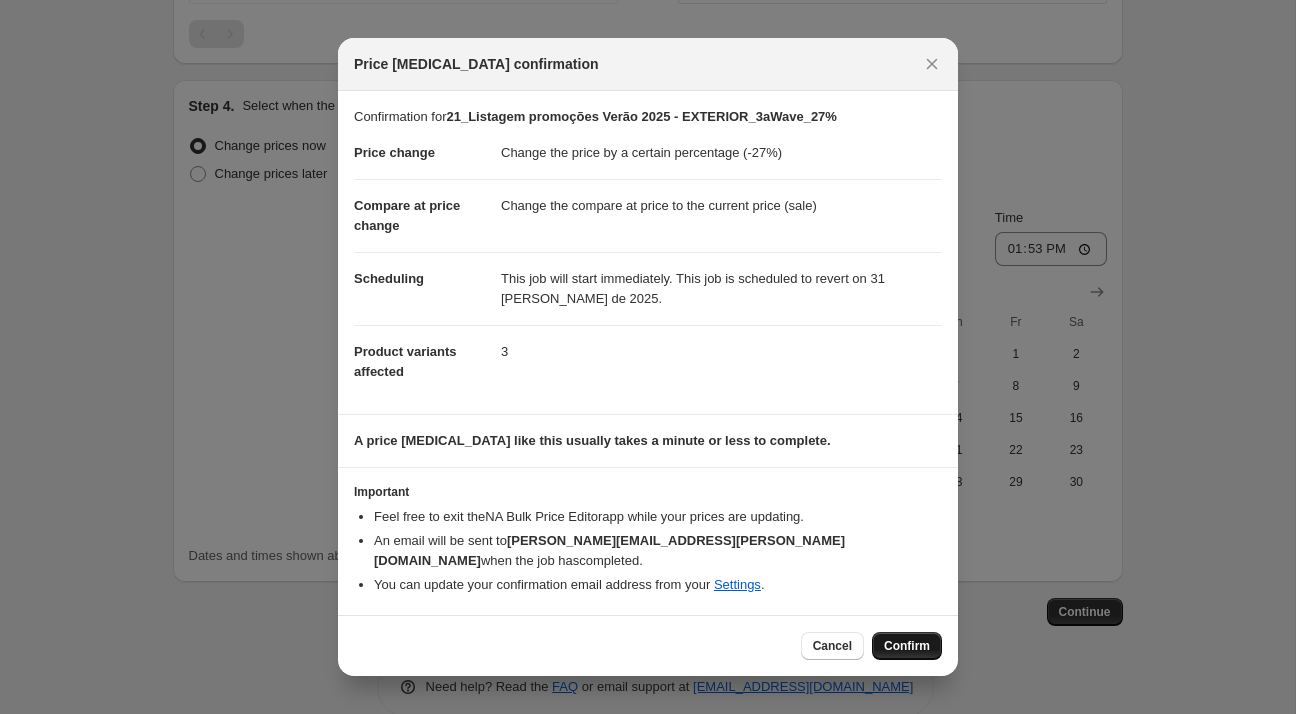 click on "Confirm" at bounding box center (907, 646) 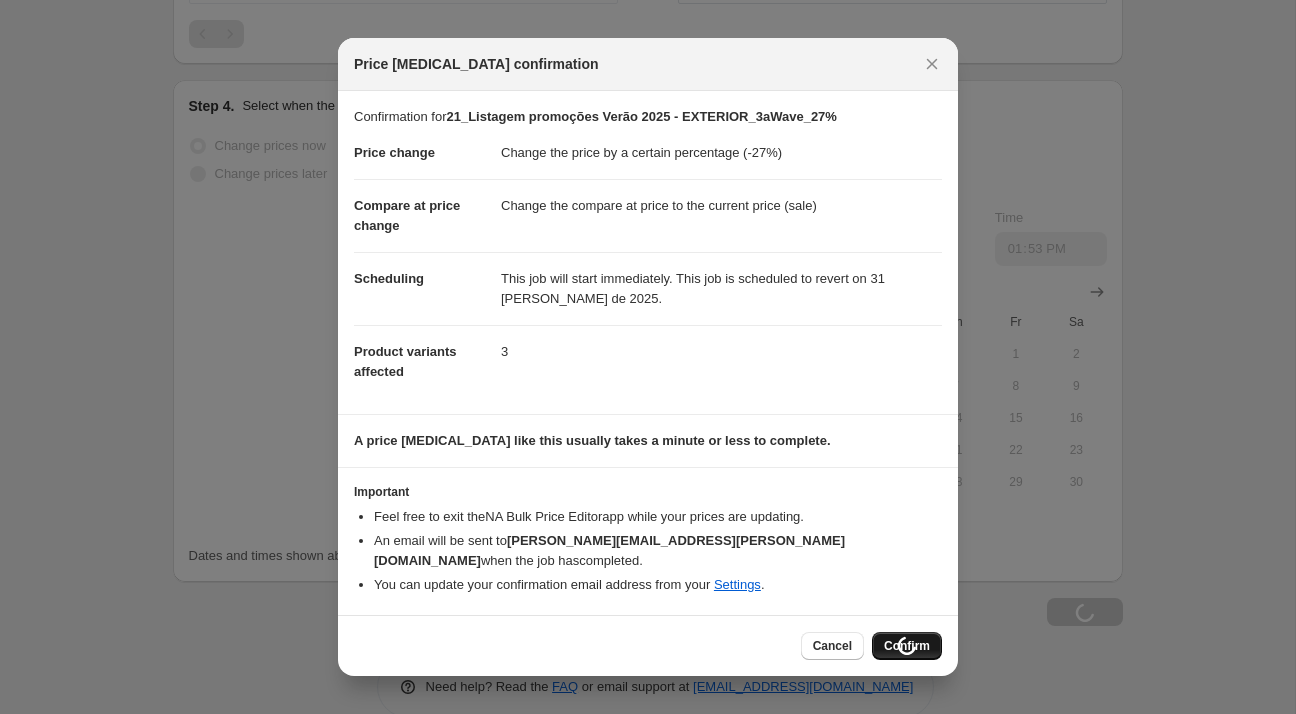 scroll, scrollTop: 1576, scrollLeft: 0, axis: vertical 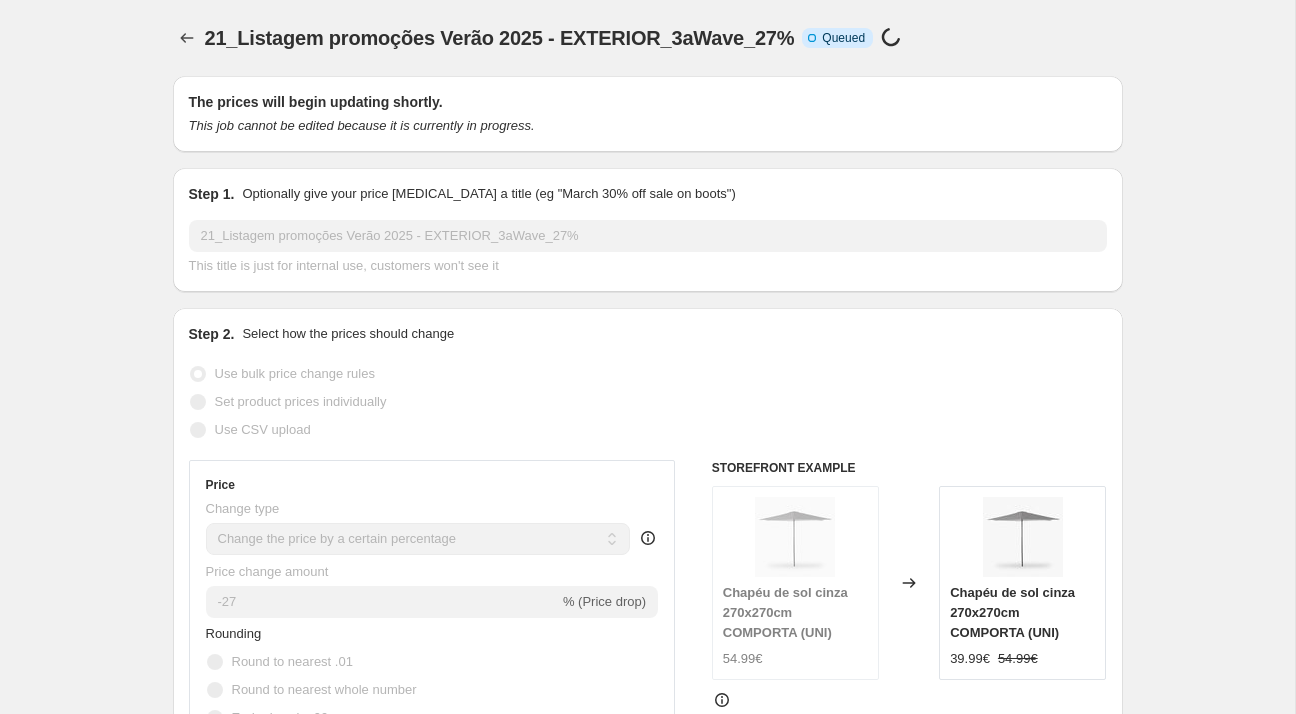 select on "percentage" 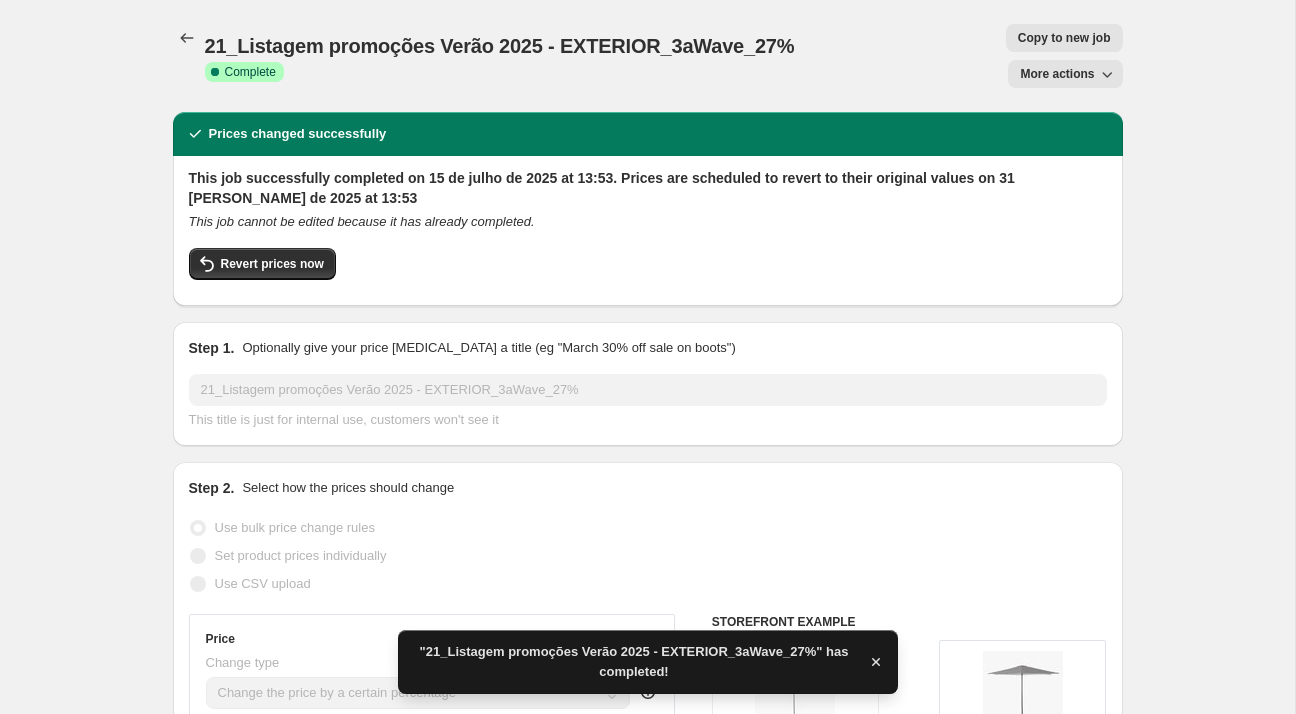 click on "21_Listagem promoções Verão 2025 - EXTERIOR_3aWave_27%. This page is ready 21_Listagem promoções Verão 2025 - EXTERIOR_3aWave_27% Success Complete Complete Price revert scheduling Copy to new job Export Recap CSV Delete job More actions Copy to new job More actions" at bounding box center [648, 56] 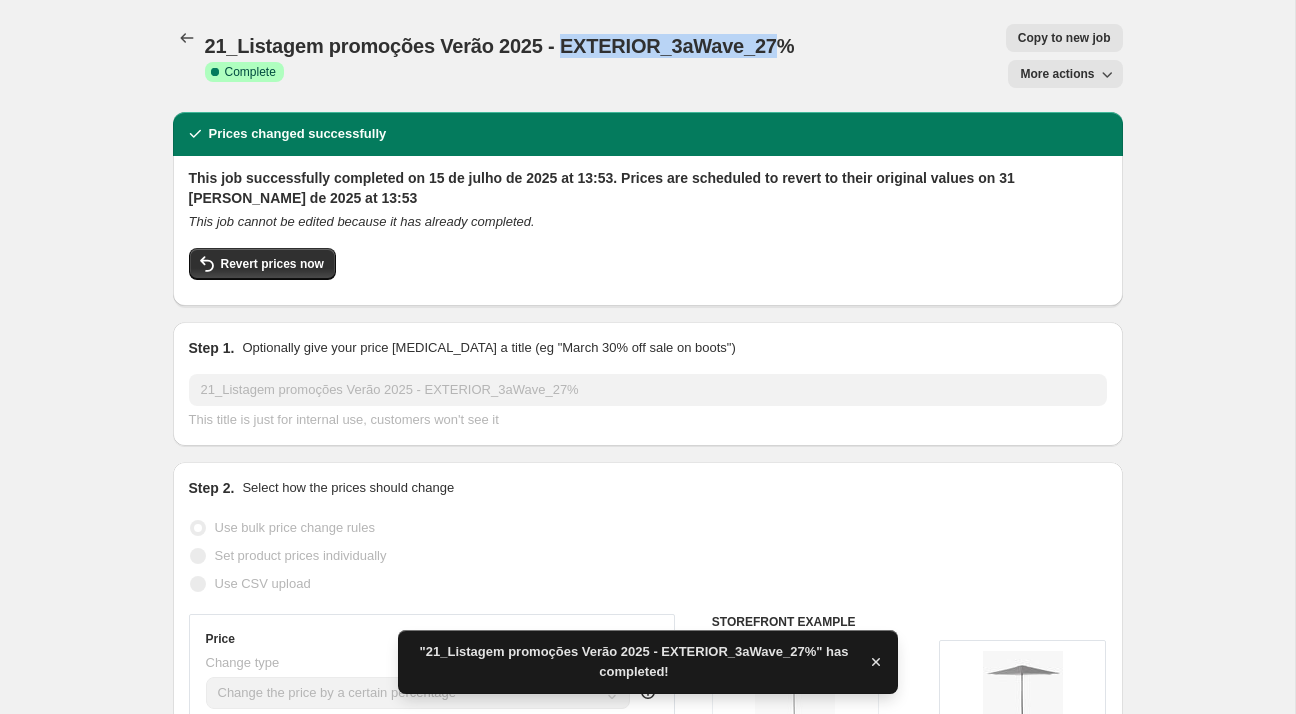 click on "21_Listagem promoções Verão 2025 - EXTERIOR_3aWave_27%. This page is ready 21_Listagem promoções Verão 2025 - EXTERIOR_3aWave_27% Success Complete Complete Price revert scheduling Copy to new job Export Recap CSV Delete job More actions Copy to new job More actions" at bounding box center (648, 56) 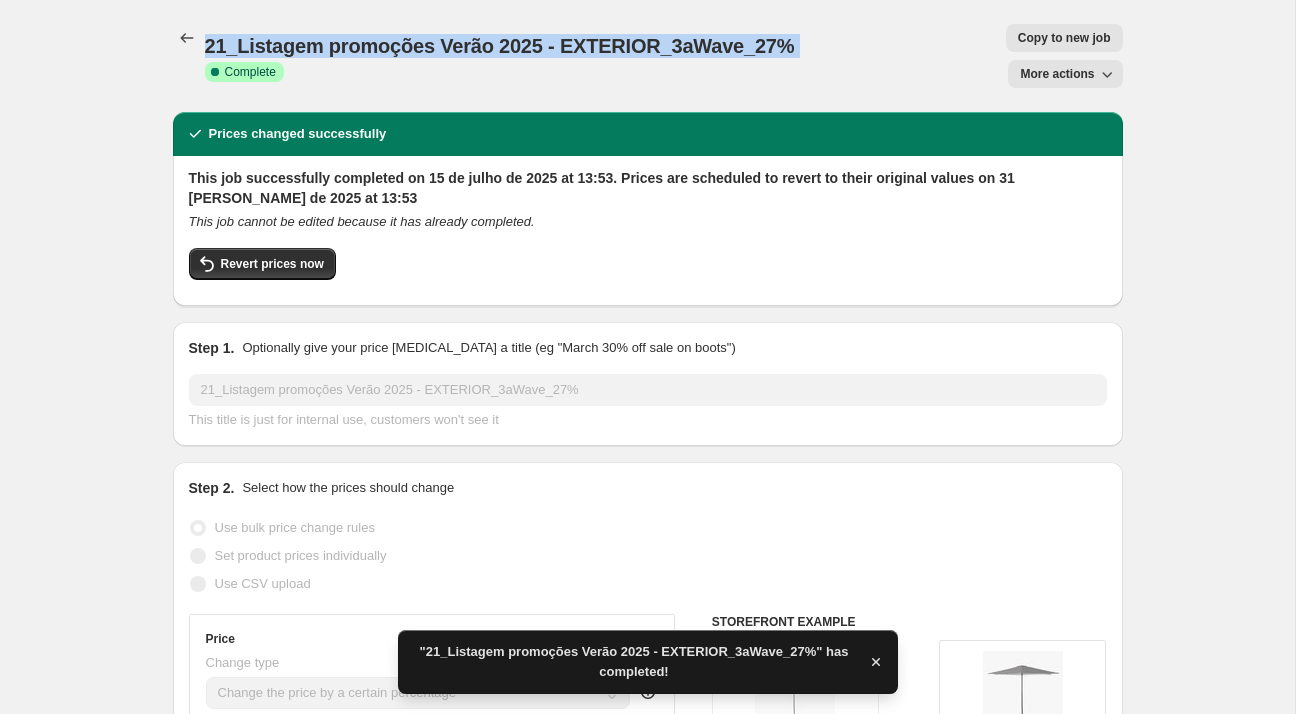click on "21_Listagem promoções Verão 2025 - EXTERIOR_3aWave_27%" at bounding box center (500, 46) 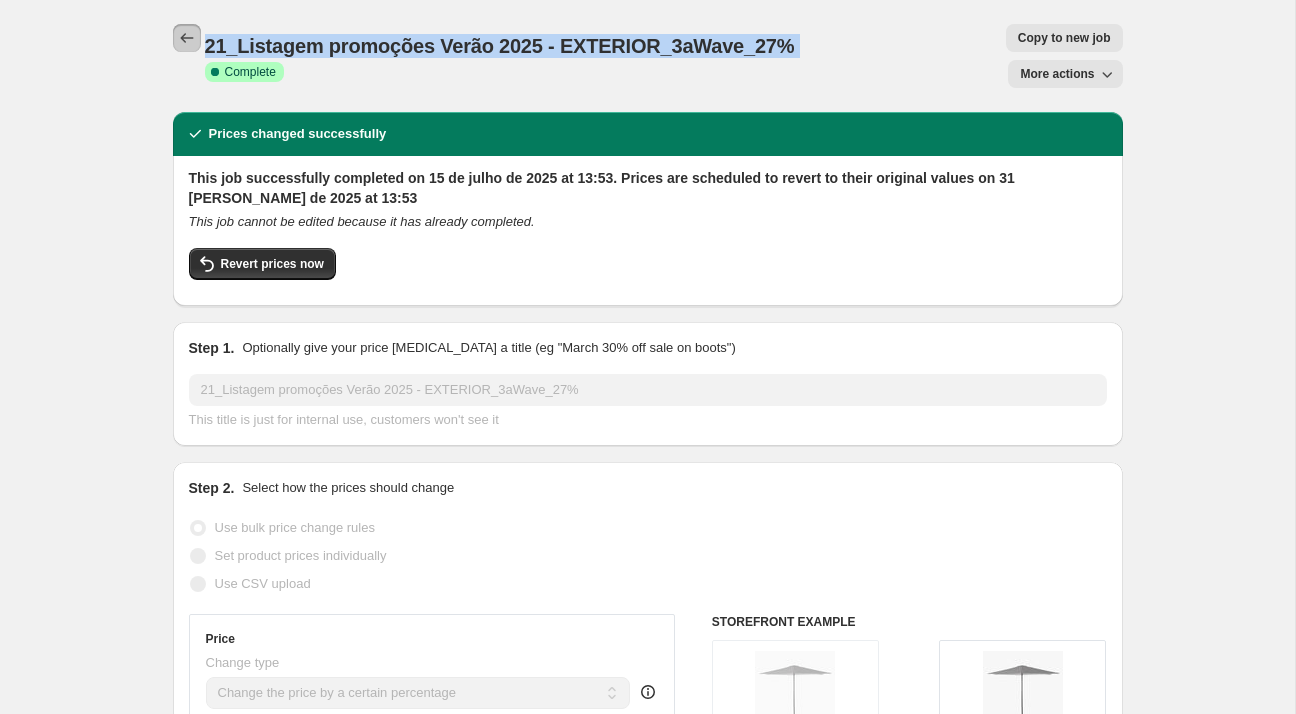 click at bounding box center [187, 38] 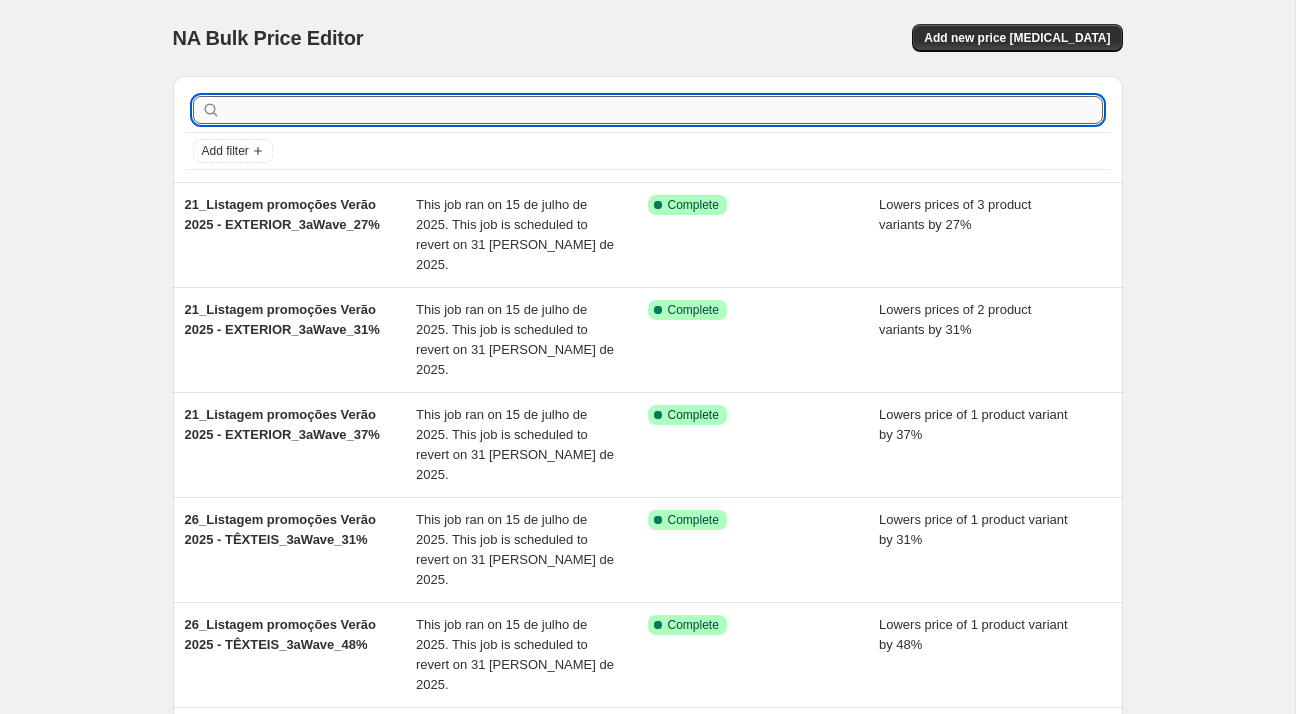 click at bounding box center [664, 110] 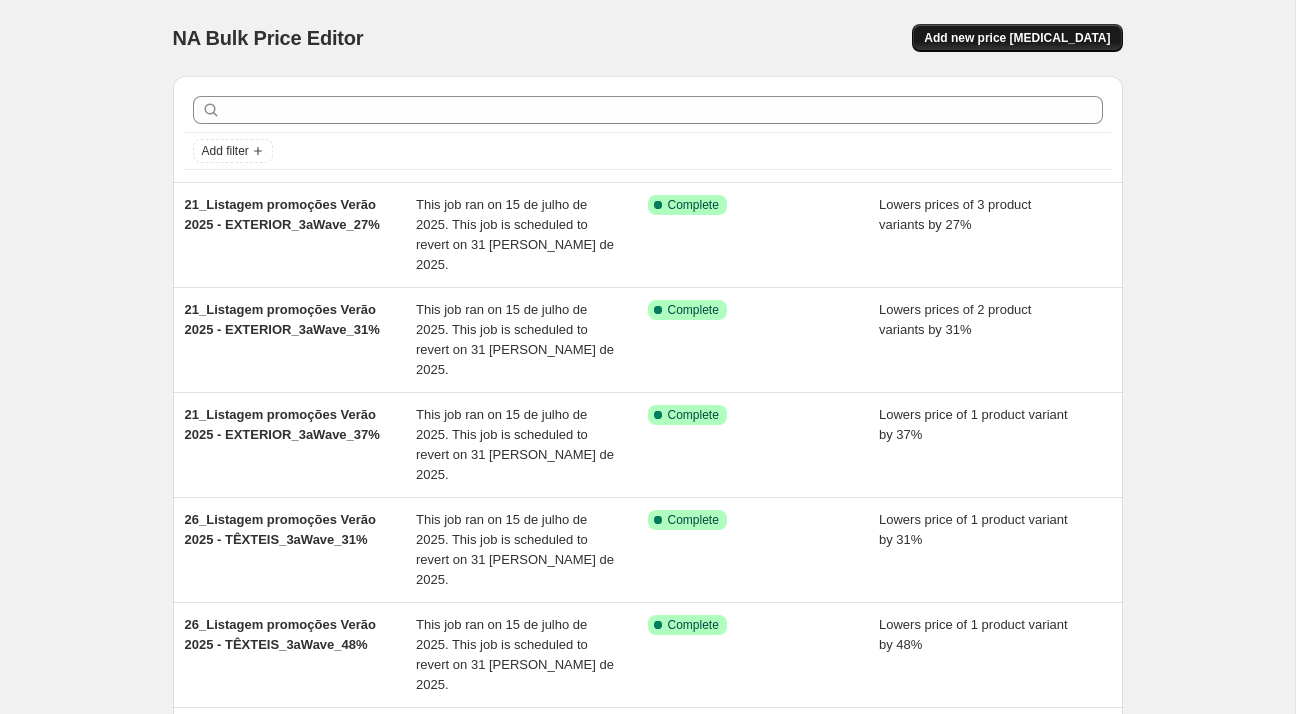 click on "Add new price [MEDICAL_DATA]" at bounding box center [1017, 38] 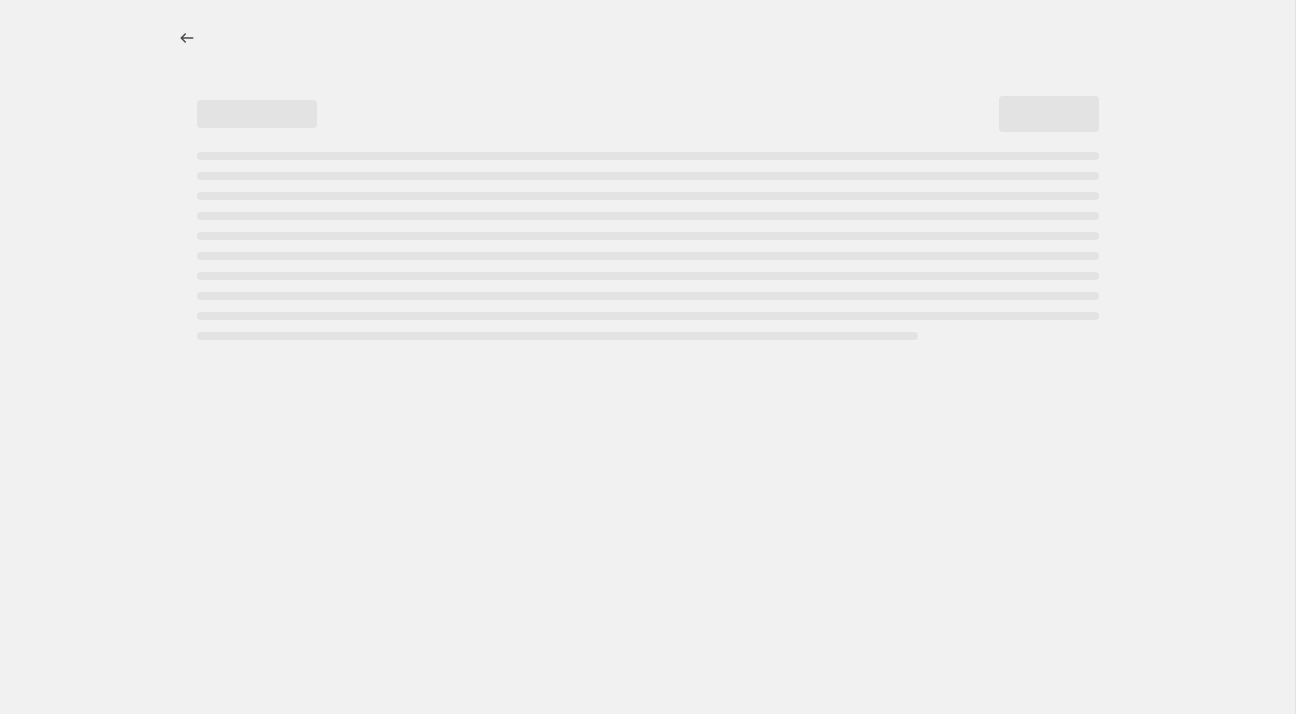 select on "percentage" 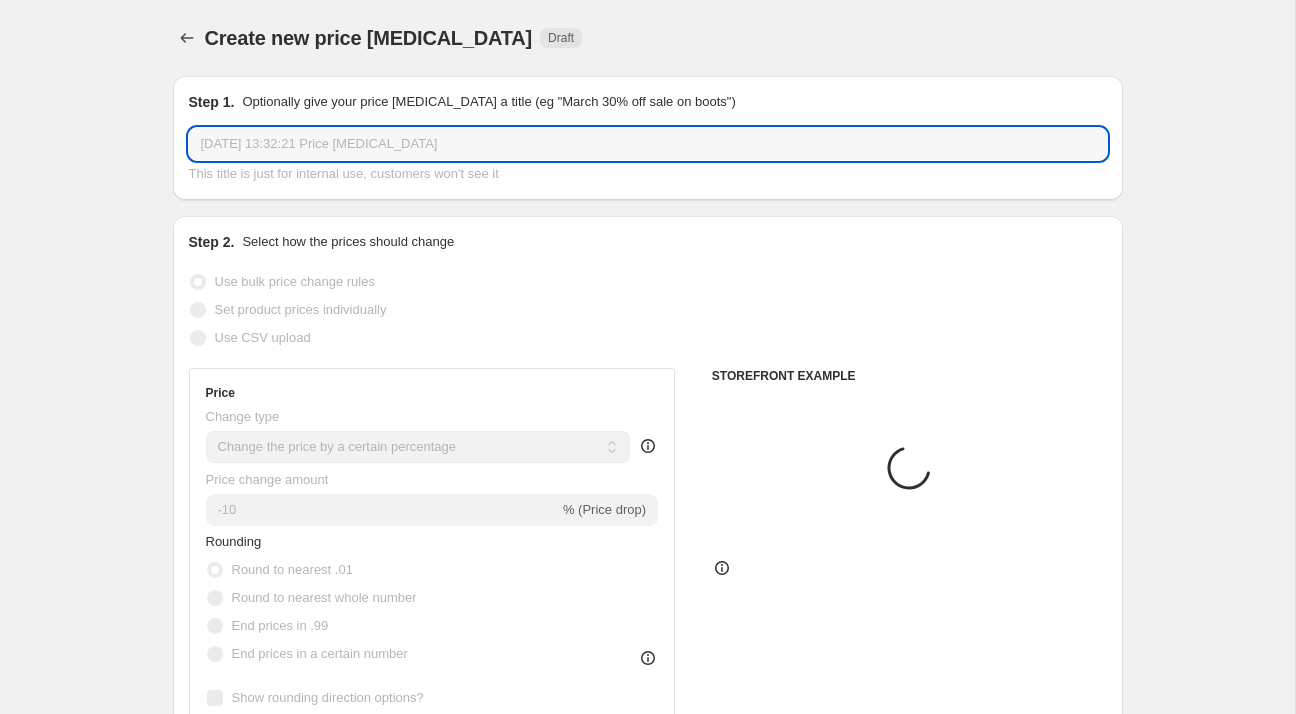 click on "[DATE] 13:32:21 Price [MEDICAL_DATA]" at bounding box center [648, 144] 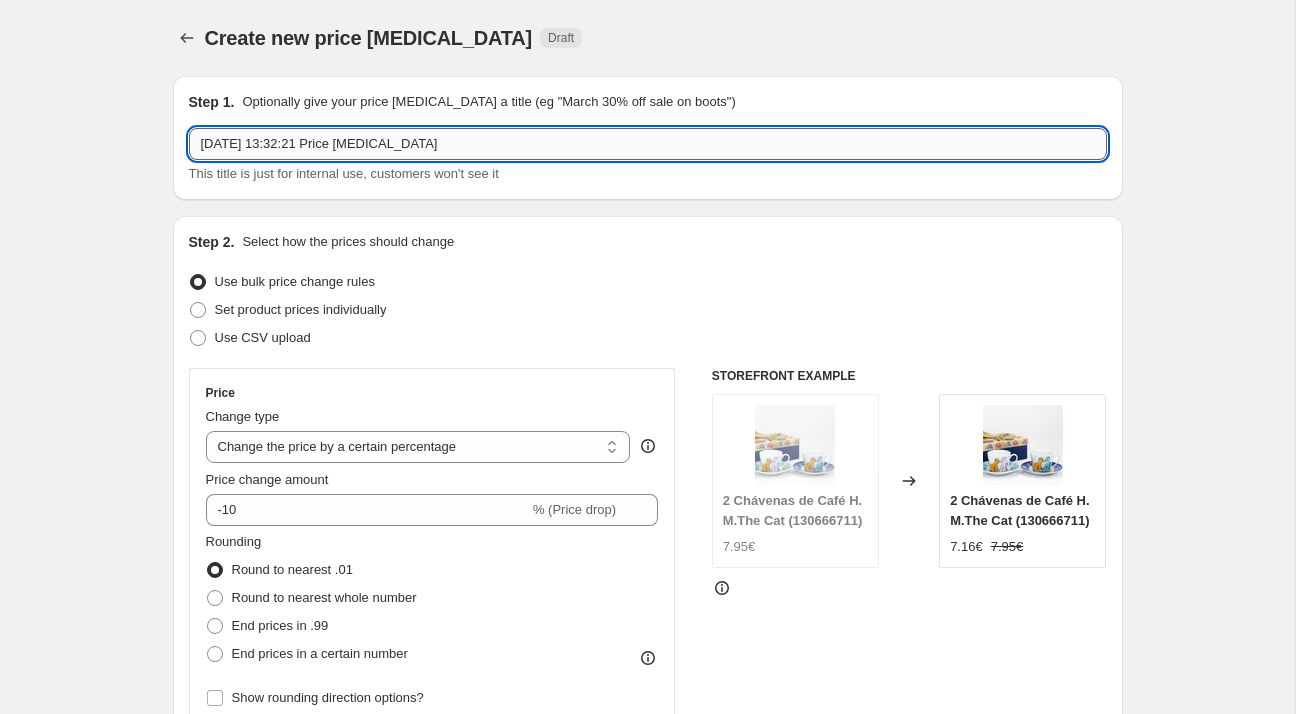click on "[DATE] 13:32:21 Price [MEDICAL_DATA]" at bounding box center (648, 144) 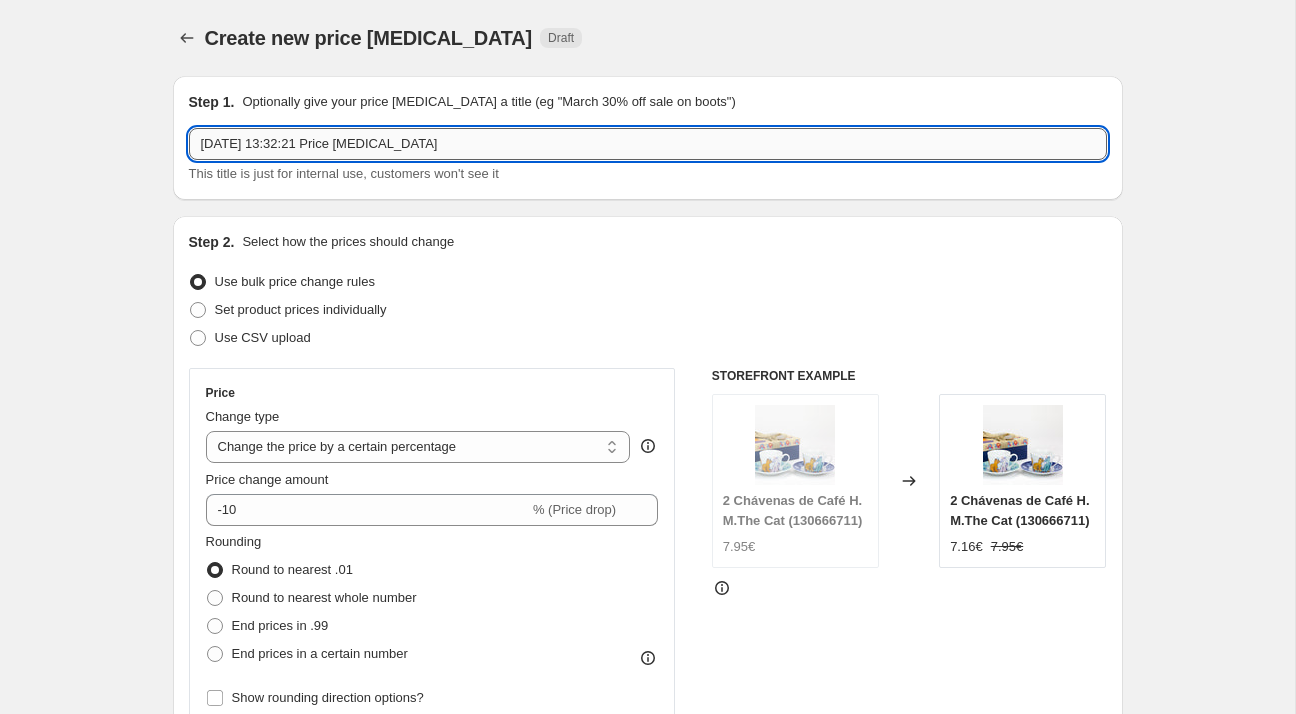 paste on "21_Listagem promoções Verão 2025 - EXTERIOR_3aWave_27%" 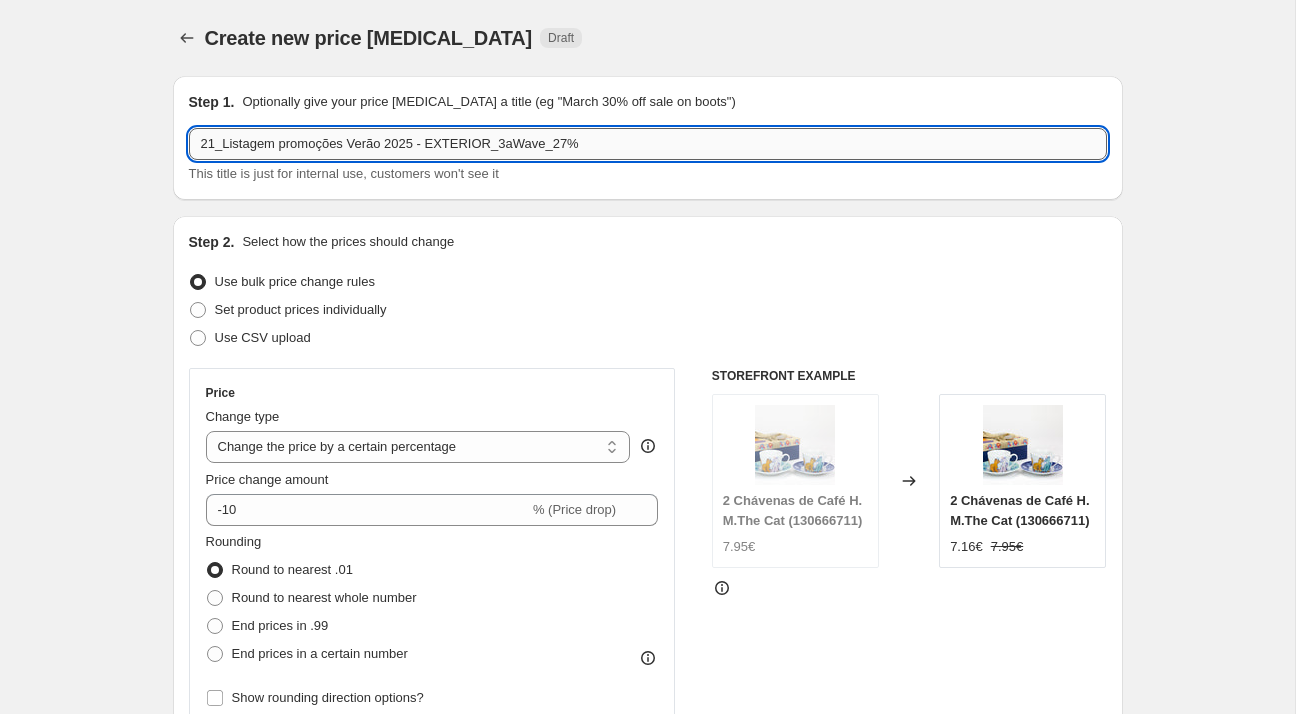 click on "21_Listagem promoções Verão 2025 - EXTERIOR_3aWave_27%" at bounding box center [648, 144] 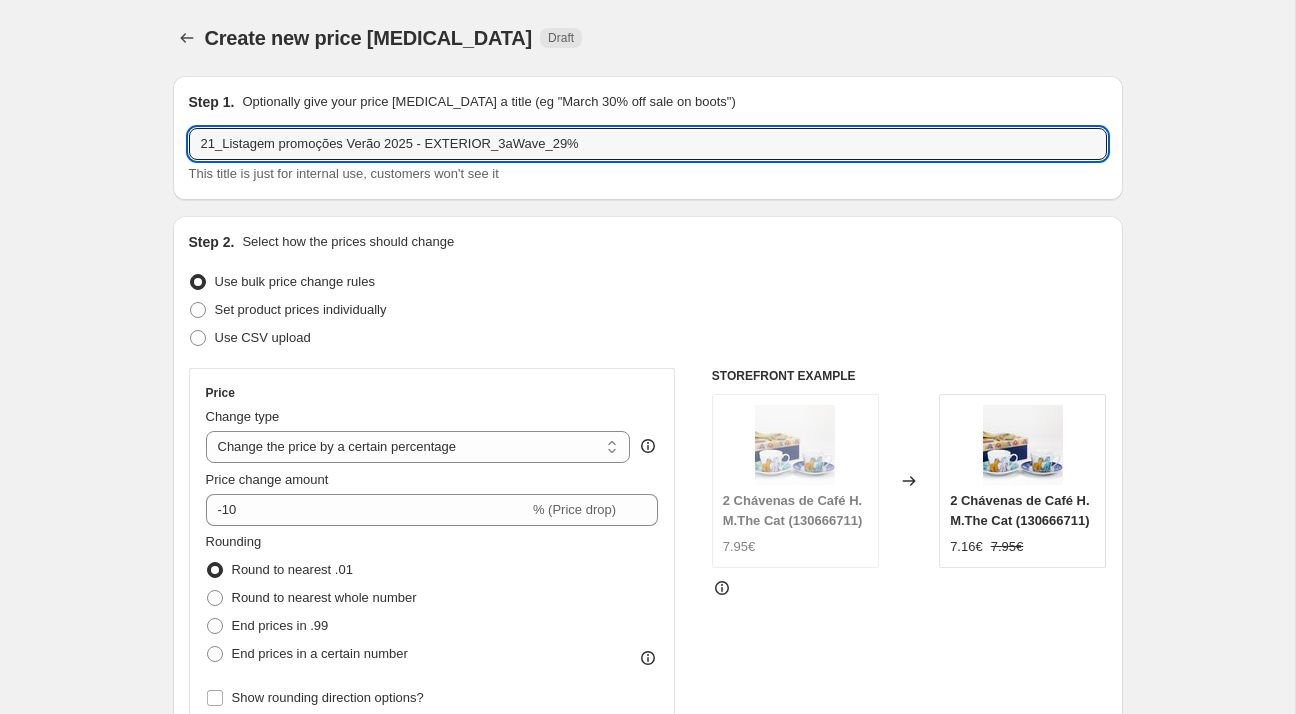 type on "21_Listagem promoções Verão 2025 - EXTERIOR_3aWave_29%" 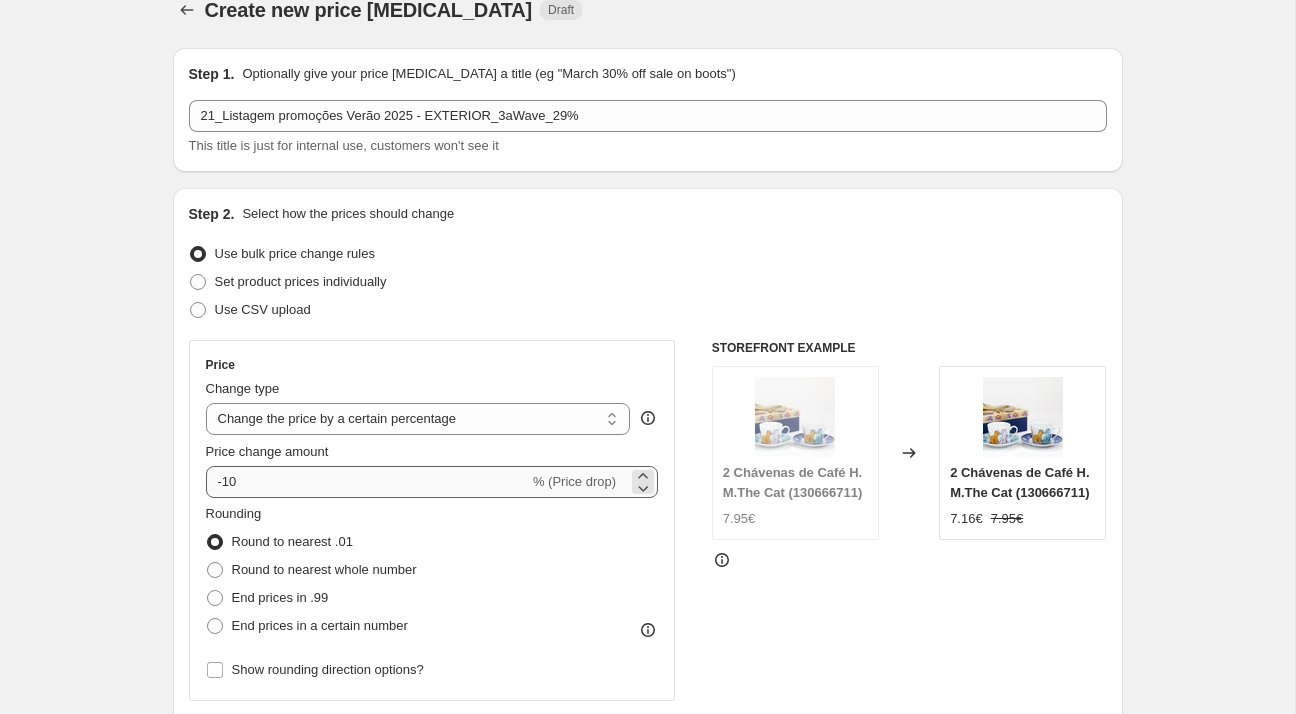 scroll, scrollTop: 31, scrollLeft: 0, axis: vertical 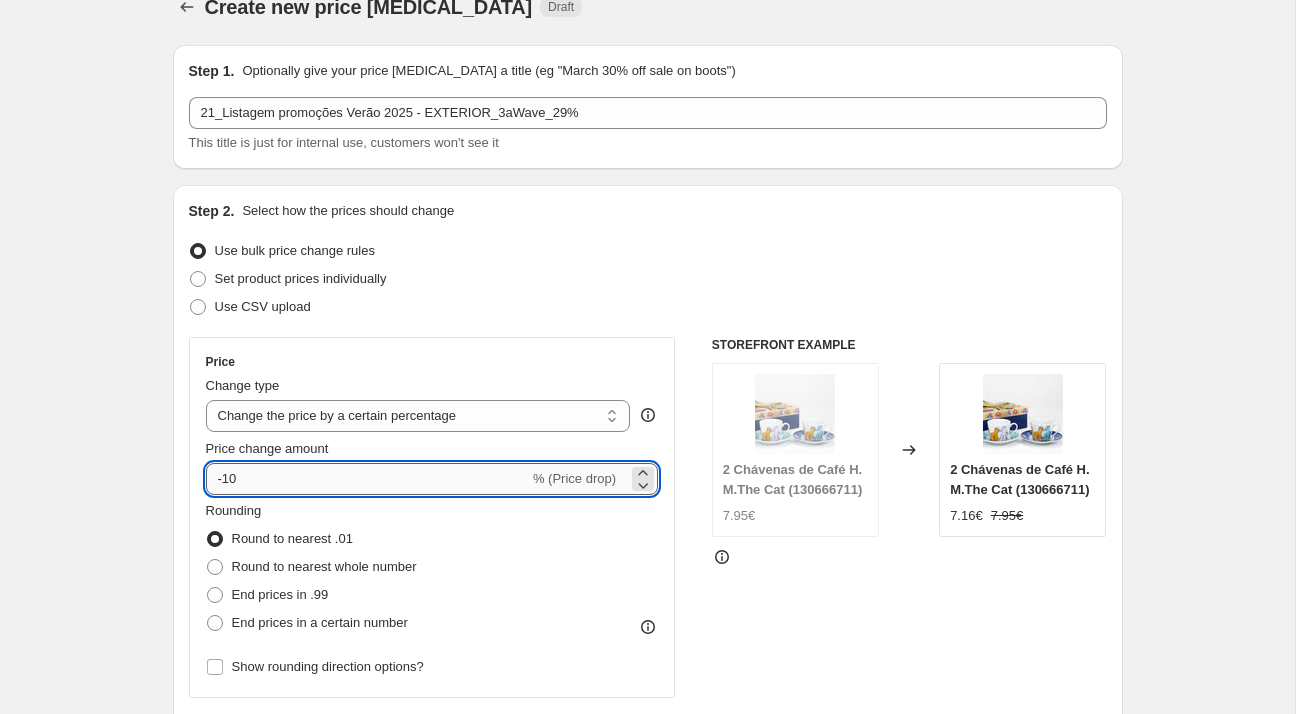 click on "-10" at bounding box center (367, 479) 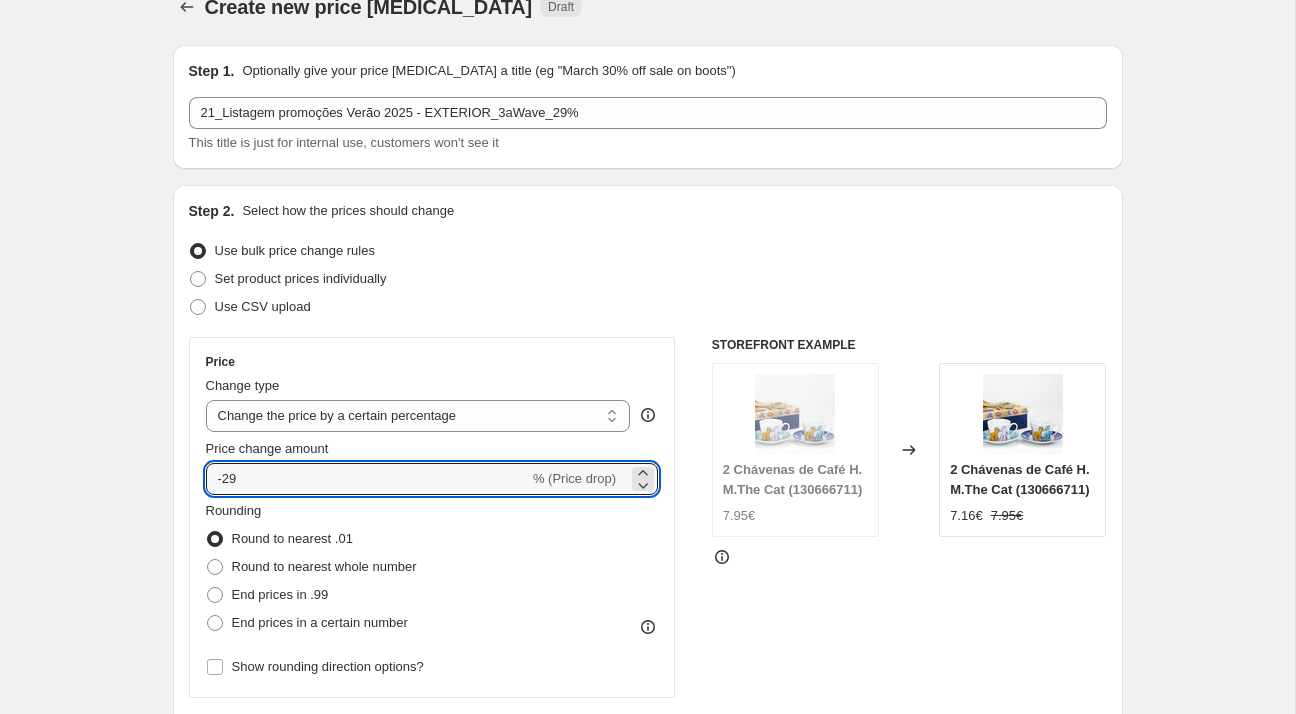 type on "-29" 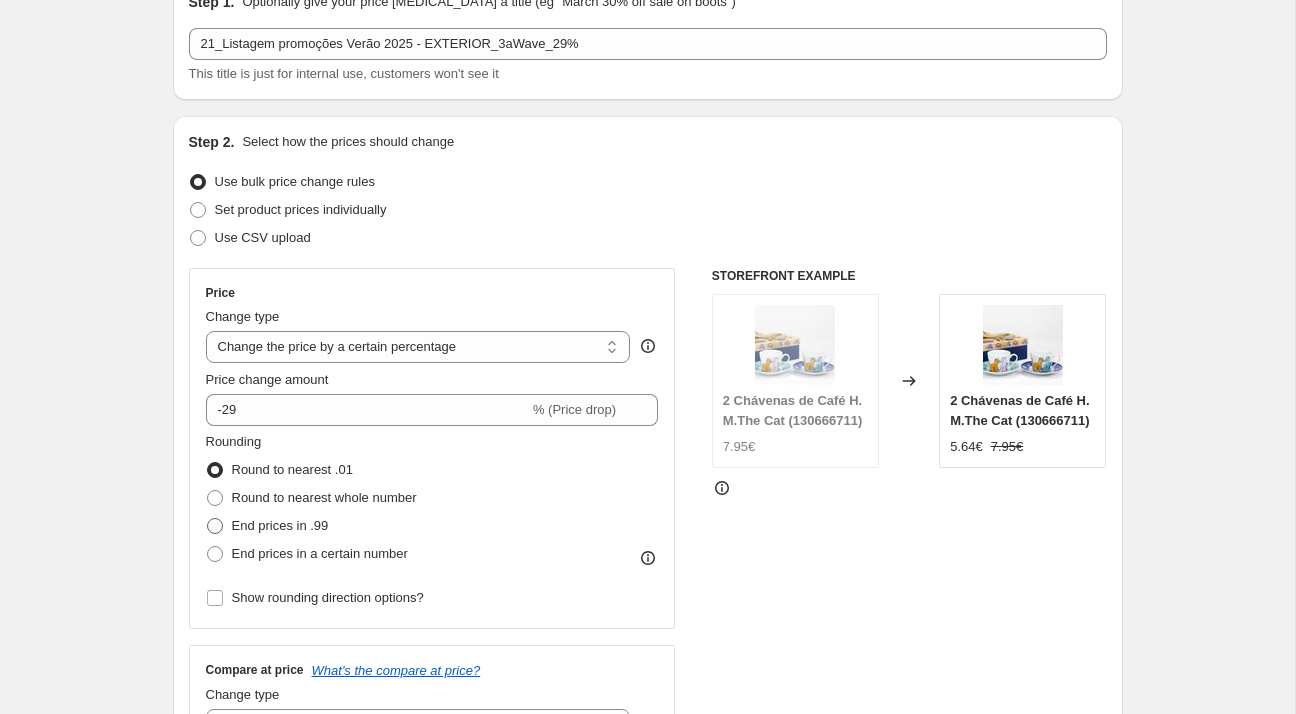 click on "End prices in .99" at bounding box center [280, 525] 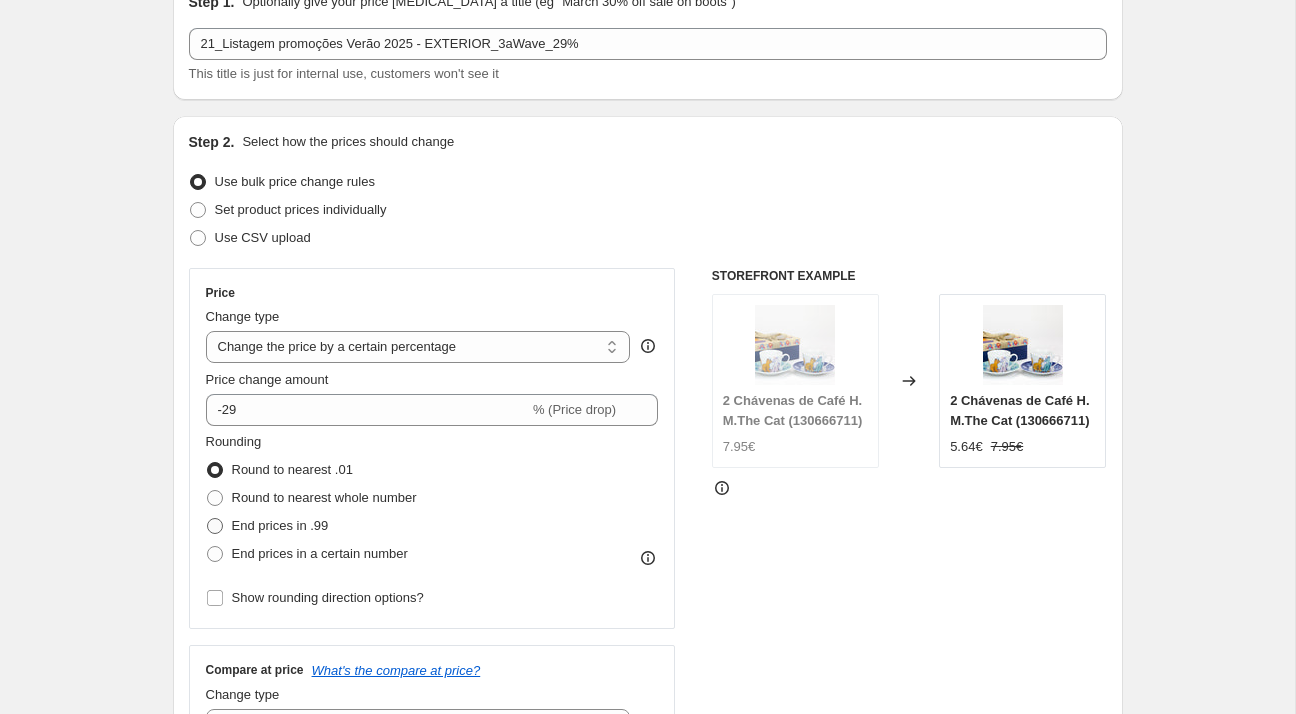 radio on "true" 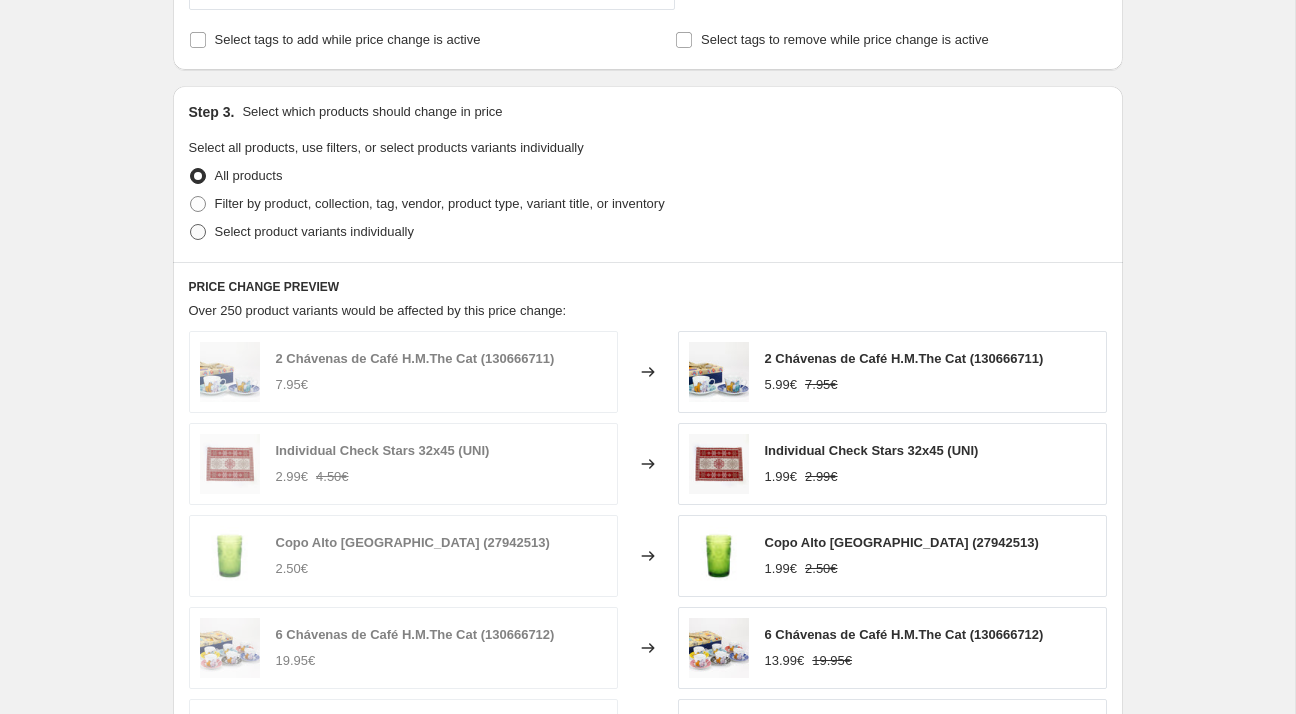 click on "Select product variants individually" at bounding box center [314, 231] 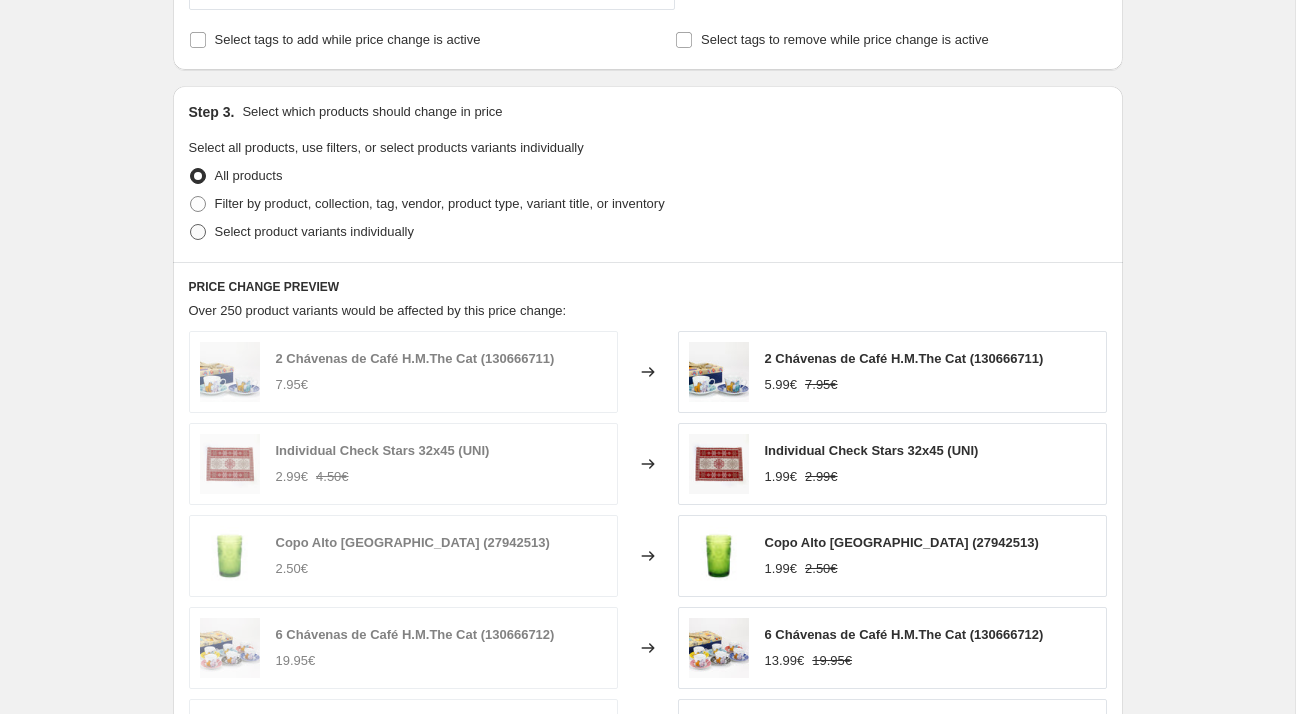 radio on "true" 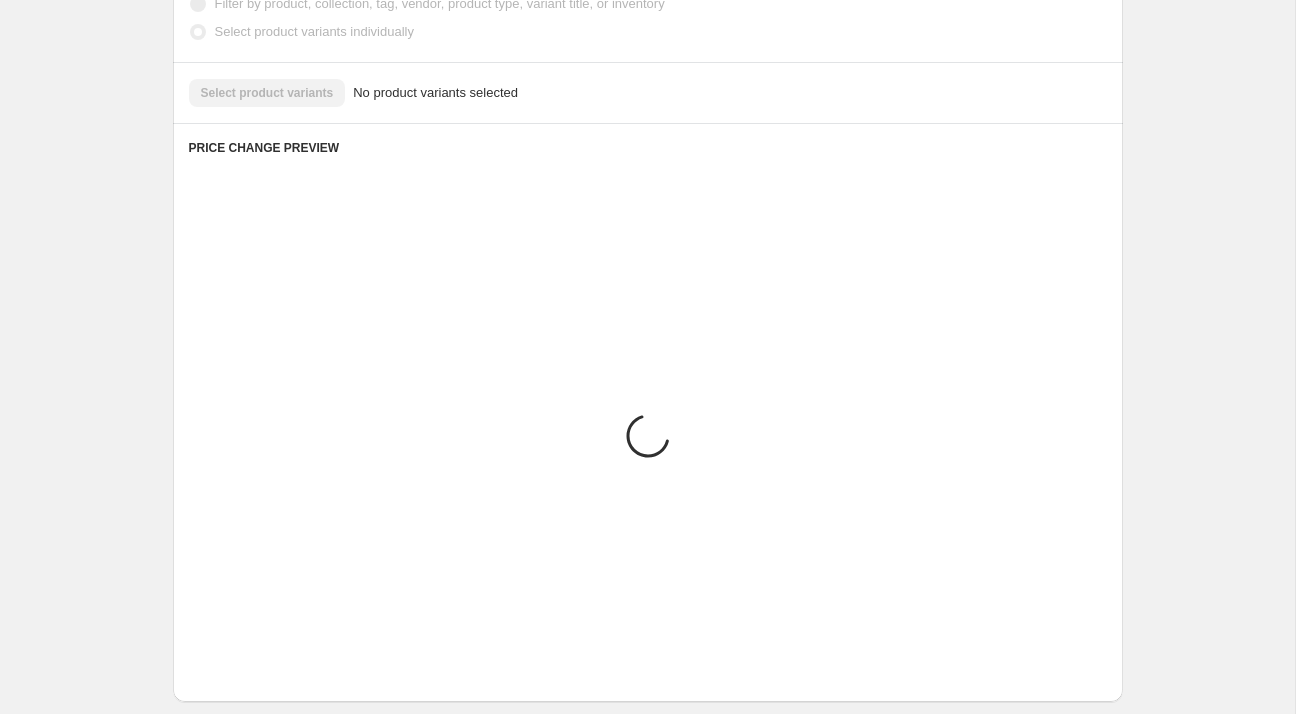 scroll, scrollTop: 840, scrollLeft: 0, axis: vertical 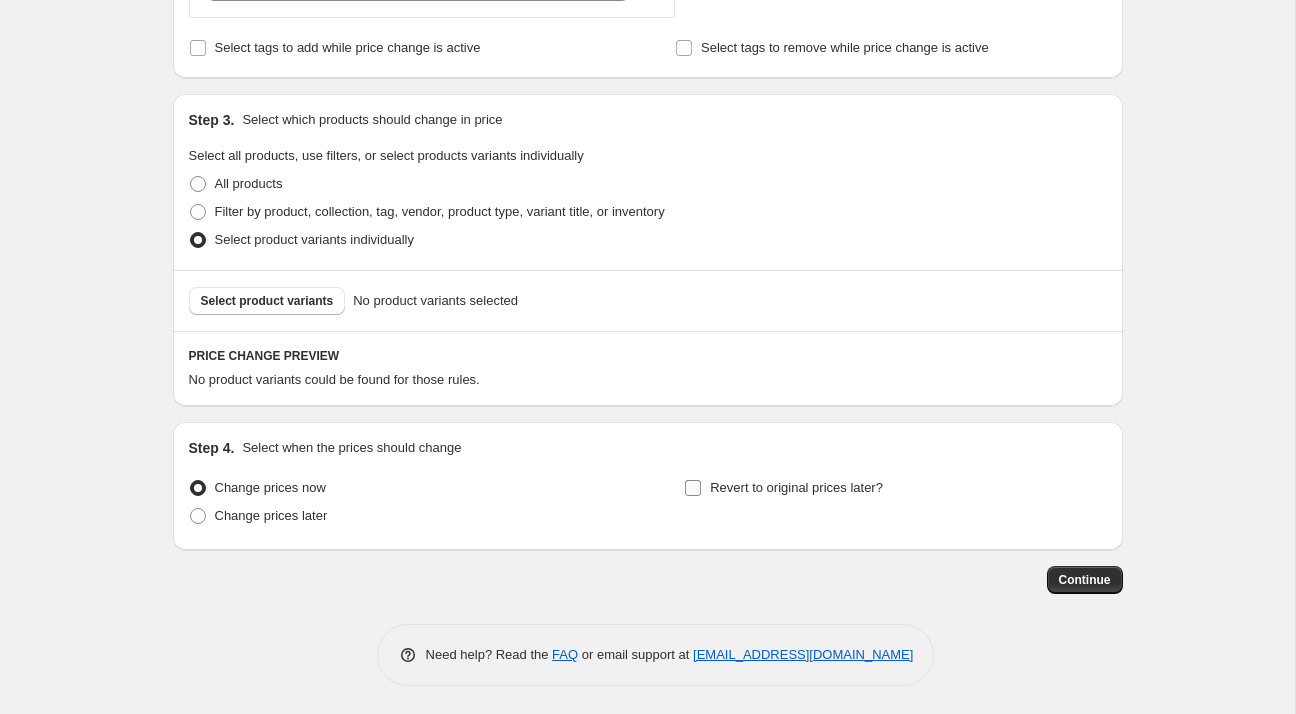 click on "Revert to original prices later?" at bounding box center [796, 487] 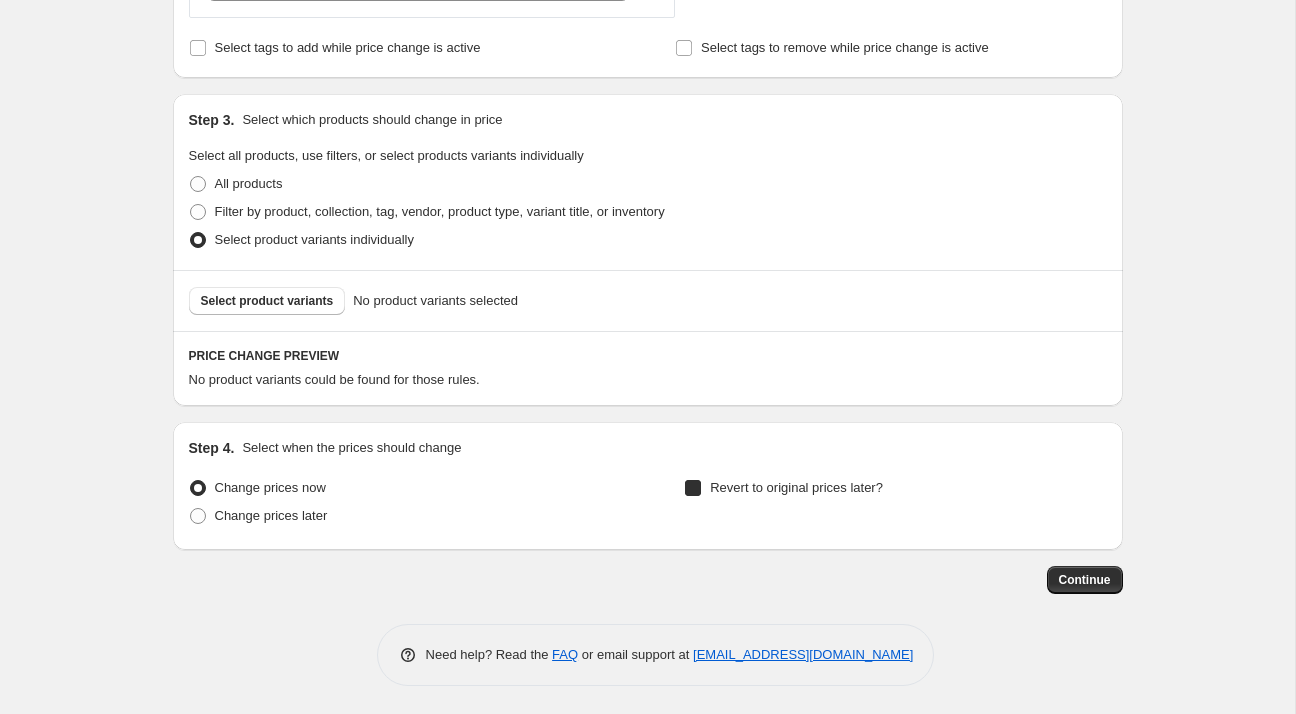 checkbox on "true" 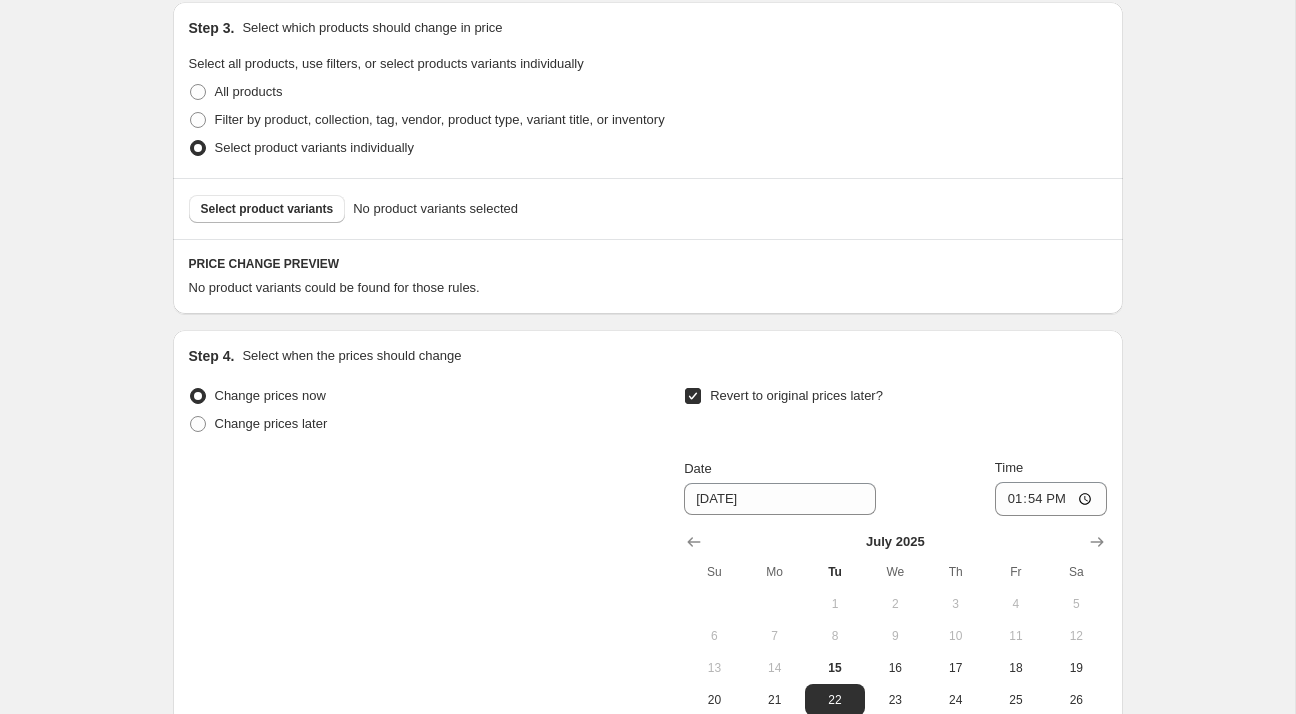 click on "Step 4. Select when the prices should change Change prices now Change prices later Revert to original prices later? Date [DATE] Time 13:54 [DATE] Su Mo Tu We Th Fr Sa 1 2 3 4 5 6 7 8 9 10 11 12 13 14 15 16 17 18 19 20 21 22 23 24 25 26 27 28 29 30 31 Dates and times shown above use   [GEOGRAPHIC_DATA]/[GEOGRAPHIC_DATA]   as the timezone, where the current time is   13:54" at bounding box center [648, 565] 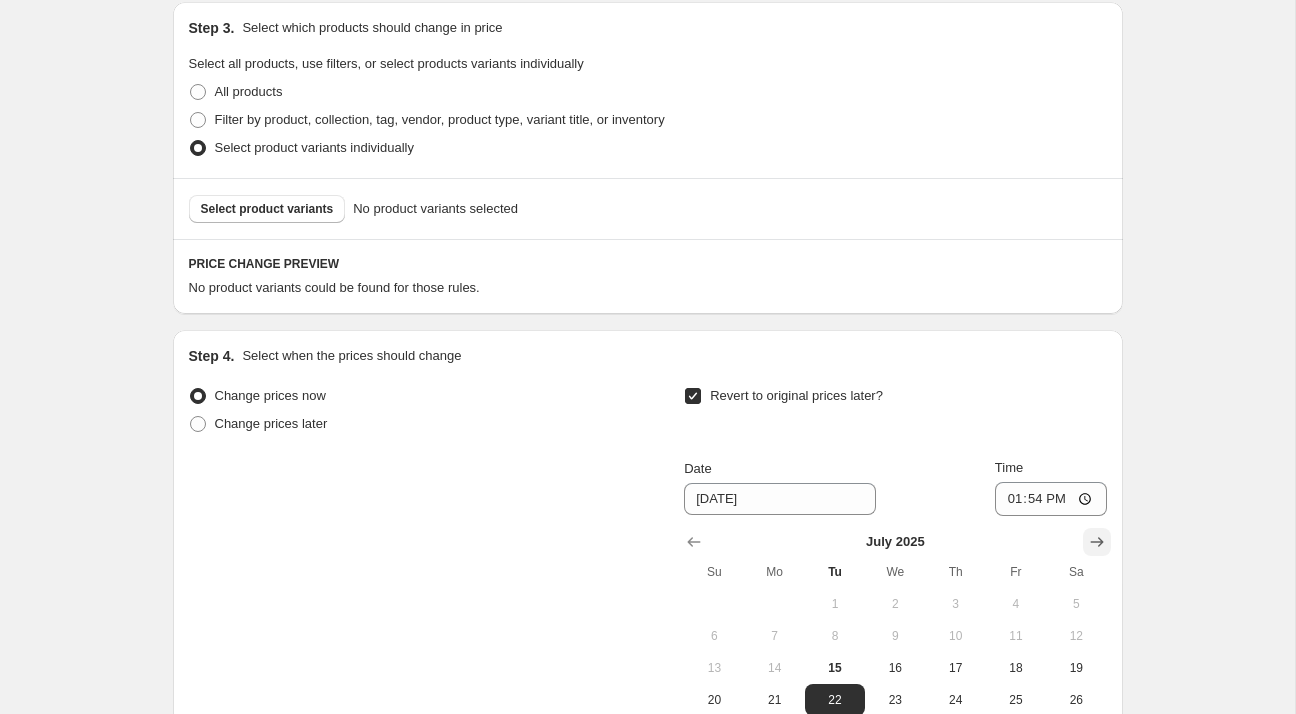 click at bounding box center (1097, 542) 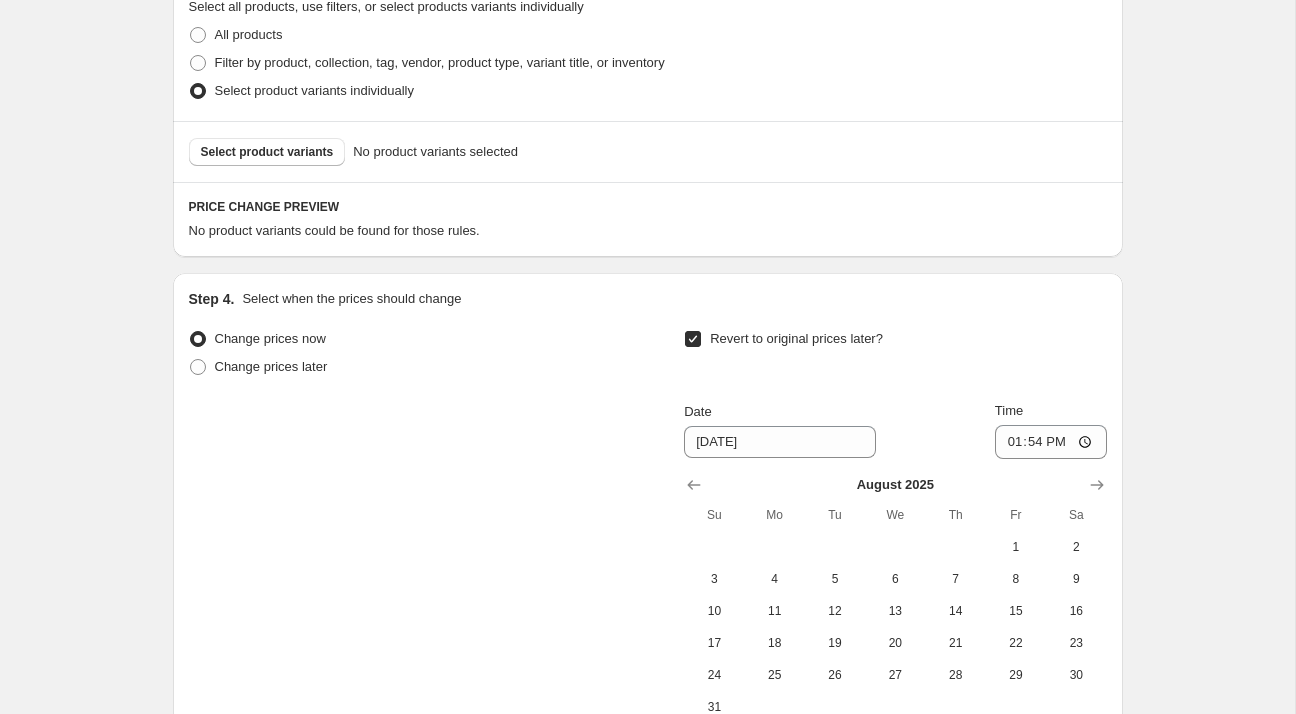 scroll, scrollTop: 1215, scrollLeft: 0, axis: vertical 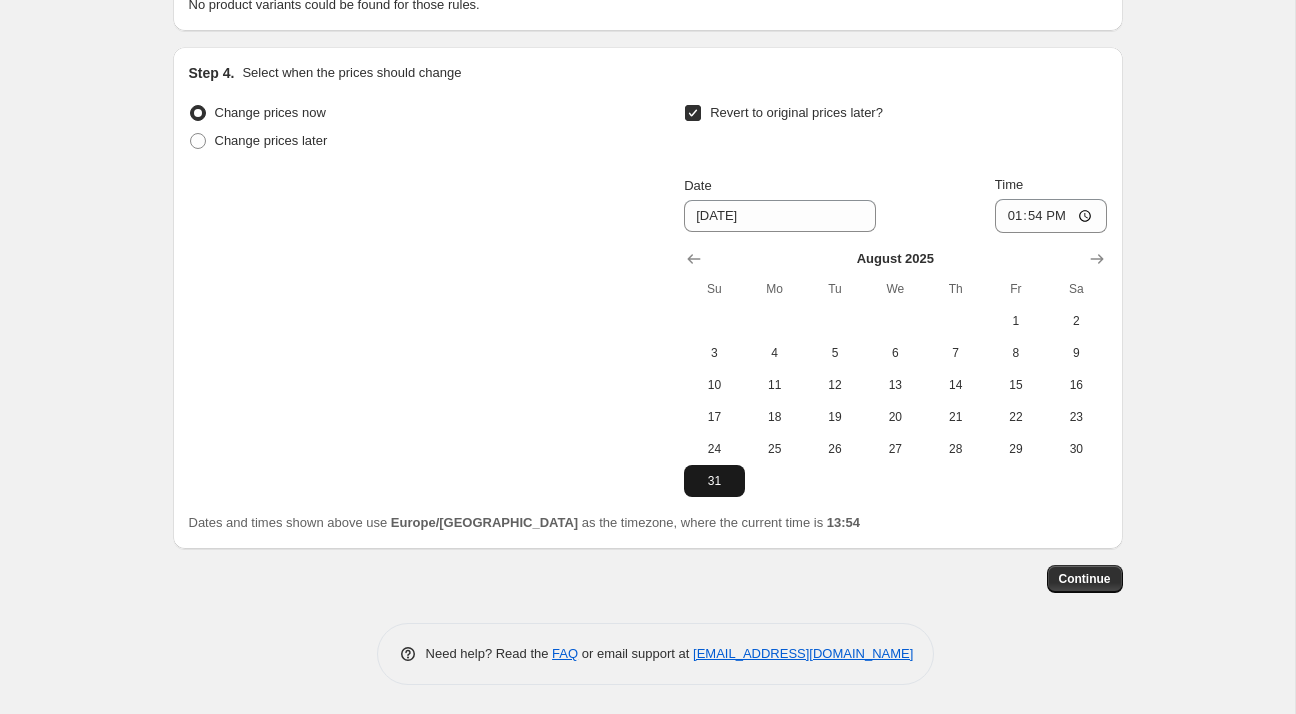 click on "31" at bounding box center (714, 481) 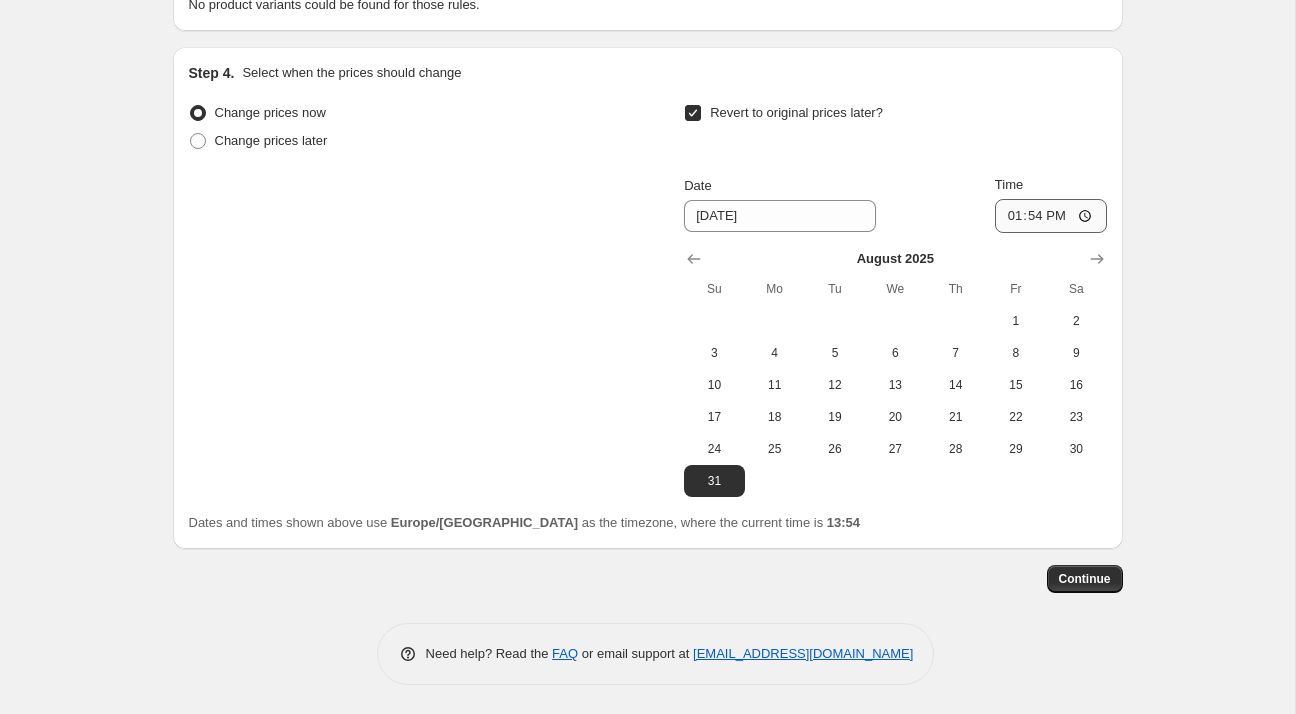 click on "Date [DATE] Time 13:54" at bounding box center [895, 204] 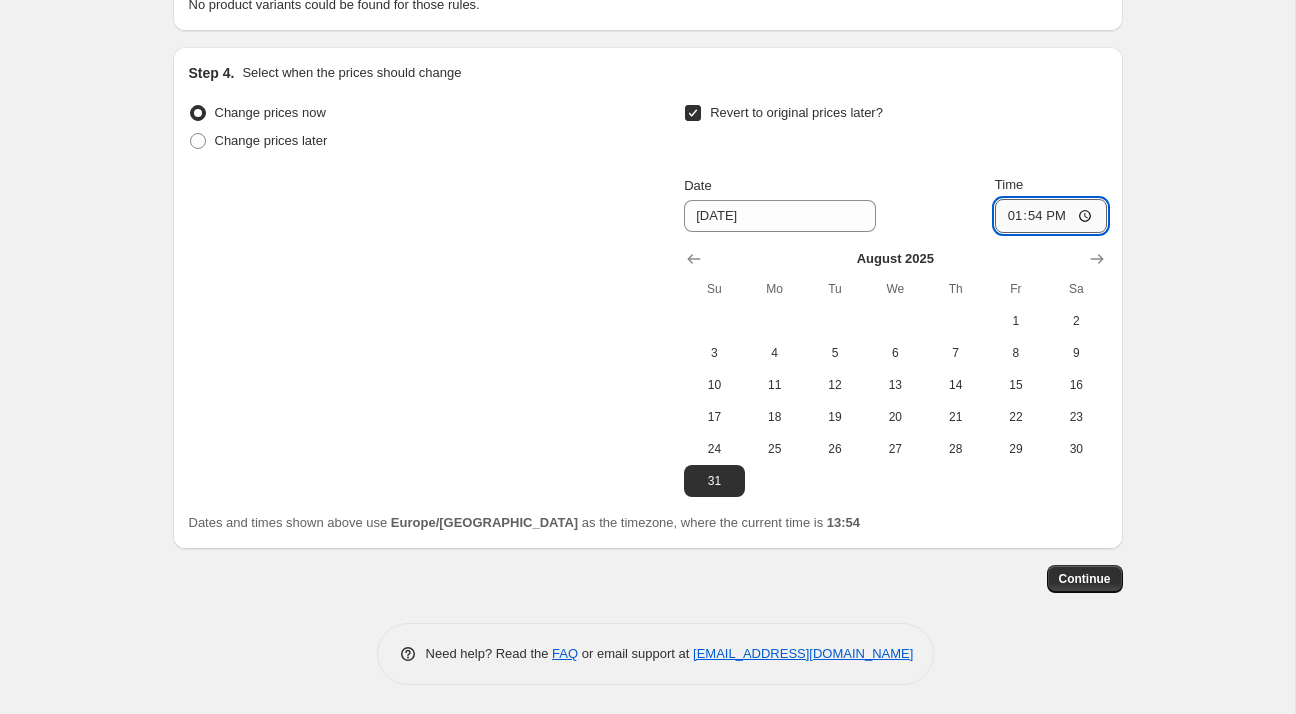 click on "13:54" at bounding box center (1051, 216) 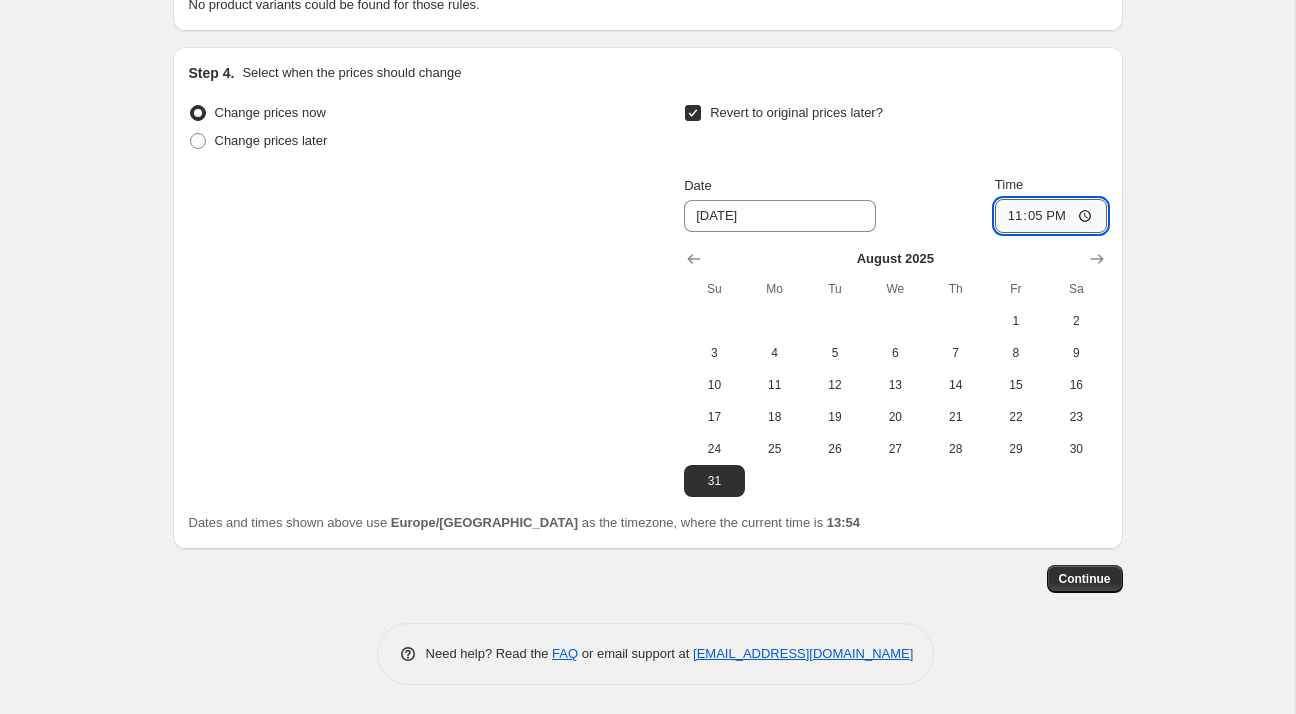 type on "23:59" 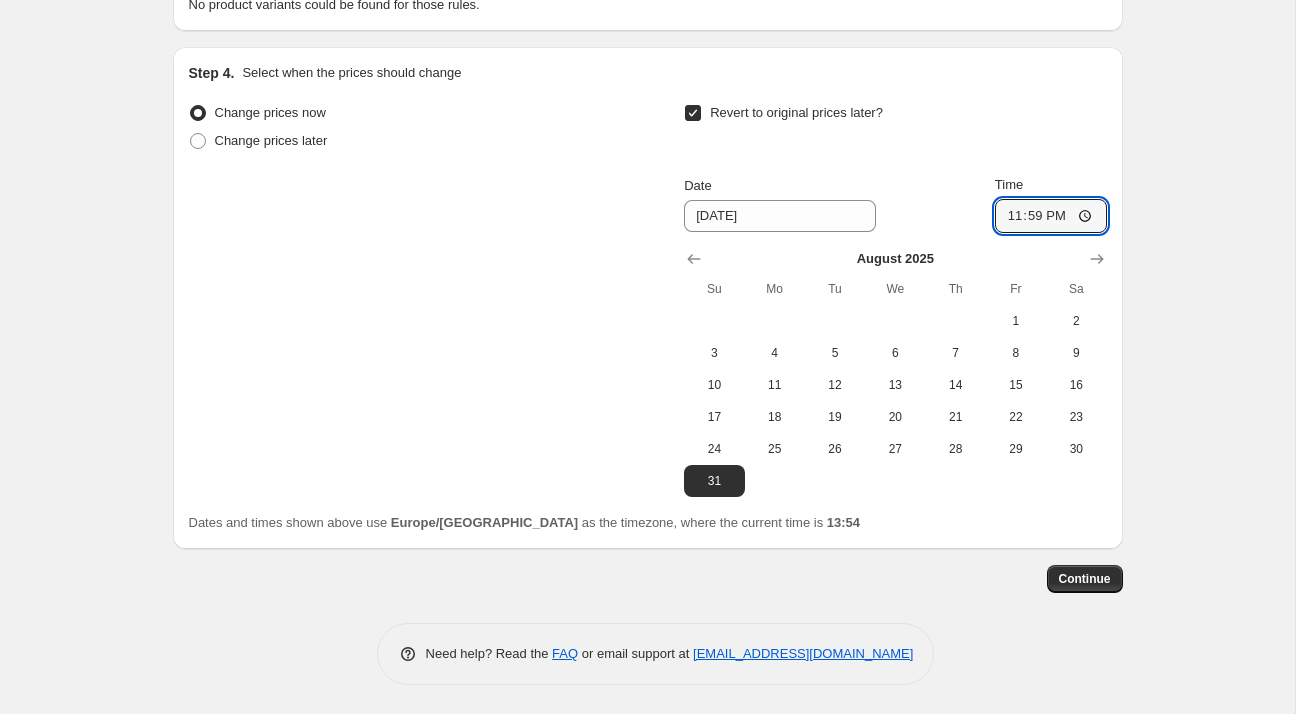 click on "Create new price [MEDICAL_DATA]. This page is ready Create new price [MEDICAL_DATA] Draft Step 1. Optionally give your price [MEDICAL_DATA] a title (eg "March 30% off sale on boots") 21_Listagem promoções Verão 2025 - EXTERIOR_3aWave_29% This title is just for internal use, customers won't see it Step 2. Select how the prices should change Use bulk price change rules Set product prices individually Use CSV upload Price Change type Change the price to a certain amount Change the price by a certain amount Change the price by a certain percentage Change the price to the current compare at price (price before sale) Change the price by a certain amount relative to the compare at price Change the price by a certain percentage relative to the compare at price Don't change the price Change the price by a certain percentage relative to the cost per item Change price to certain cost margin Change the price by a certain percentage Price change amount -29 % (Price drop) Rounding Round to nearest .01 Round to nearest whole number" at bounding box center (647, -250) 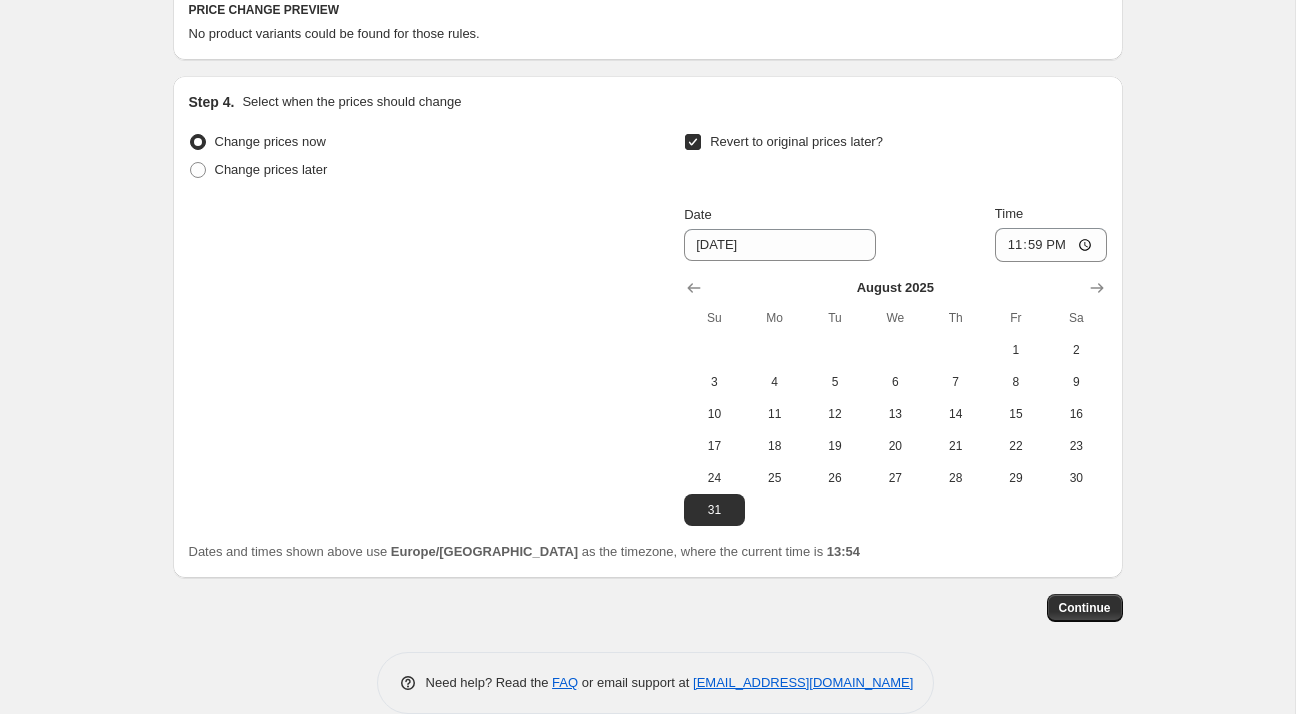 scroll, scrollTop: 1004, scrollLeft: 0, axis: vertical 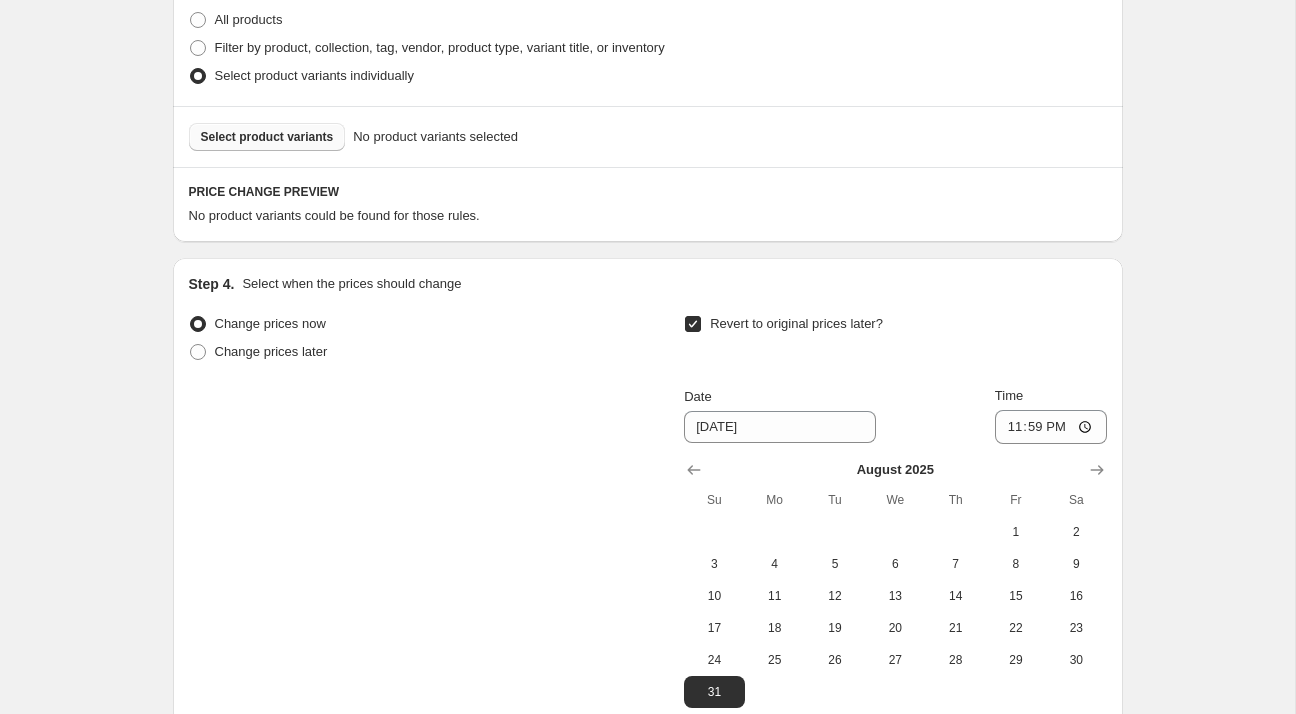 click on "Select product variants" at bounding box center [267, 137] 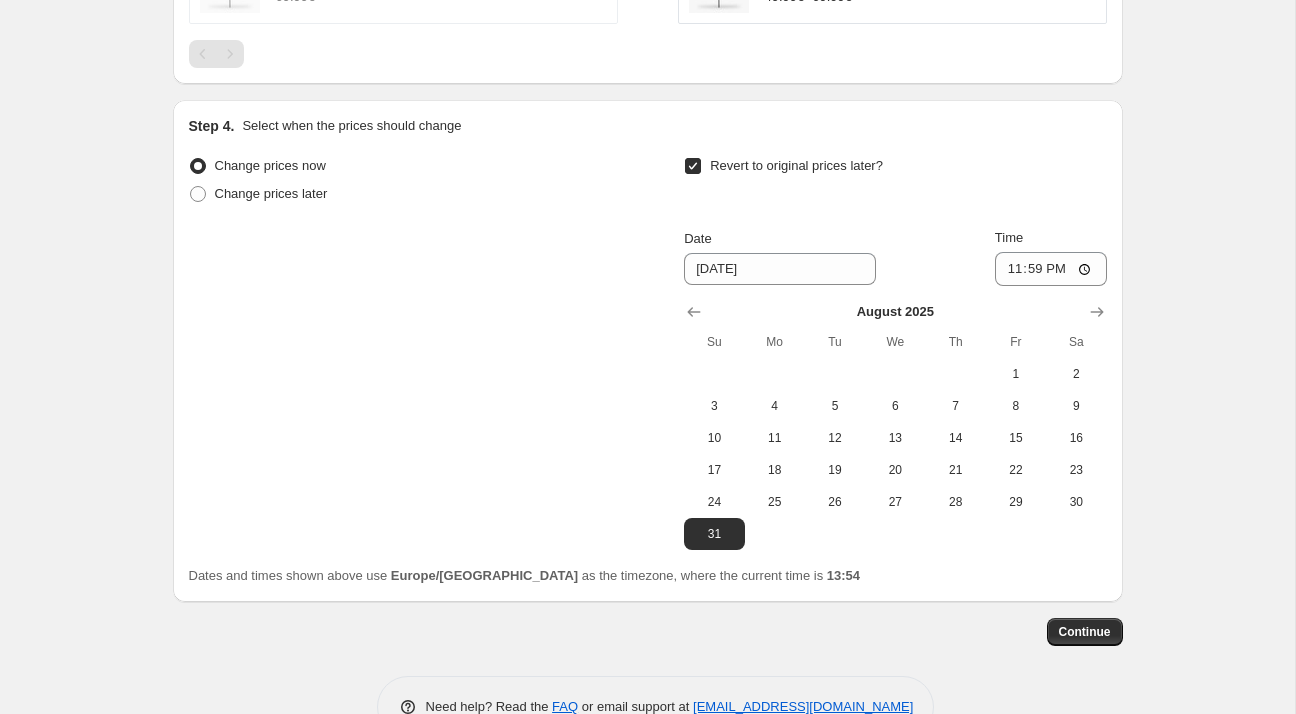 scroll, scrollTop: 1533, scrollLeft: 0, axis: vertical 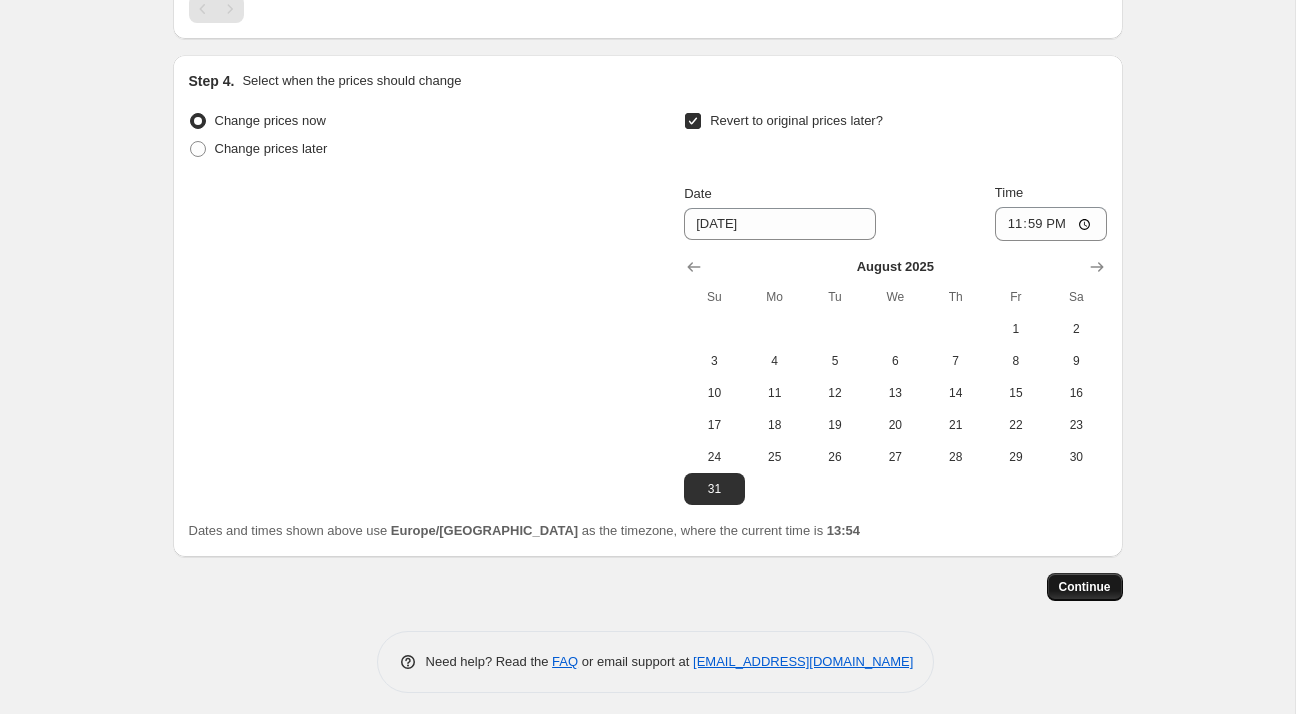 click on "Continue" at bounding box center (1085, 587) 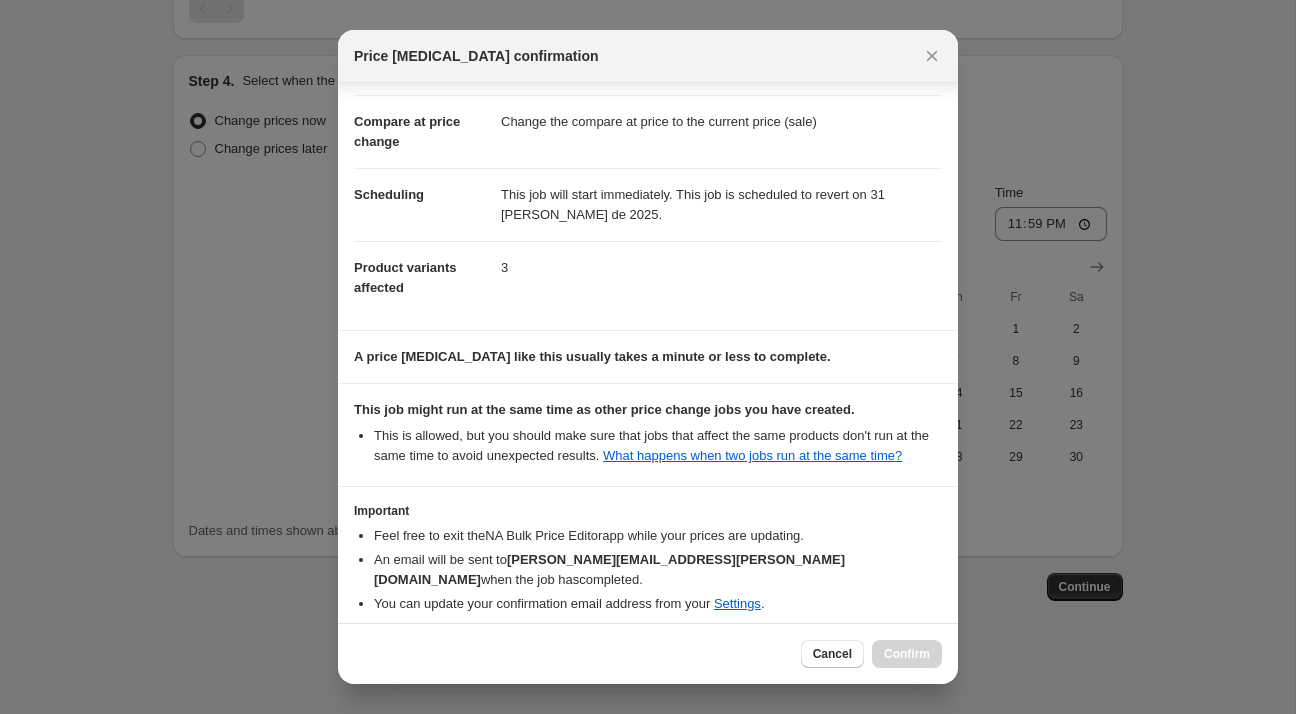 scroll, scrollTop: 146, scrollLeft: 0, axis: vertical 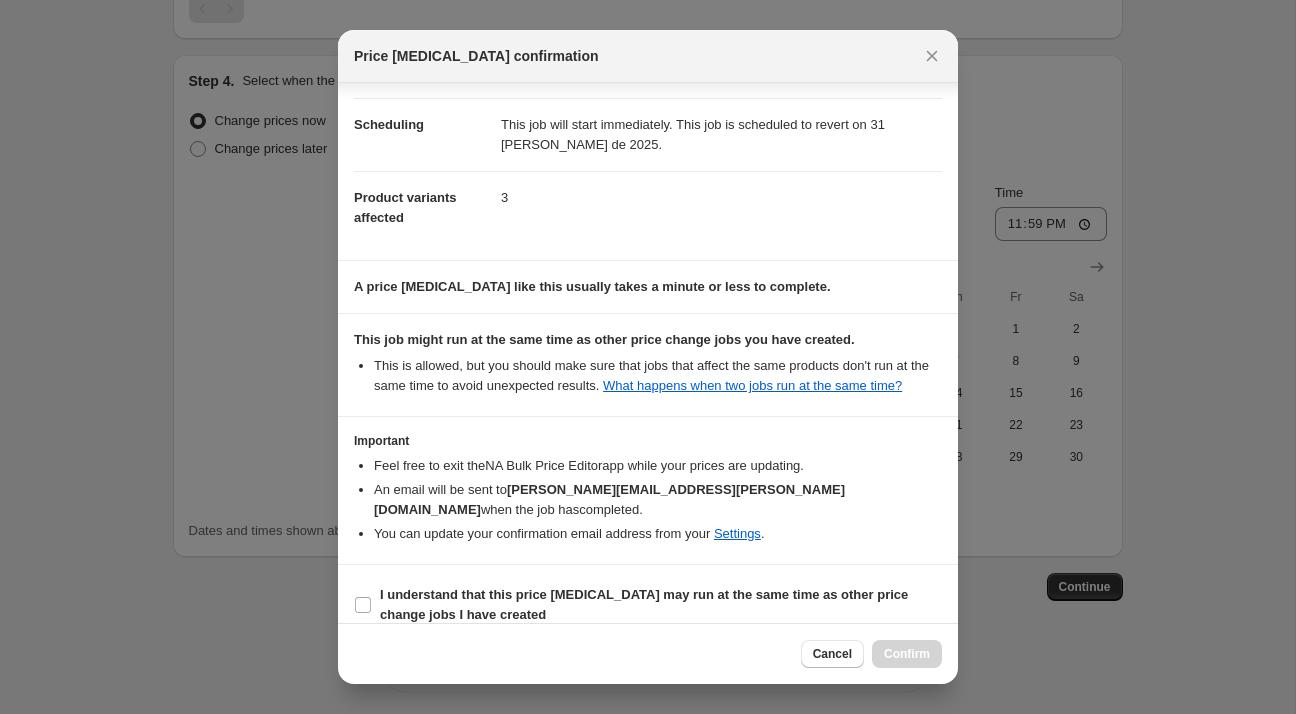 click on "I understand that this price [MEDICAL_DATA] may run at the same time as other price change jobs I have created" at bounding box center (648, 605) 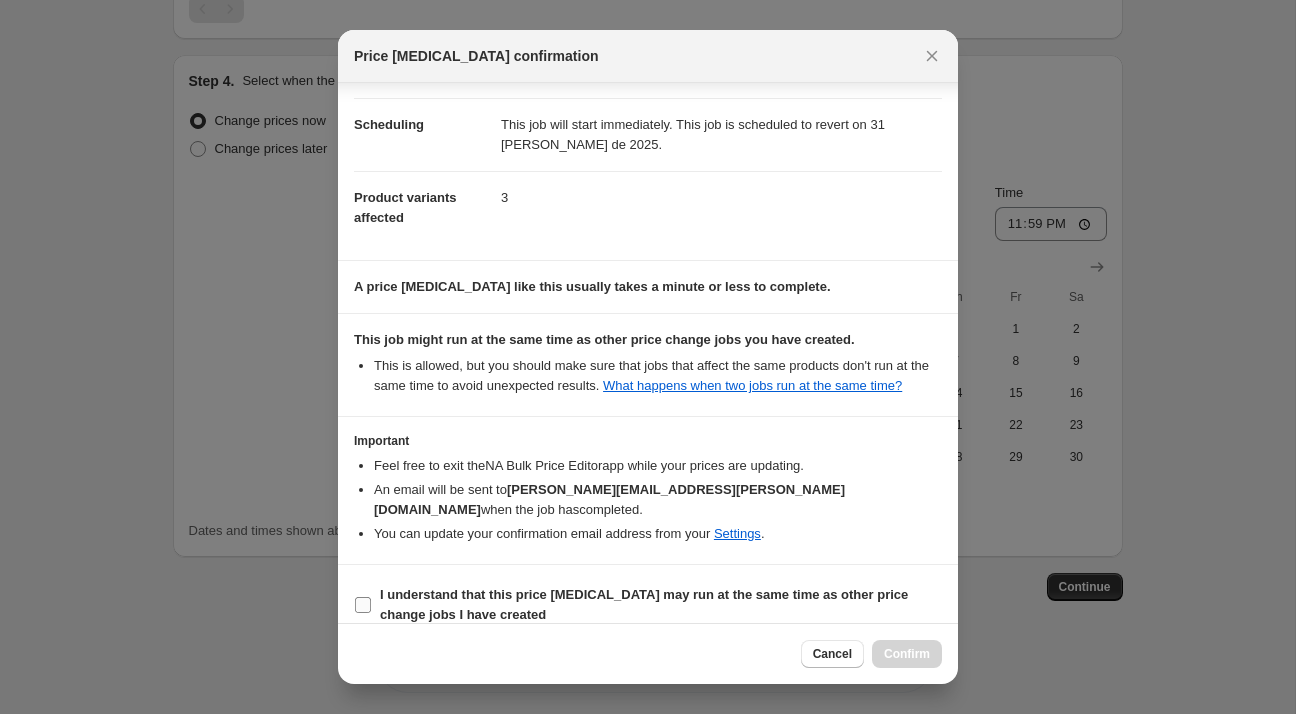 click on "I understand that this price [MEDICAL_DATA] may run at the same time as other price change jobs I have created" at bounding box center [661, 605] 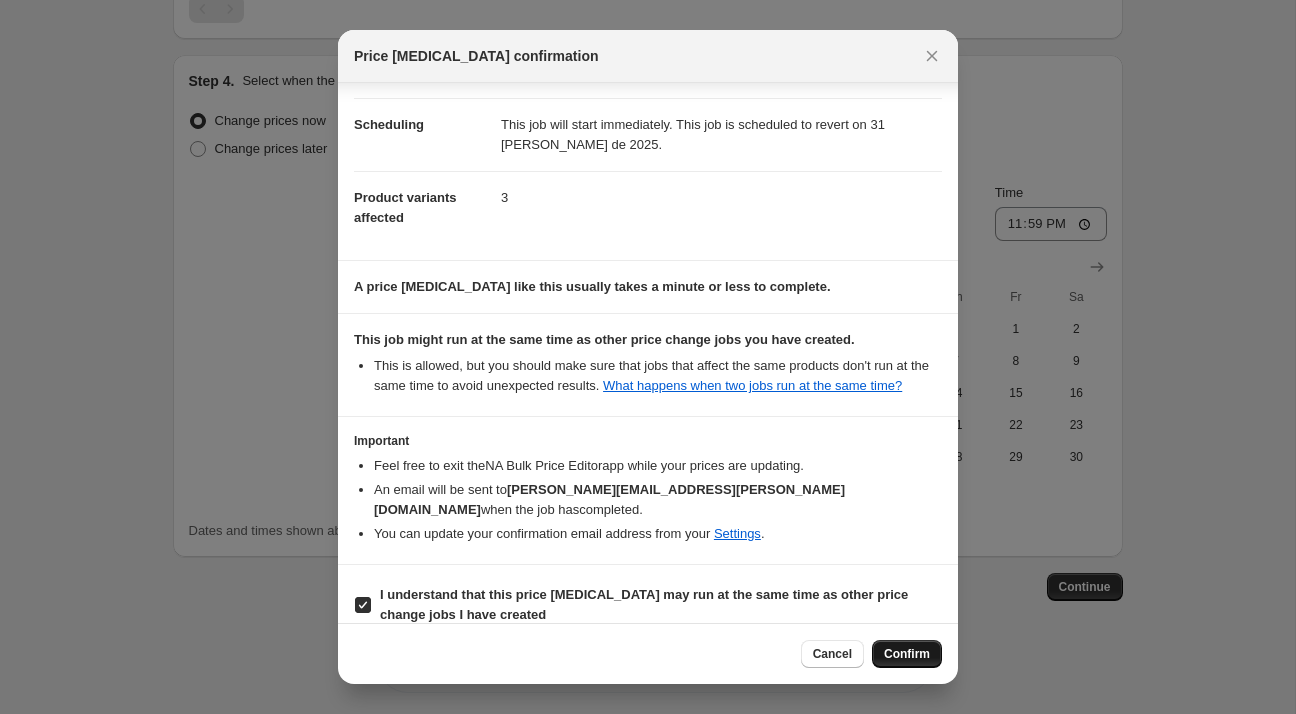click on "Confirm" at bounding box center [907, 654] 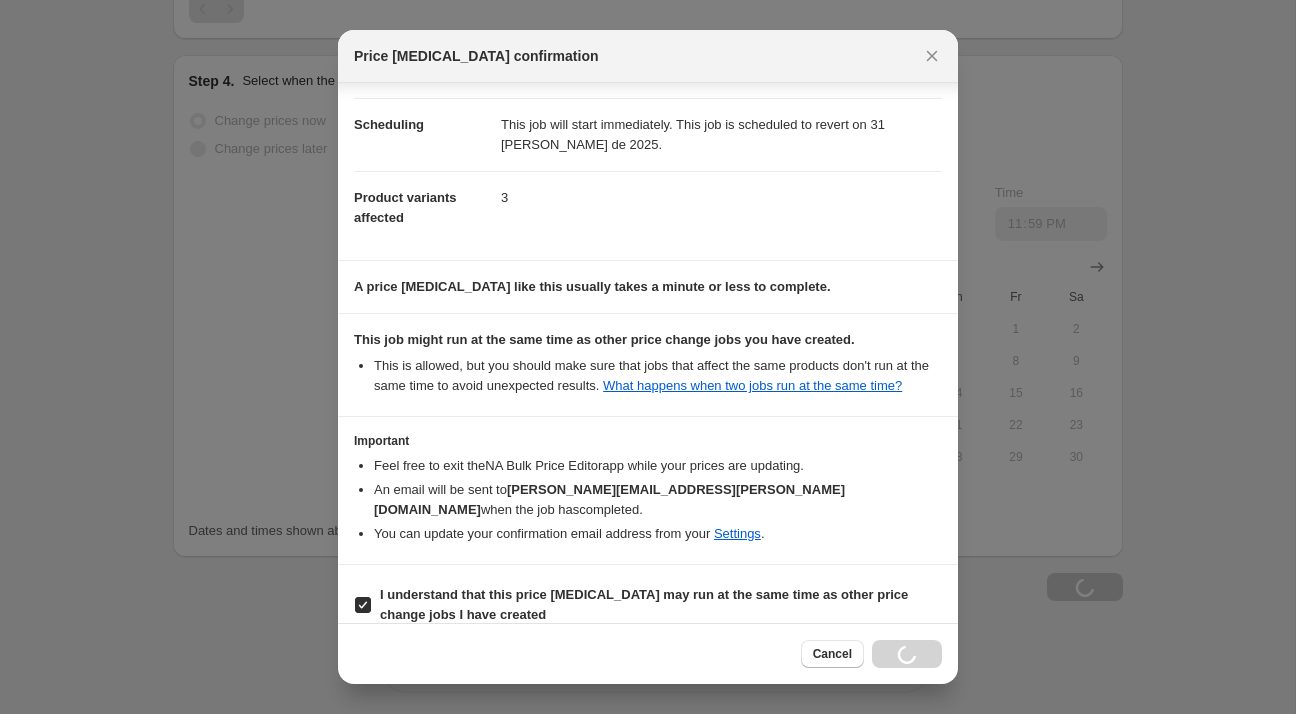 scroll, scrollTop: 1601, scrollLeft: 0, axis: vertical 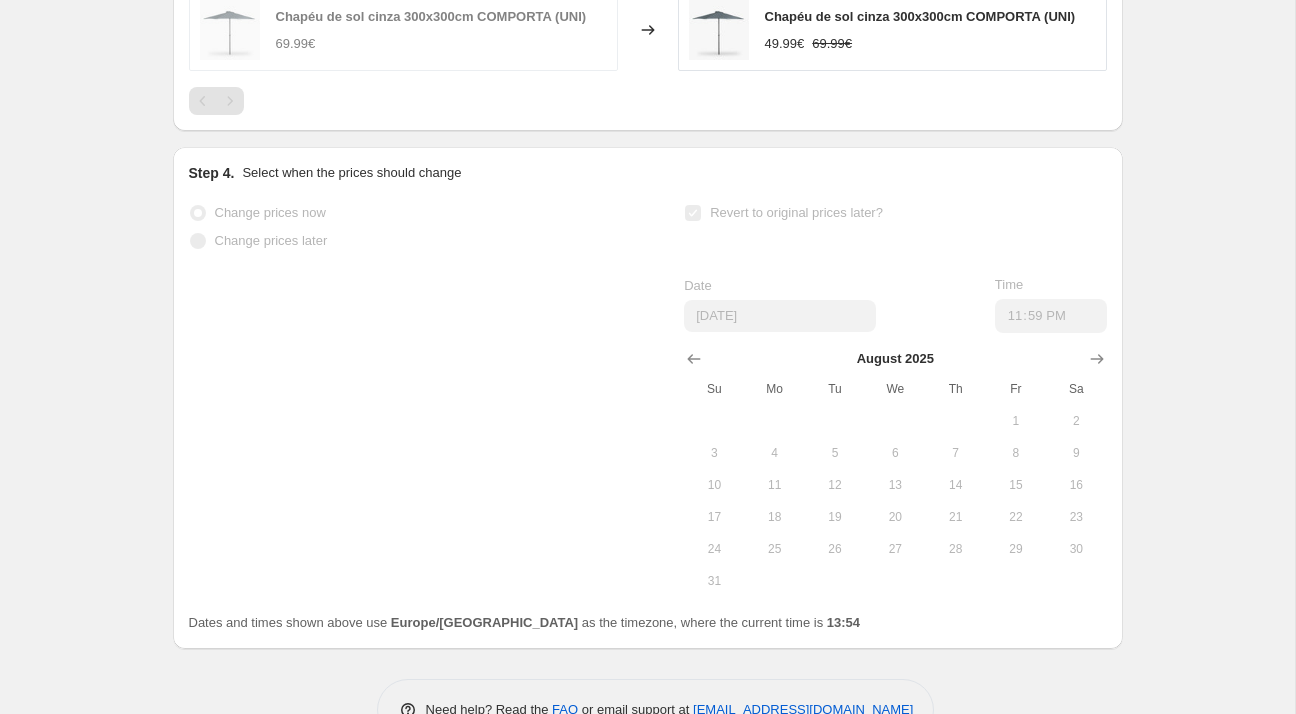 select on "percentage" 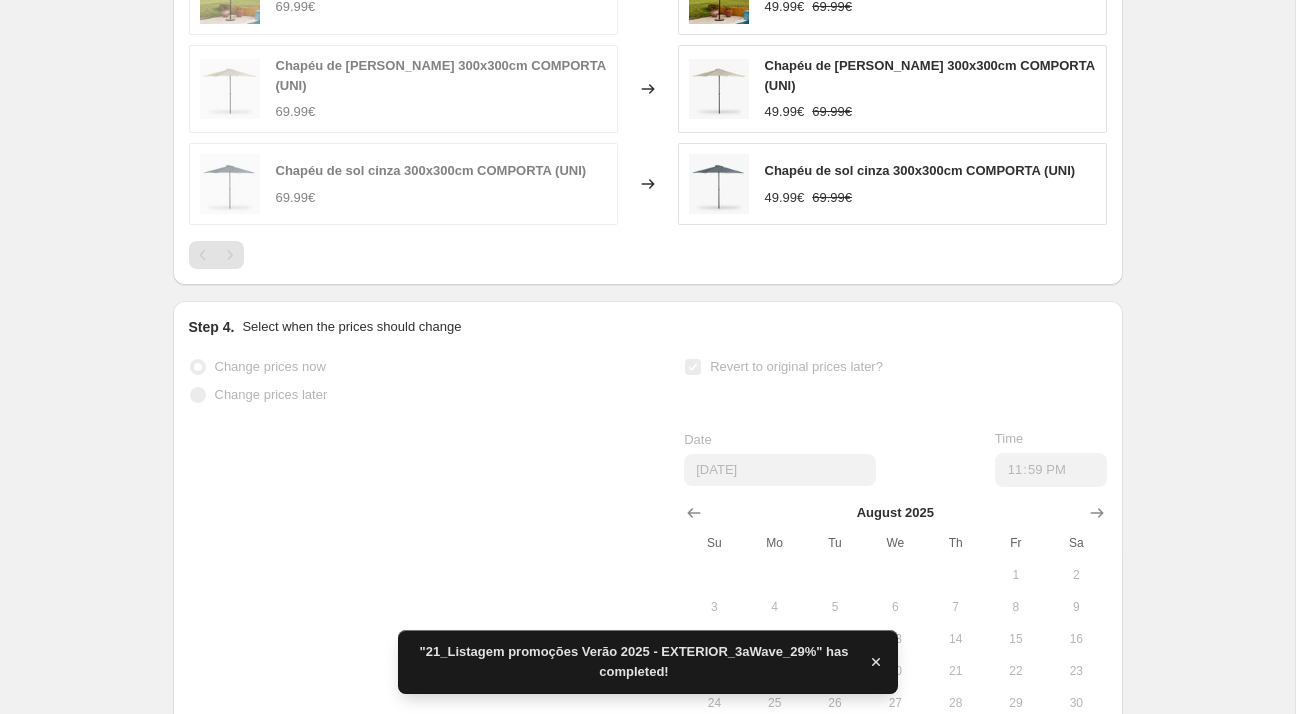 scroll, scrollTop: 0, scrollLeft: 0, axis: both 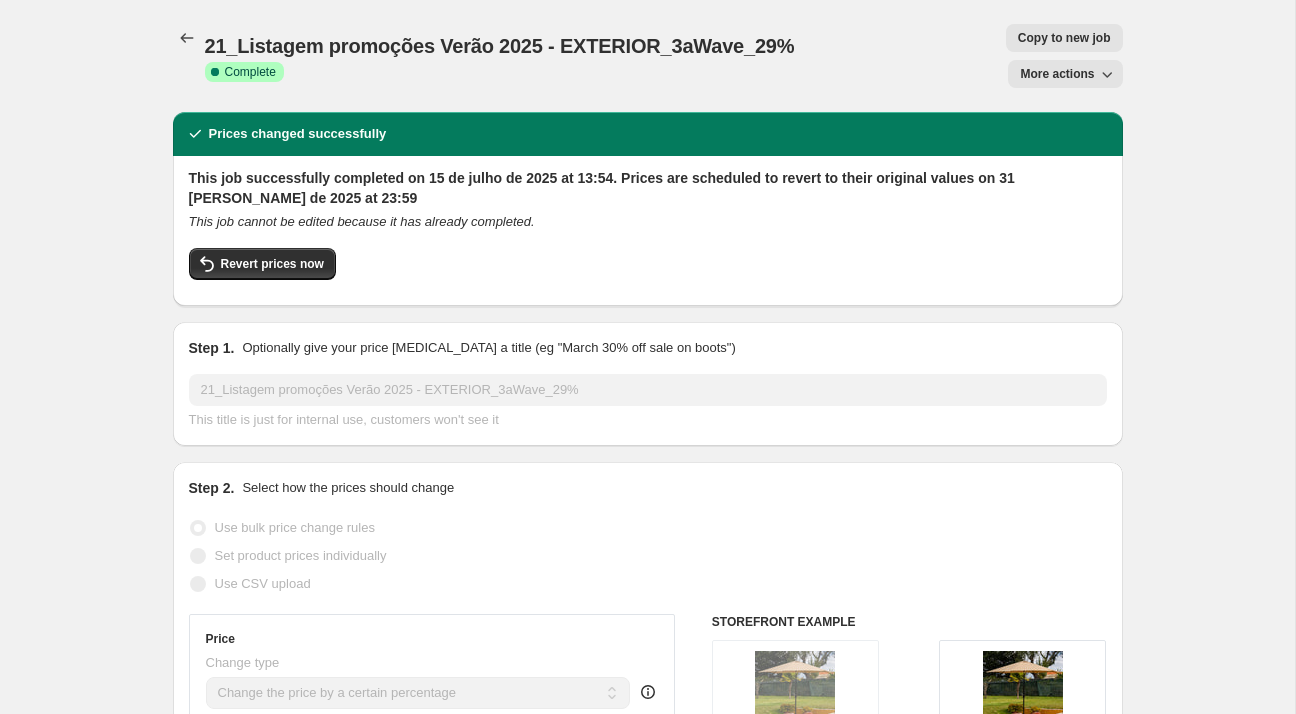 click on "21_Listagem promoções Verão 2025 - EXTERIOR_3aWave_29%. This page is ready 21_Listagem promoções Verão 2025 - EXTERIOR_3aWave_29% Success Complete Complete Price revert scheduling Copy to new job Export Recap CSV Delete job More actions Copy to new job More actions" at bounding box center (648, 56) 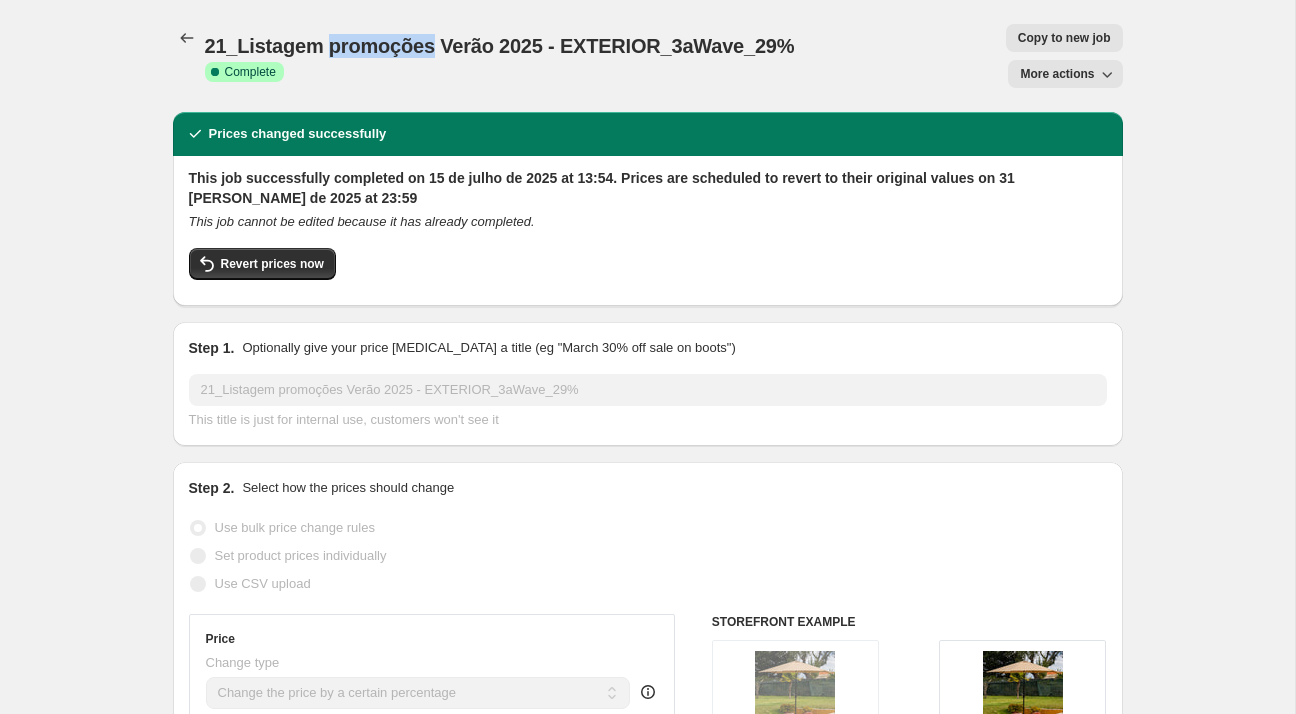 click on "21_Listagem promoções Verão 2025 - EXTERIOR_3aWave_29%. This page is ready 21_Listagem promoções Verão 2025 - EXTERIOR_3aWave_29% Success Complete Complete Price revert scheduling Copy to new job Export Recap CSV Delete job More actions Copy to new job More actions" at bounding box center (648, 56) 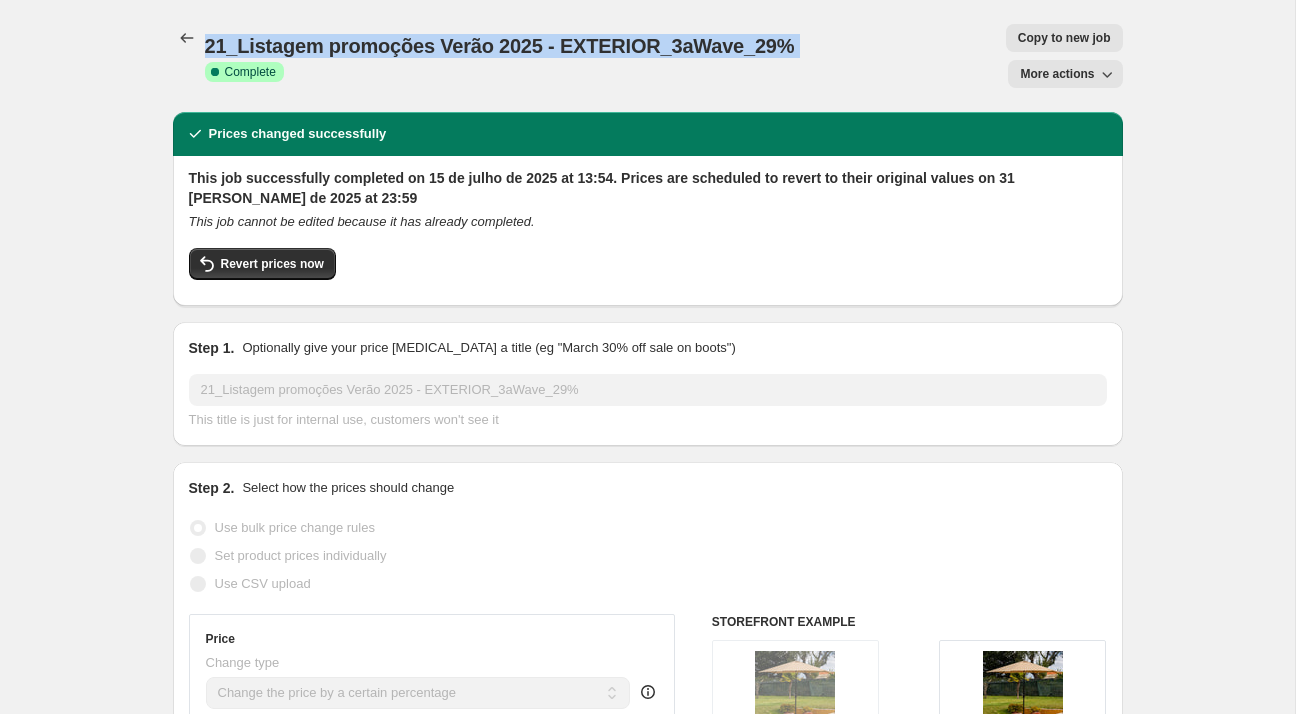 click on "21_Listagem promoções Verão 2025 - EXTERIOR_3aWave_29%" at bounding box center (500, 46) 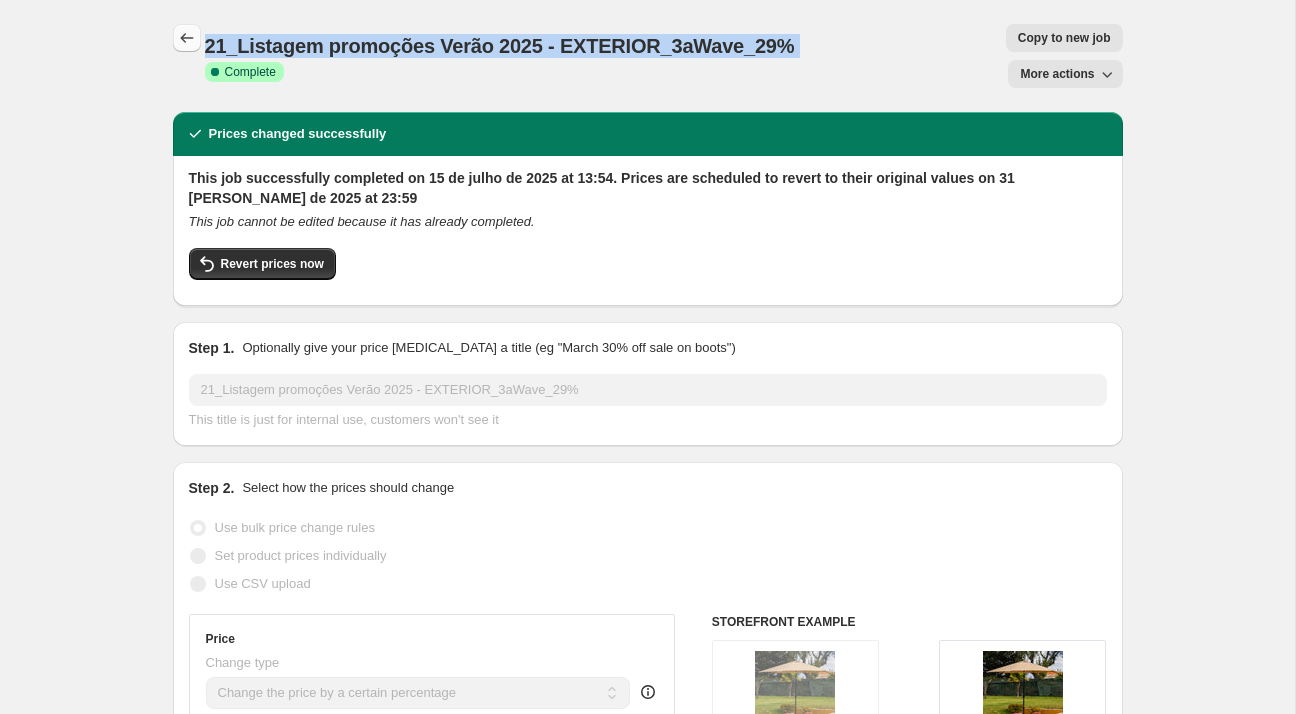 click at bounding box center [187, 38] 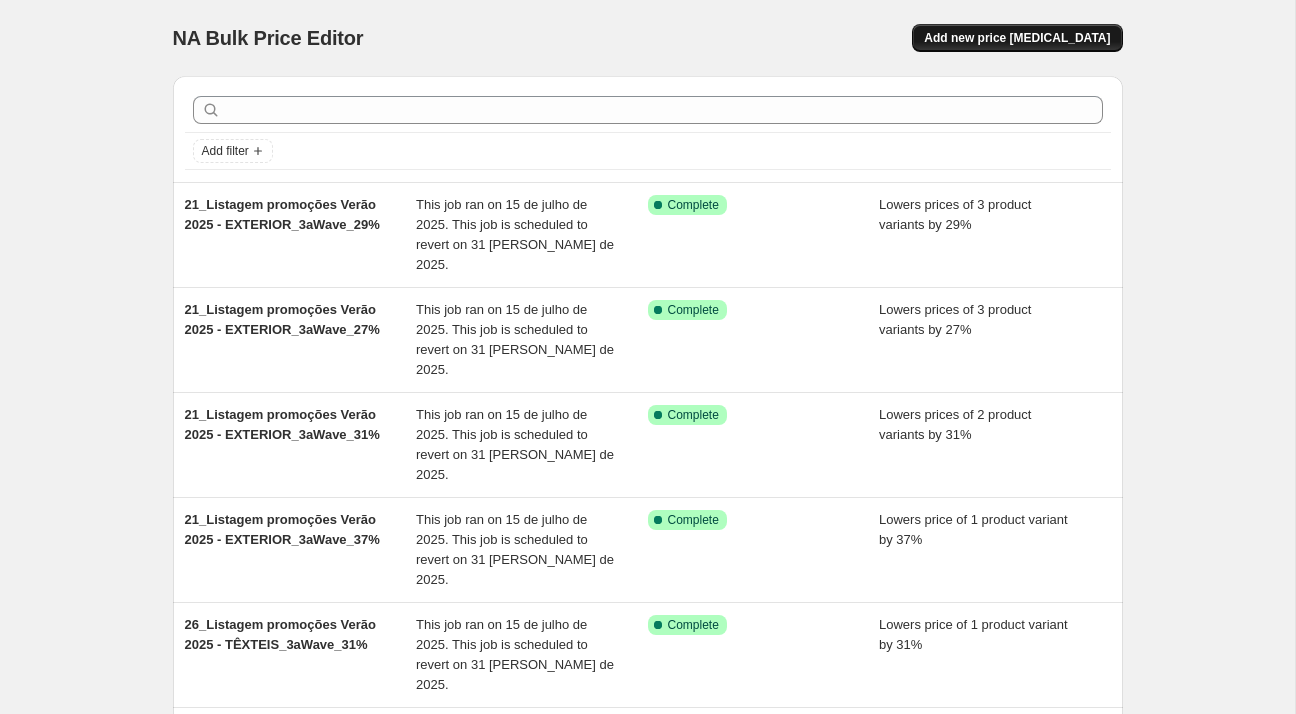 click on "Add new price [MEDICAL_DATA]" at bounding box center (1017, 38) 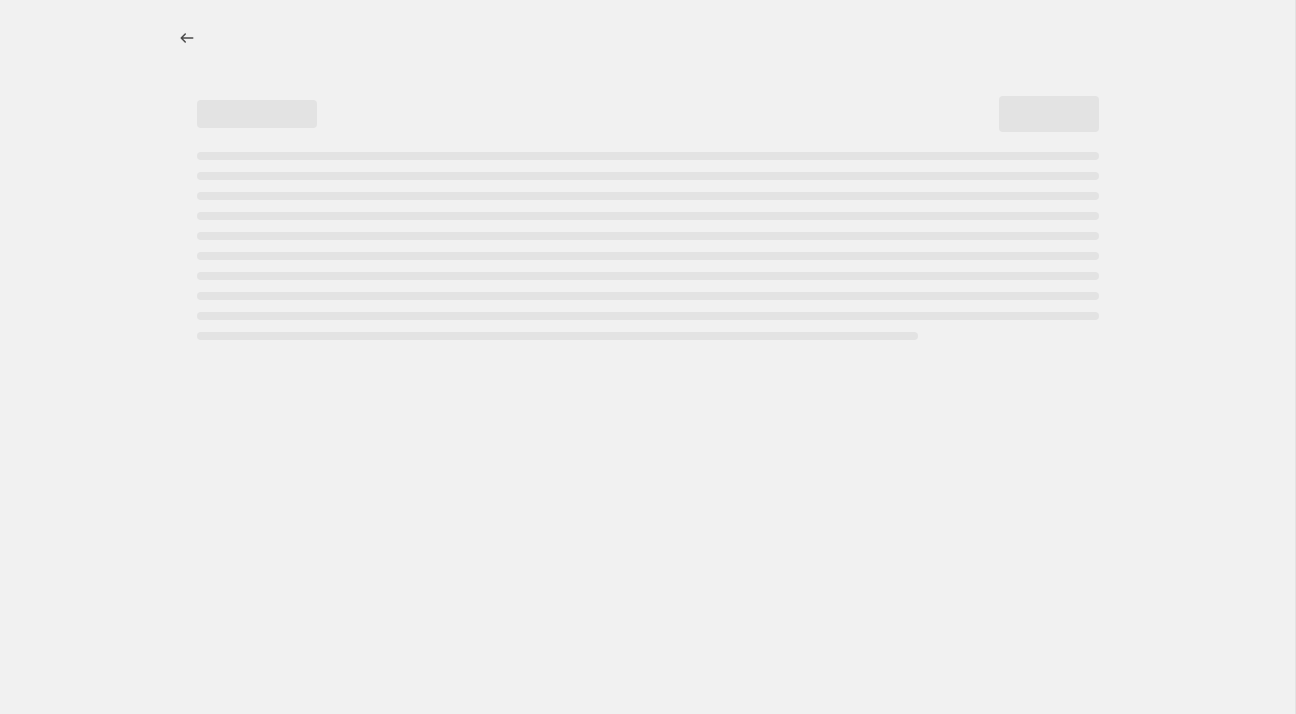 select on "percentage" 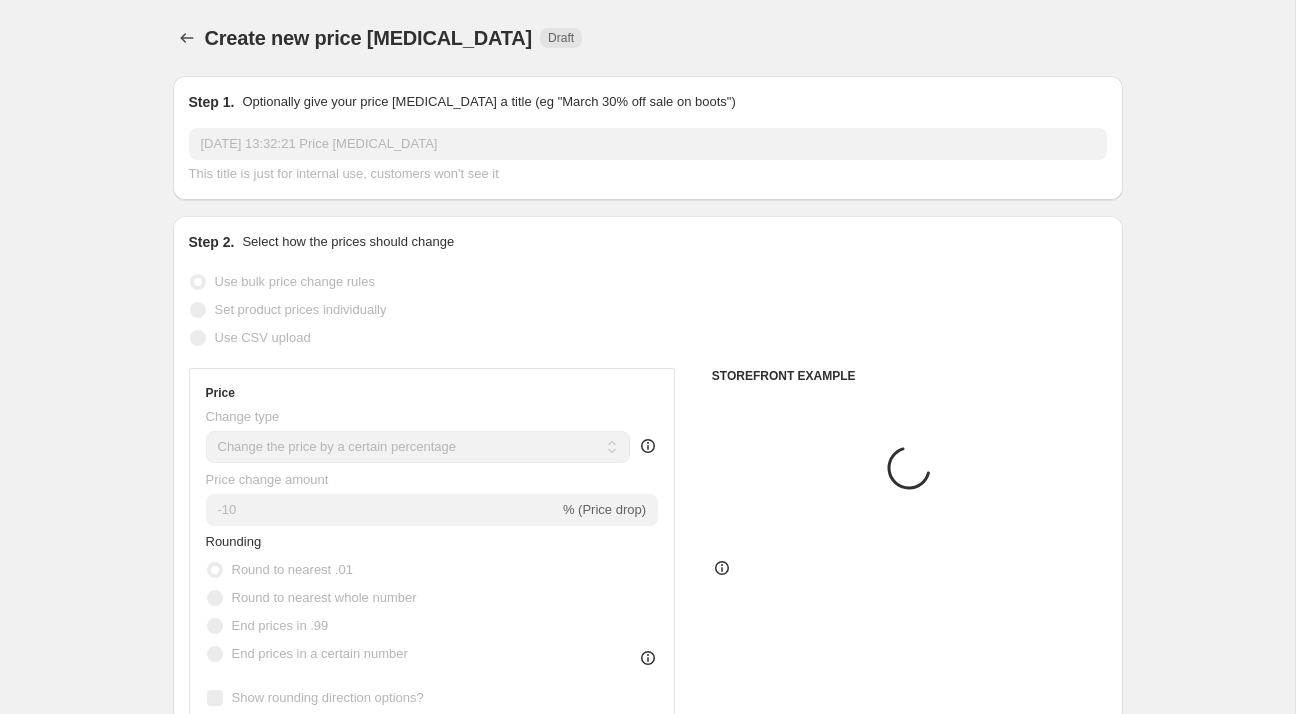 click on "[DATE] 13:32:21 Price [MEDICAL_DATA]" at bounding box center (648, 144) 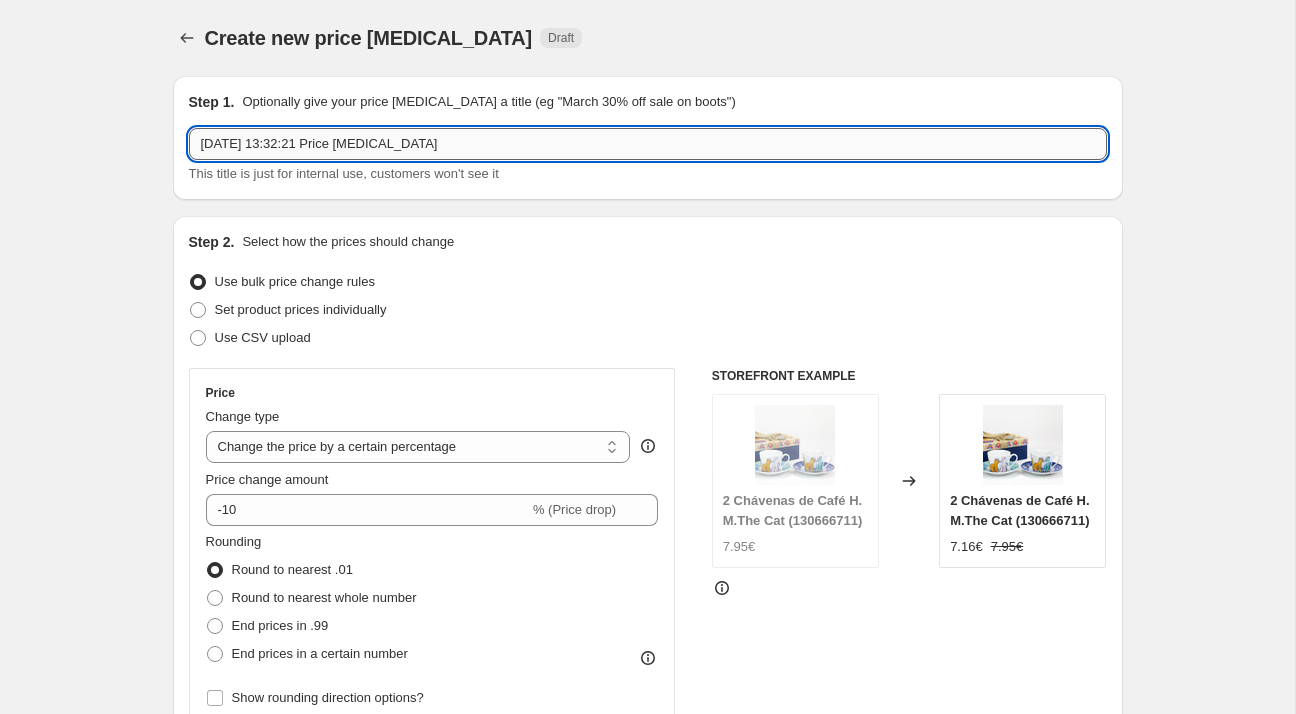 click on "[DATE] 13:32:21 Price [MEDICAL_DATA]" at bounding box center [648, 144] 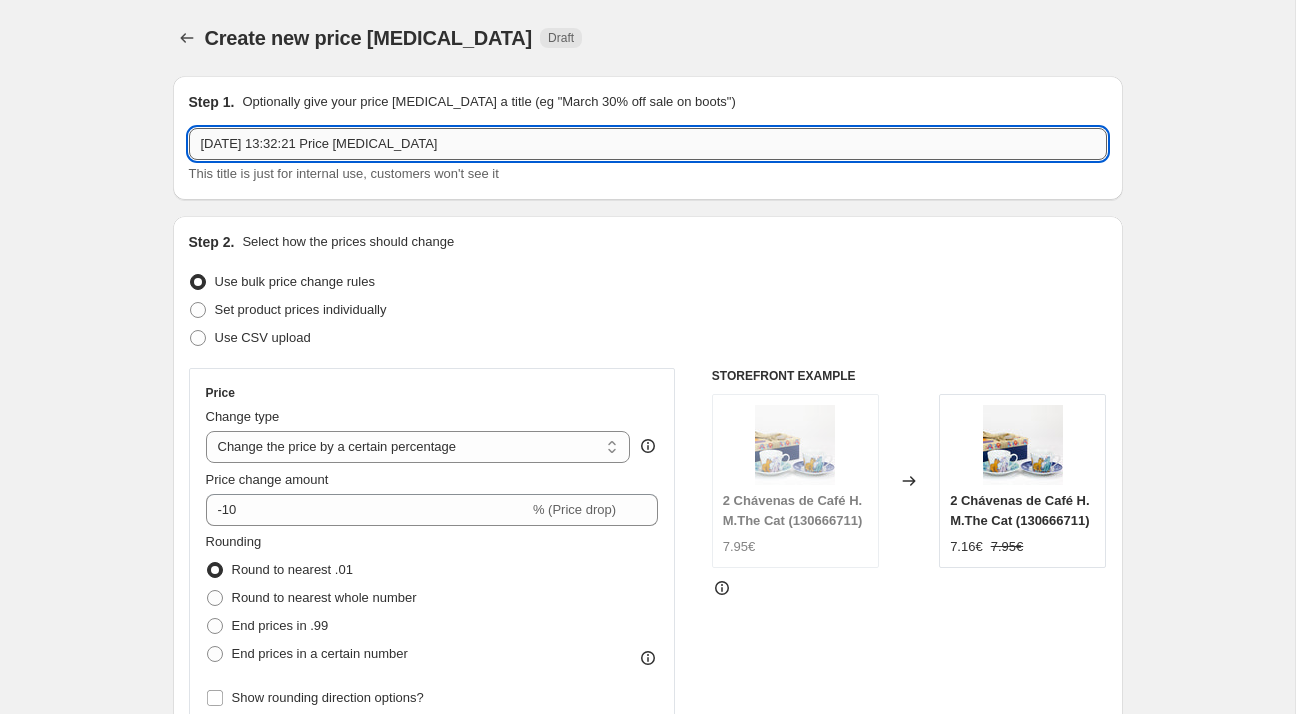 paste on "21_Listagem promoções Verão 2025 - EXTERIOR_3aWave_29%" 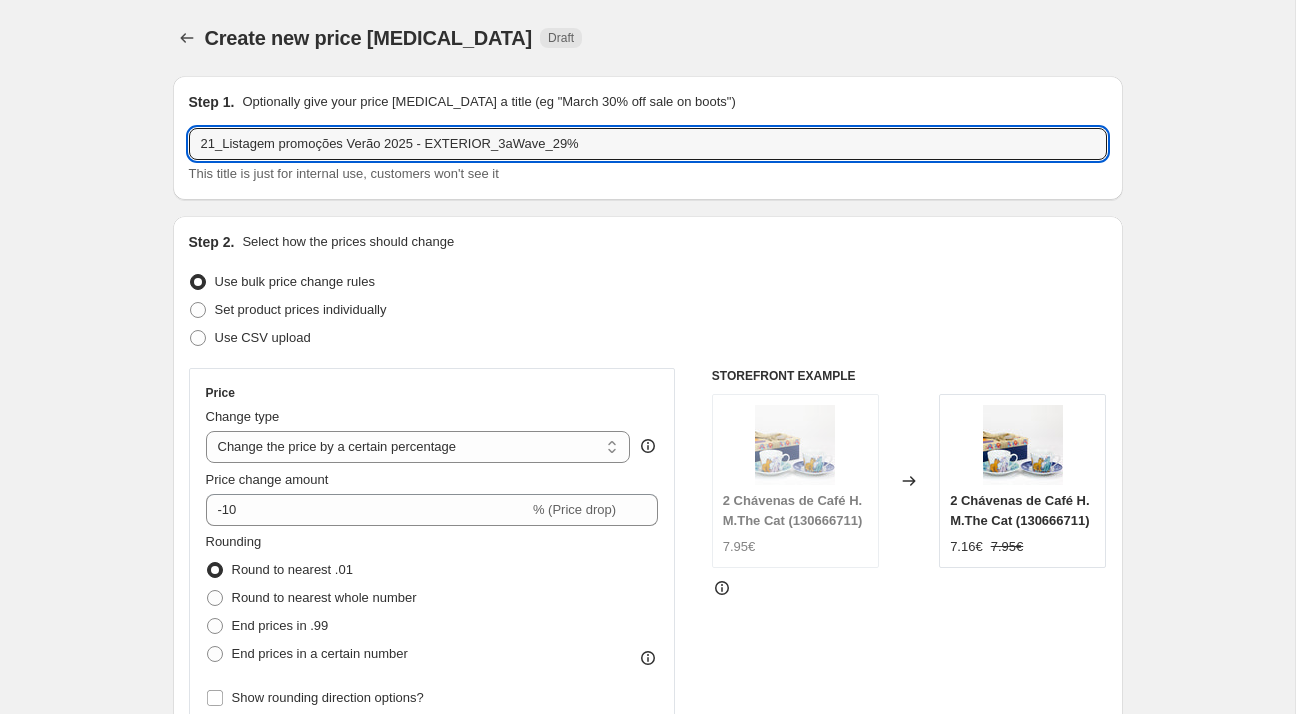 type on "21_Listagem promoções Verão 2025 - EXTERIOR_3aWave_29%" 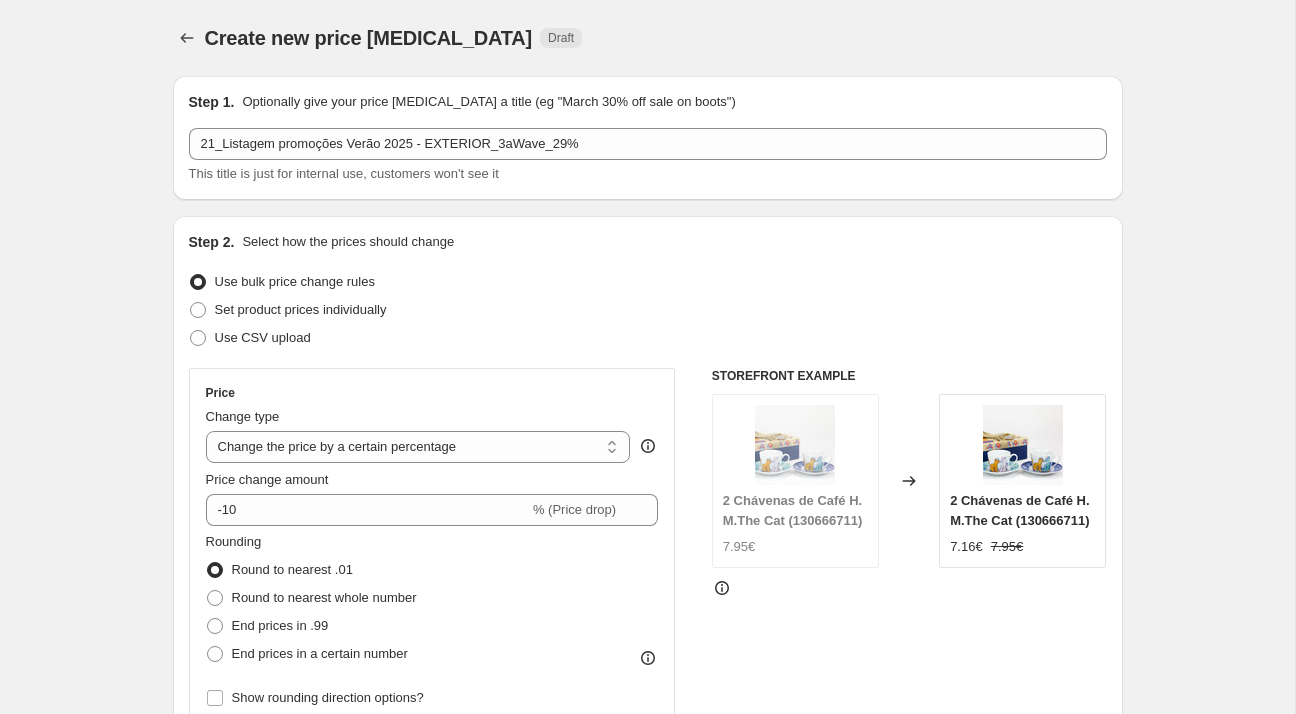 click on "Create new price [MEDICAL_DATA]. This page is ready Create new price [MEDICAL_DATA] Draft" at bounding box center (648, 38) 